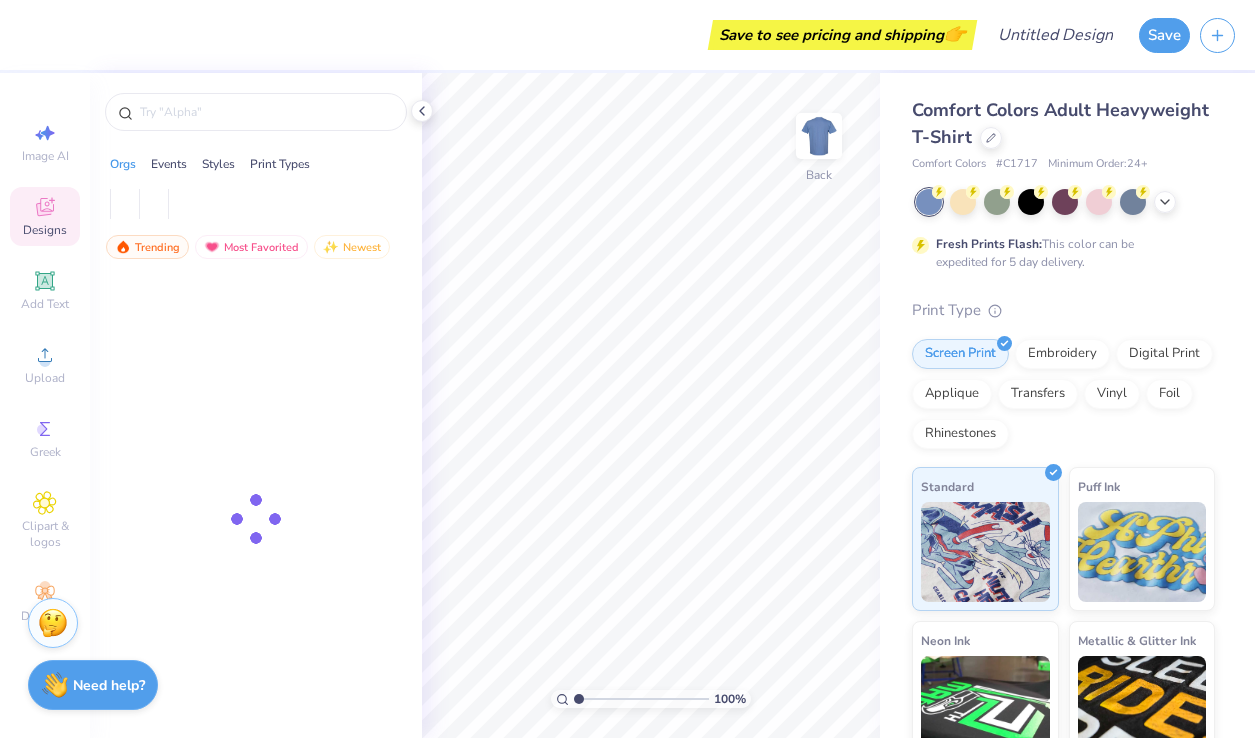 scroll, scrollTop: 0, scrollLeft: 0, axis: both 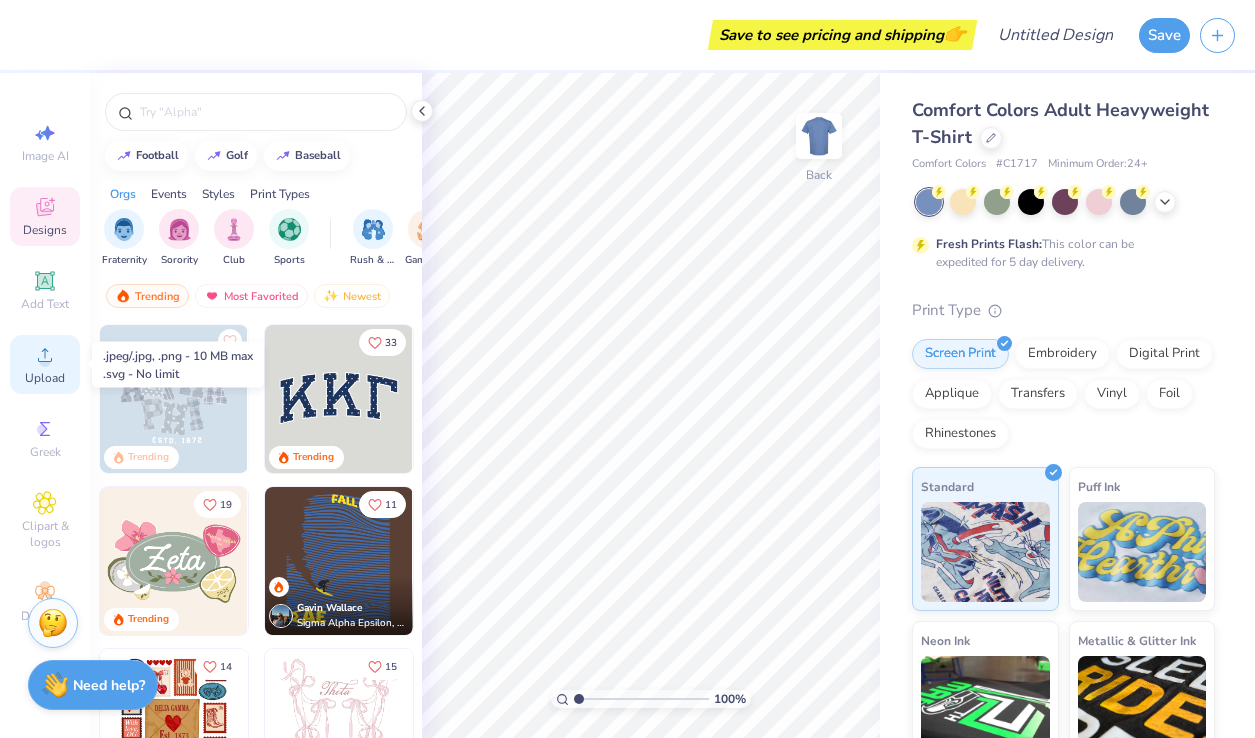 click on "Upload" at bounding box center [45, 364] 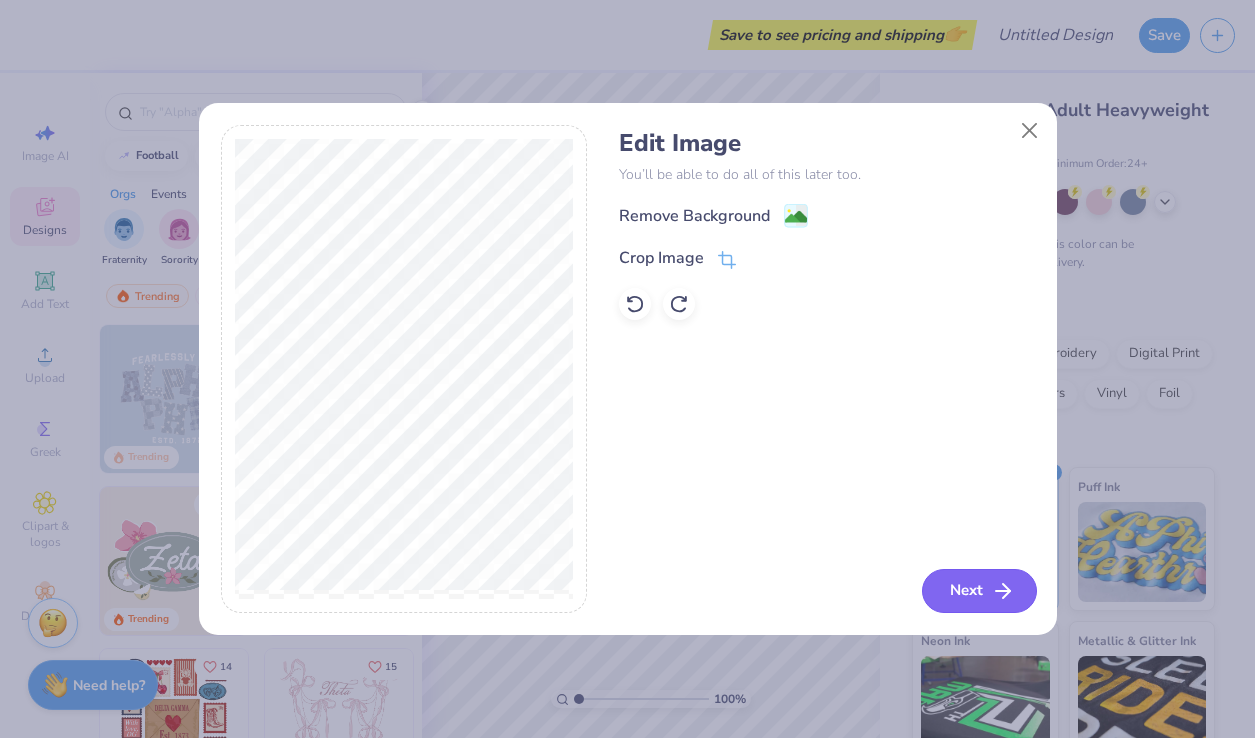 click on "Next" at bounding box center (979, 591) 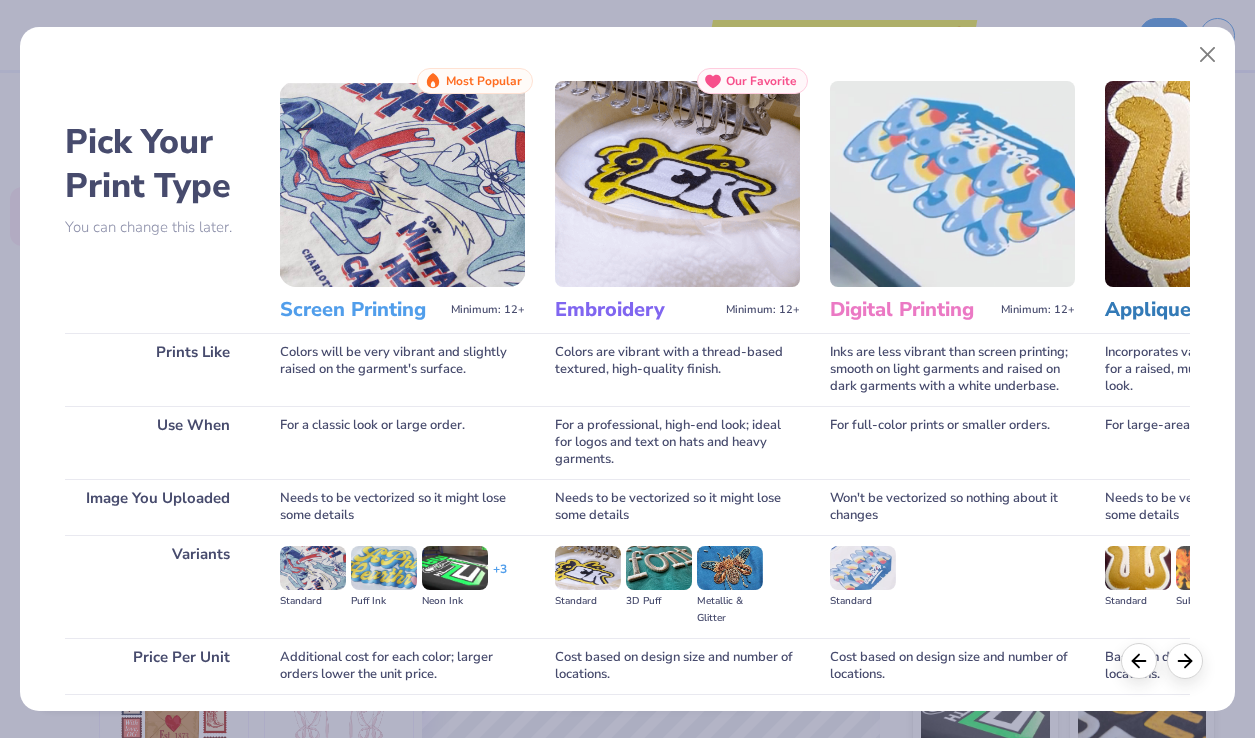 scroll, scrollTop: 0, scrollLeft: 0, axis: both 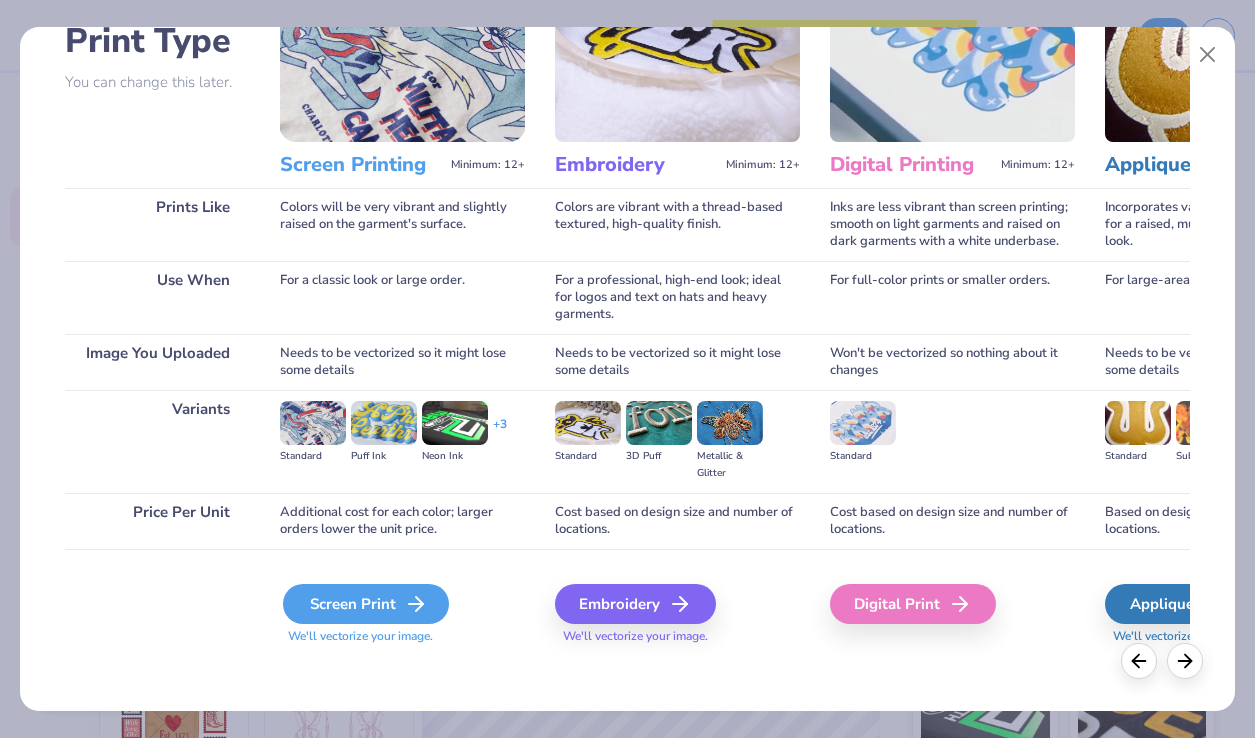 click on "Screen Print" at bounding box center [366, 604] 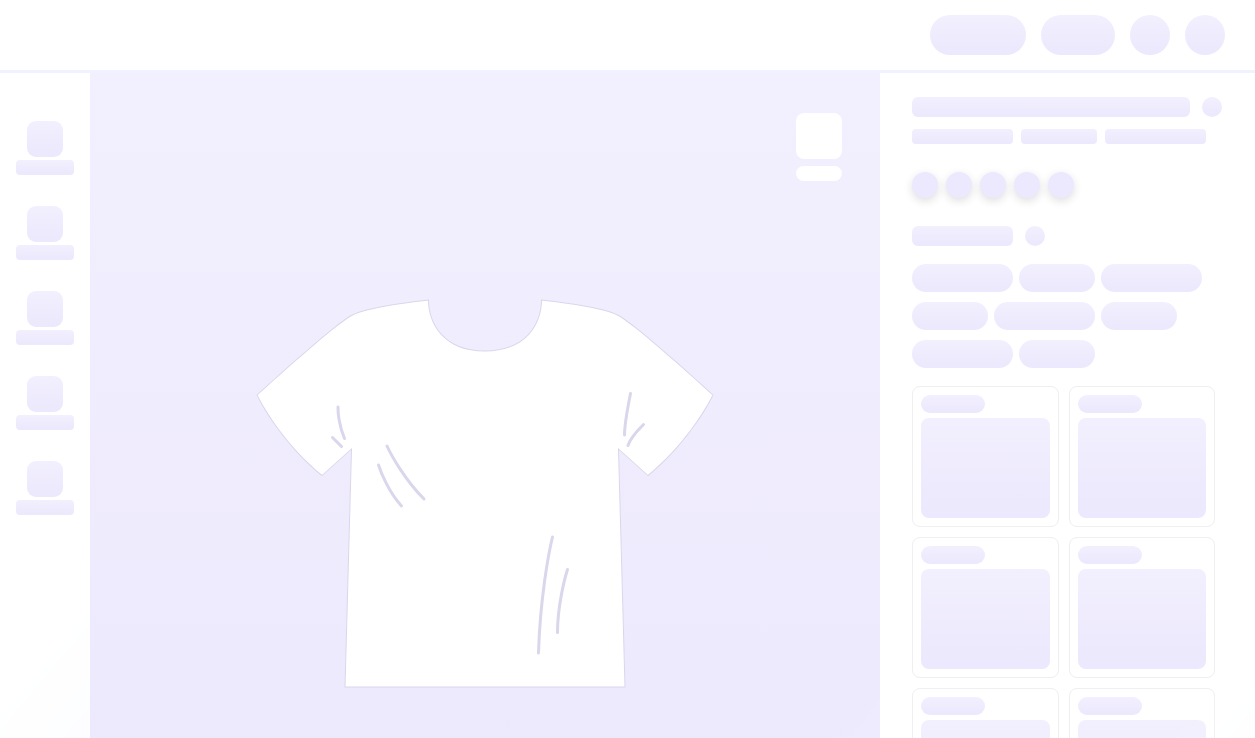 scroll, scrollTop: 0, scrollLeft: 0, axis: both 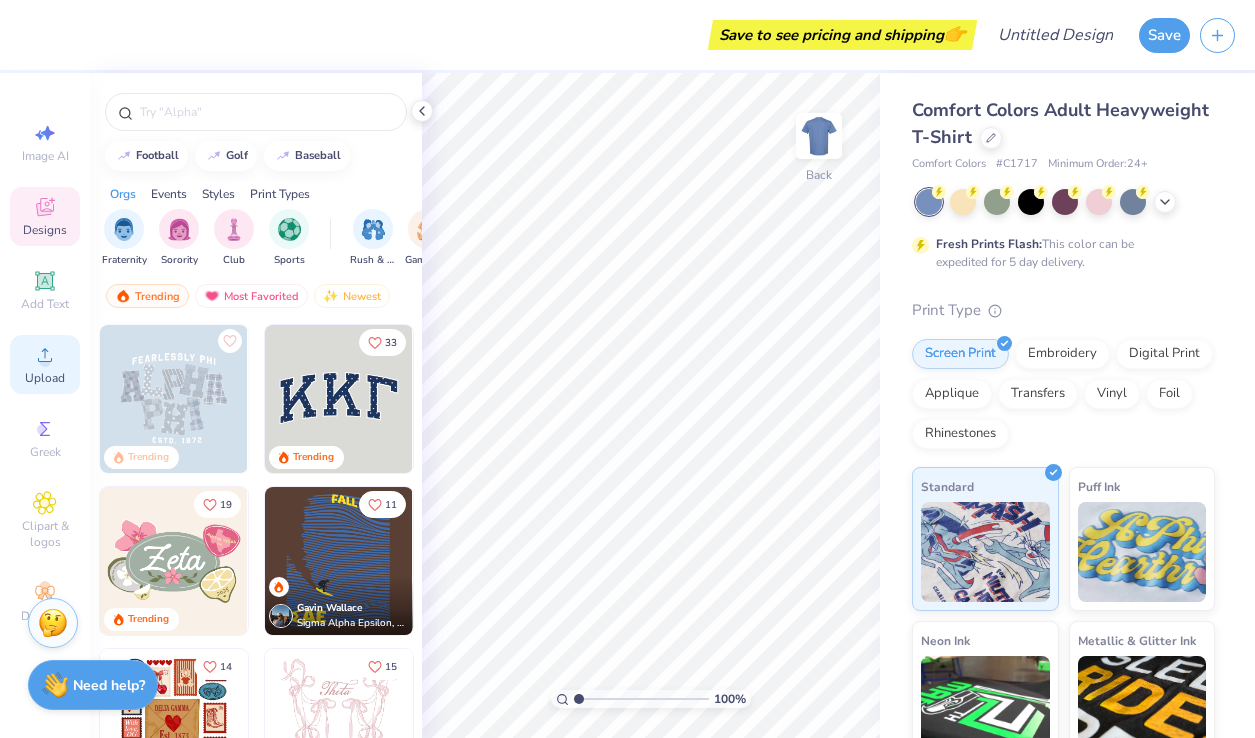 click 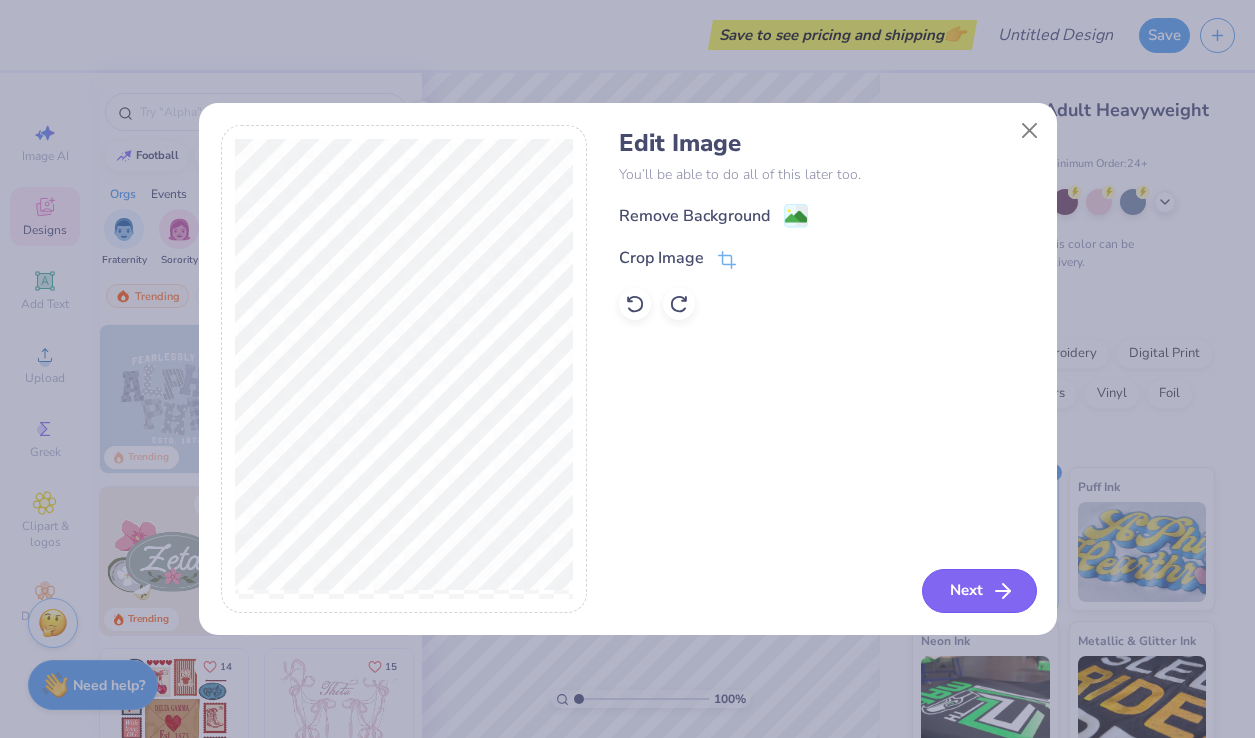 click on "Next" at bounding box center (979, 591) 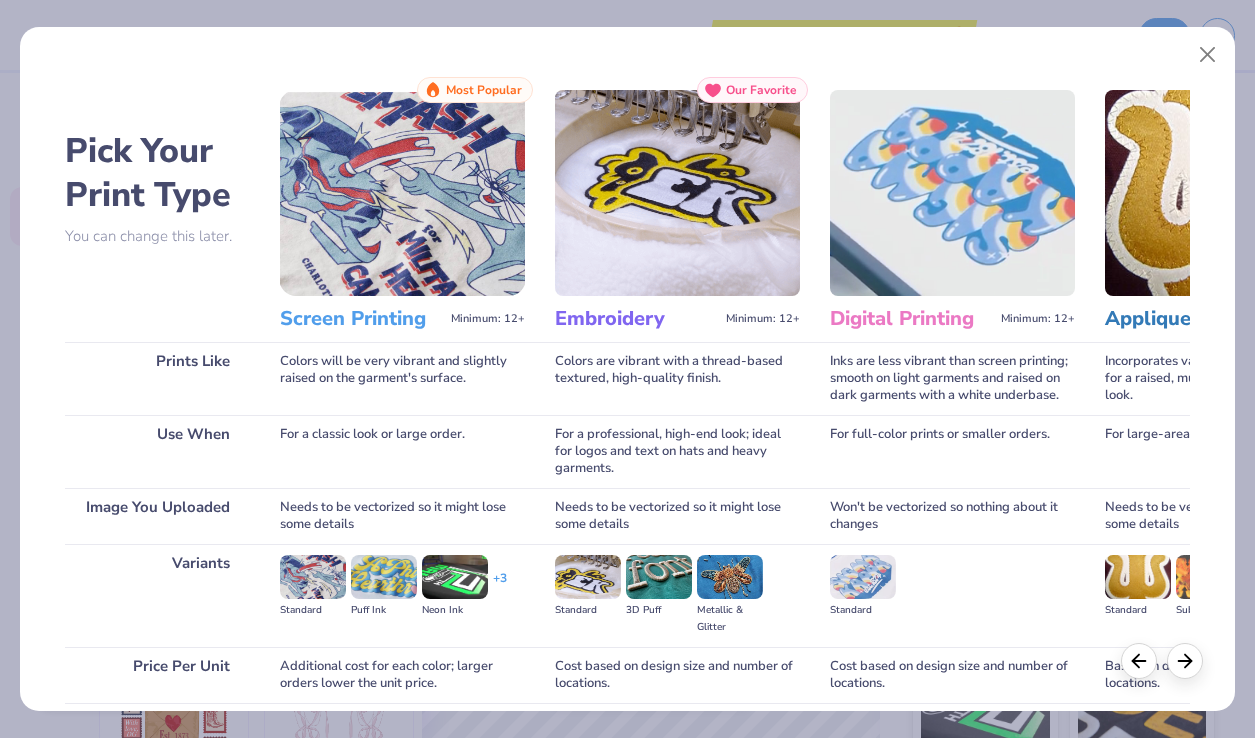 scroll, scrollTop: 159, scrollLeft: 0, axis: vertical 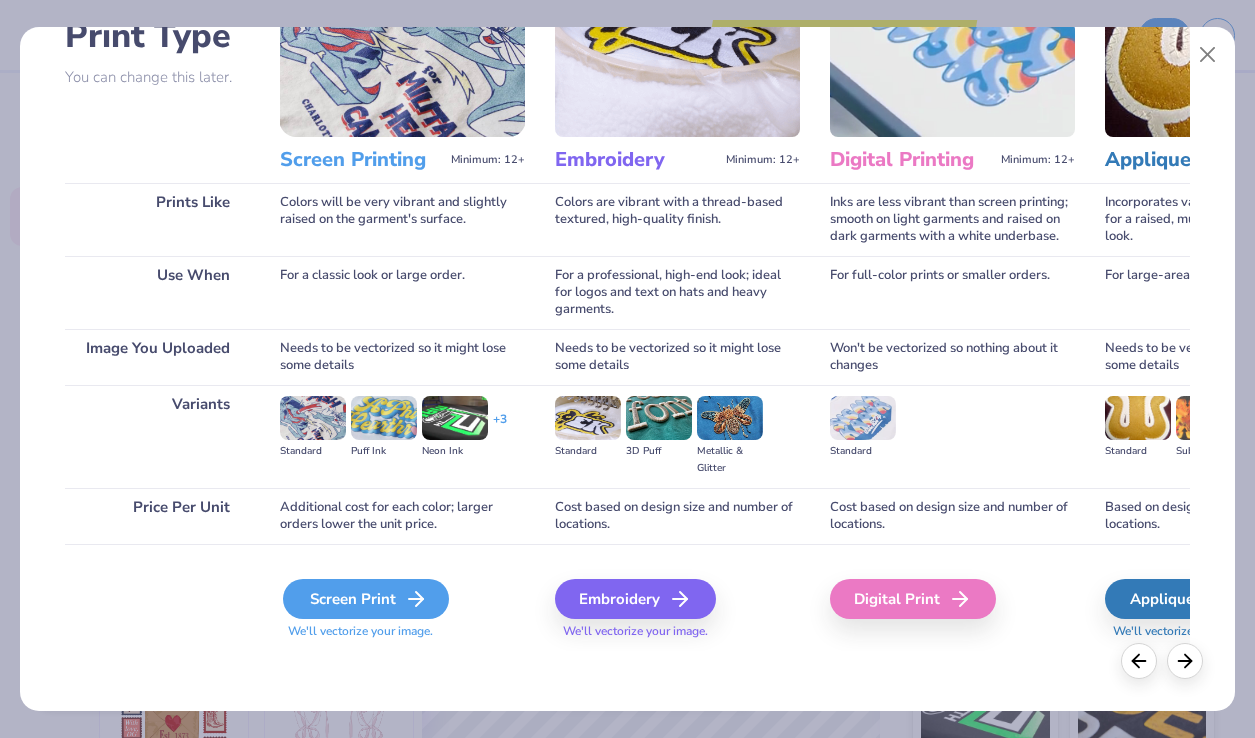 click on "Screen Print" at bounding box center (366, 599) 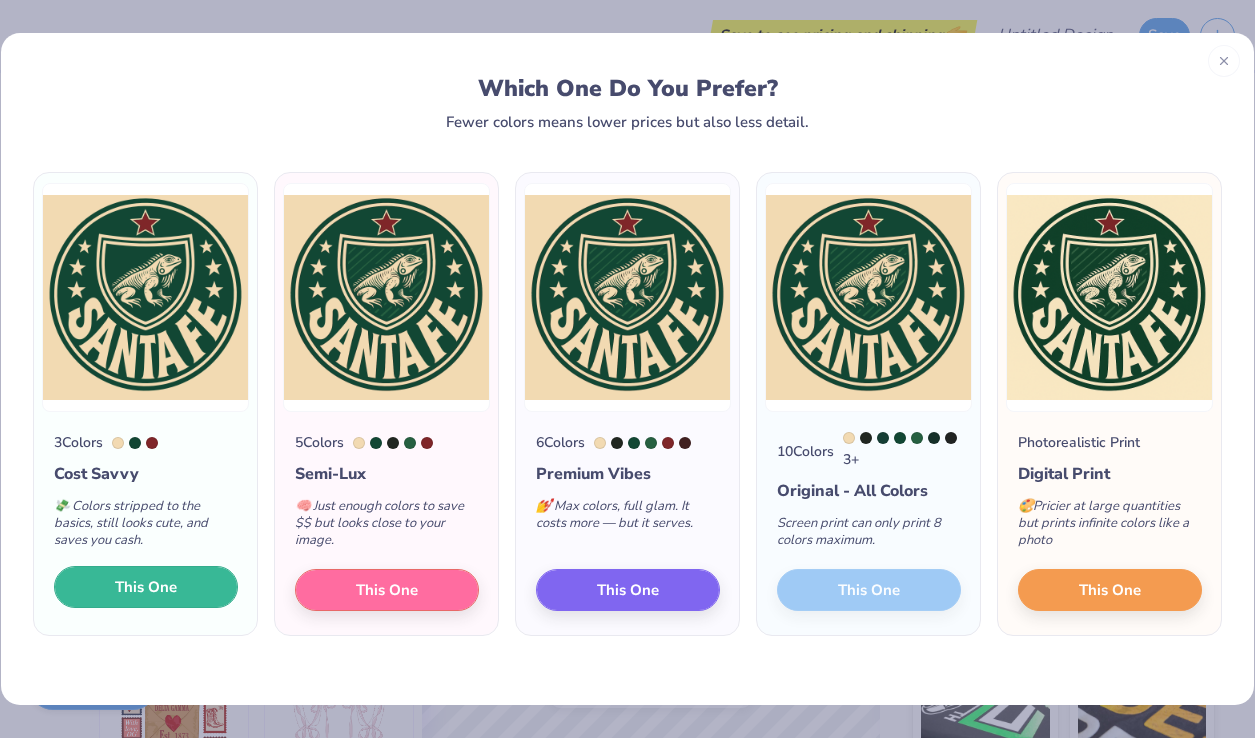 click on "This One" at bounding box center (146, 587) 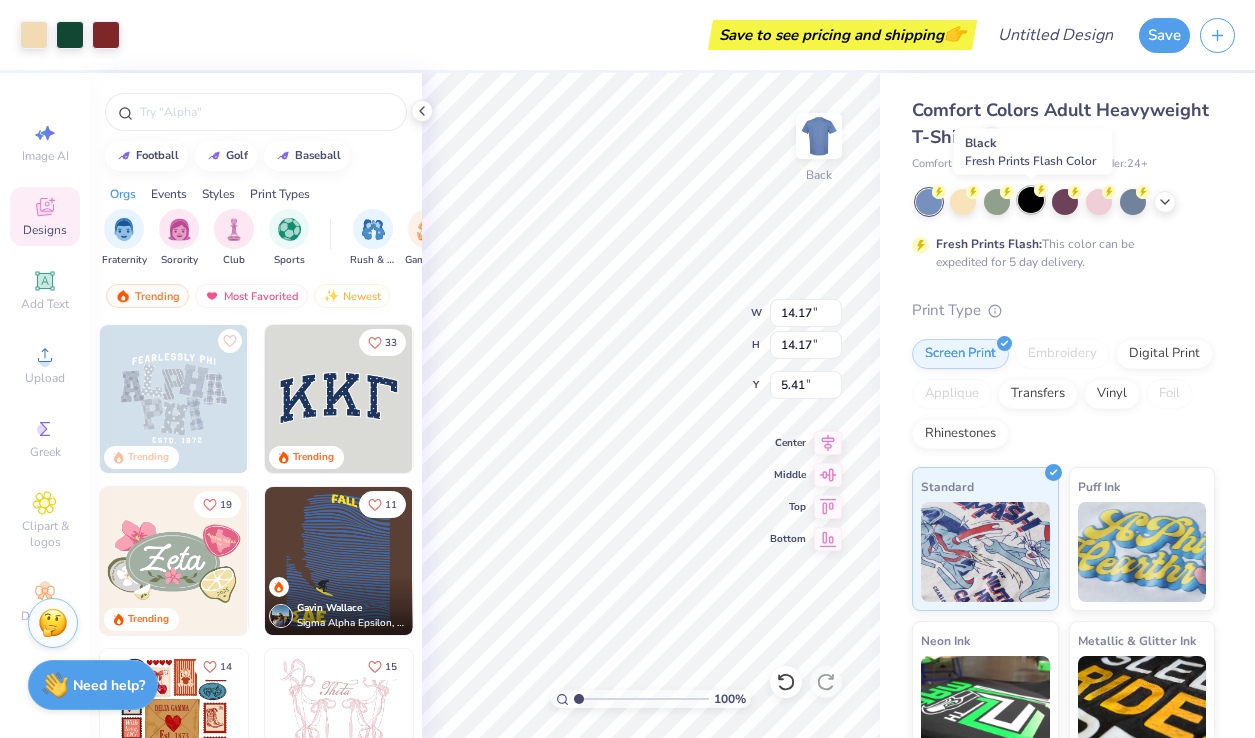 click at bounding box center (1031, 200) 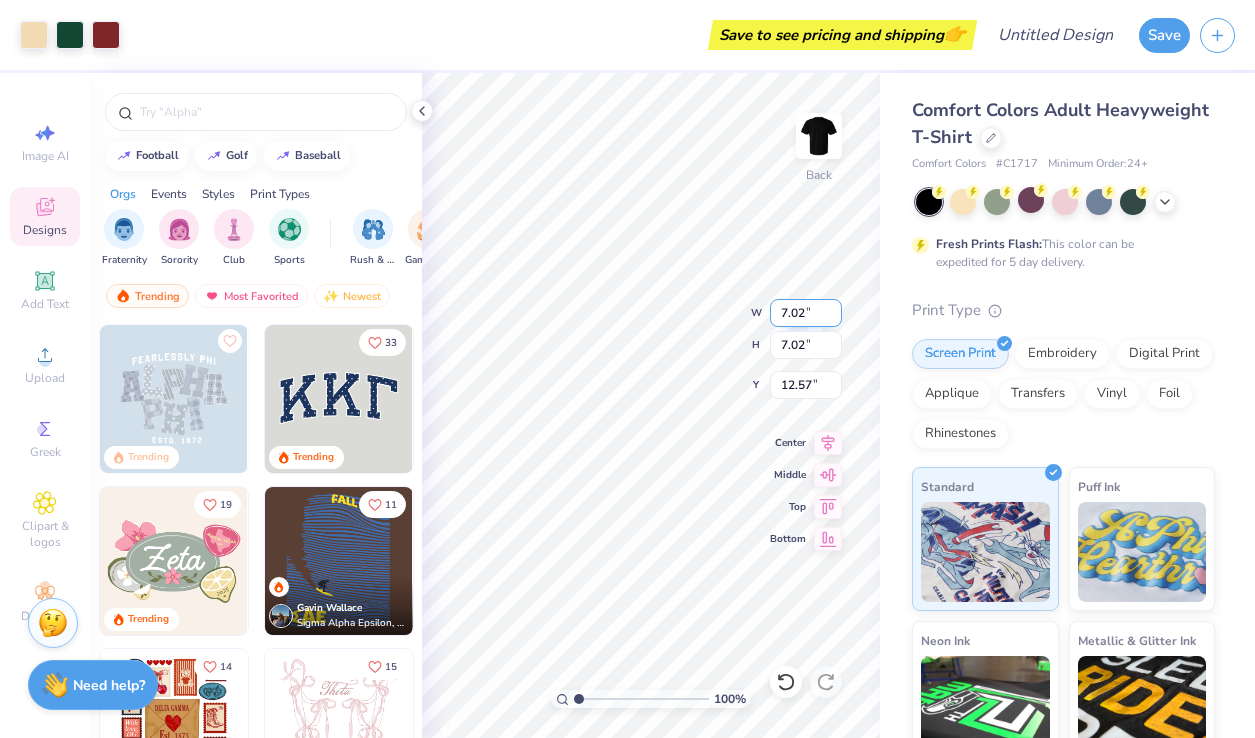 type on "7.02" 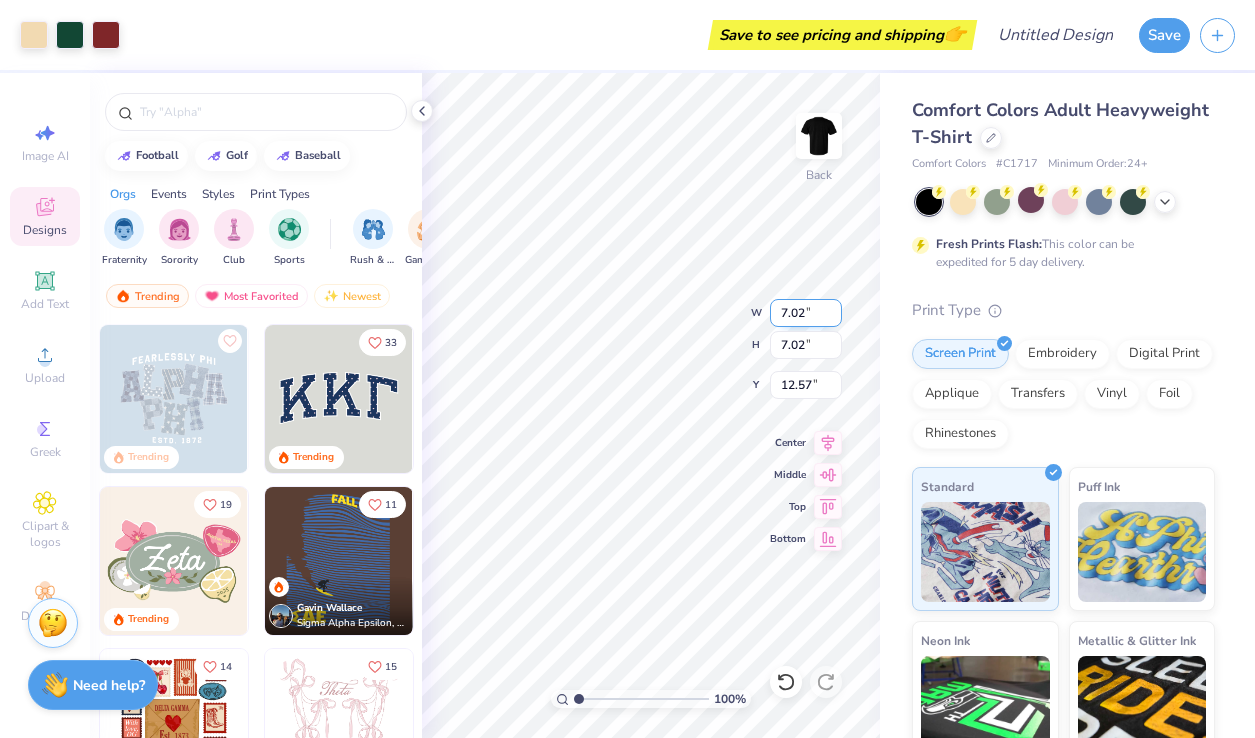 type on "7.02" 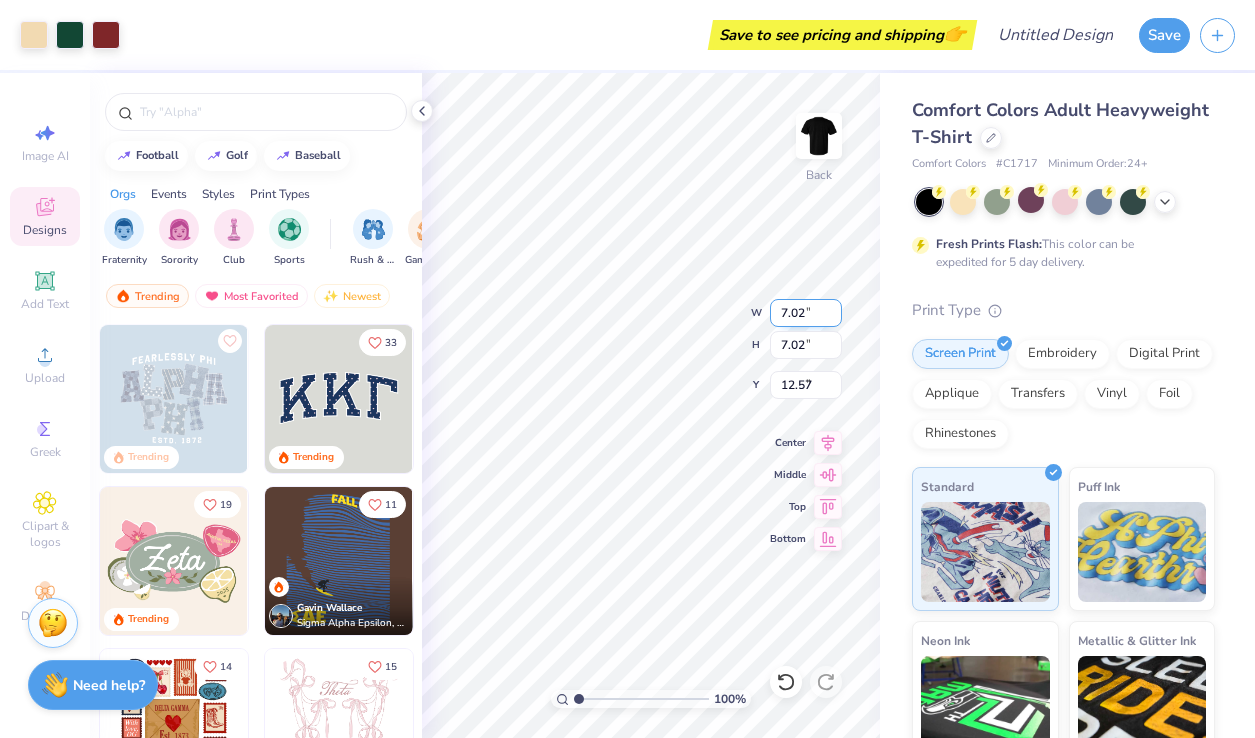 type on "3.00" 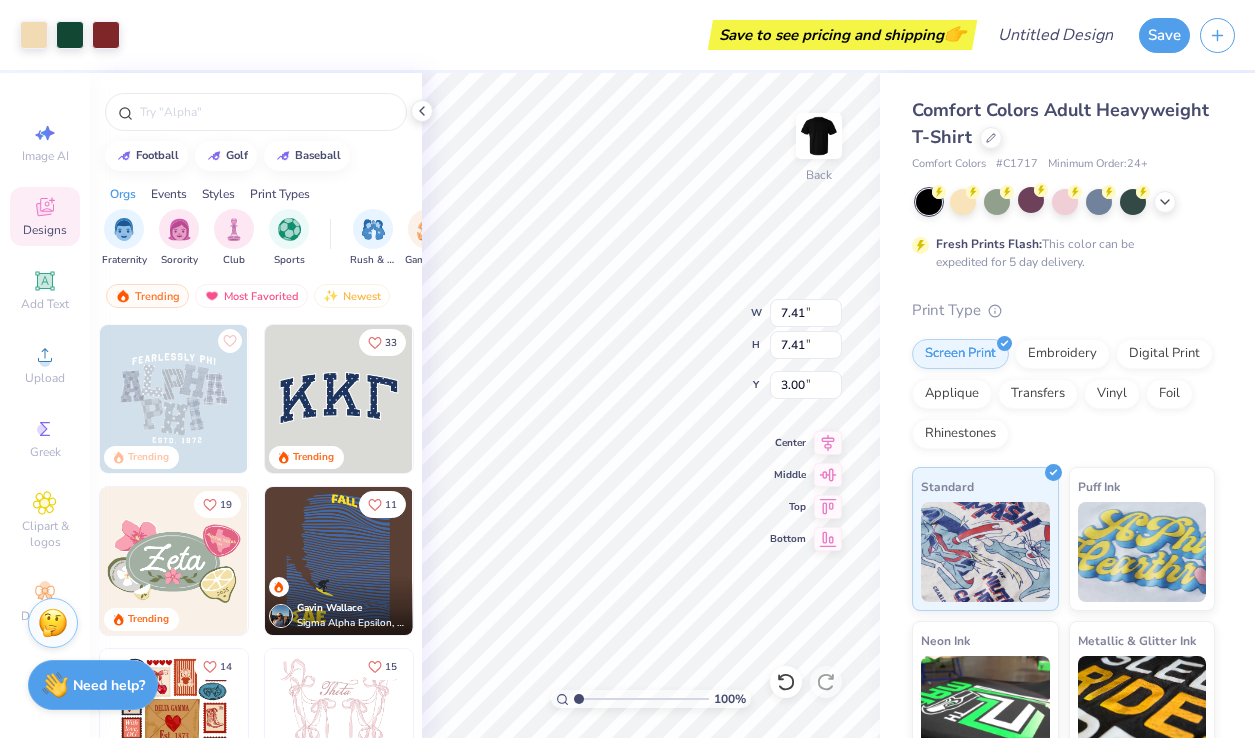 type on "7.41" 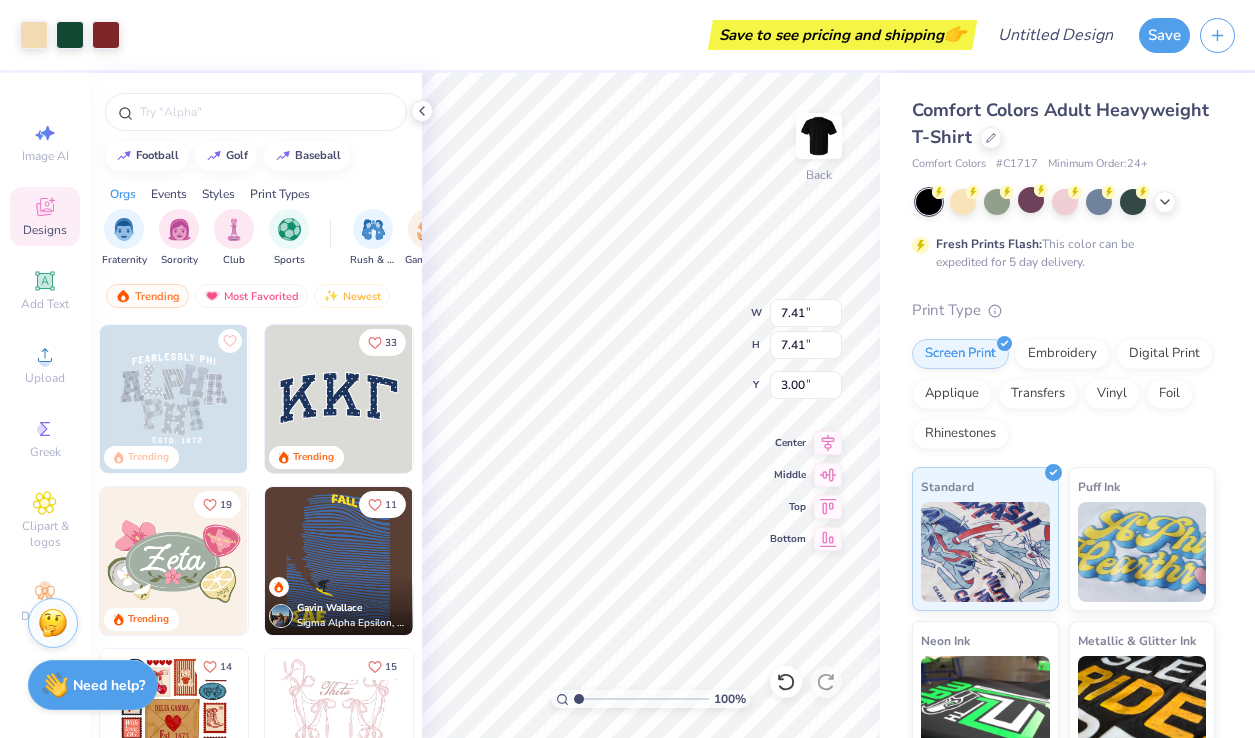 type on "7.41" 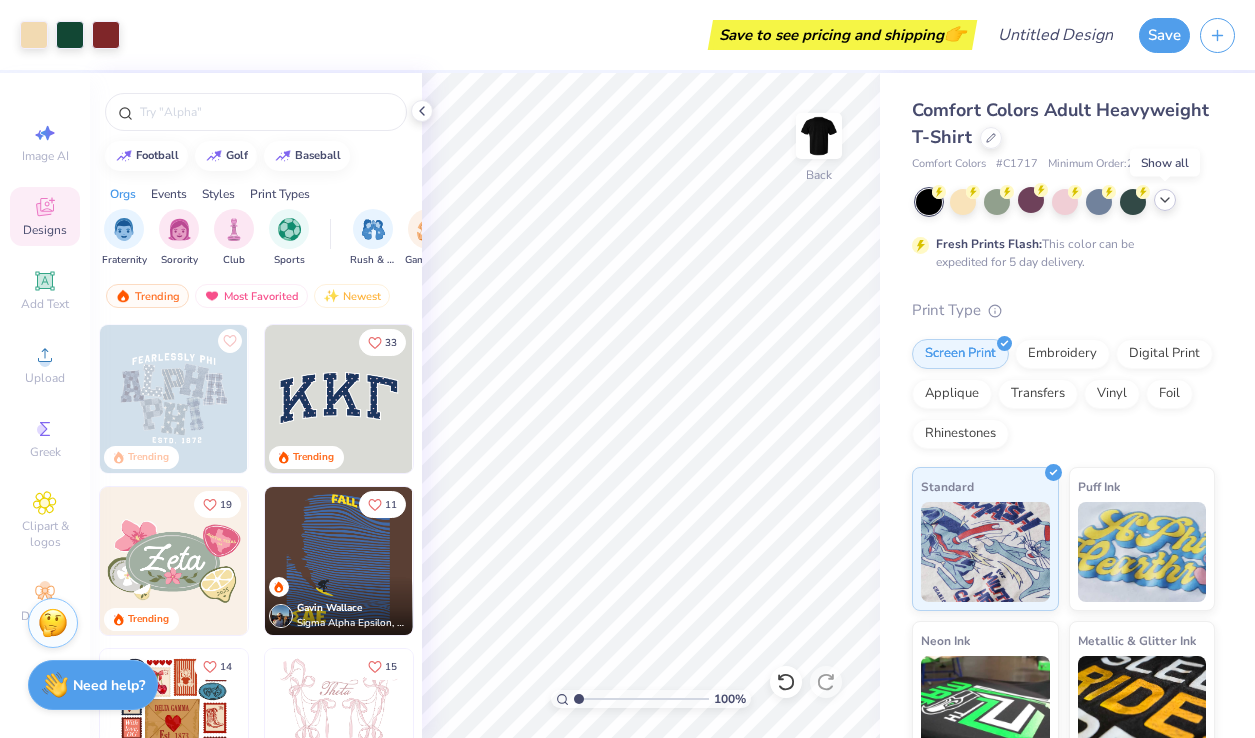 click 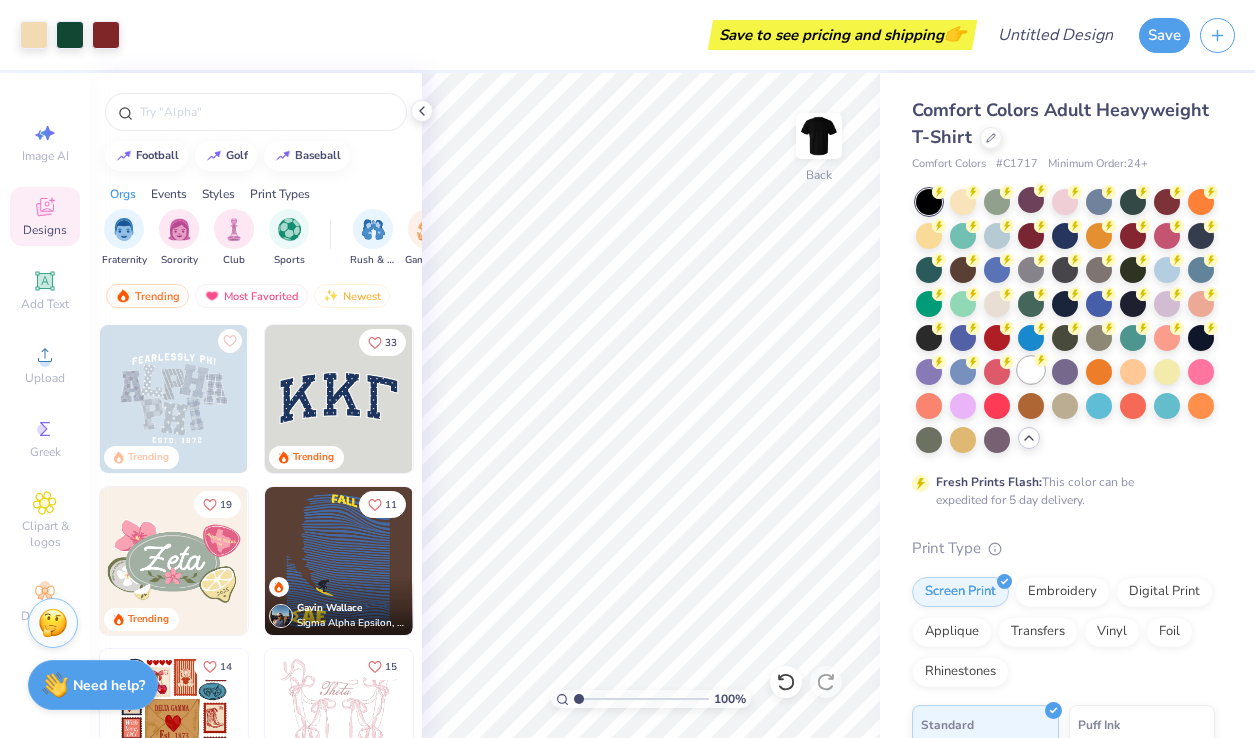 click at bounding box center (1031, 370) 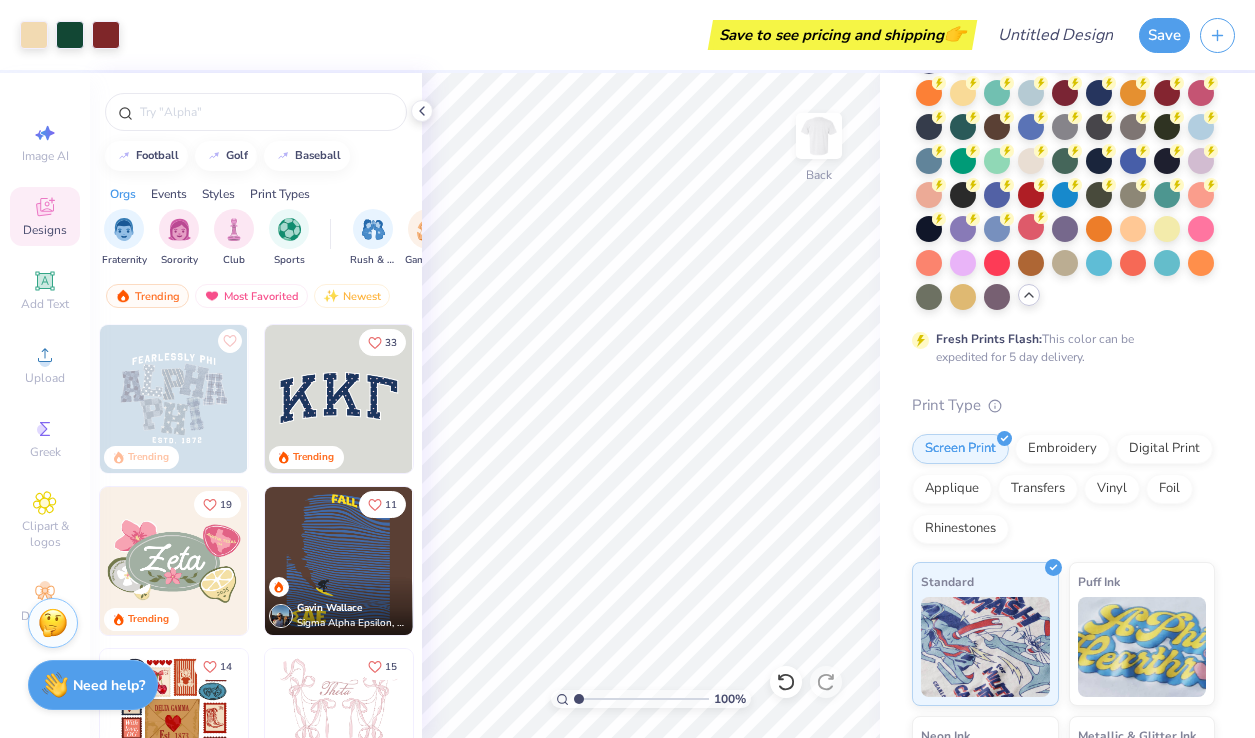 scroll, scrollTop: 0, scrollLeft: 0, axis: both 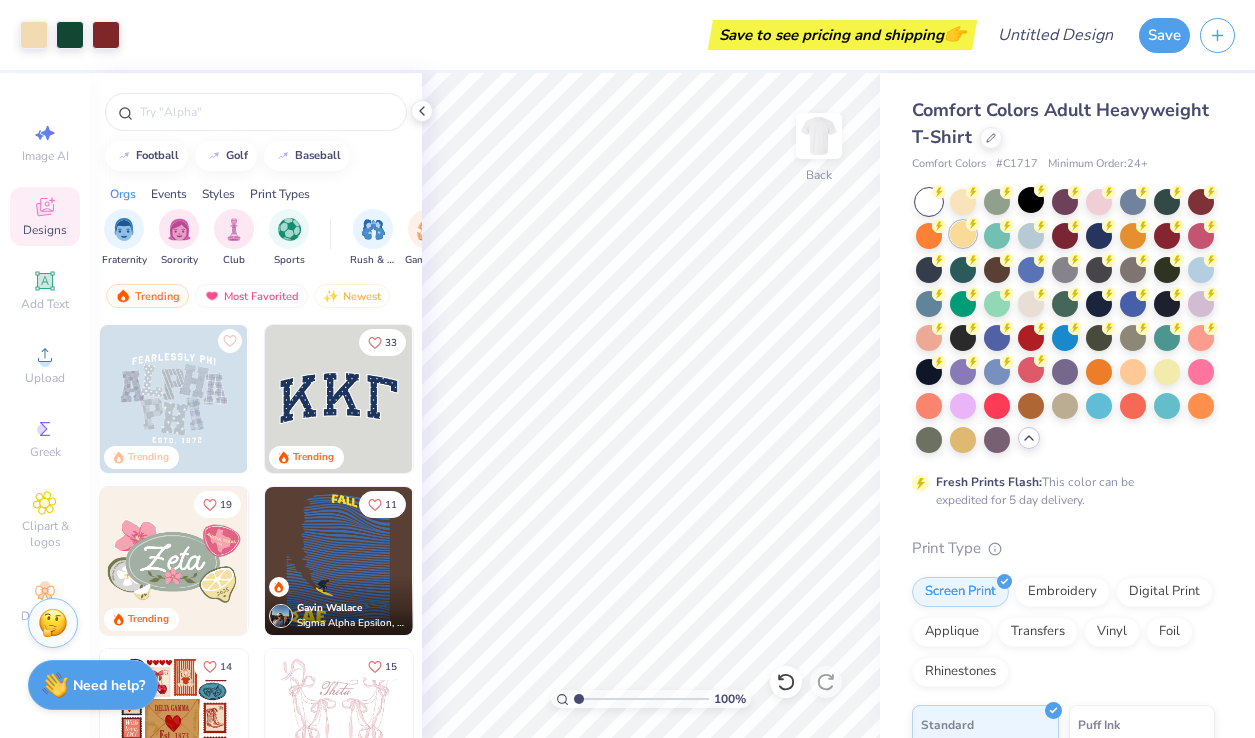 click at bounding box center (963, 234) 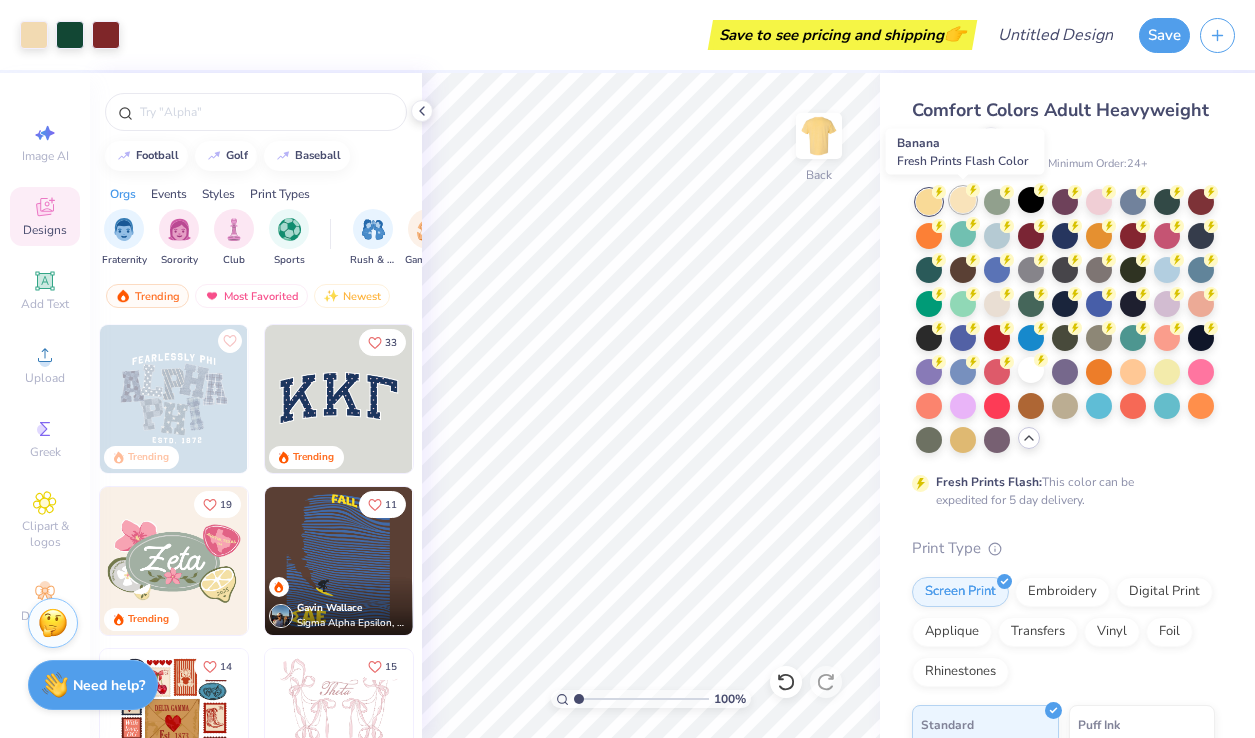 click at bounding box center [963, 200] 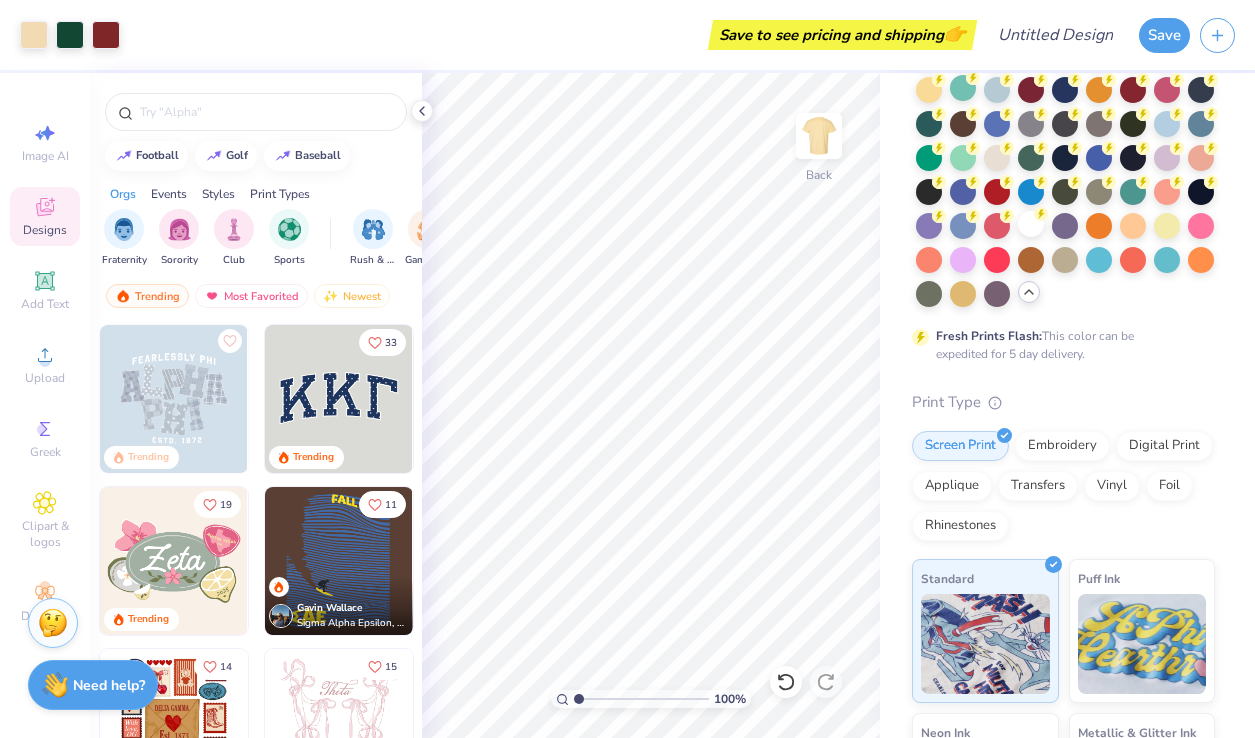 scroll, scrollTop: 0, scrollLeft: 0, axis: both 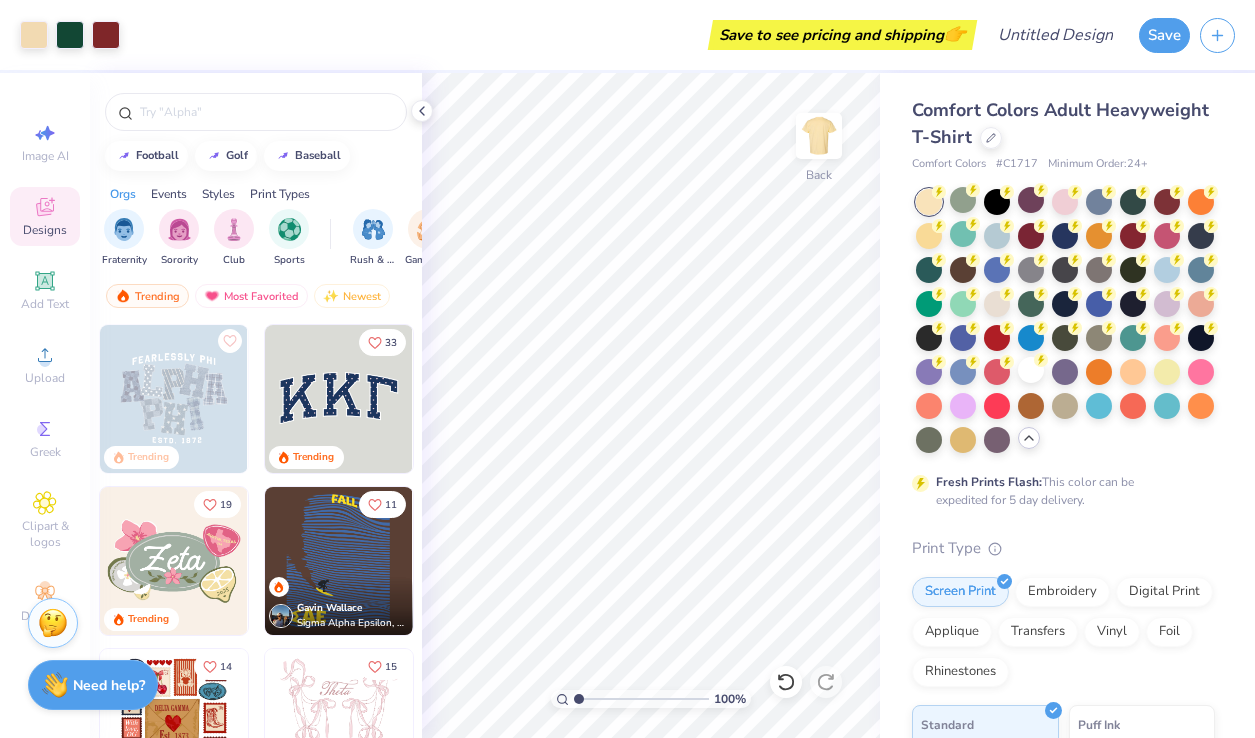 click on "# C1717" at bounding box center (1017, 164) 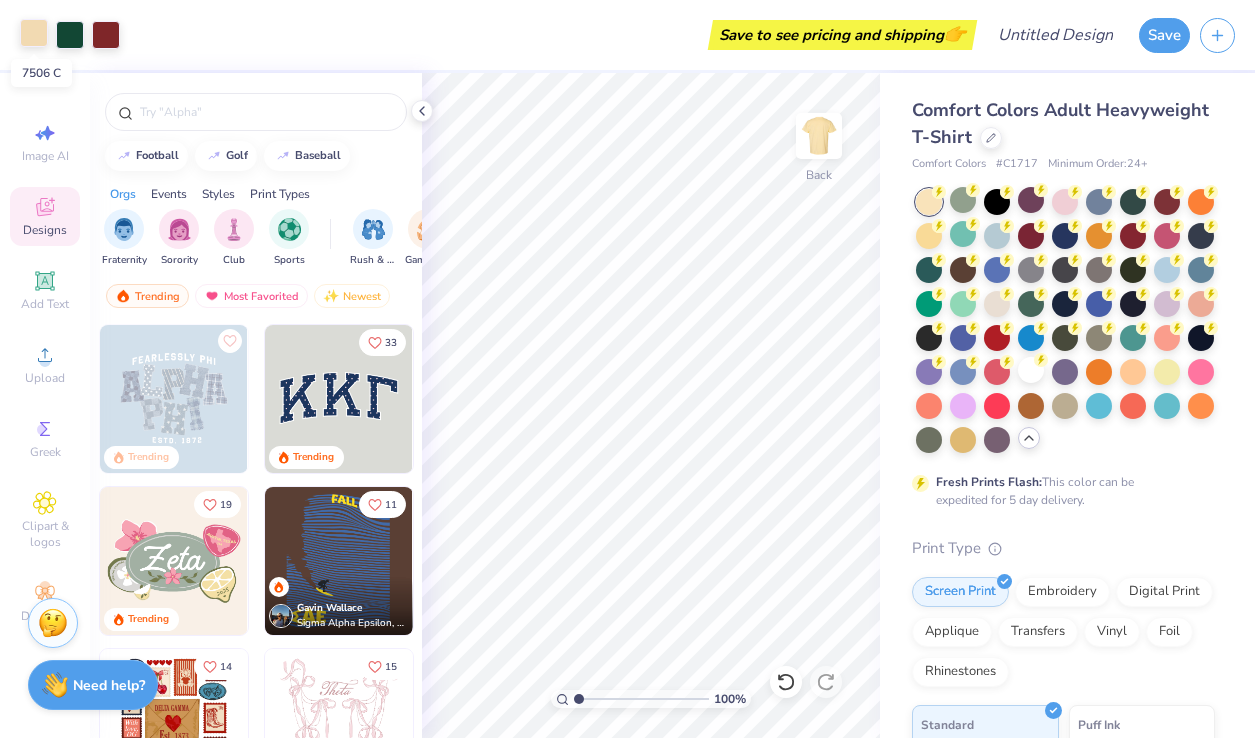 click at bounding box center (34, 33) 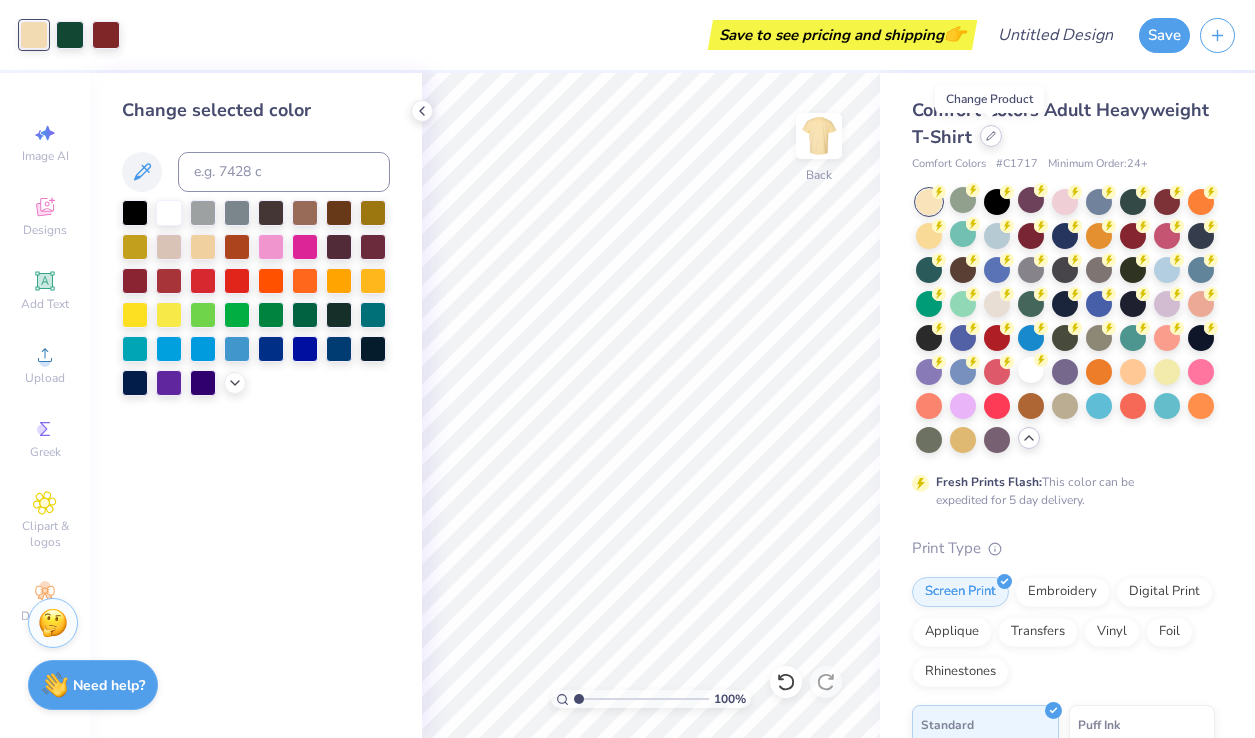 click 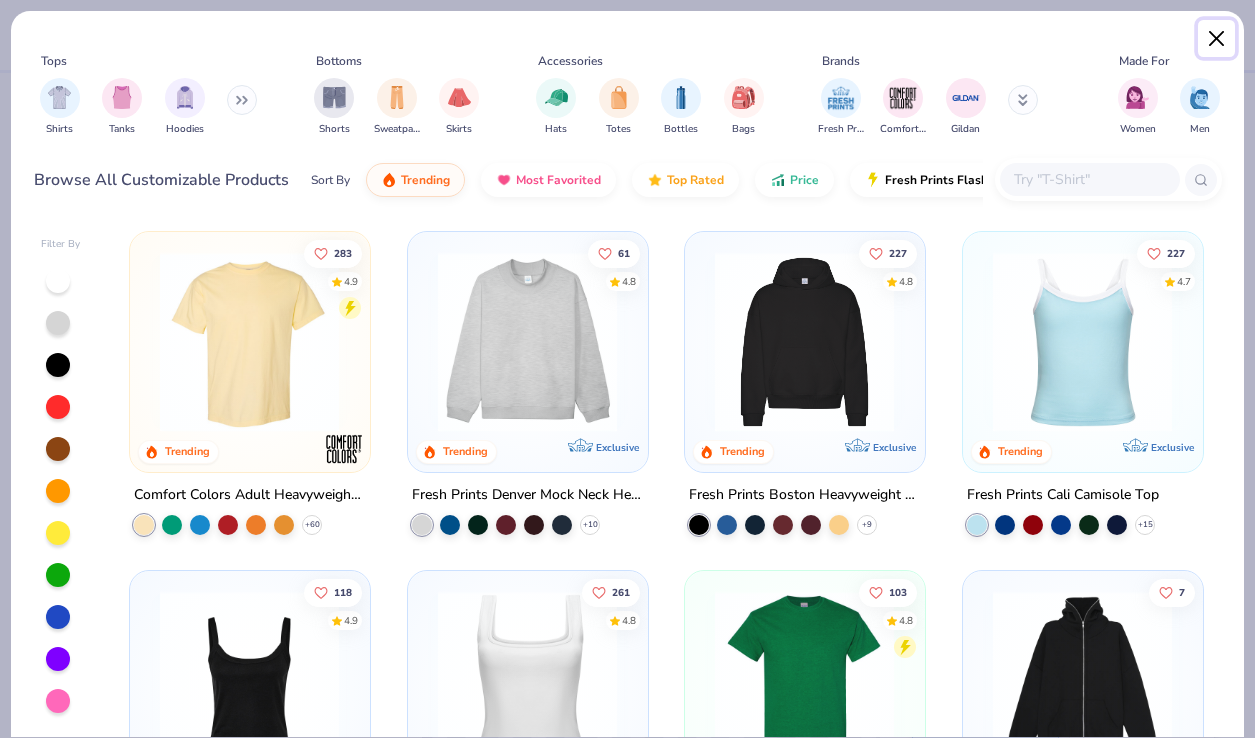 click at bounding box center (1217, 39) 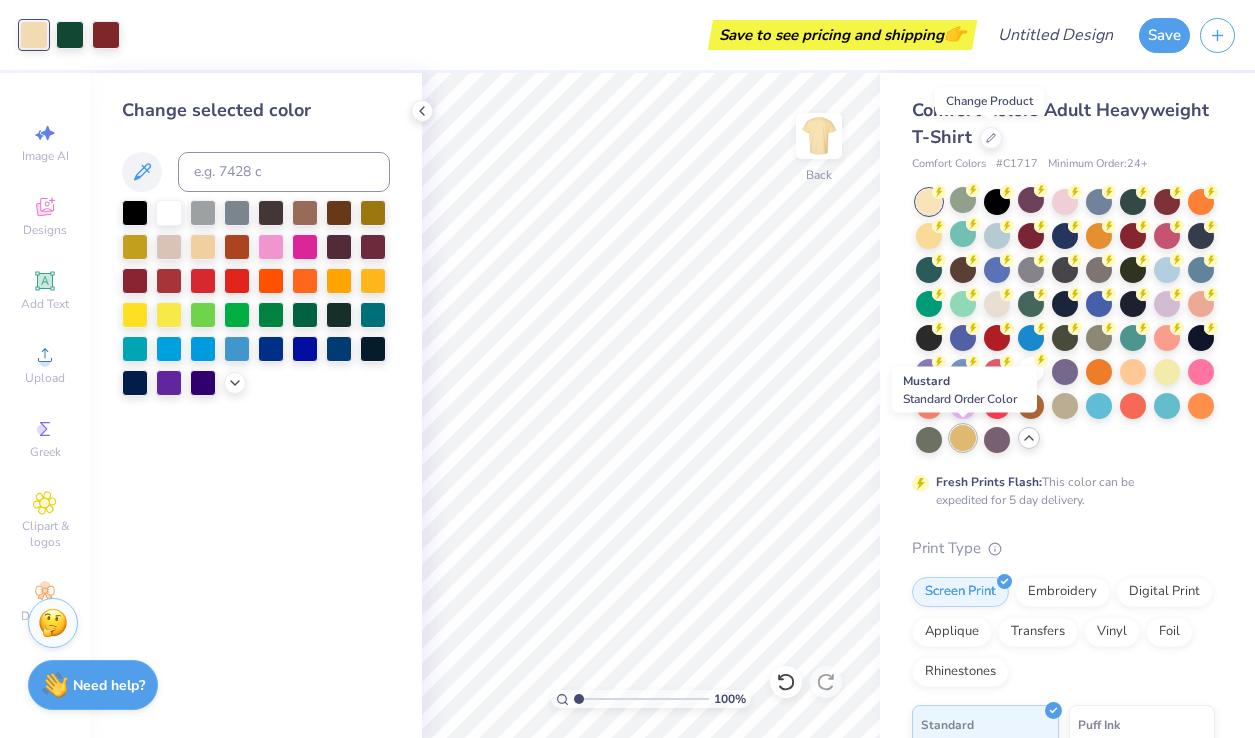click at bounding box center (963, 438) 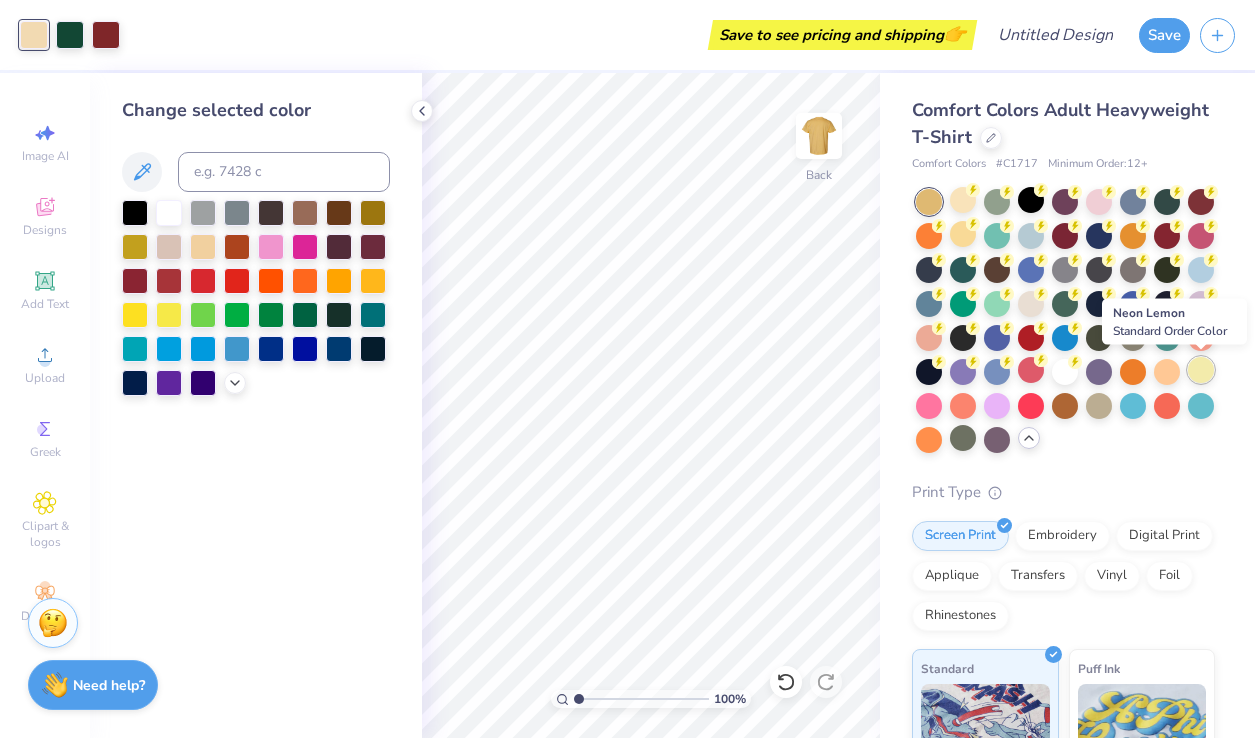 click at bounding box center [1201, 370] 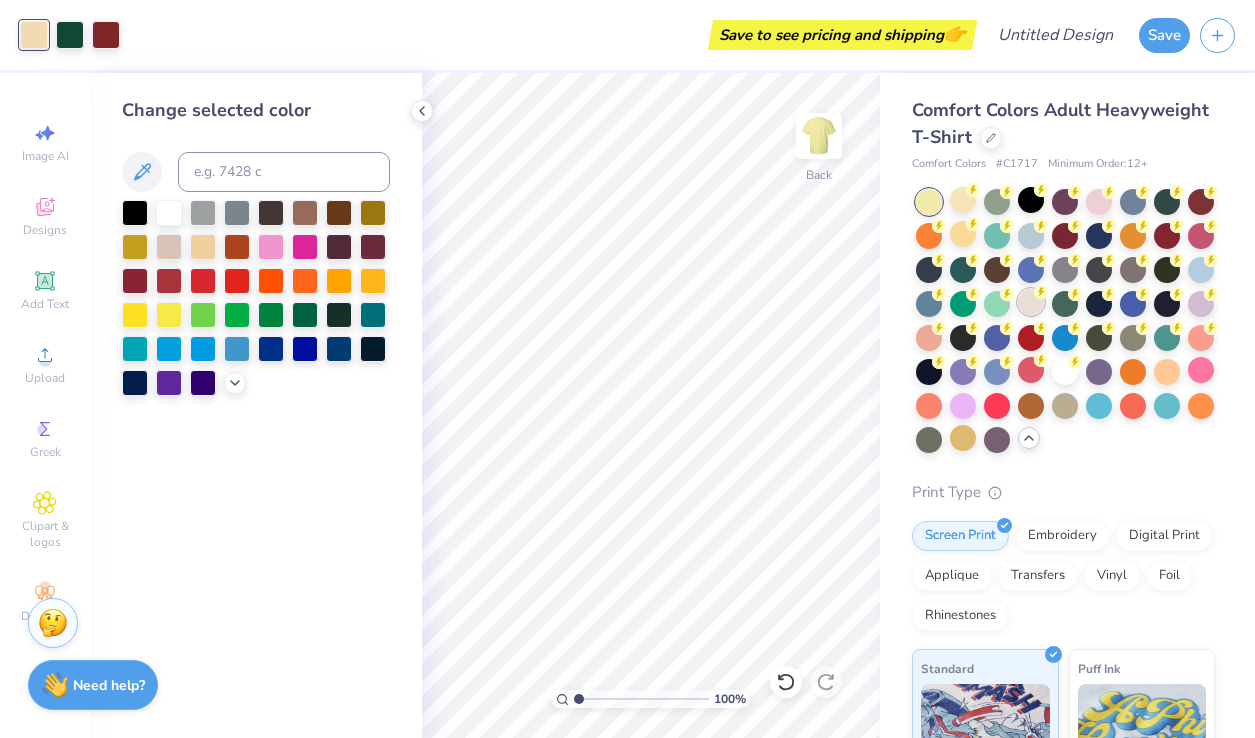 click at bounding box center (1031, 302) 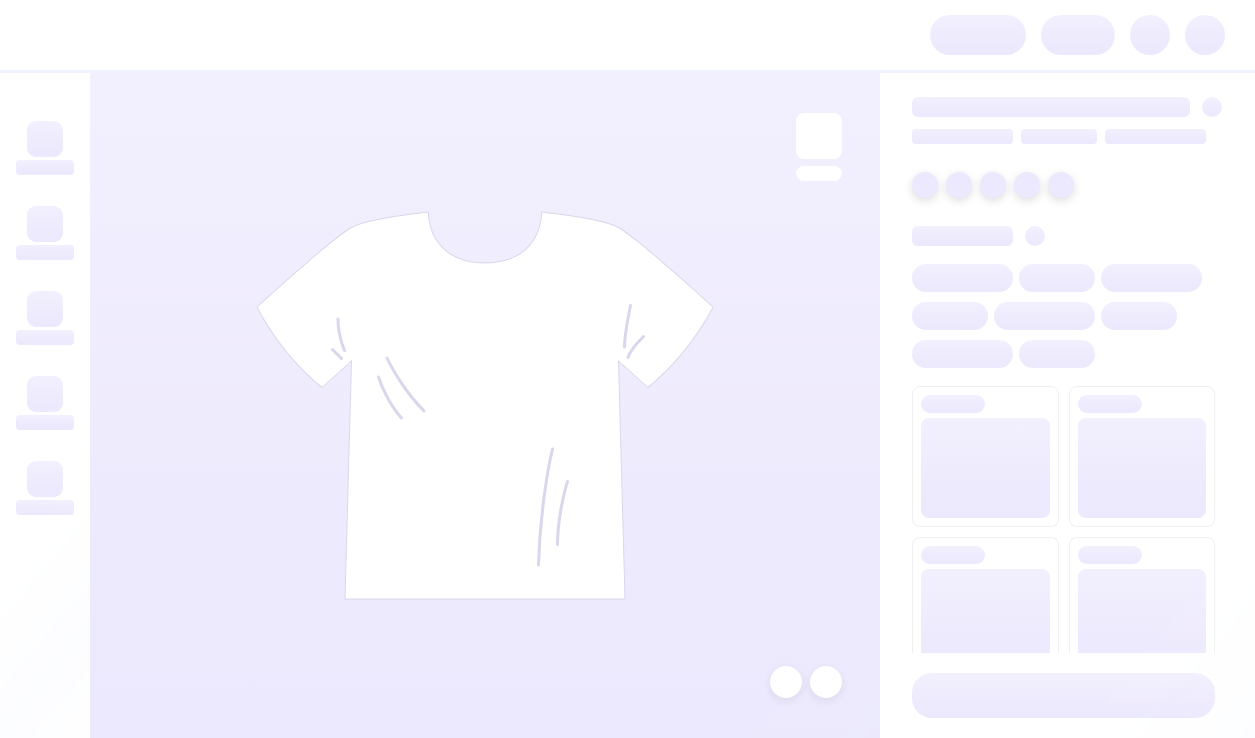 scroll, scrollTop: 0, scrollLeft: 0, axis: both 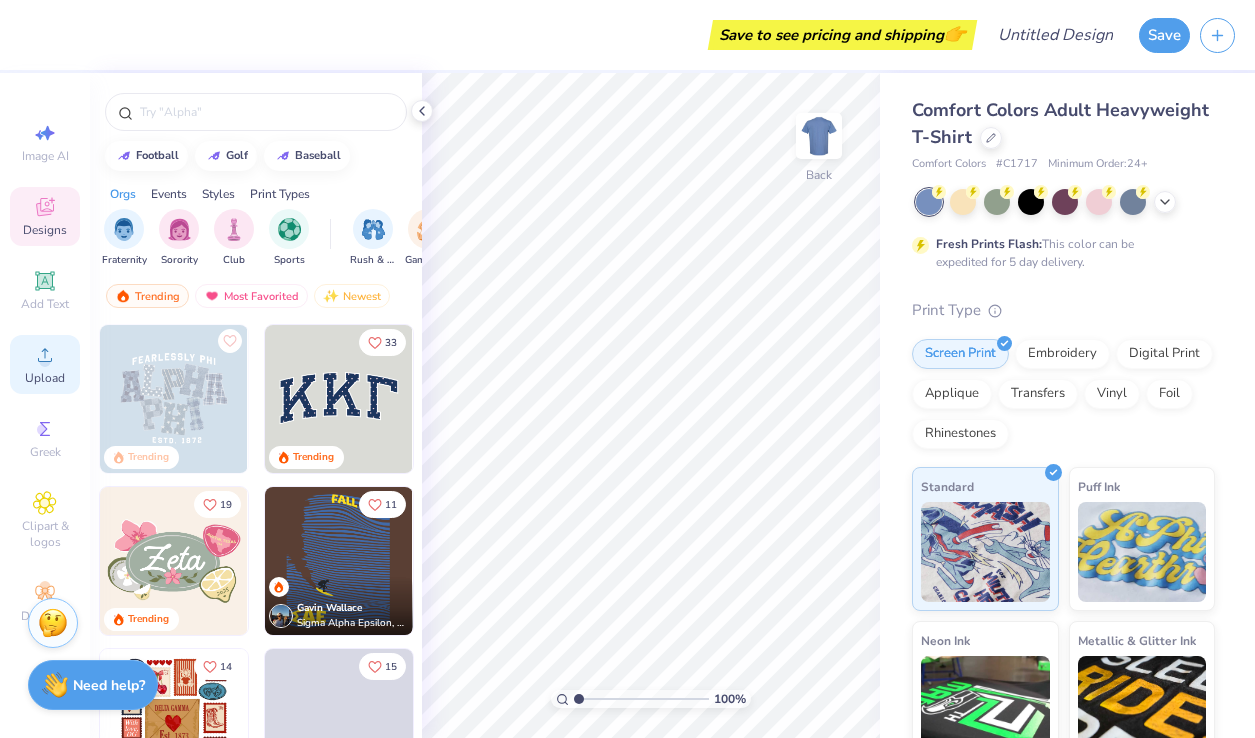 click 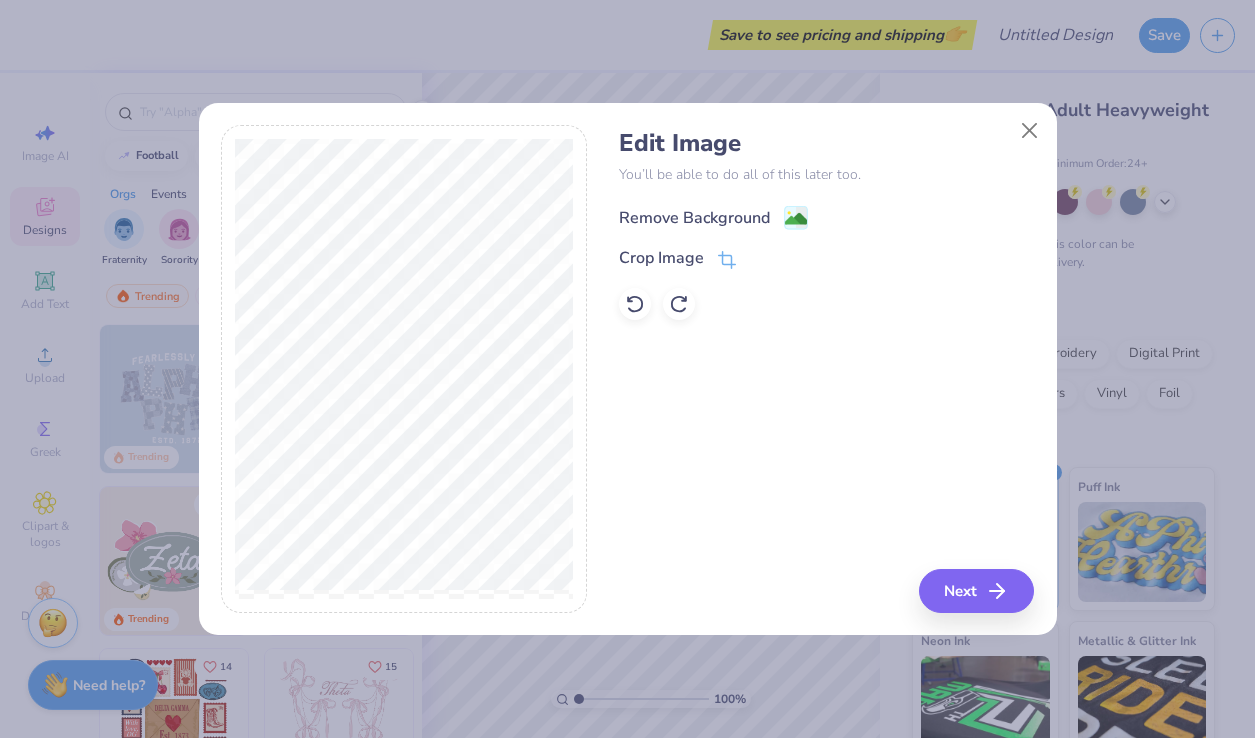click on "Remove Background" at bounding box center (694, 218) 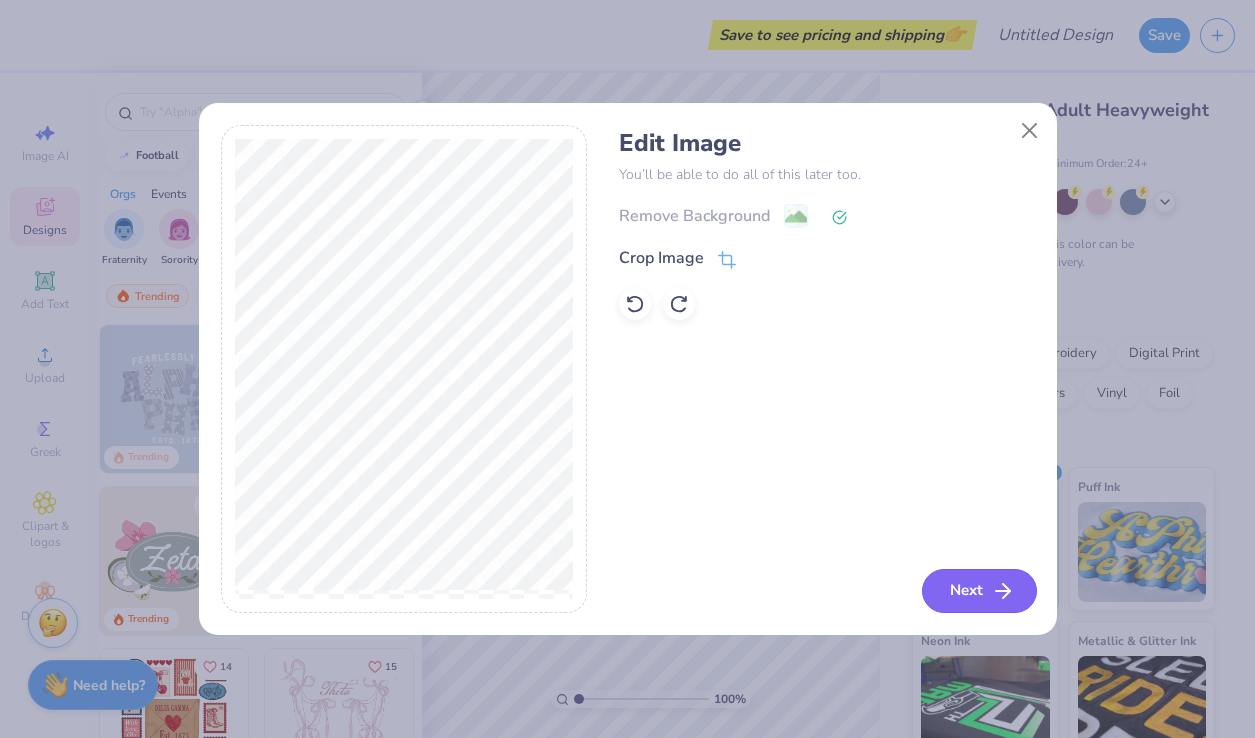 click on "Next" at bounding box center [979, 591] 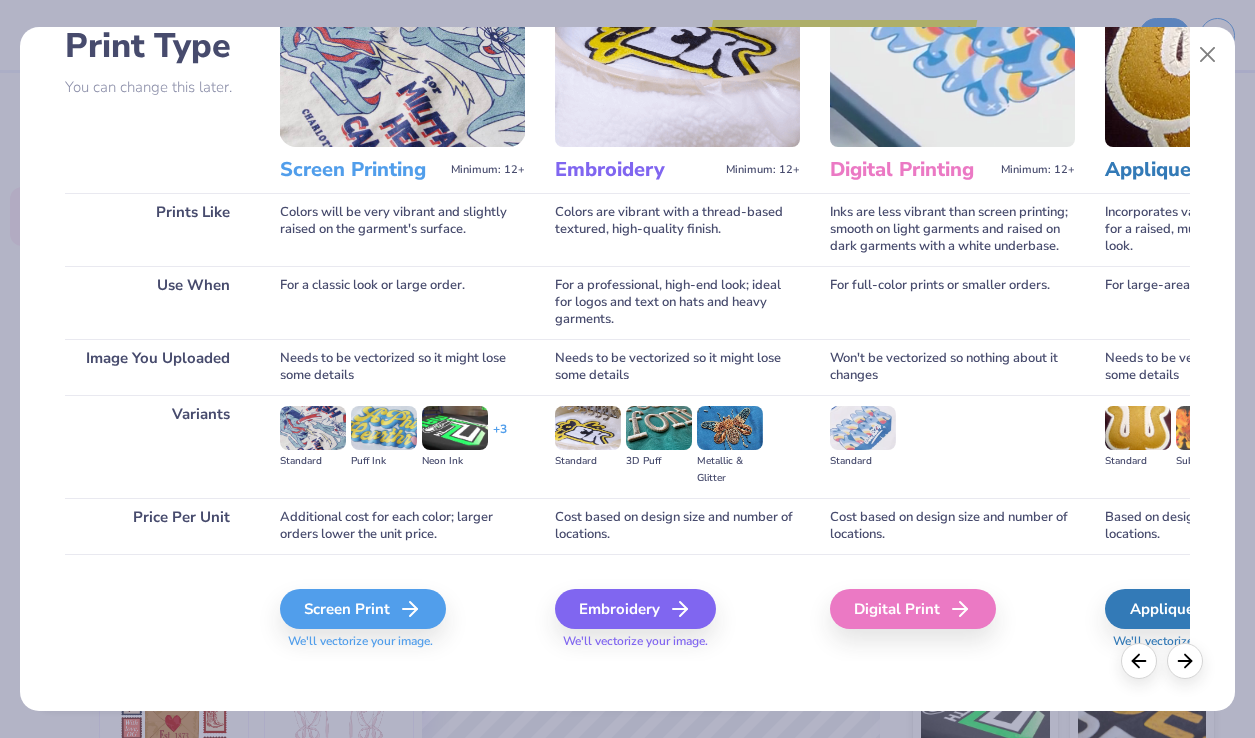 scroll, scrollTop: 159, scrollLeft: 0, axis: vertical 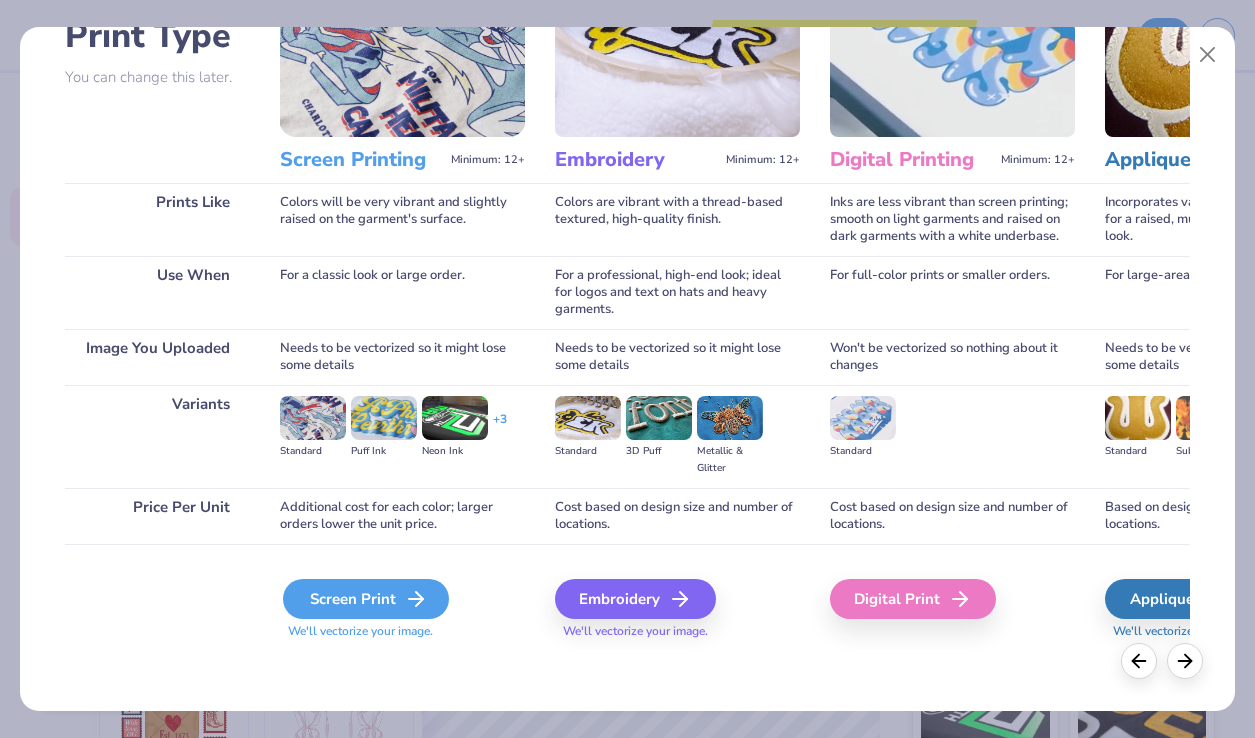 click on "Screen Print" at bounding box center [366, 599] 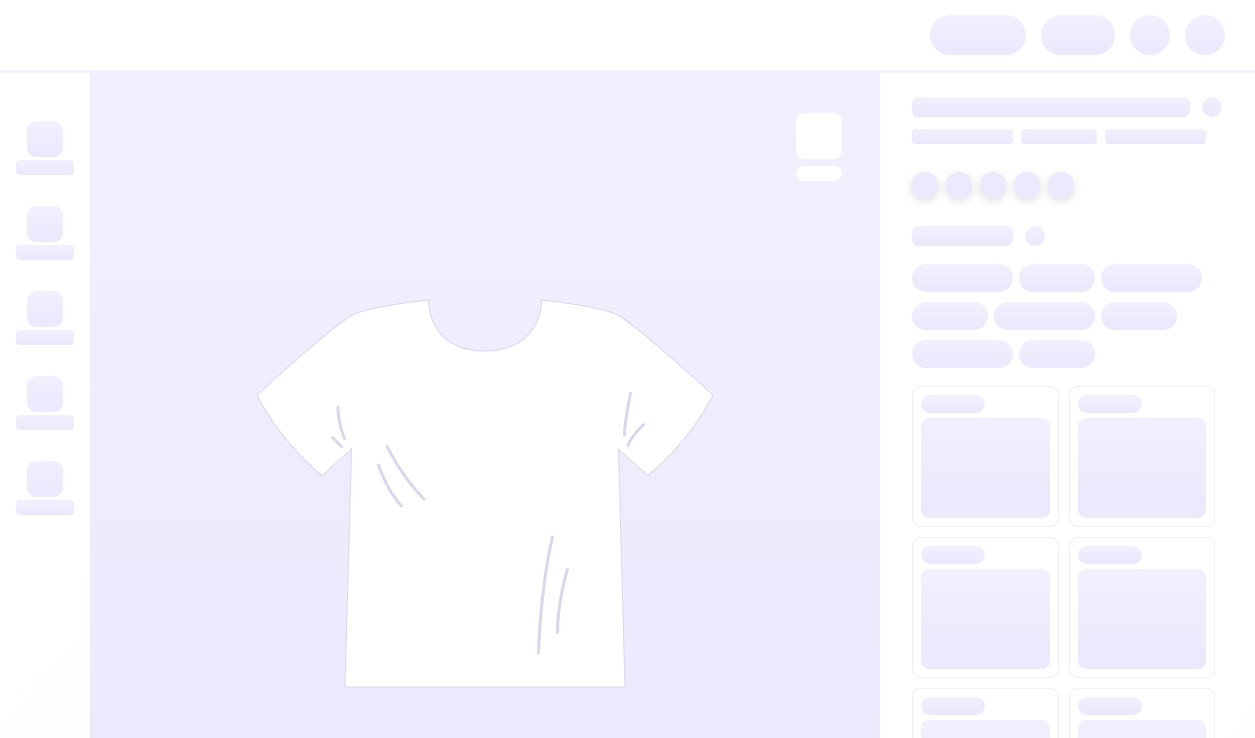 scroll, scrollTop: 0, scrollLeft: 0, axis: both 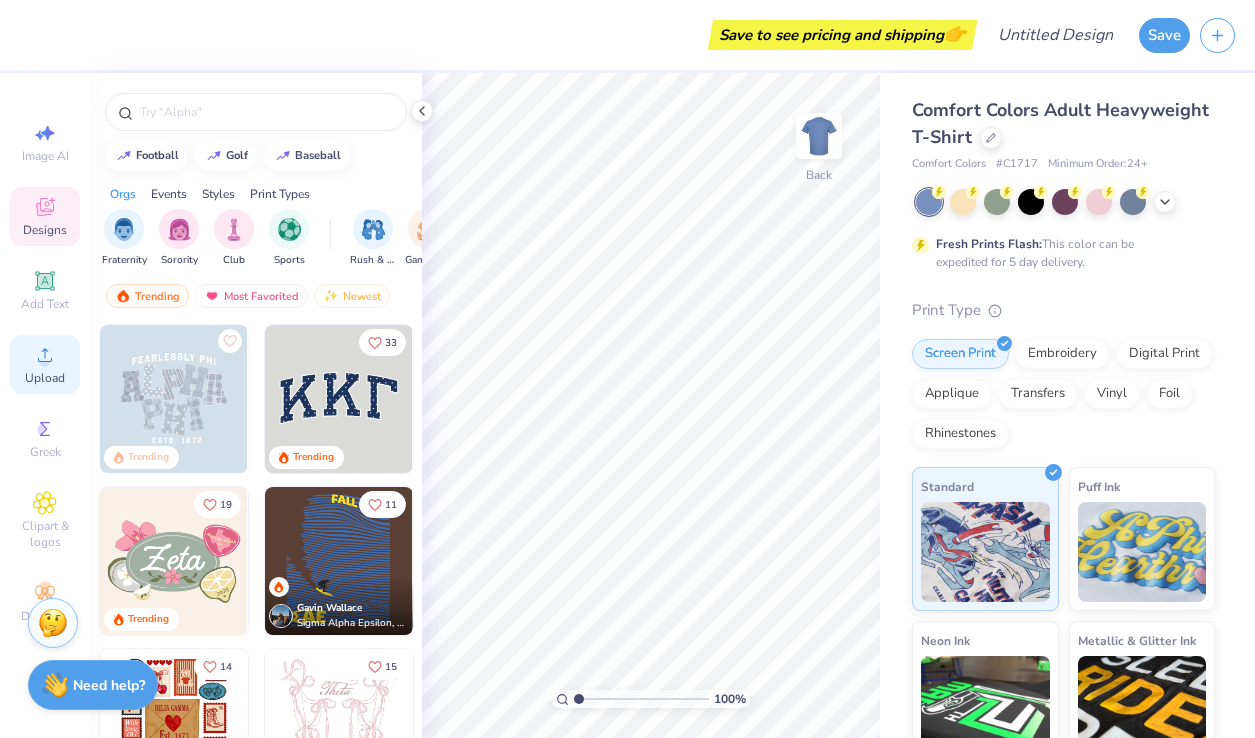 click on "Upload" at bounding box center (45, 378) 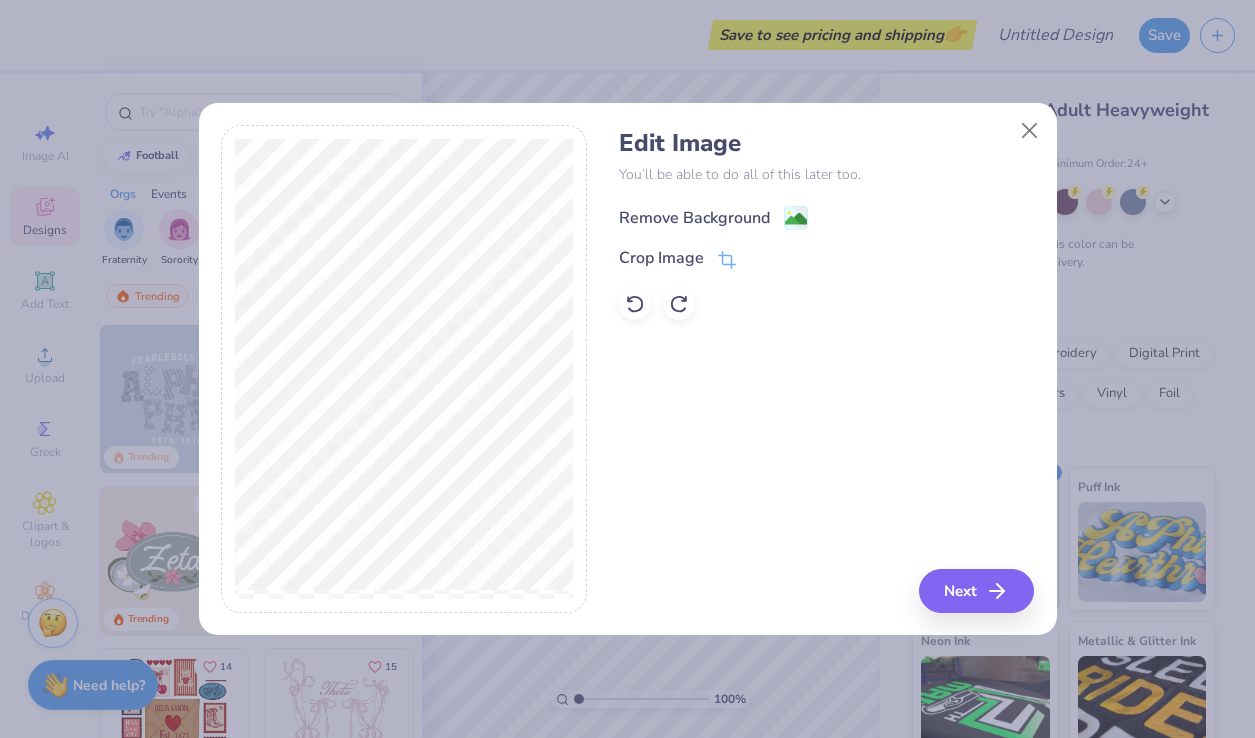 click on "Remove Background" at bounding box center [694, 218] 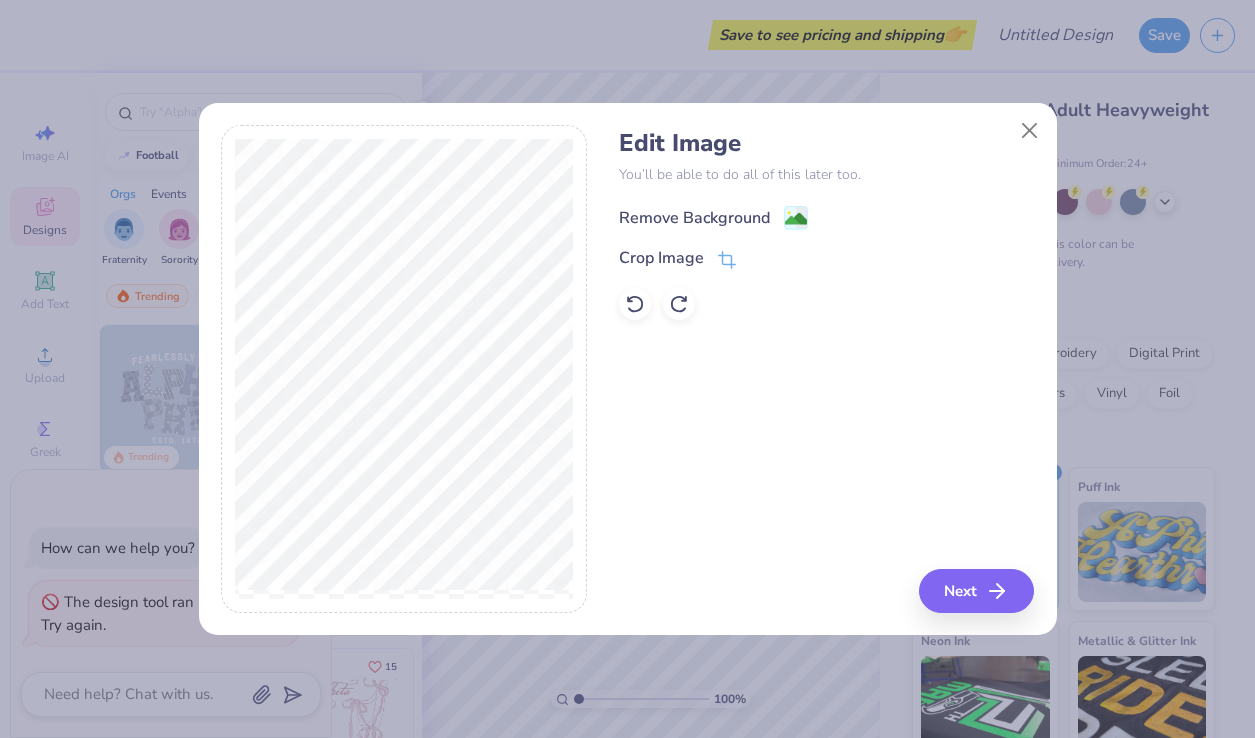 click on "Remove Background" at bounding box center [694, 218] 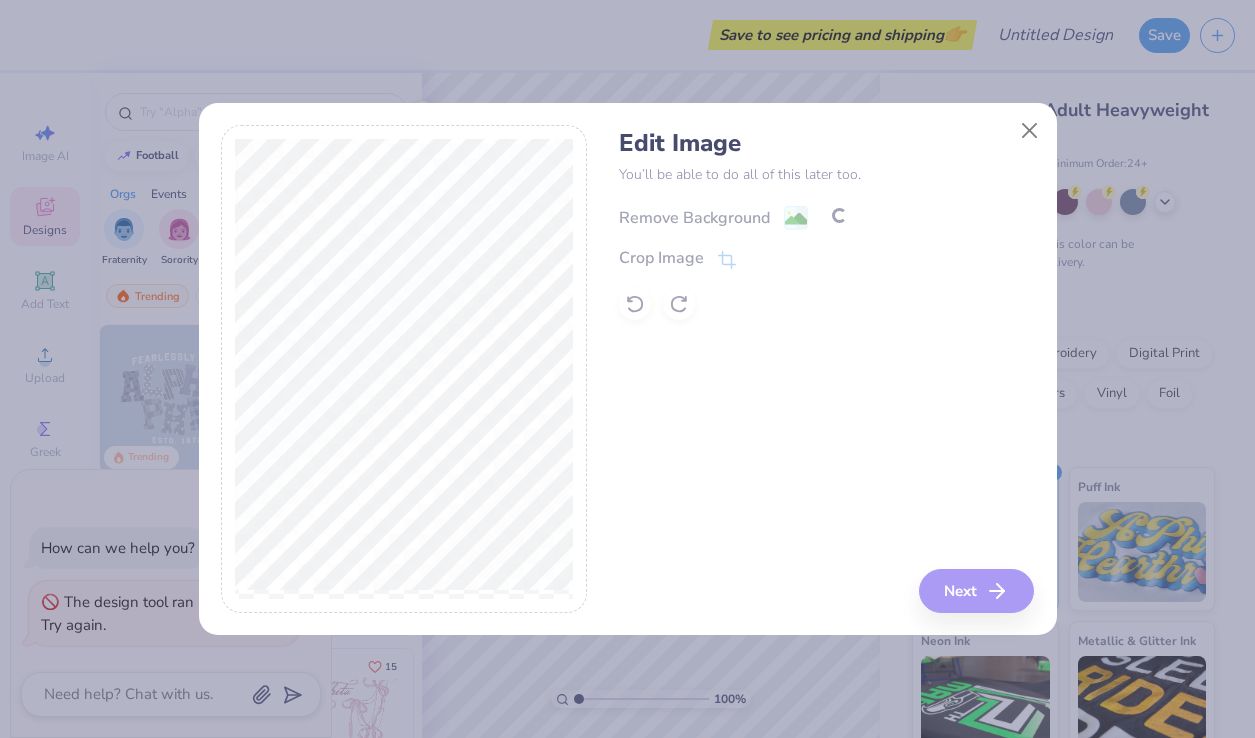 type on "x" 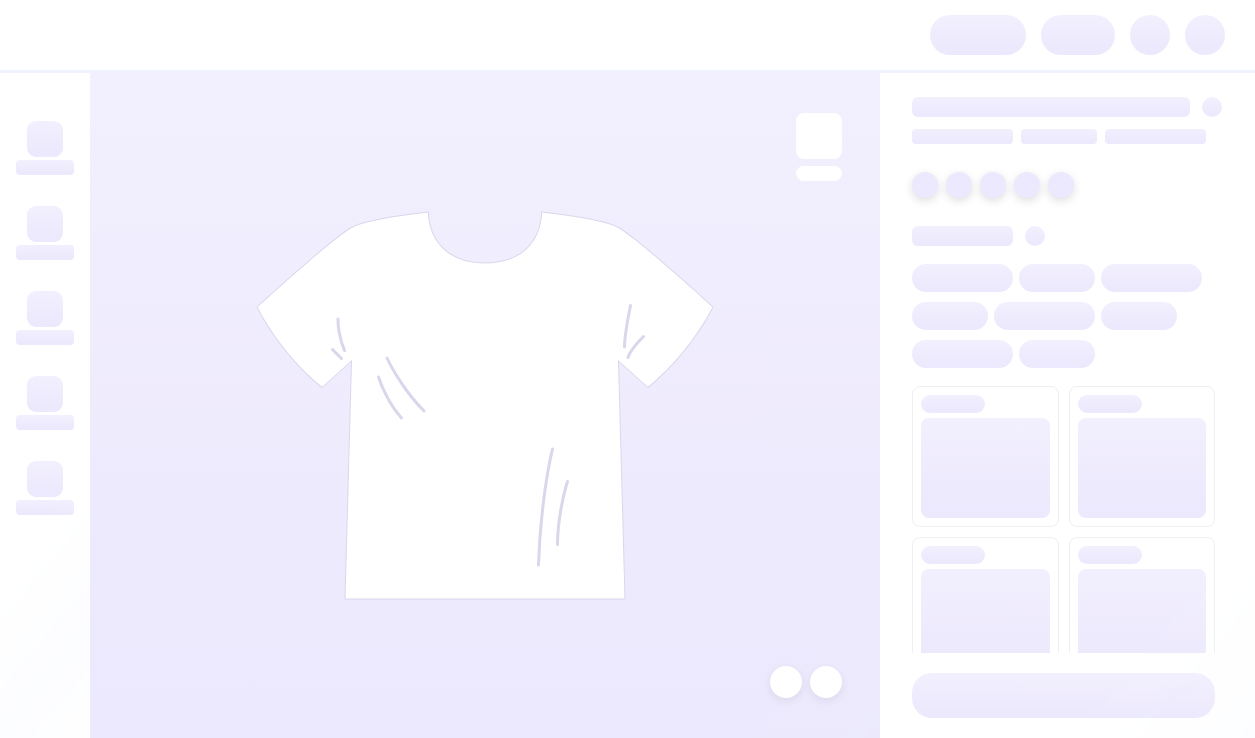 scroll, scrollTop: 0, scrollLeft: 0, axis: both 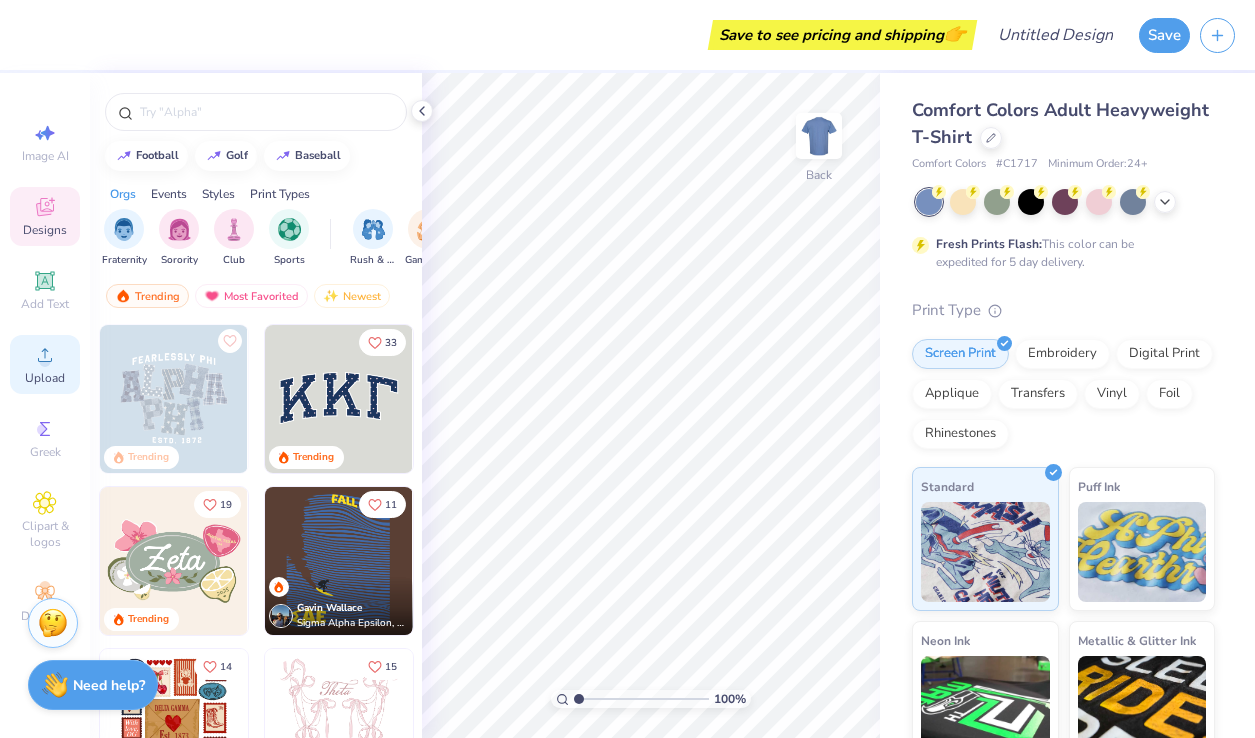 click on "Upload" at bounding box center (45, 364) 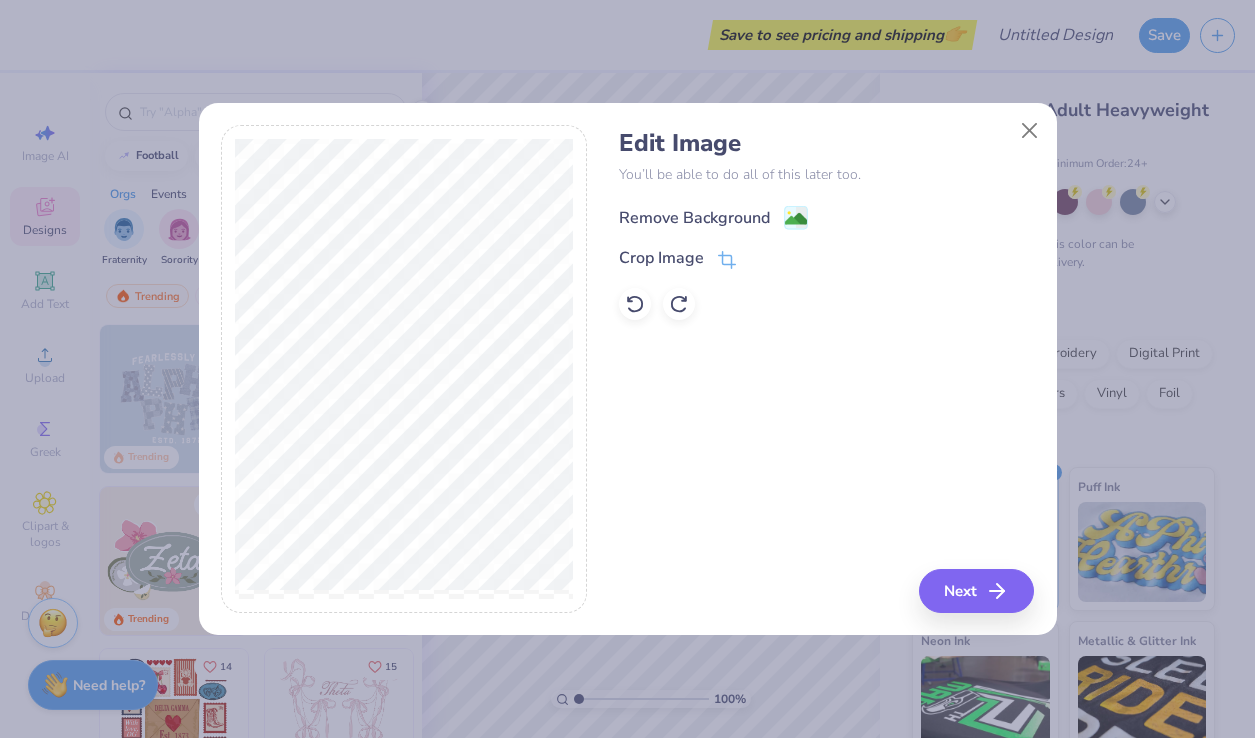 click on "Remove Background" at bounding box center (694, 218) 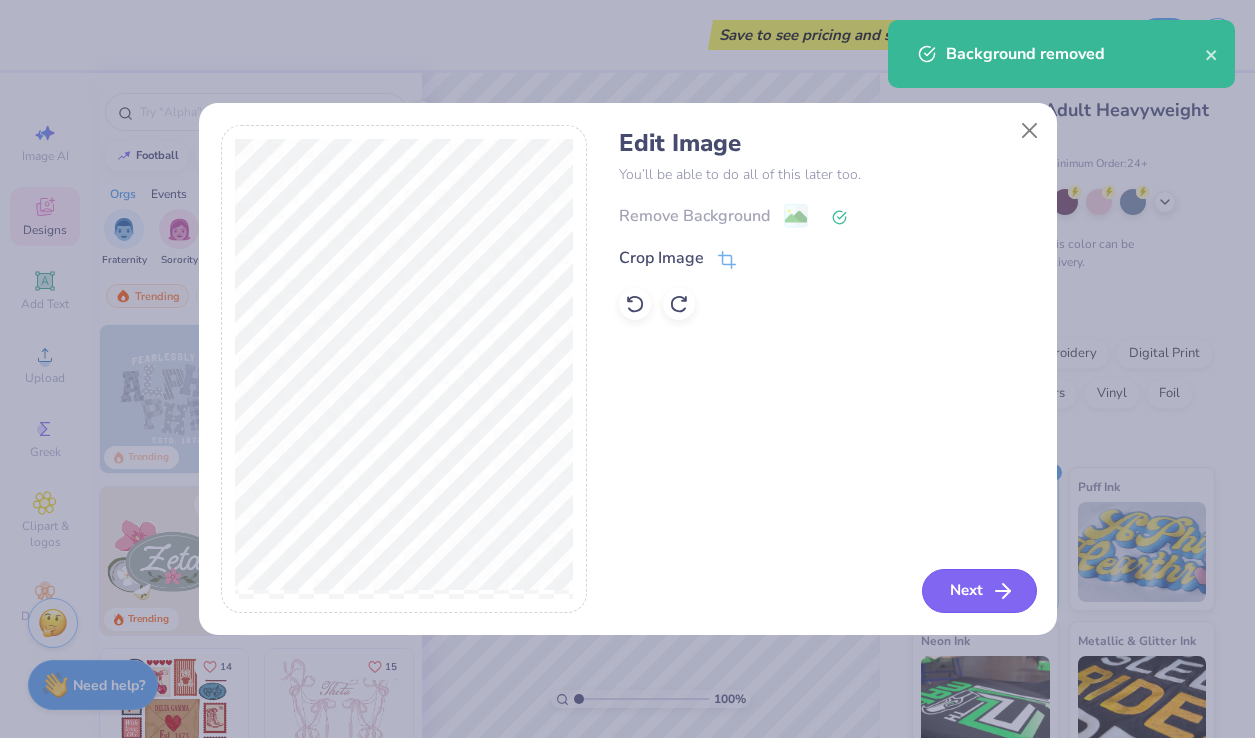 click on "Next" at bounding box center [979, 591] 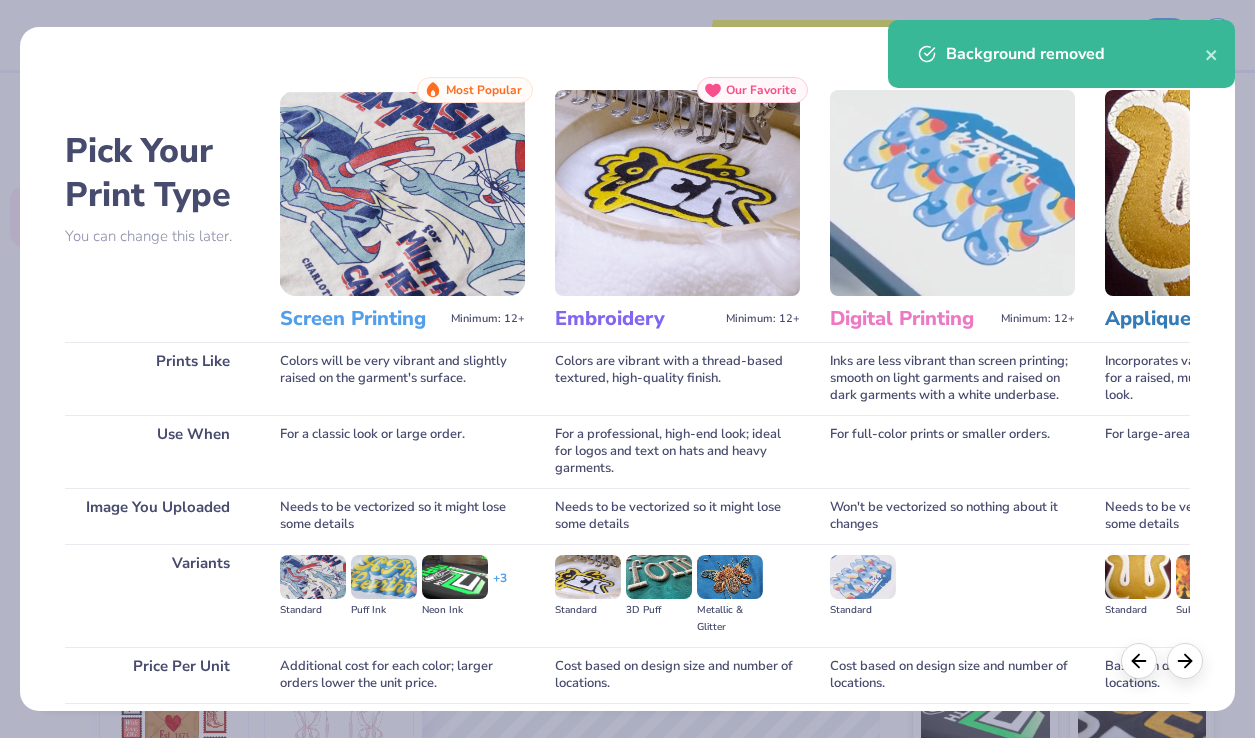scroll, scrollTop: 159, scrollLeft: 0, axis: vertical 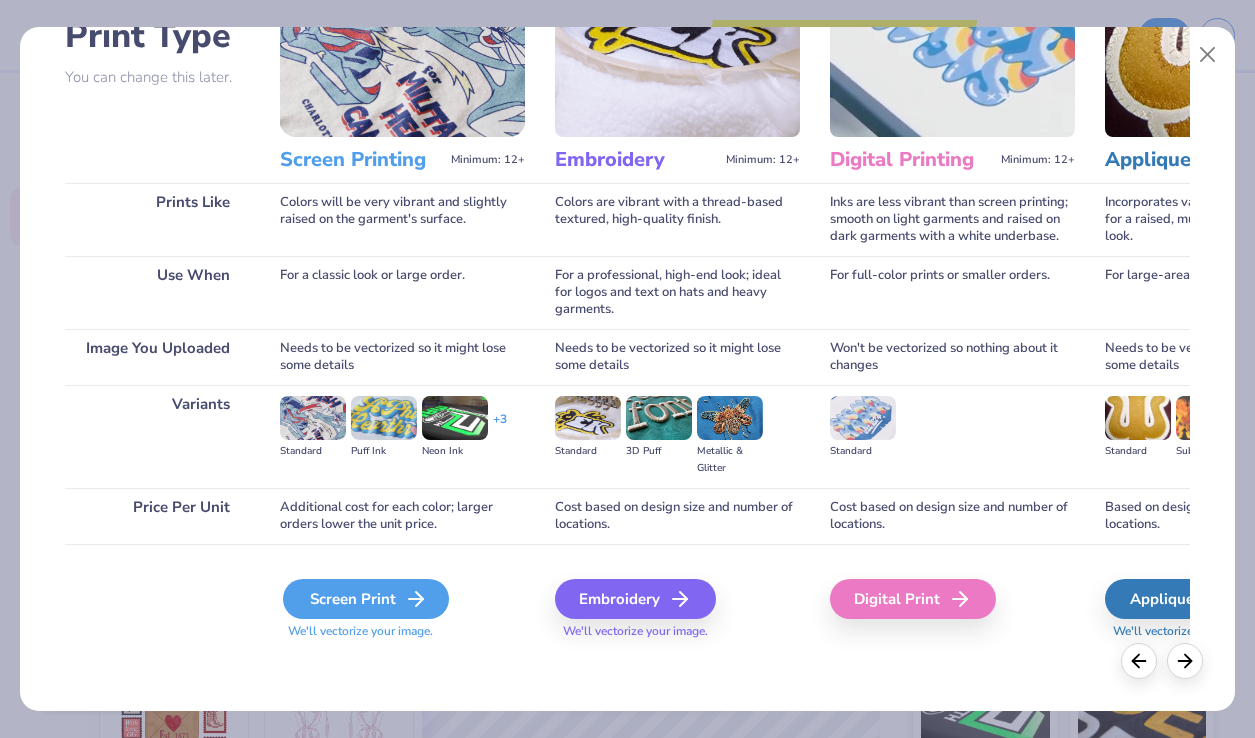 click on "Screen Print" at bounding box center [366, 599] 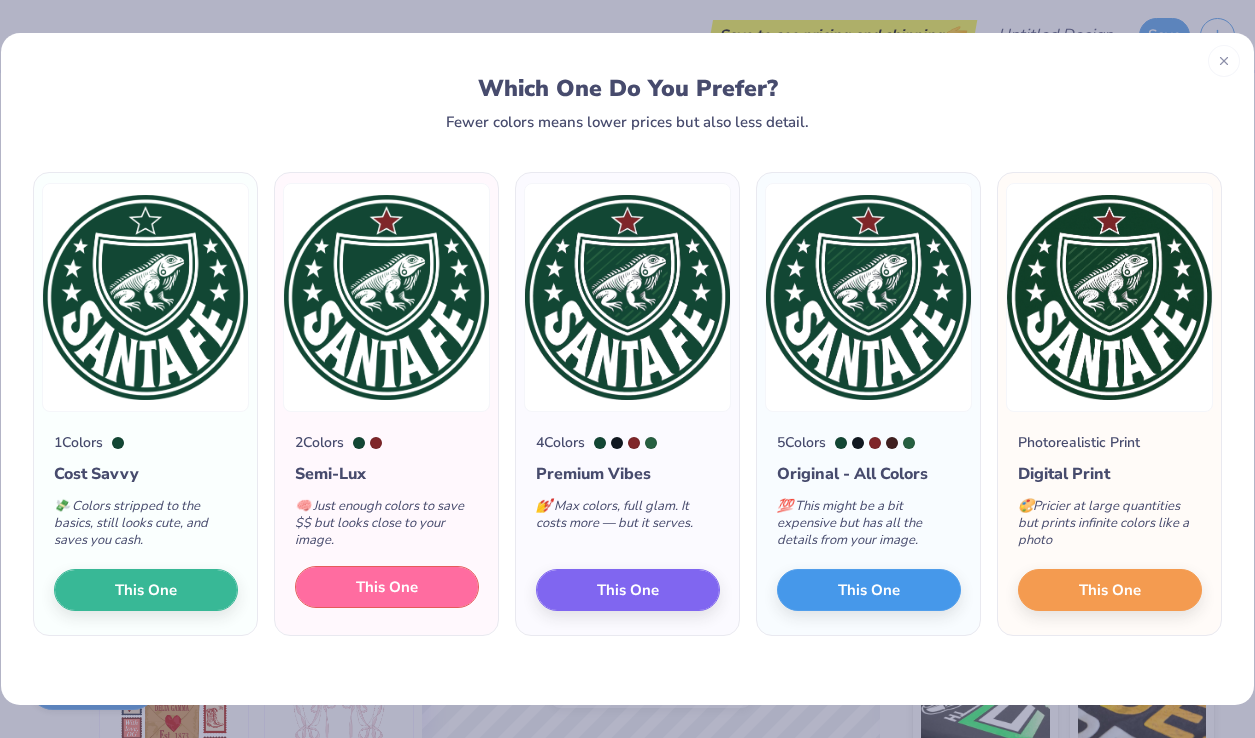 click on "This One" at bounding box center [387, 587] 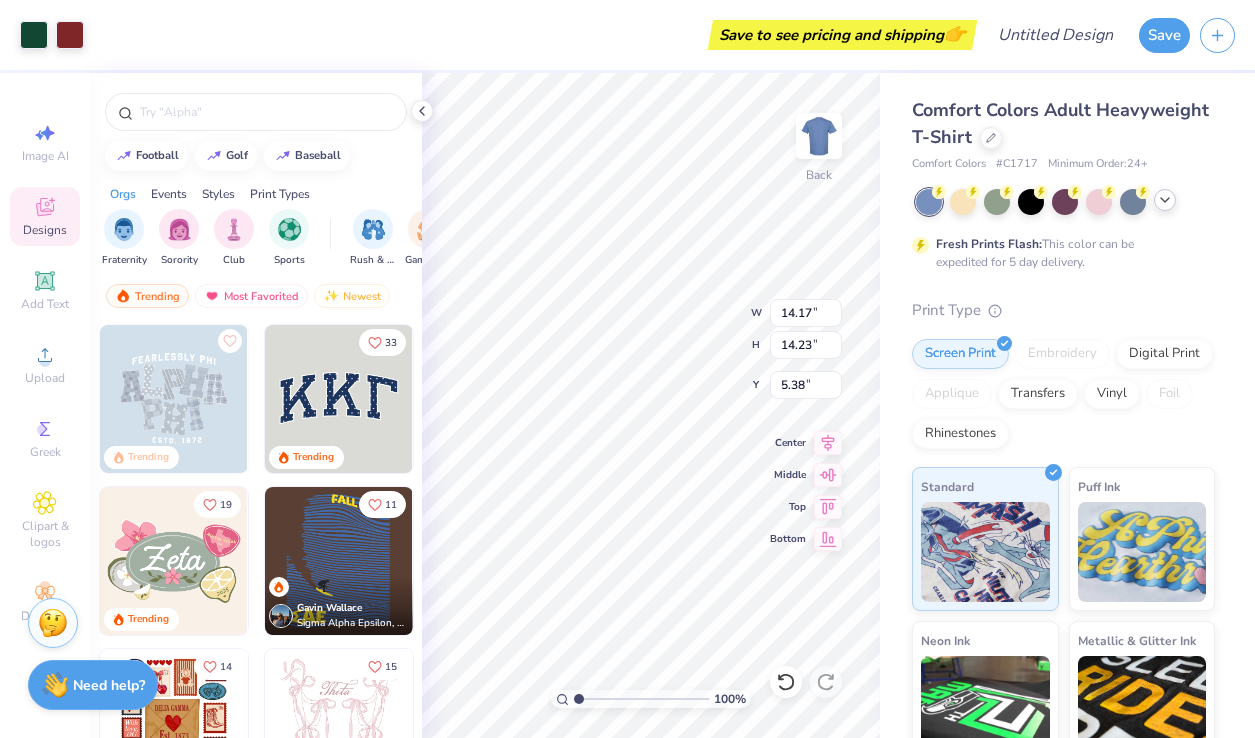 click 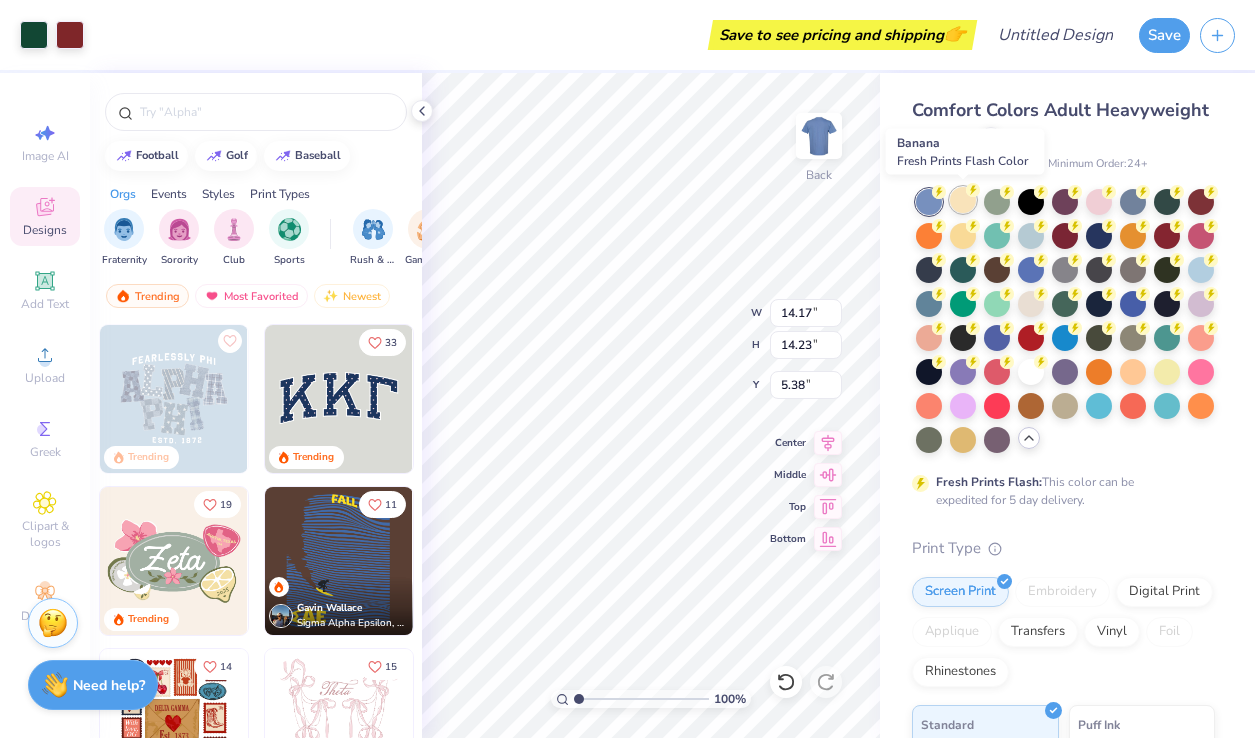 click at bounding box center [963, 200] 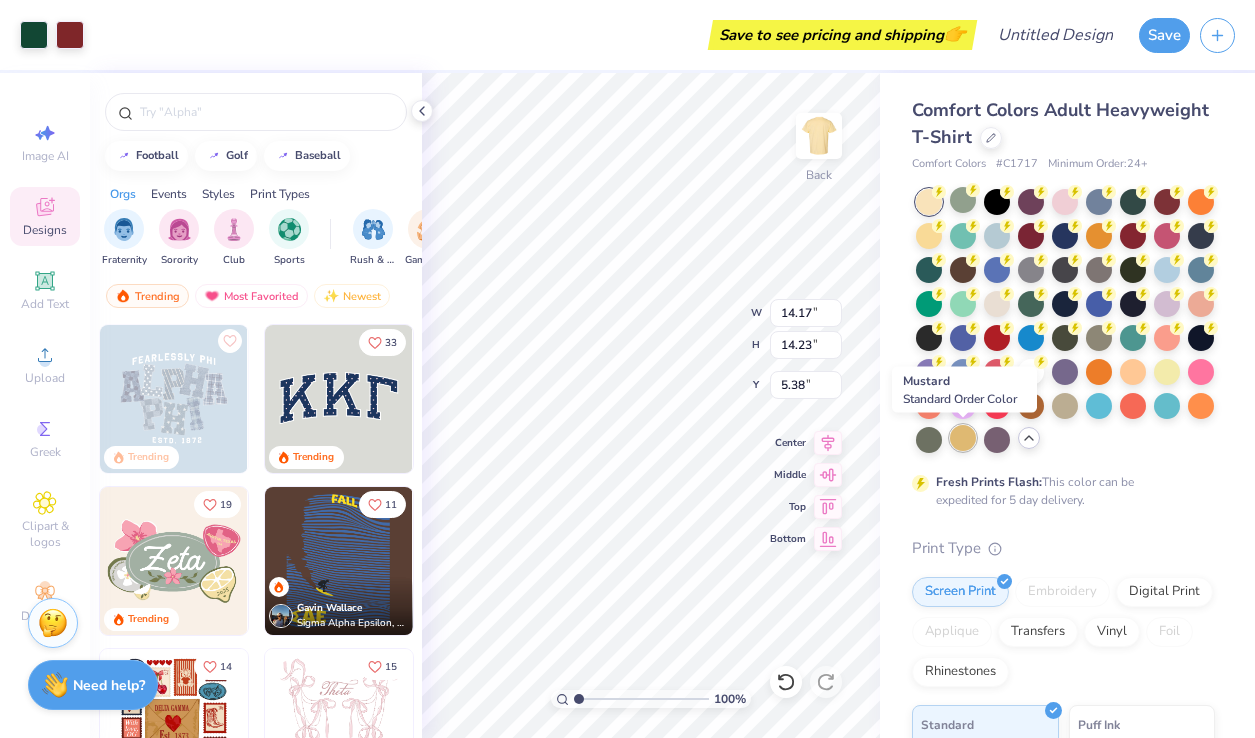 click at bounding box center [963, 438] 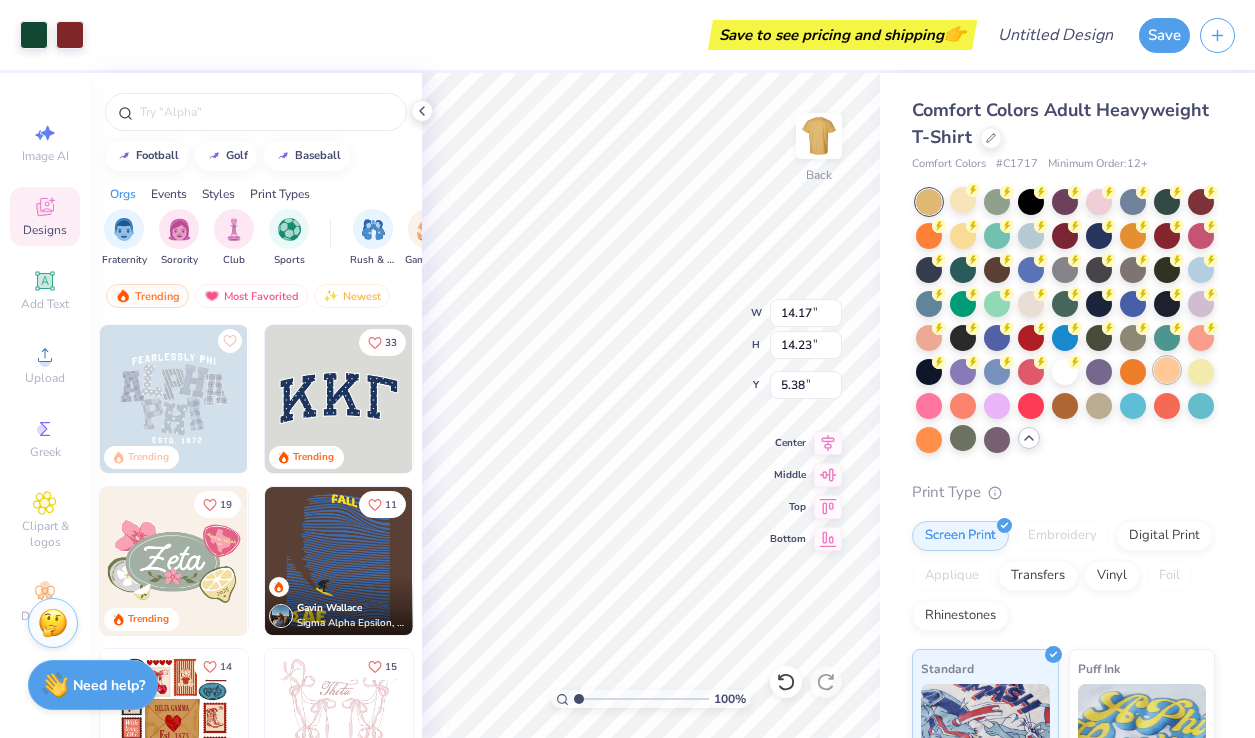 click at bounding box center [1167, 370] 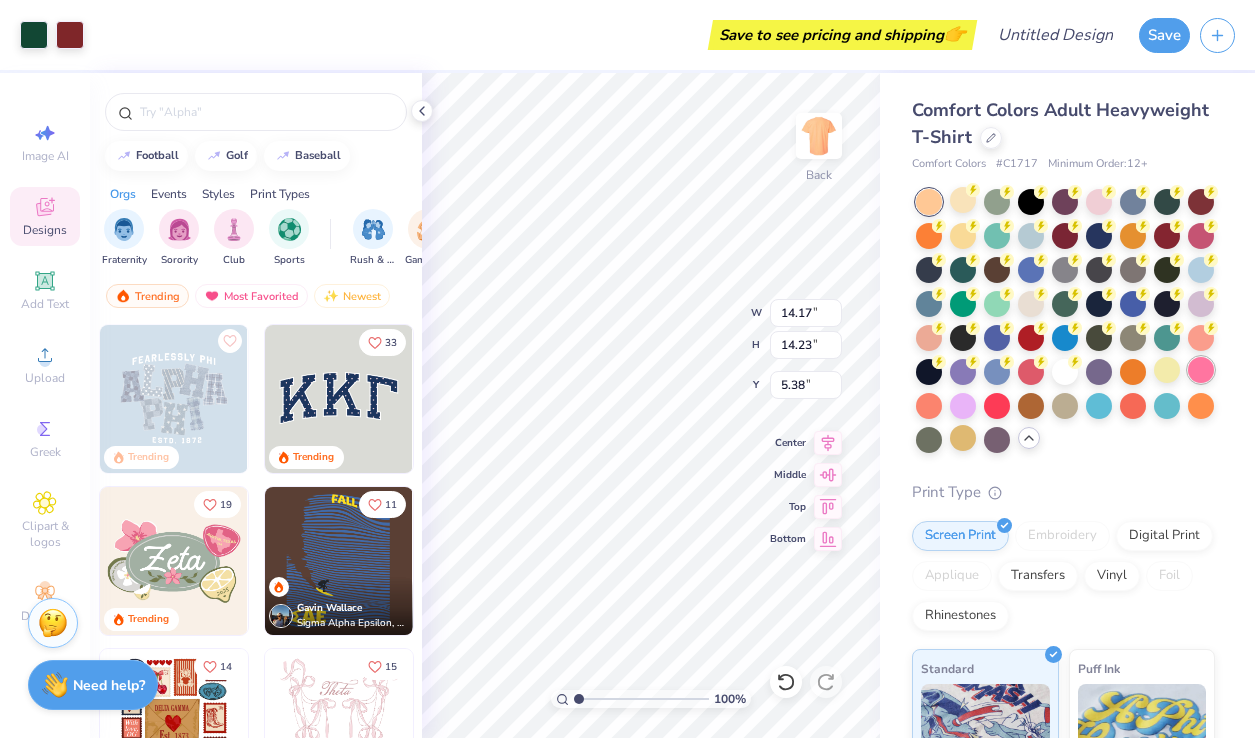 click at bounding box center [1201, 370] 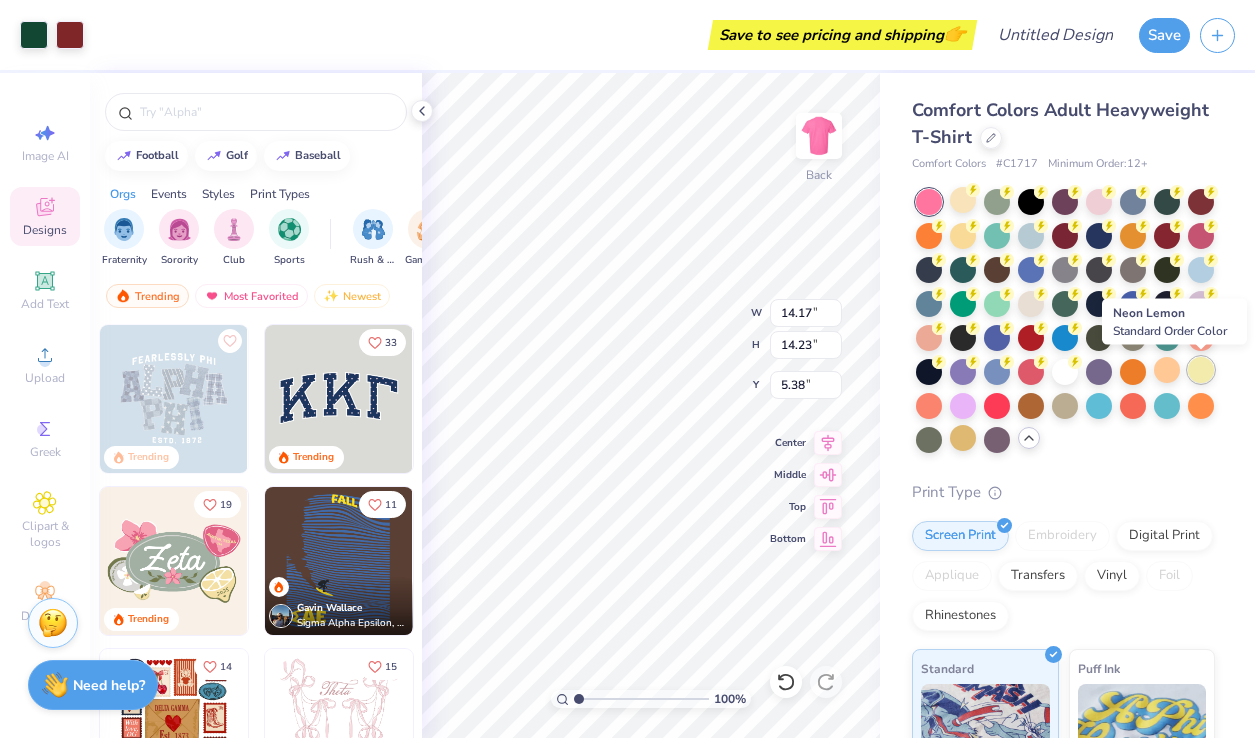 click at bounding box center (1201, 370) 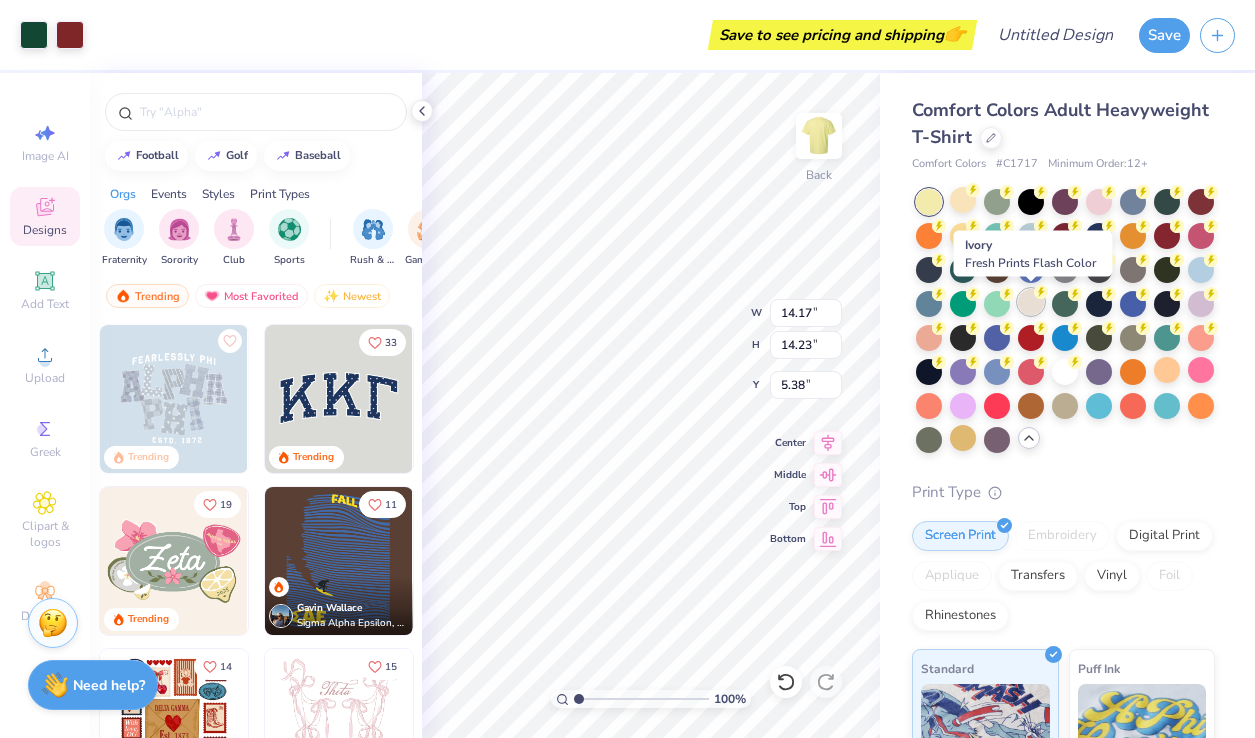 click at bounding box center [1031, 302] 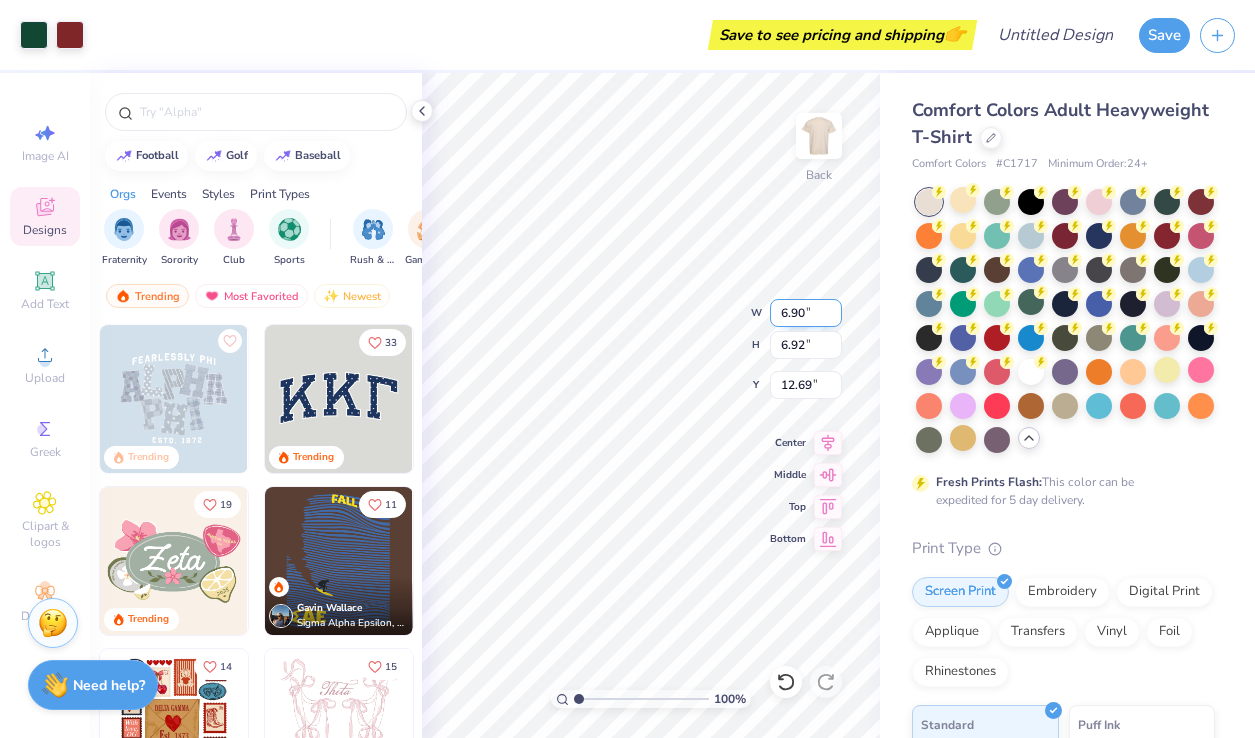 type on "6.90" 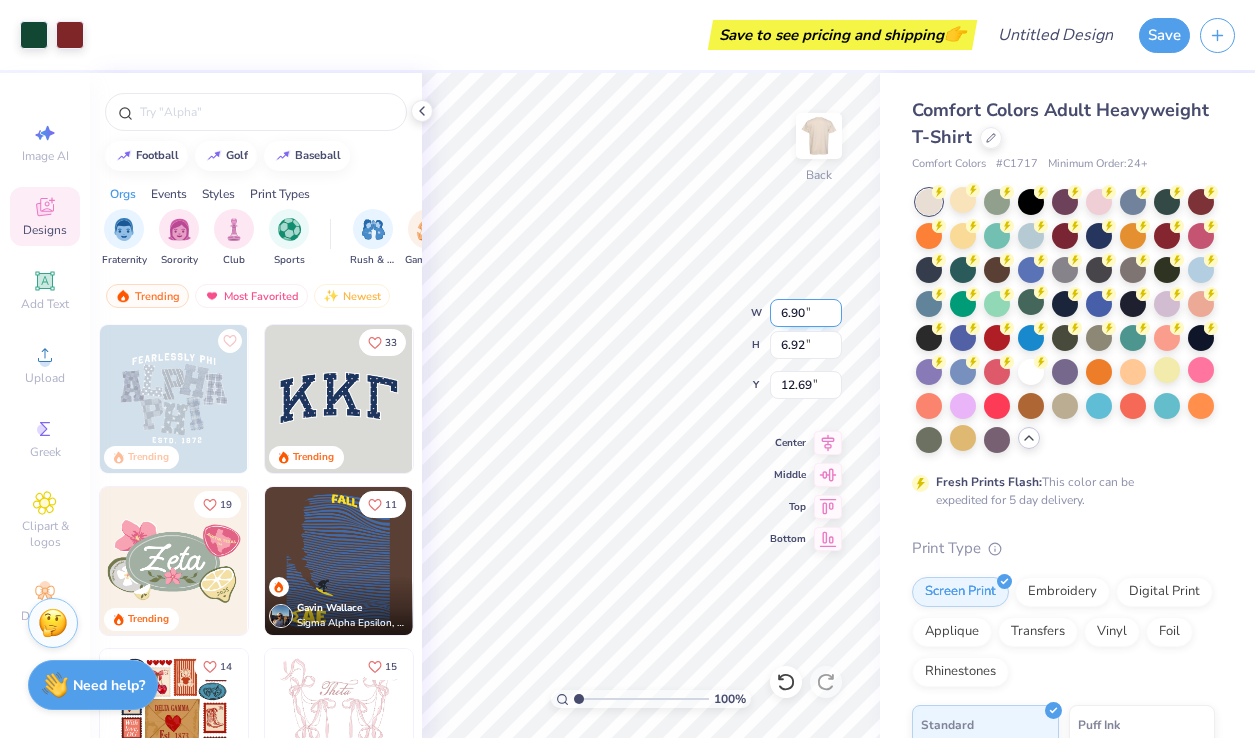 type on "6.92" 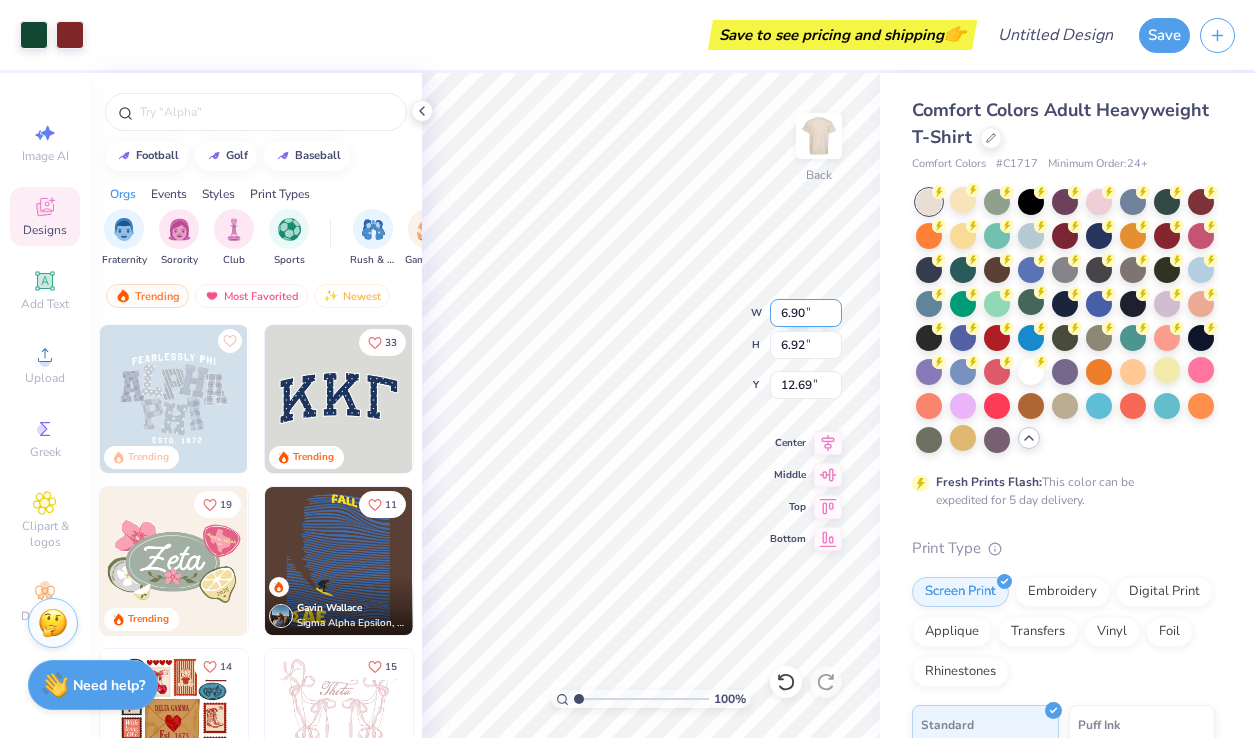 type on "3.00" 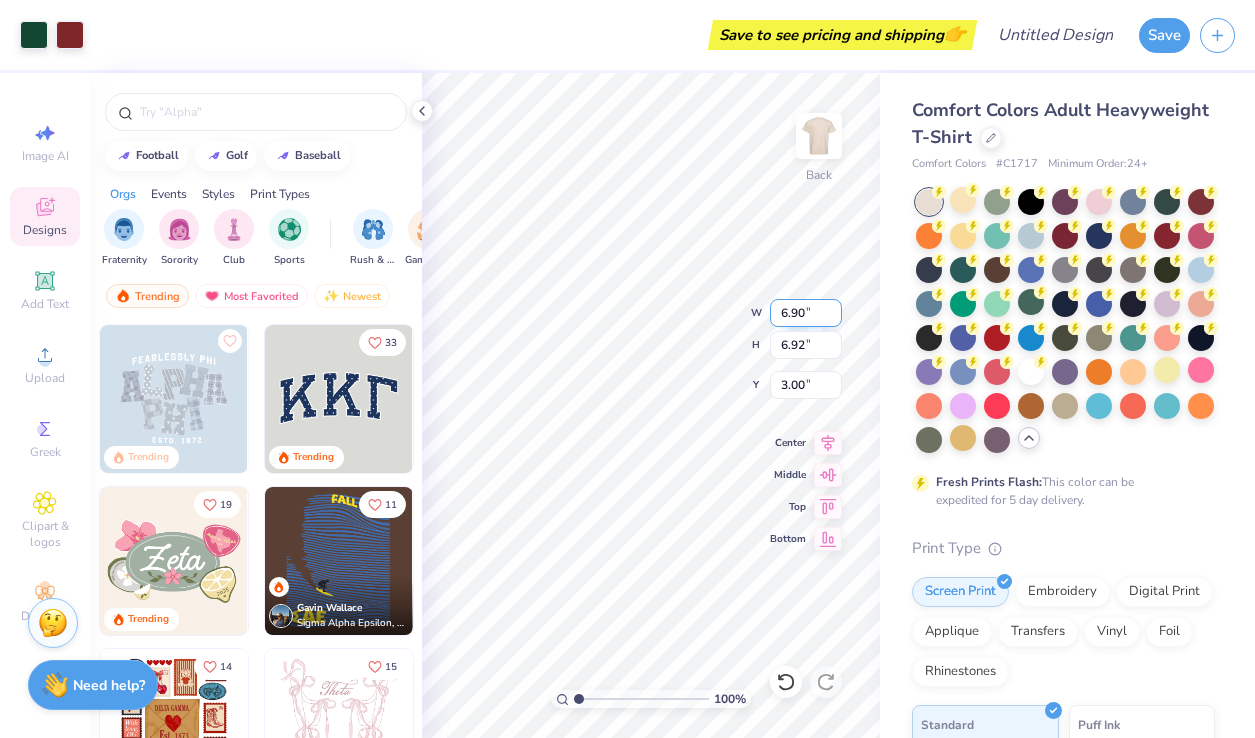 type on "7.34" 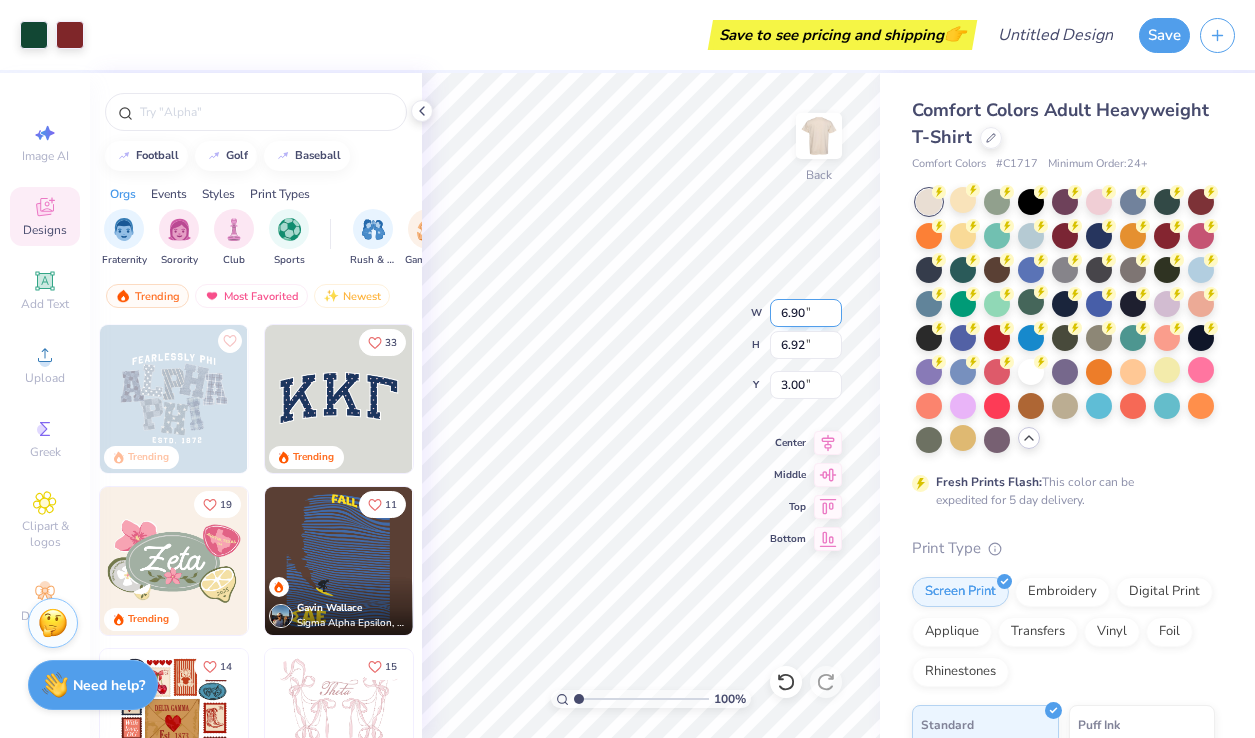 type on "7.37" 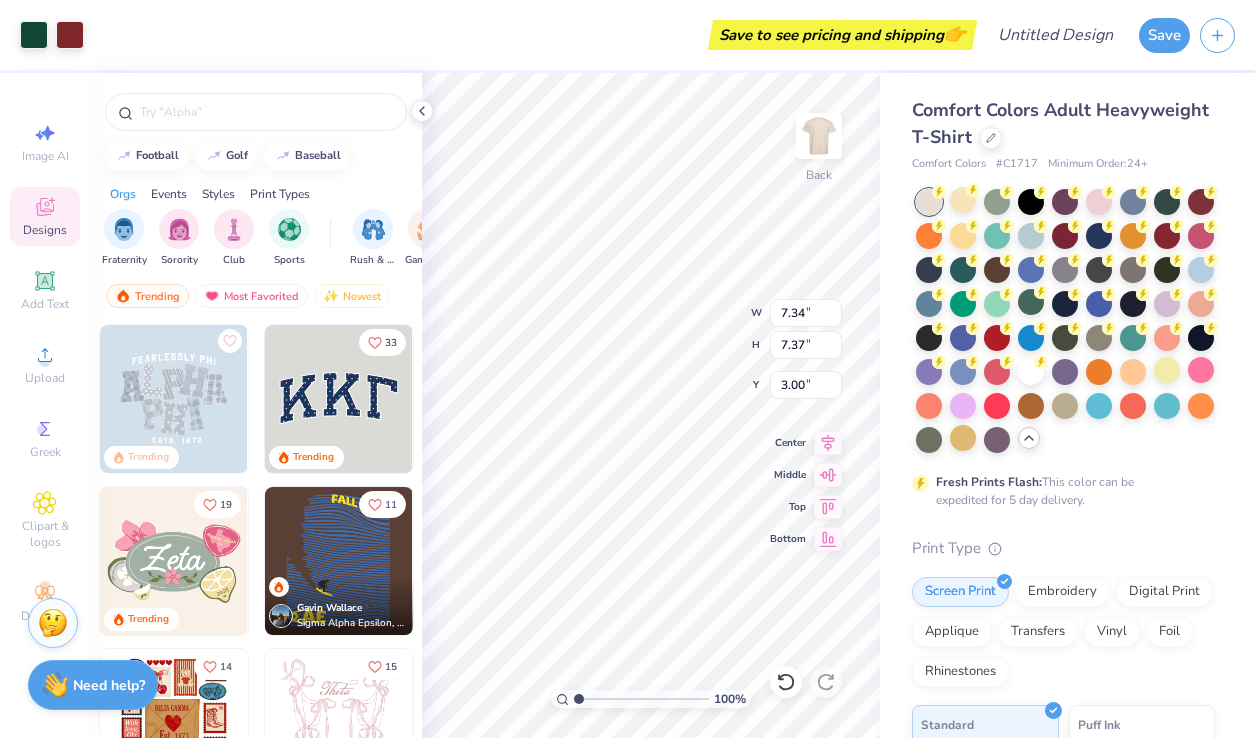 click on "Comfort Colors Adult Heavyweight T-Shirt Comfort Colors # C1717 Minimum Order:  24 +   Fresh Prints Flash:  This color can be expedited for 5 day delivery. Print Type Screen Print Embroidery Digital Print Applique Transfers Vinyl Foil Rhinestones Standard Puff Ink Neon Ink Metallic & Glitter Ink Glow in the Dark Ink Water based Ink" at bounding box center [1063, 627] 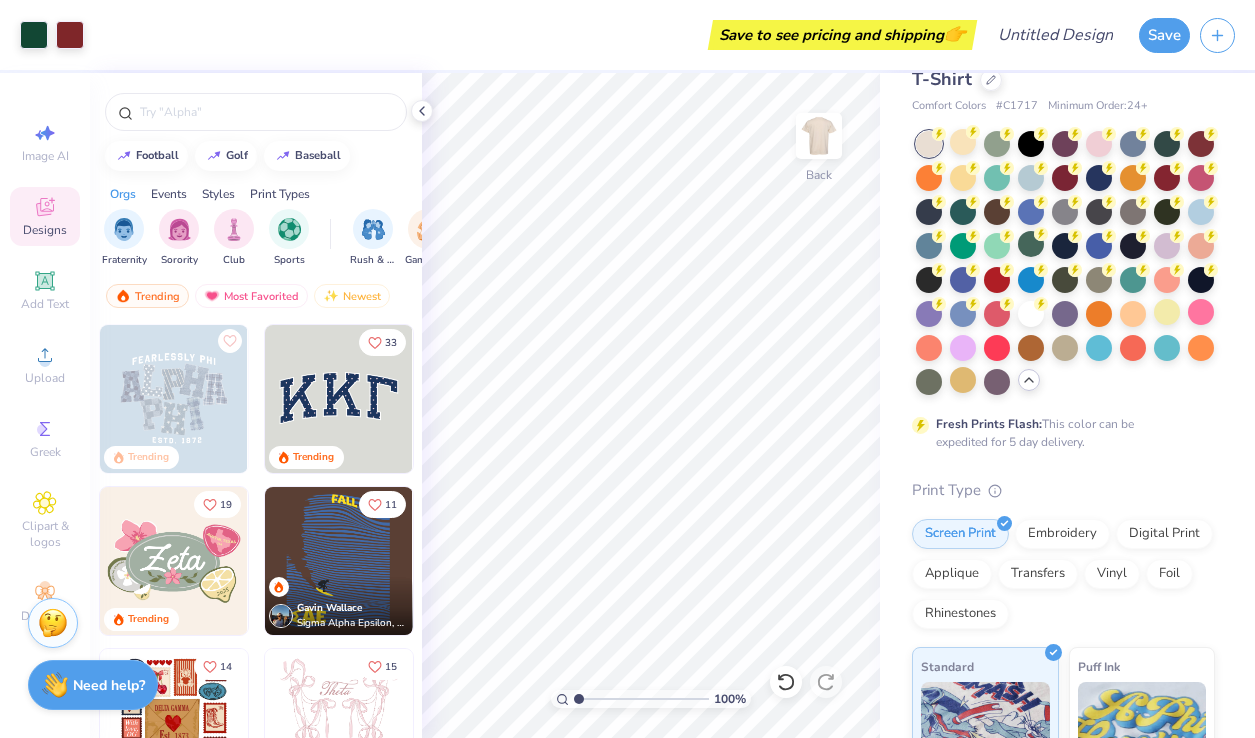 scroll, scrollTop: 48, scrollLeft: 0, axis: vertical 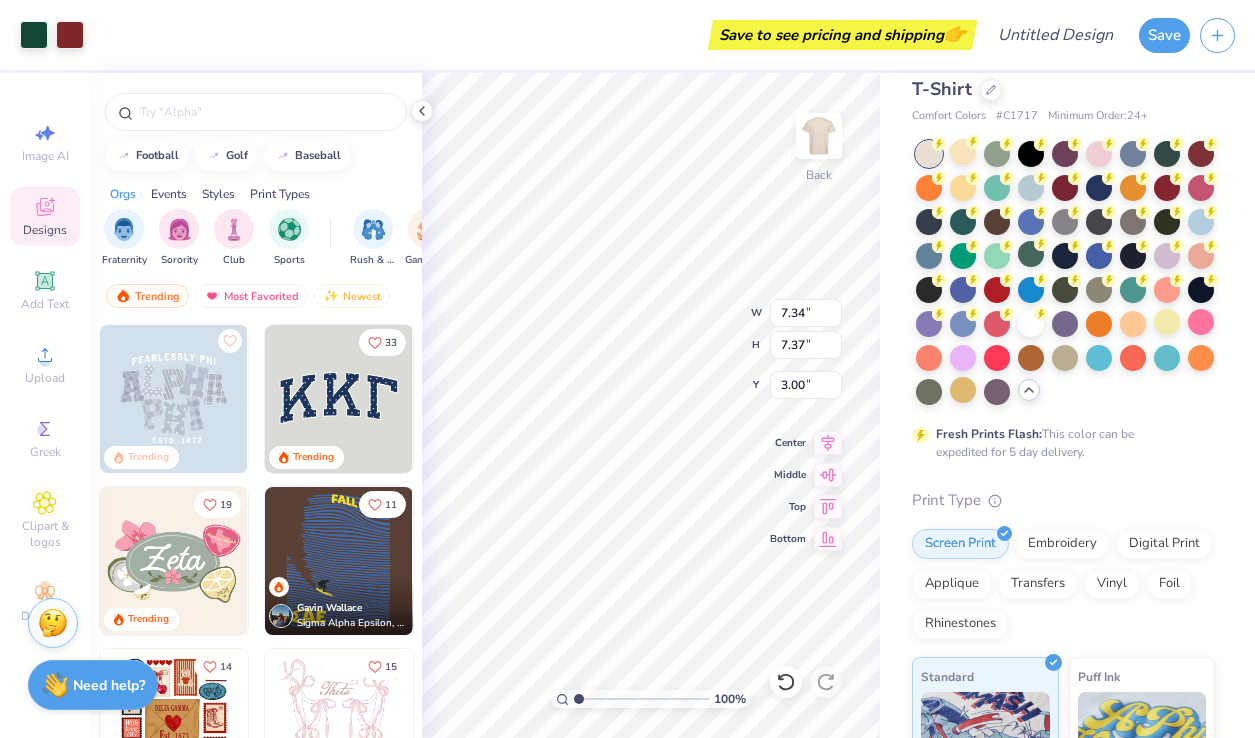 type on "7.30" 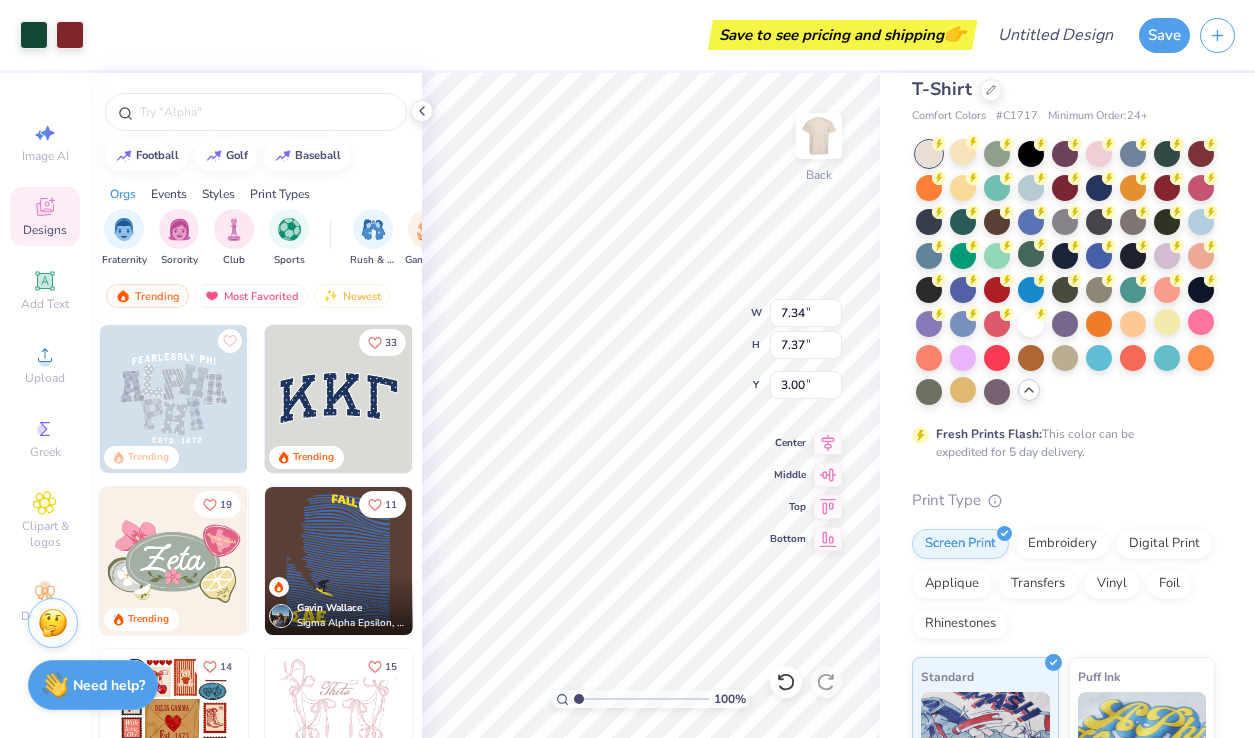 type on "7.33" 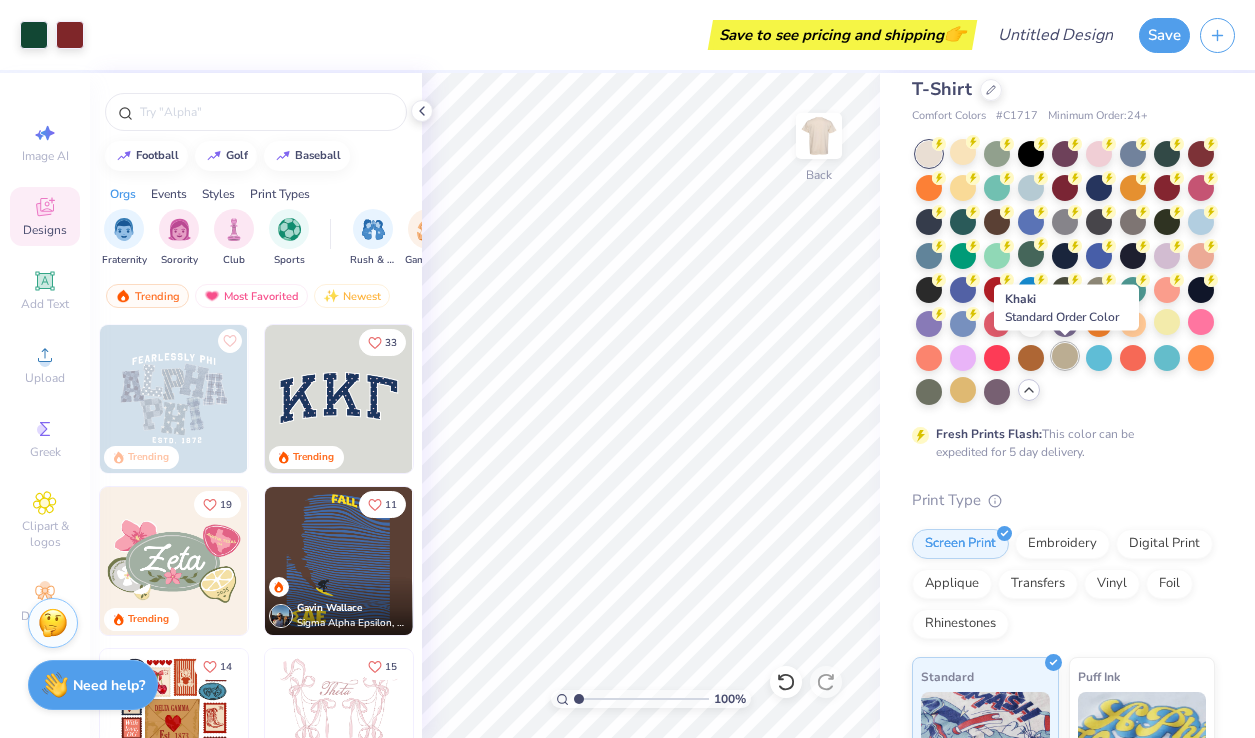 click at bounding box center (1065, 356) 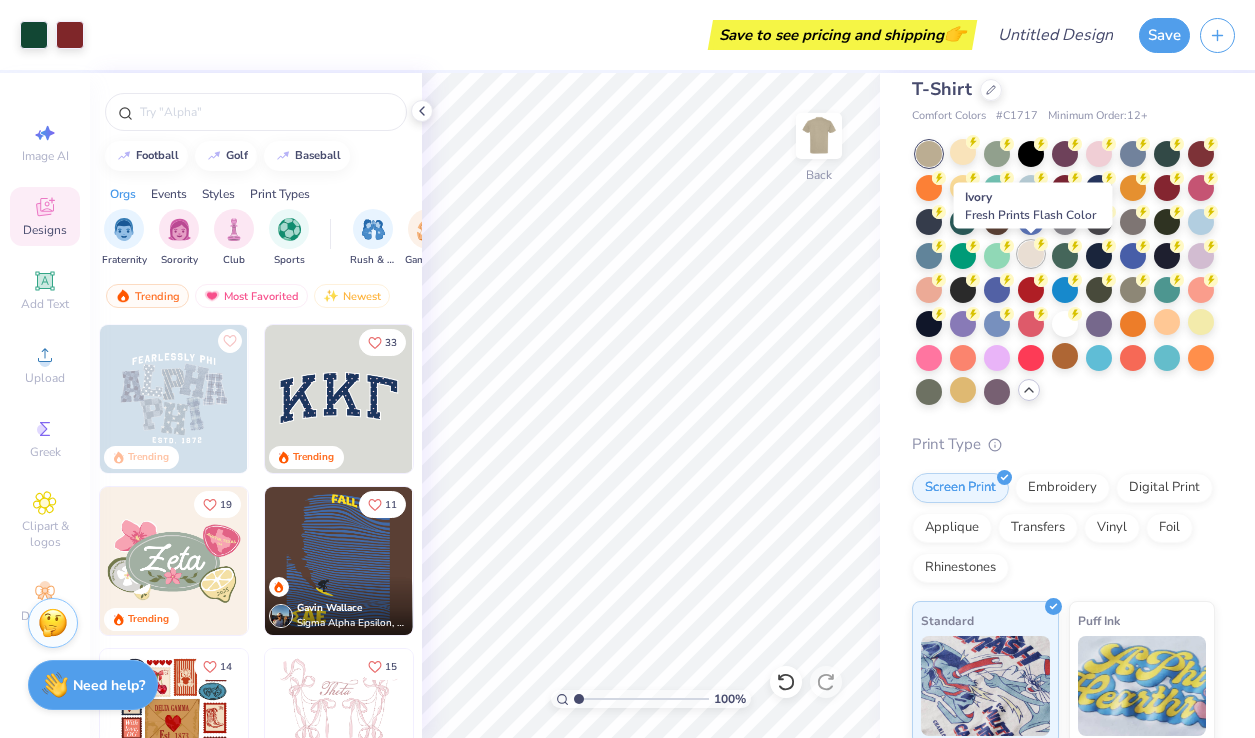 click at bounding box center [1031, 254] 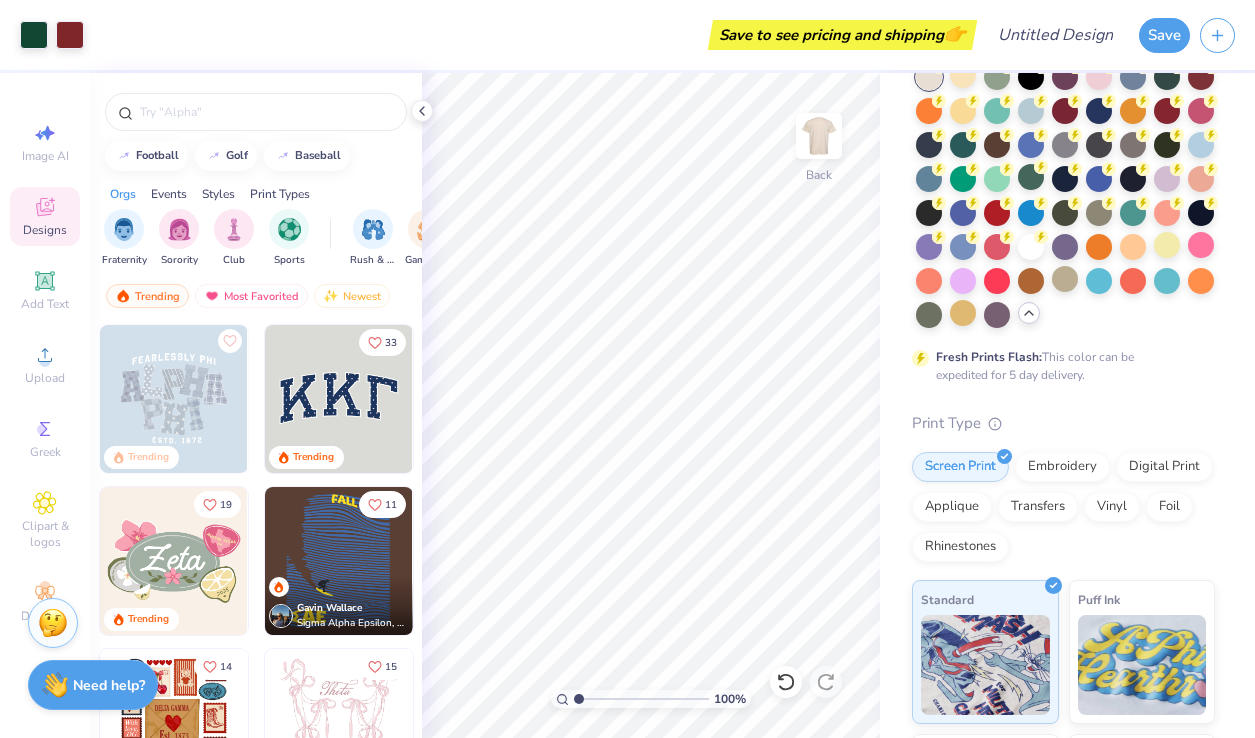 scroll, scrollTop: 0, scrollLeft: 0, axis: both 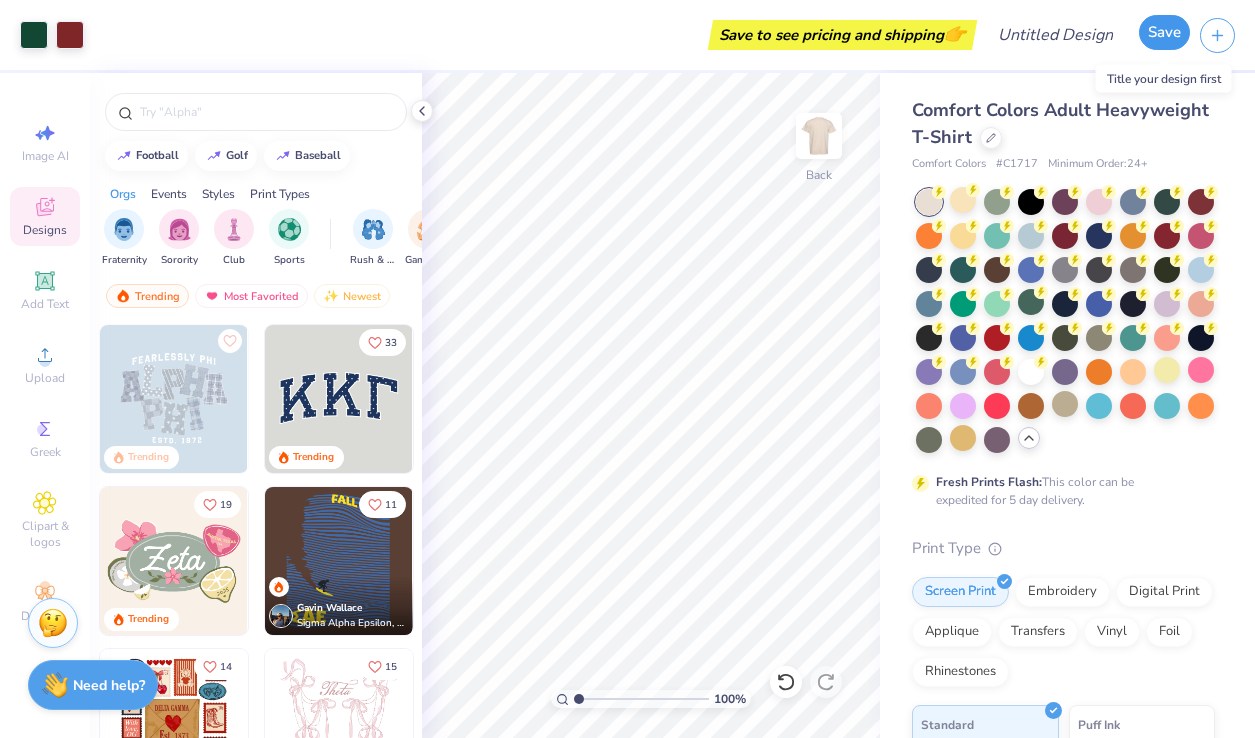 click on "Save" at bounding box center (1164, 32) 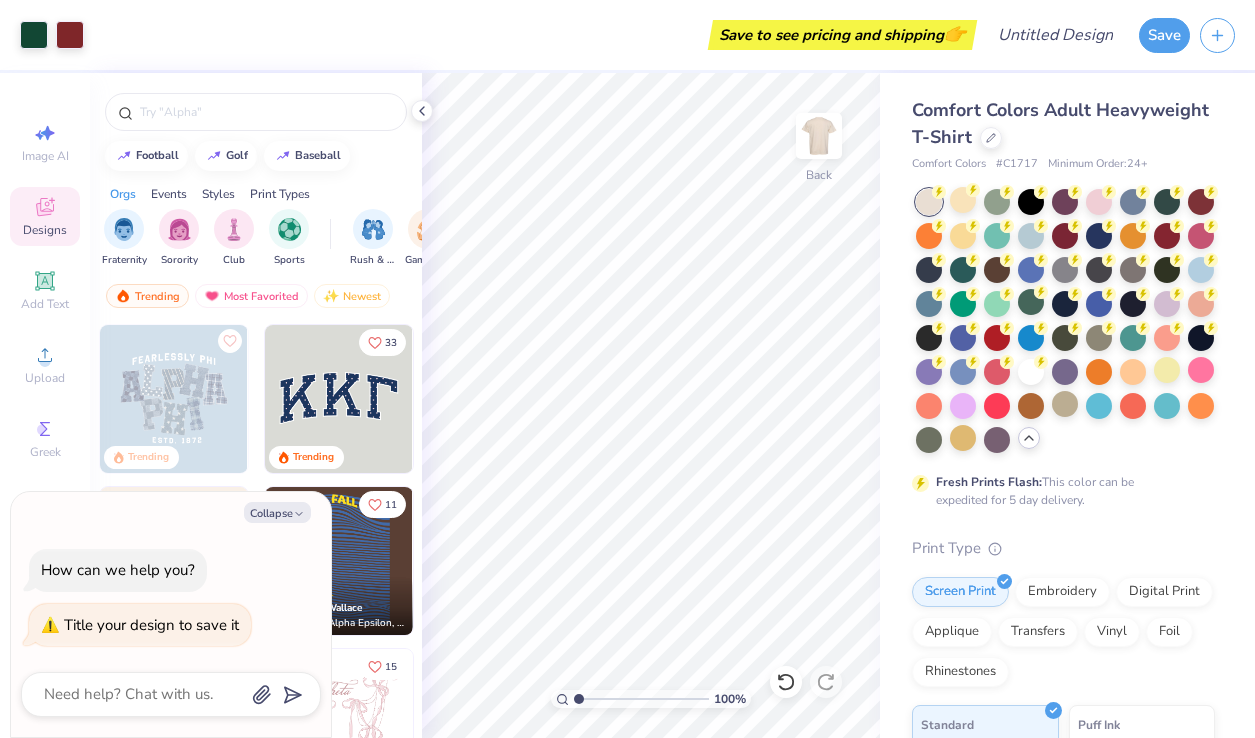 type on "x" 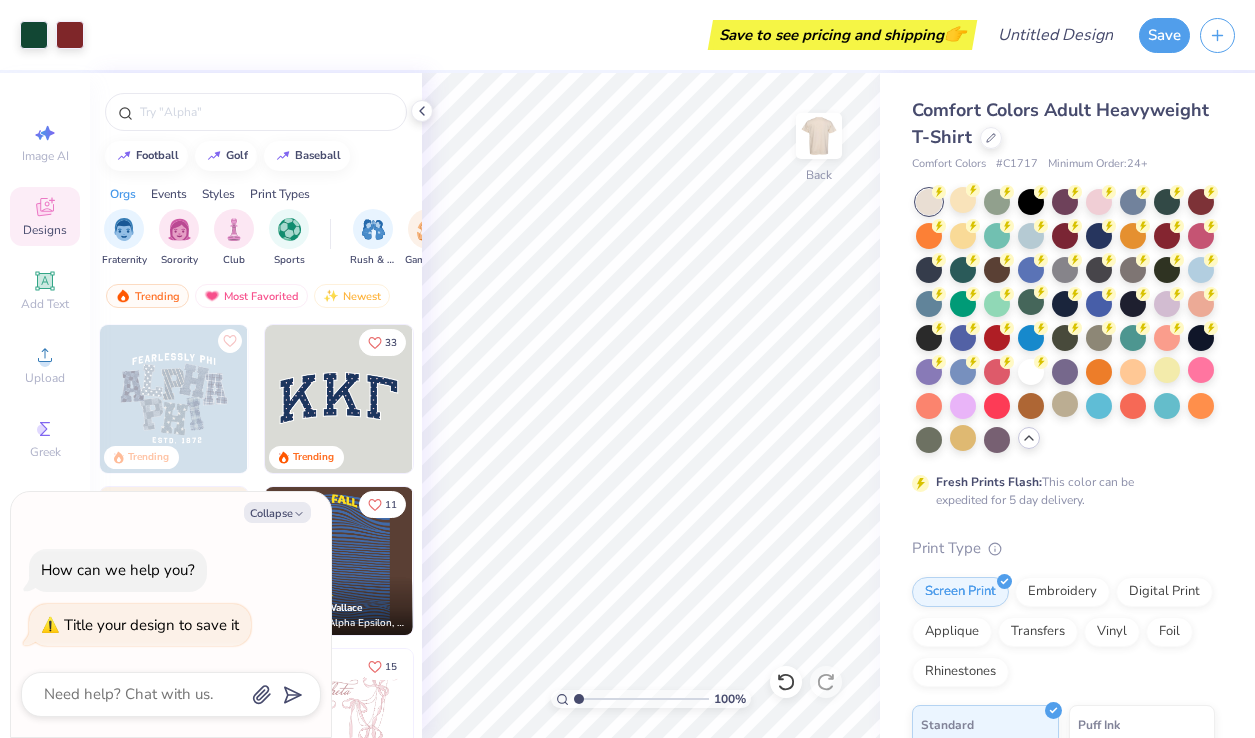 click on "Design Title" at bounding box center [1055, 35] 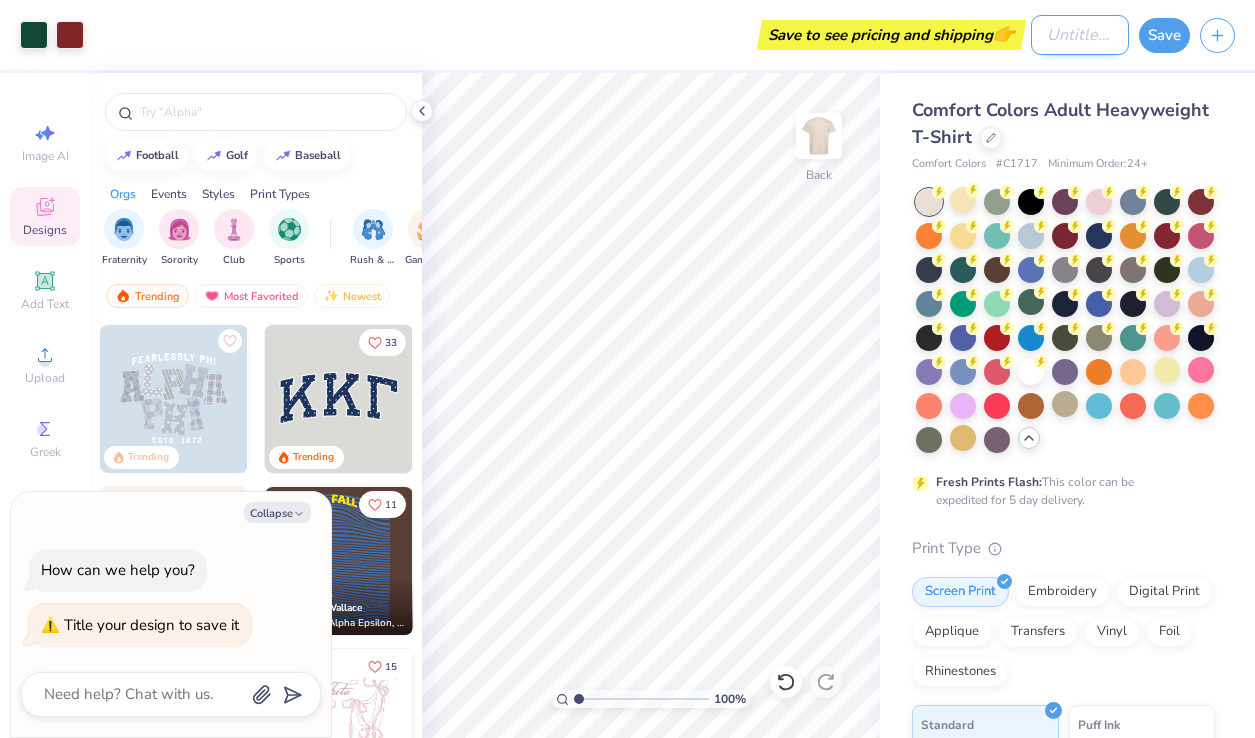 click on "Design Title" at bounding box center [1080, 35] 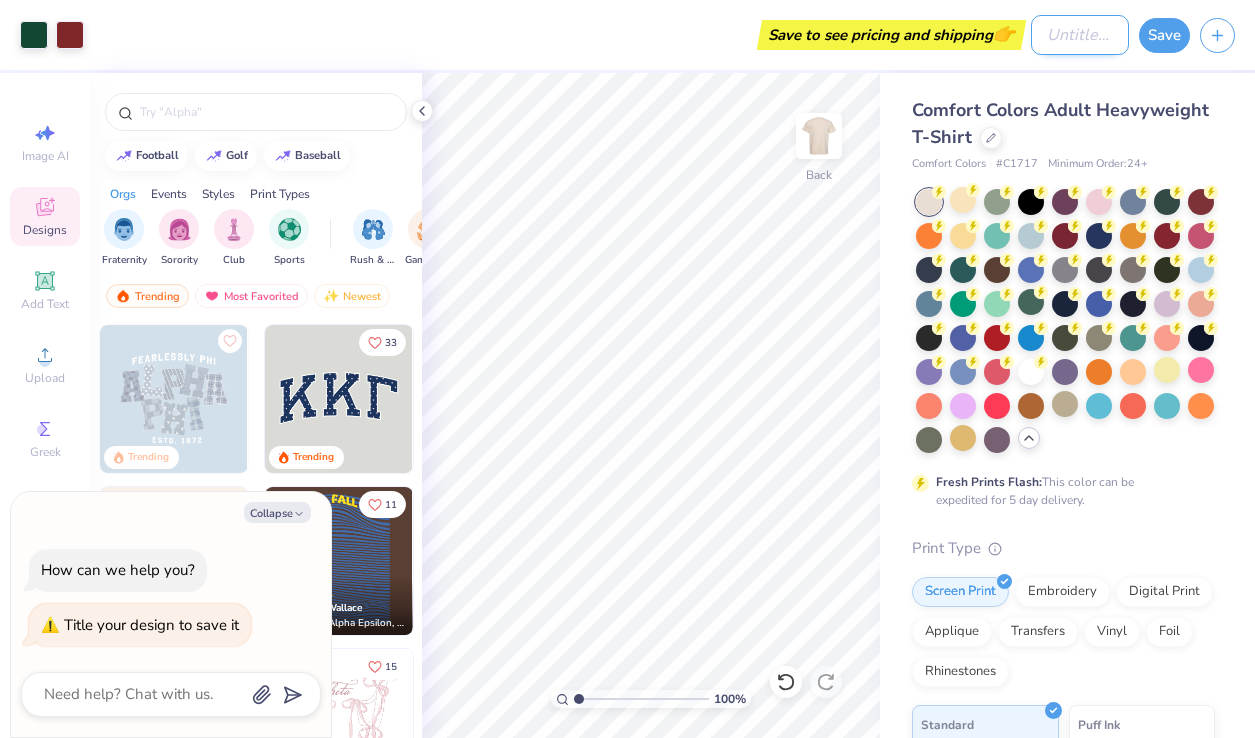type on "S" 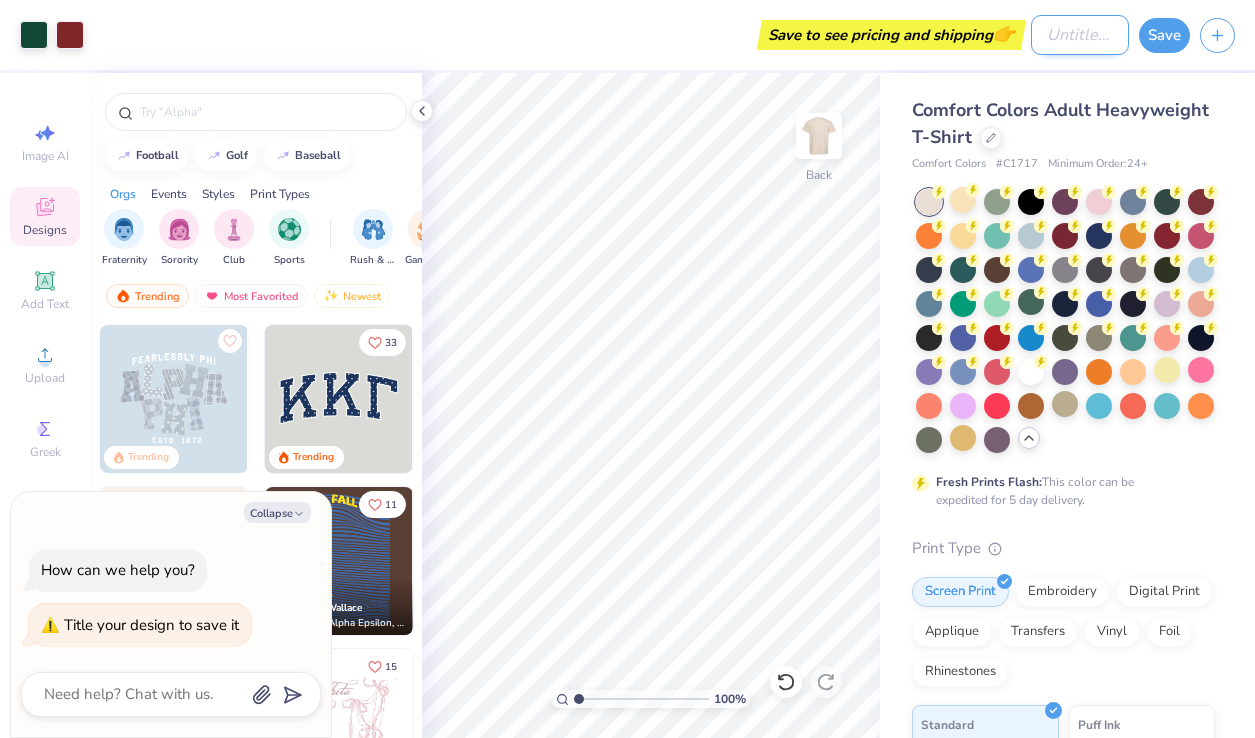 type on "x" 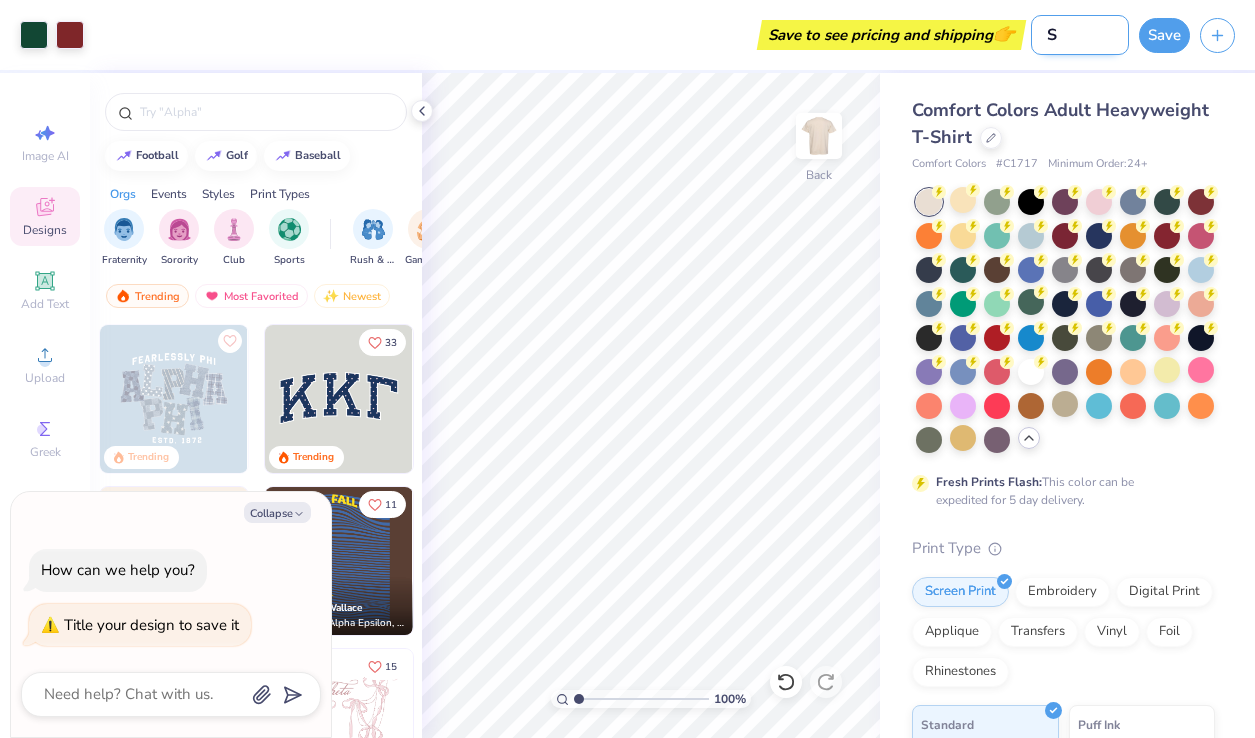 type on "Sa" 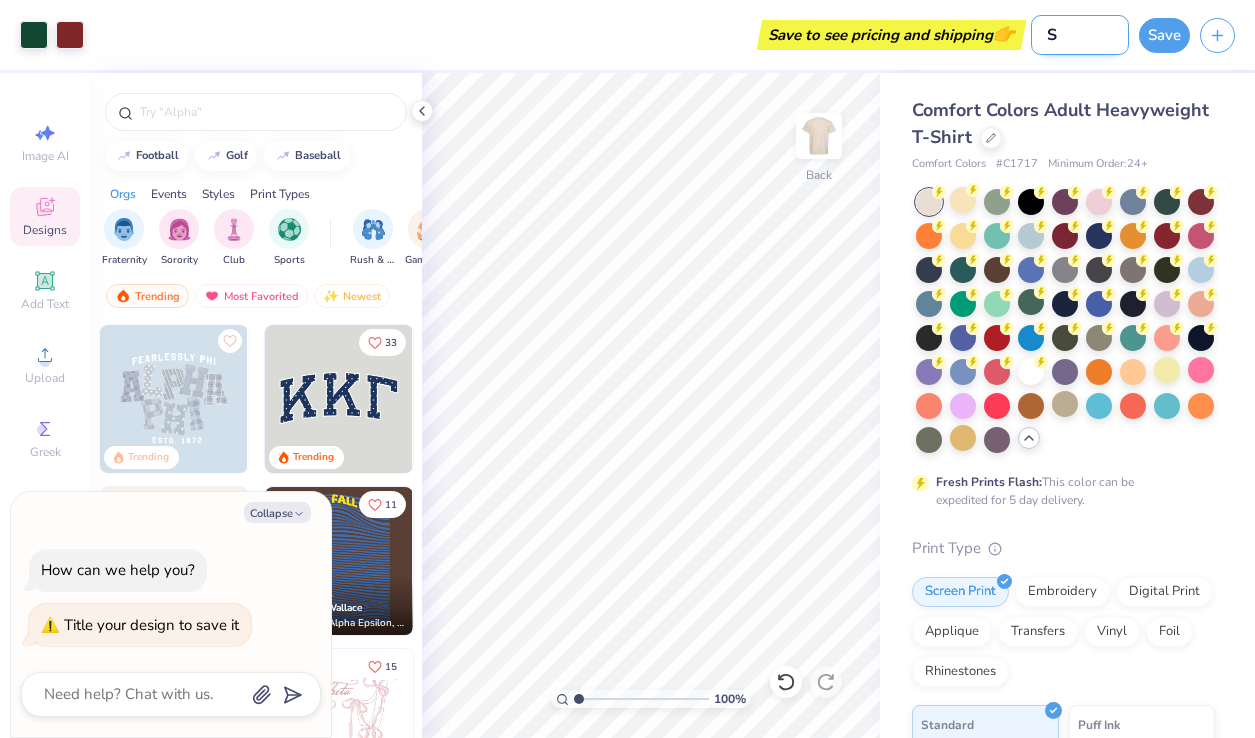 type on "x" 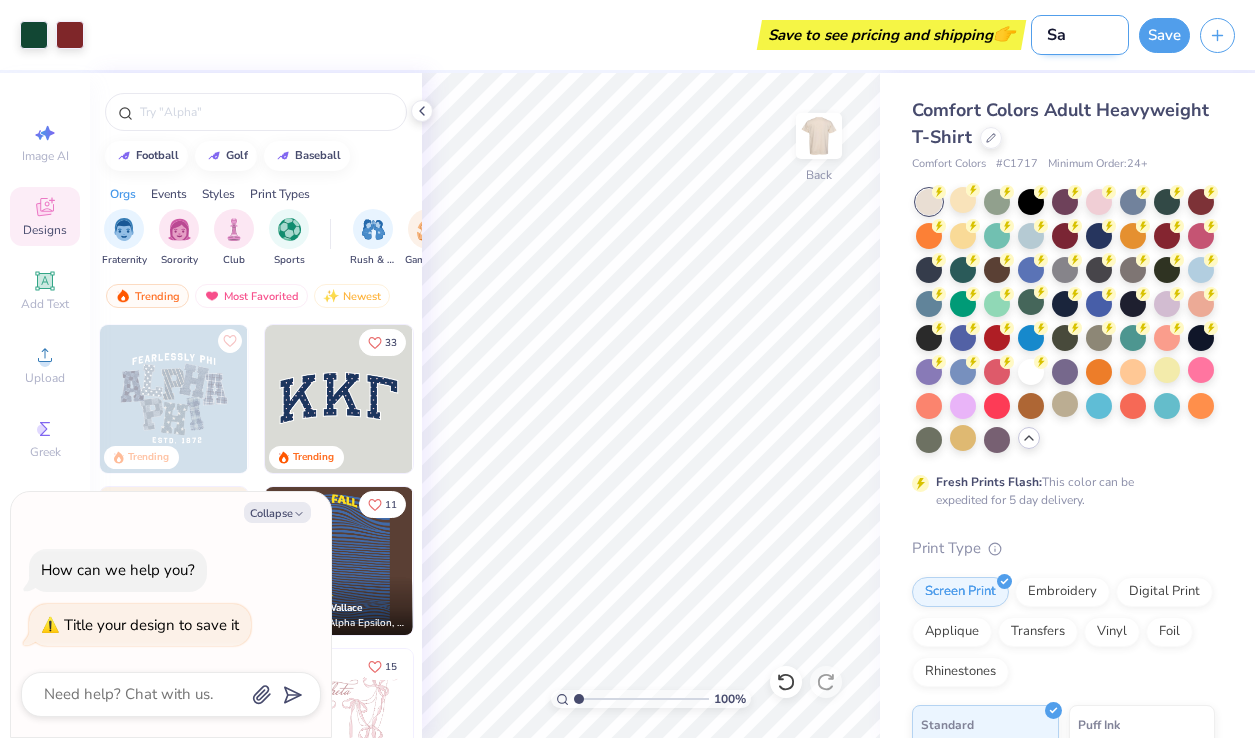 type on "San" 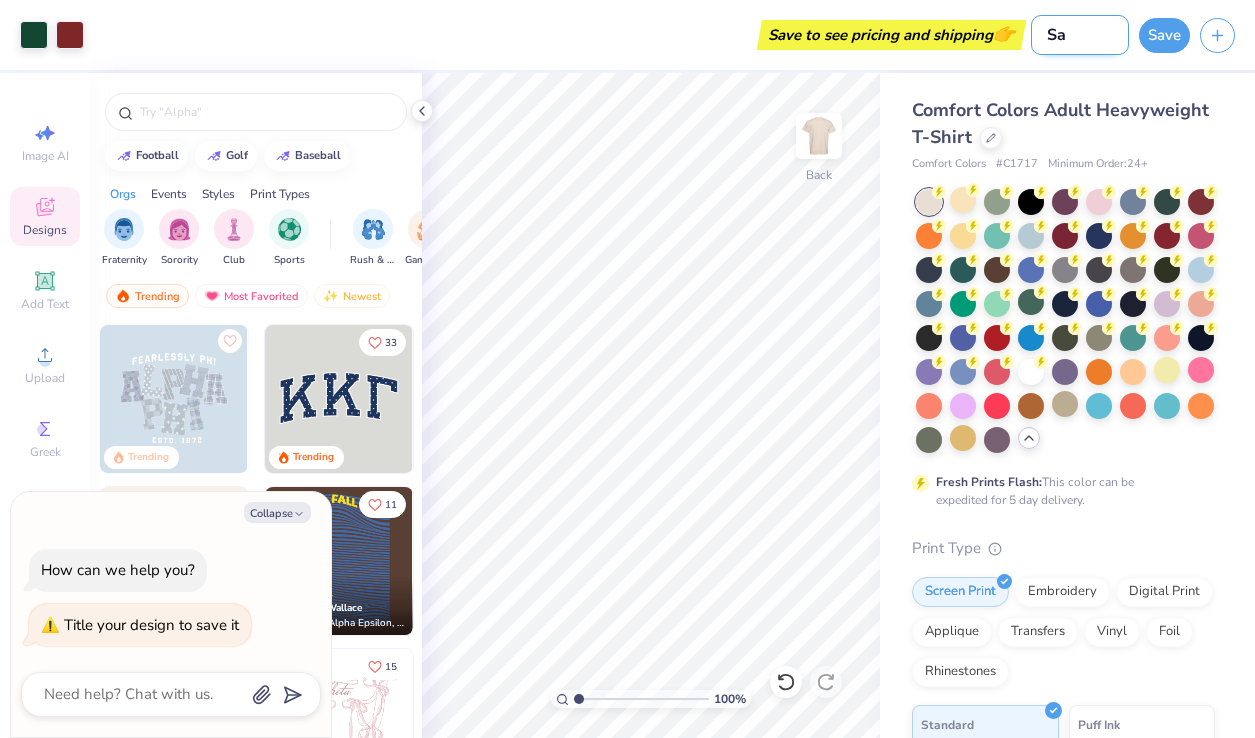 type on "x" 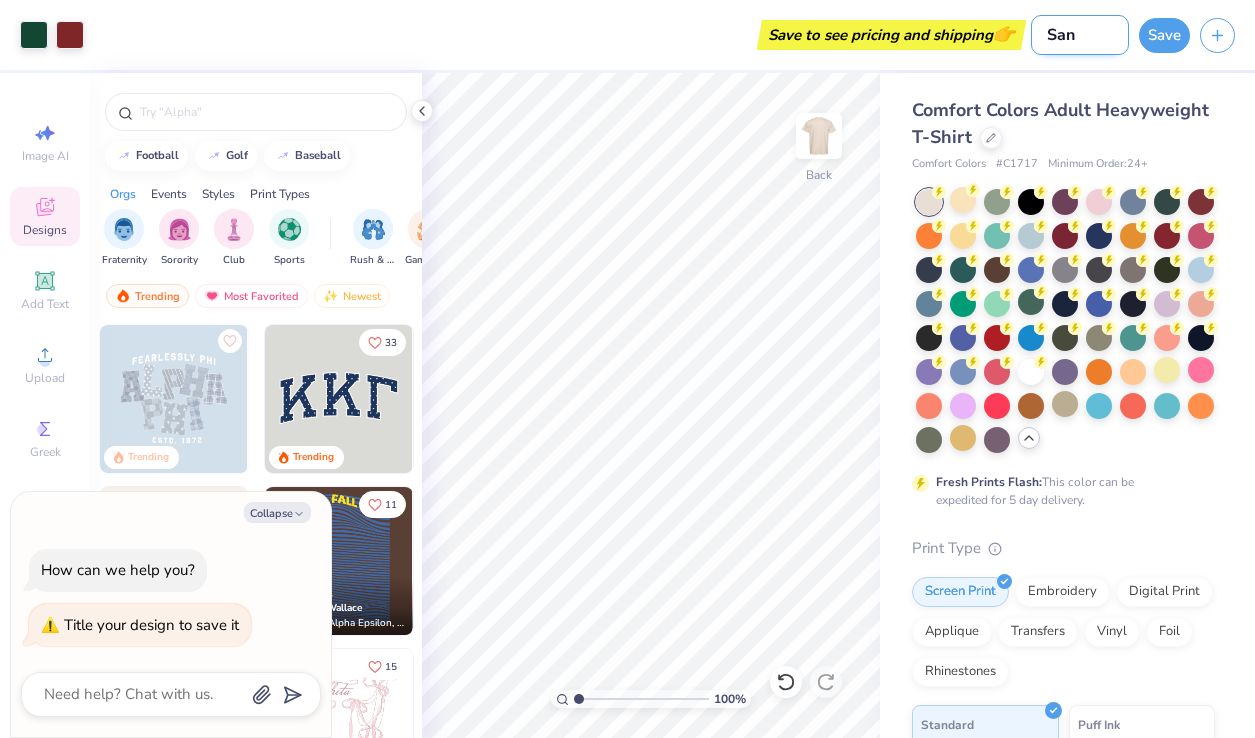 type on "Sant" 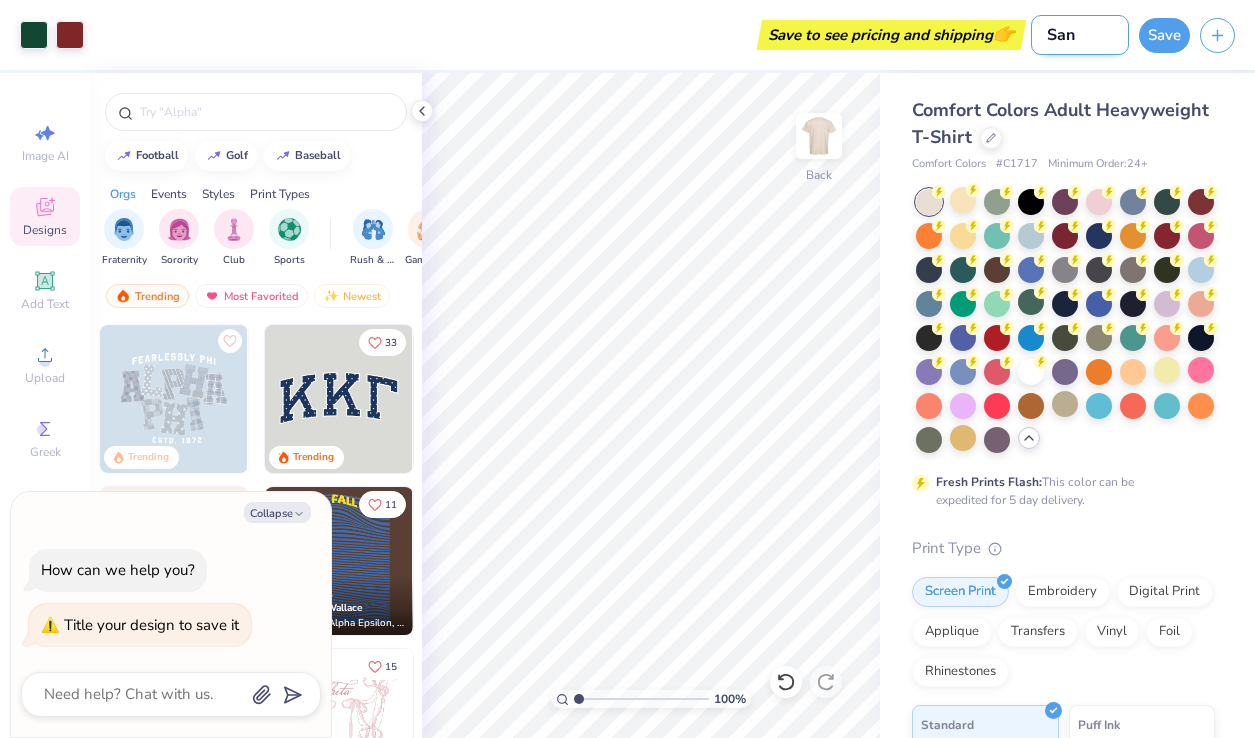 type on "x" 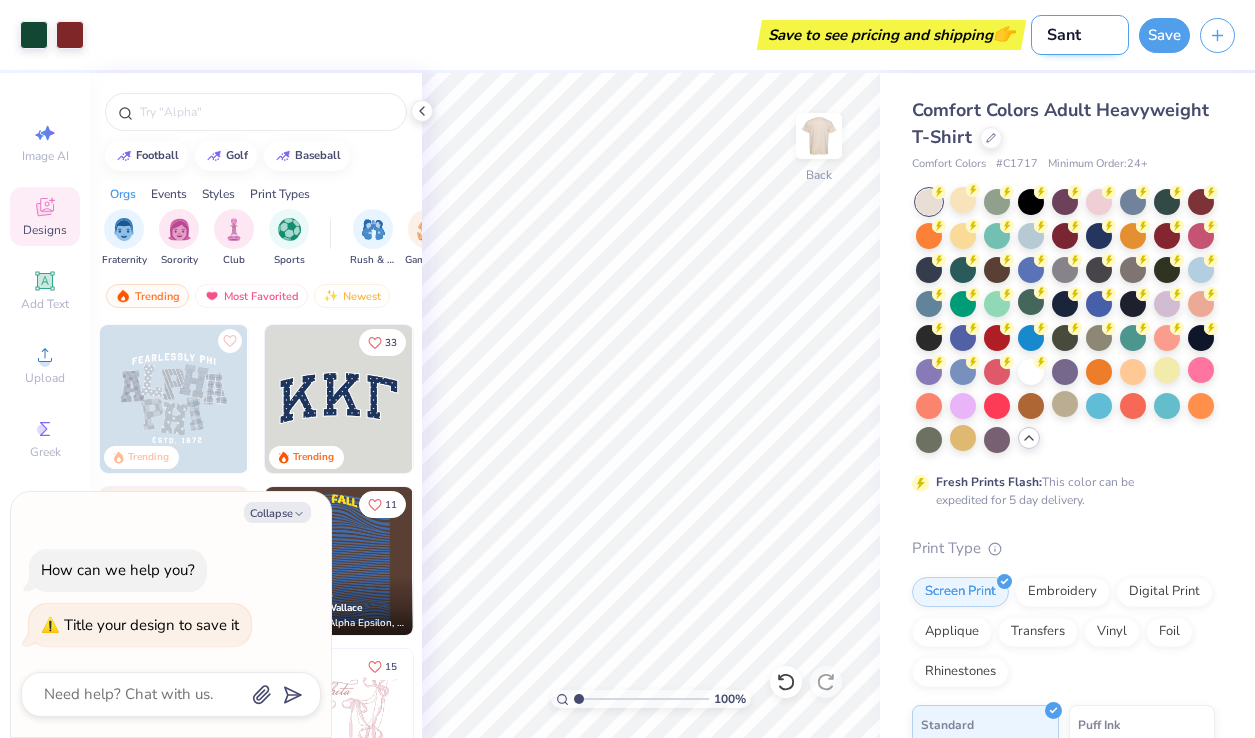type on "Santa" 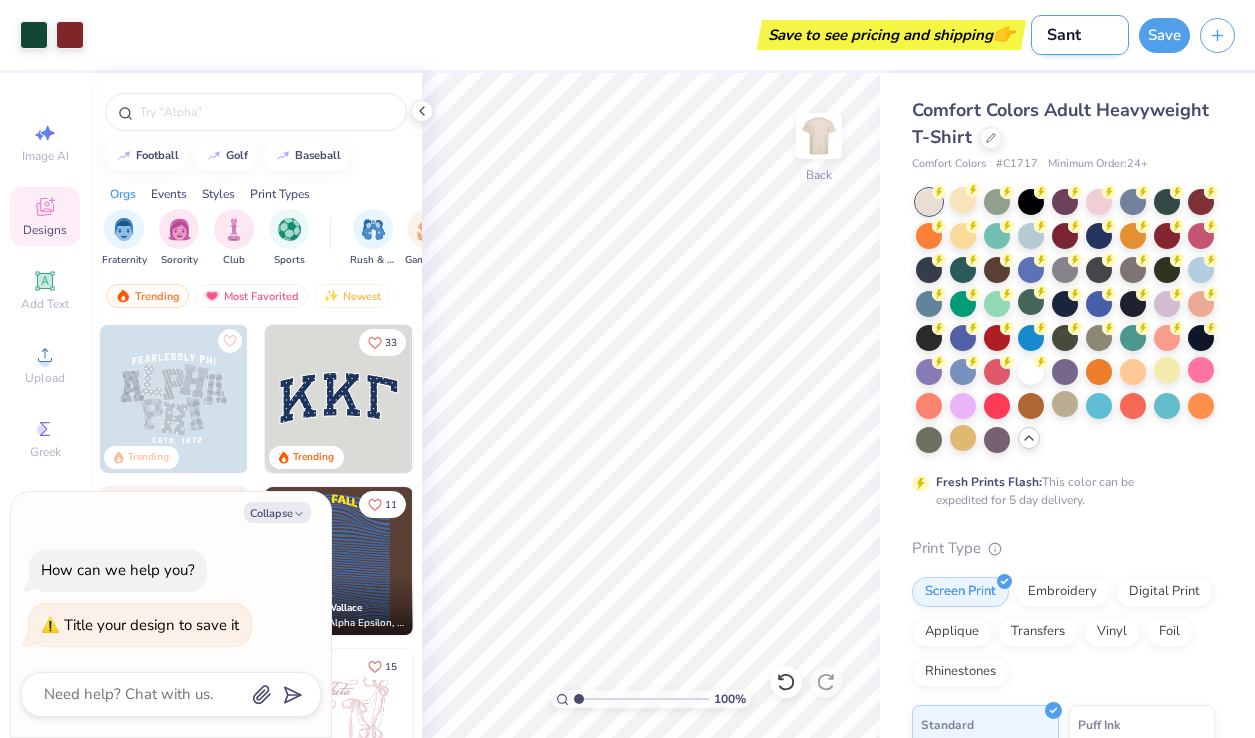 type on "x" 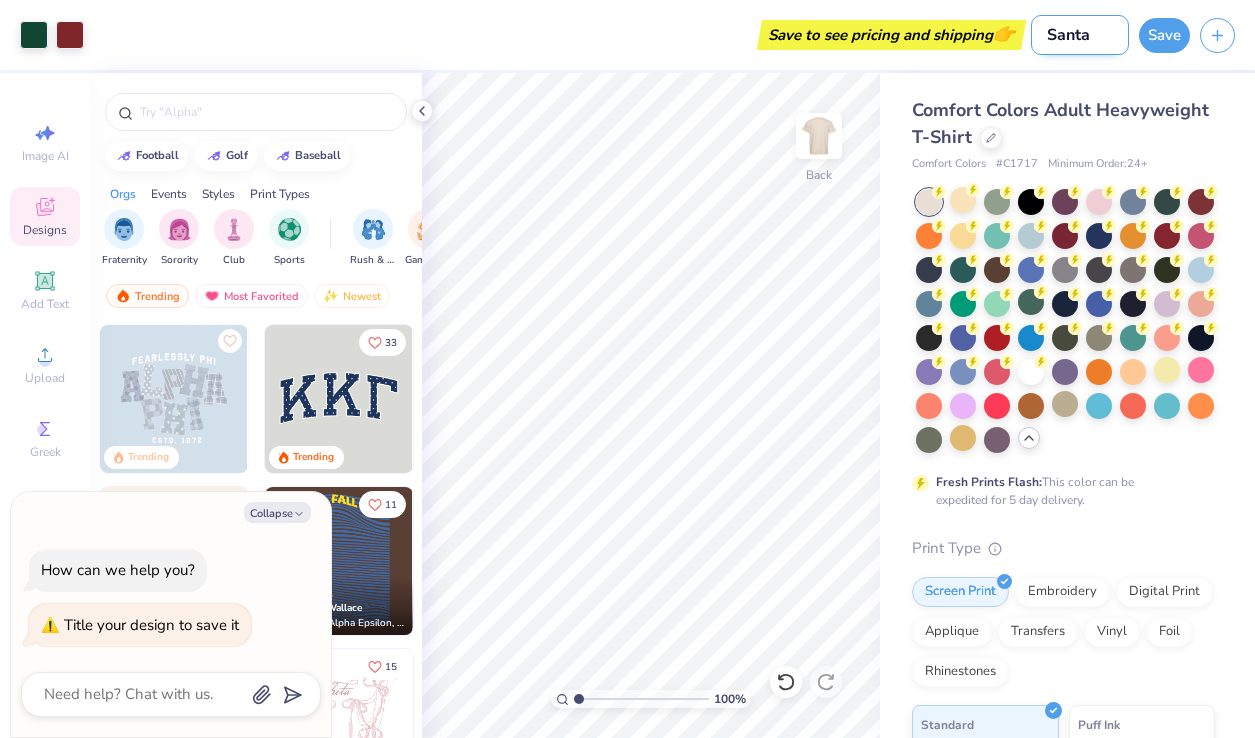 type on "Sant" 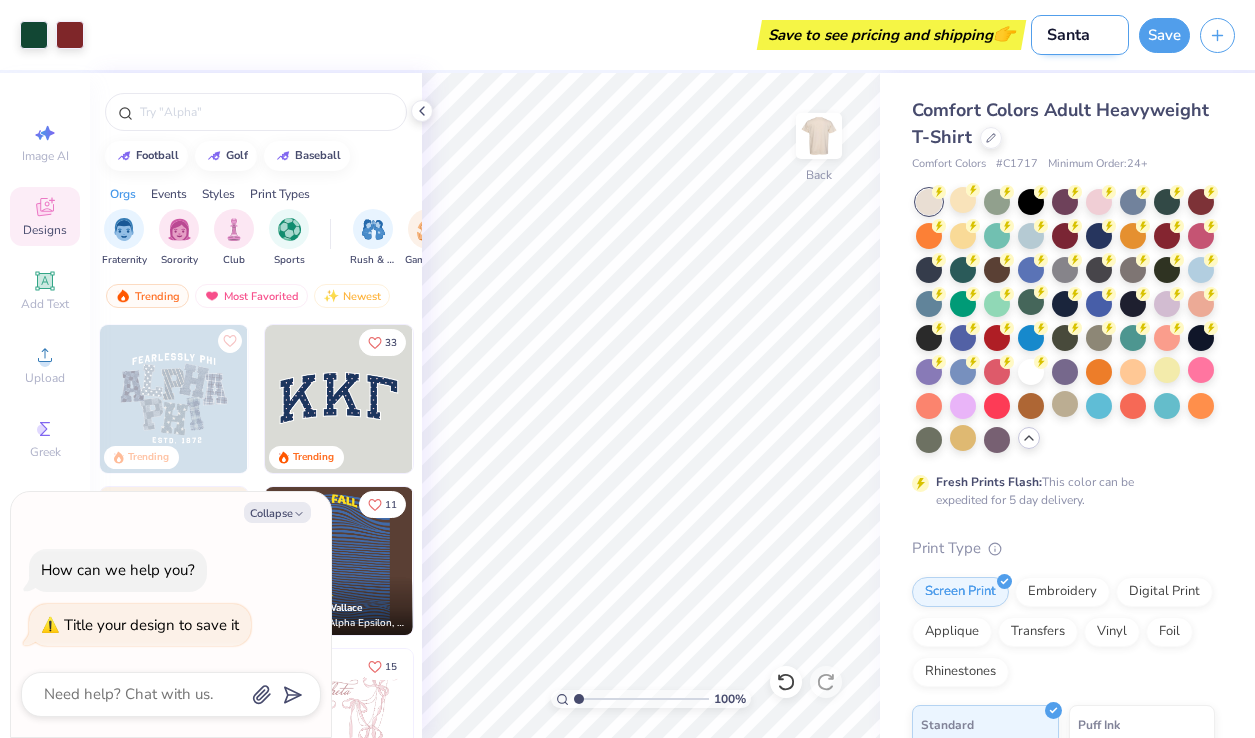 type on "x" 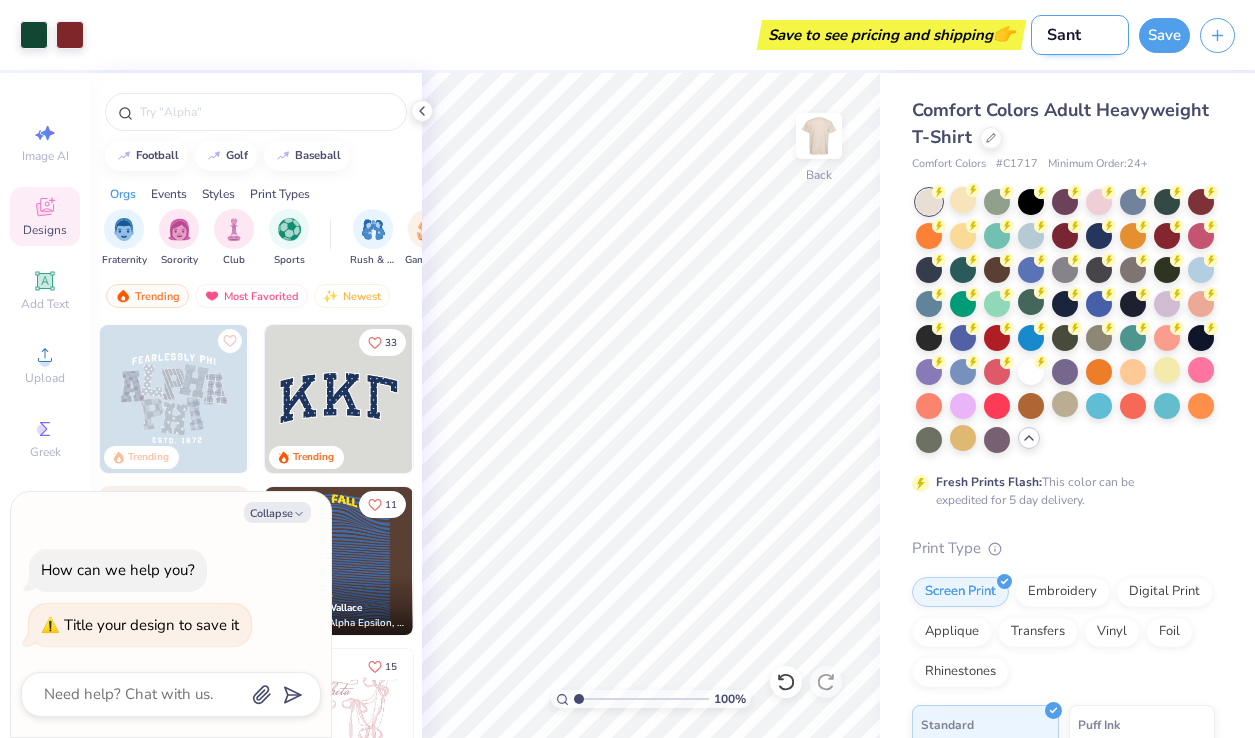 type on "San" 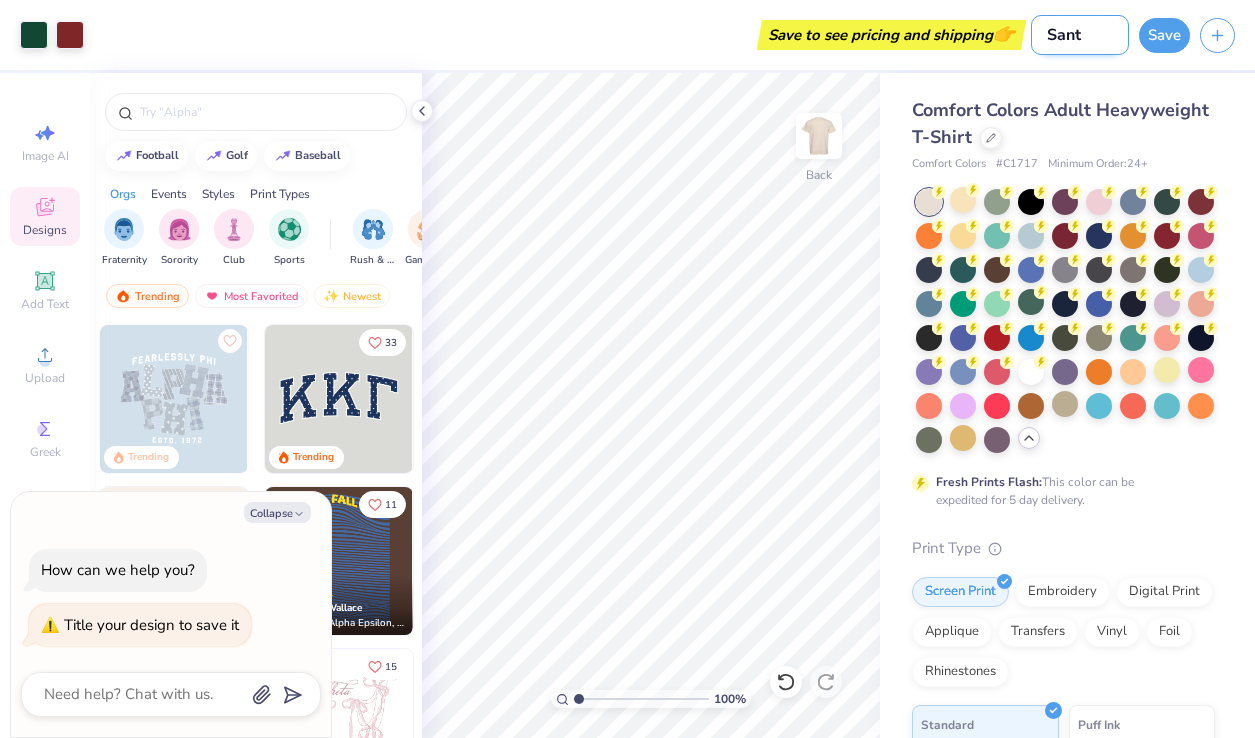 type on "x" 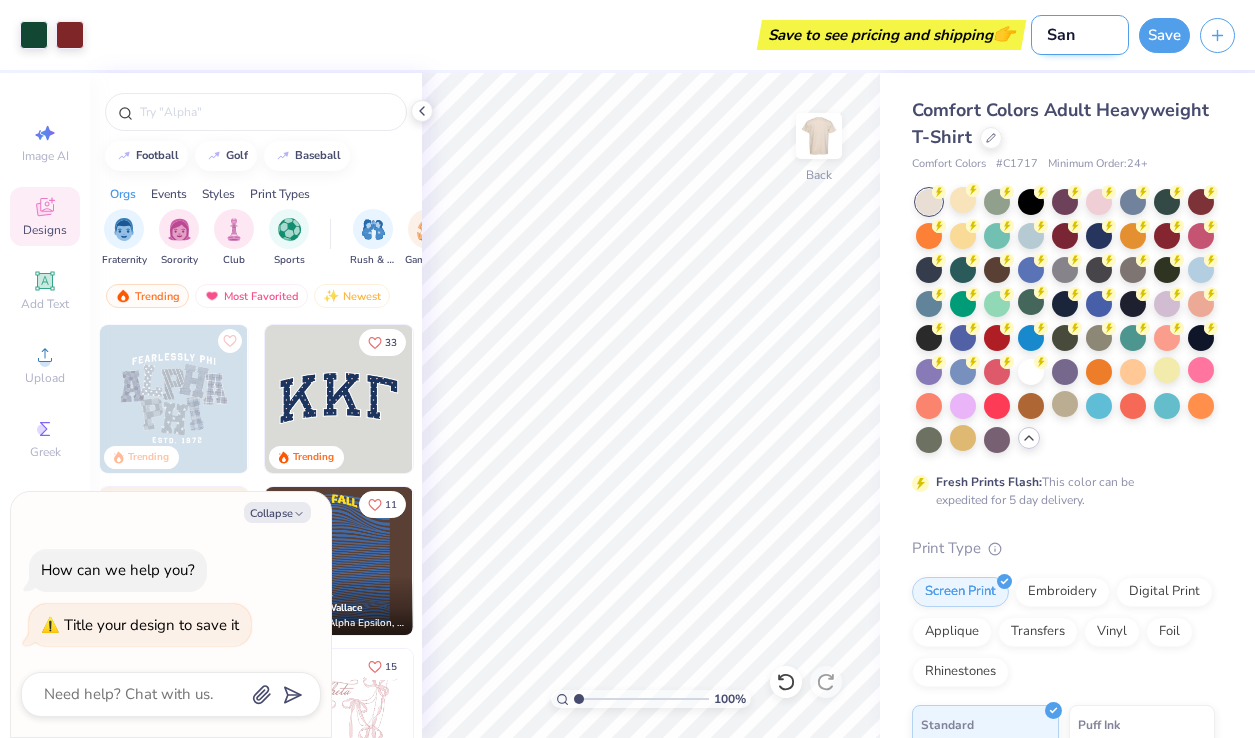 type on "Sa" 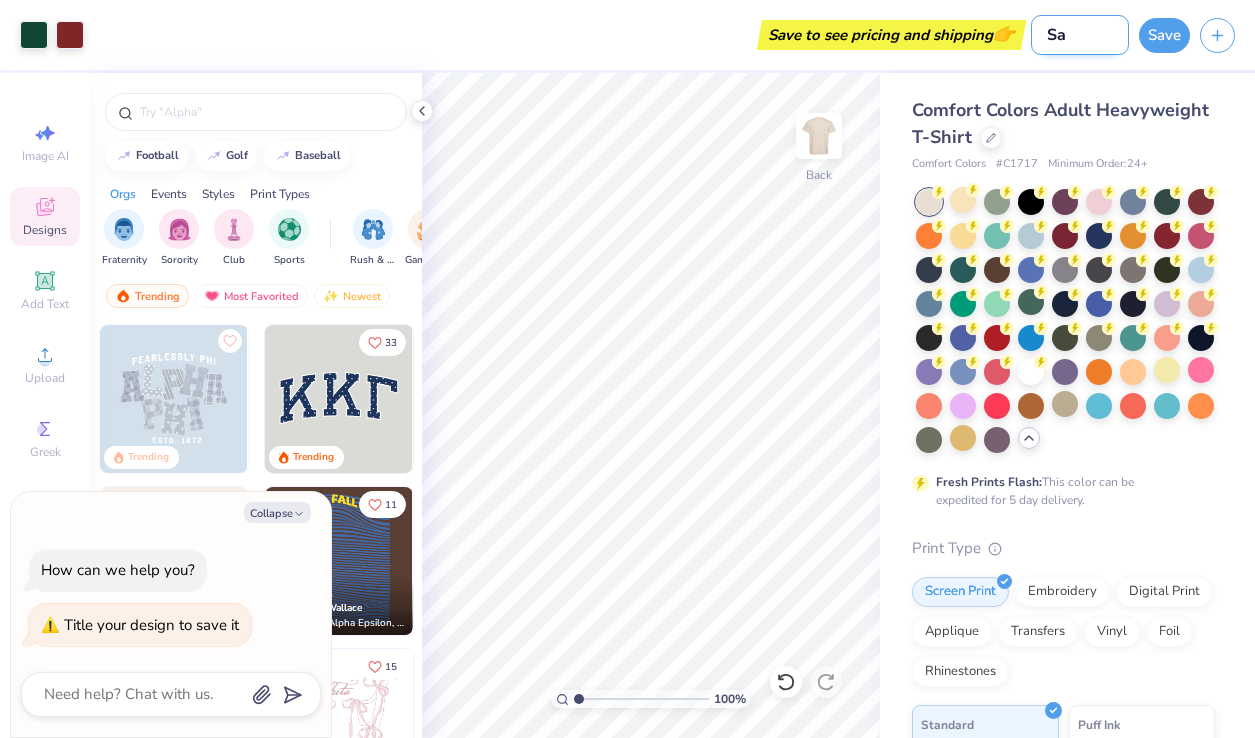 type on "x" 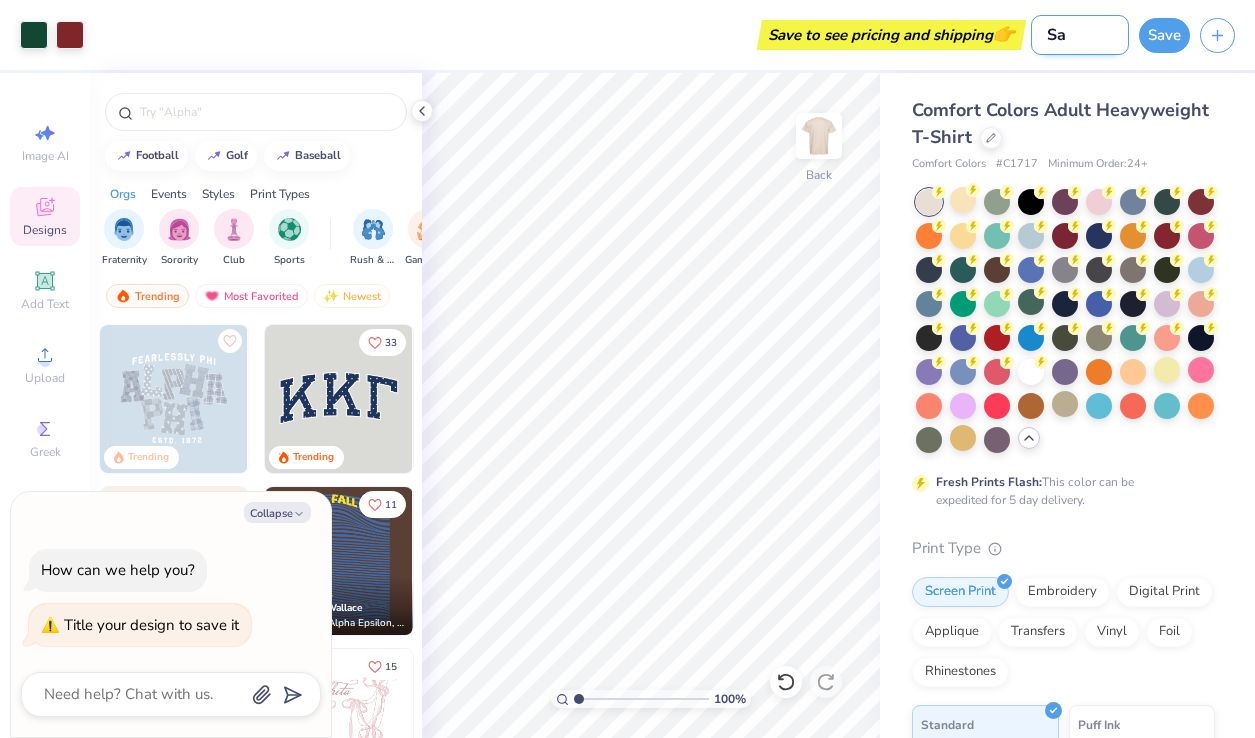 type on "S" 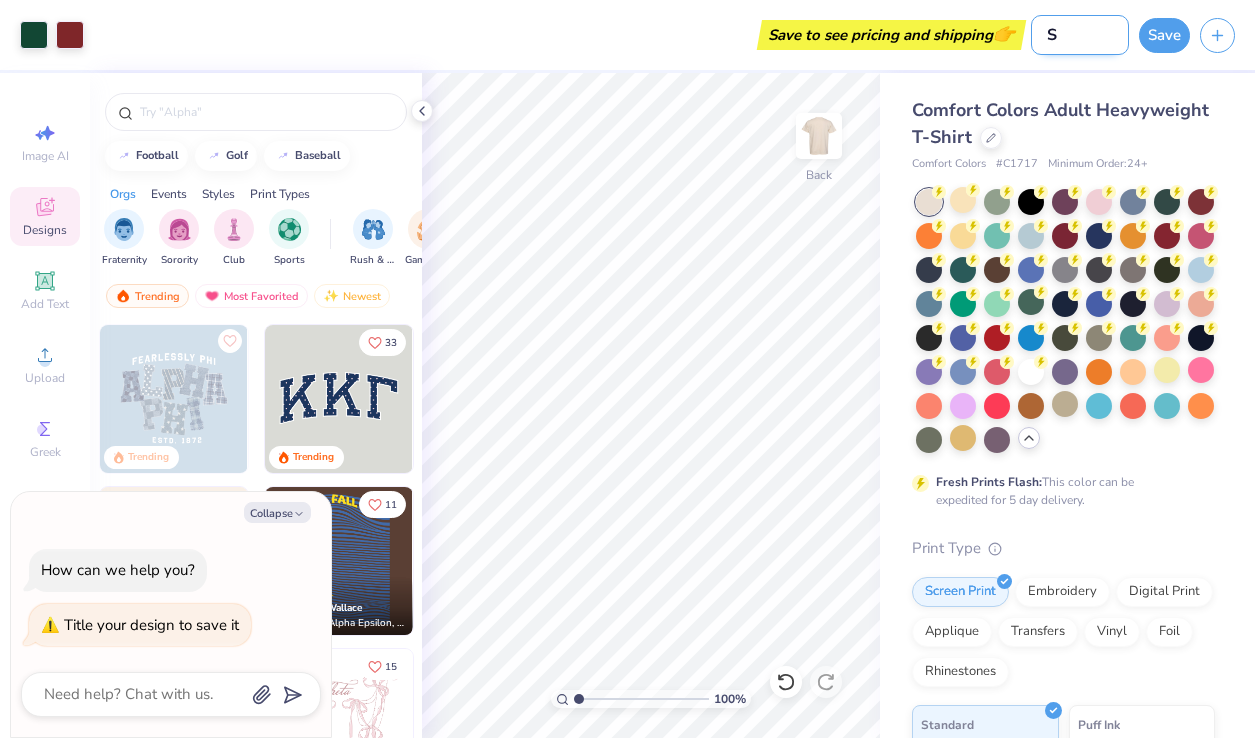 type on "x" 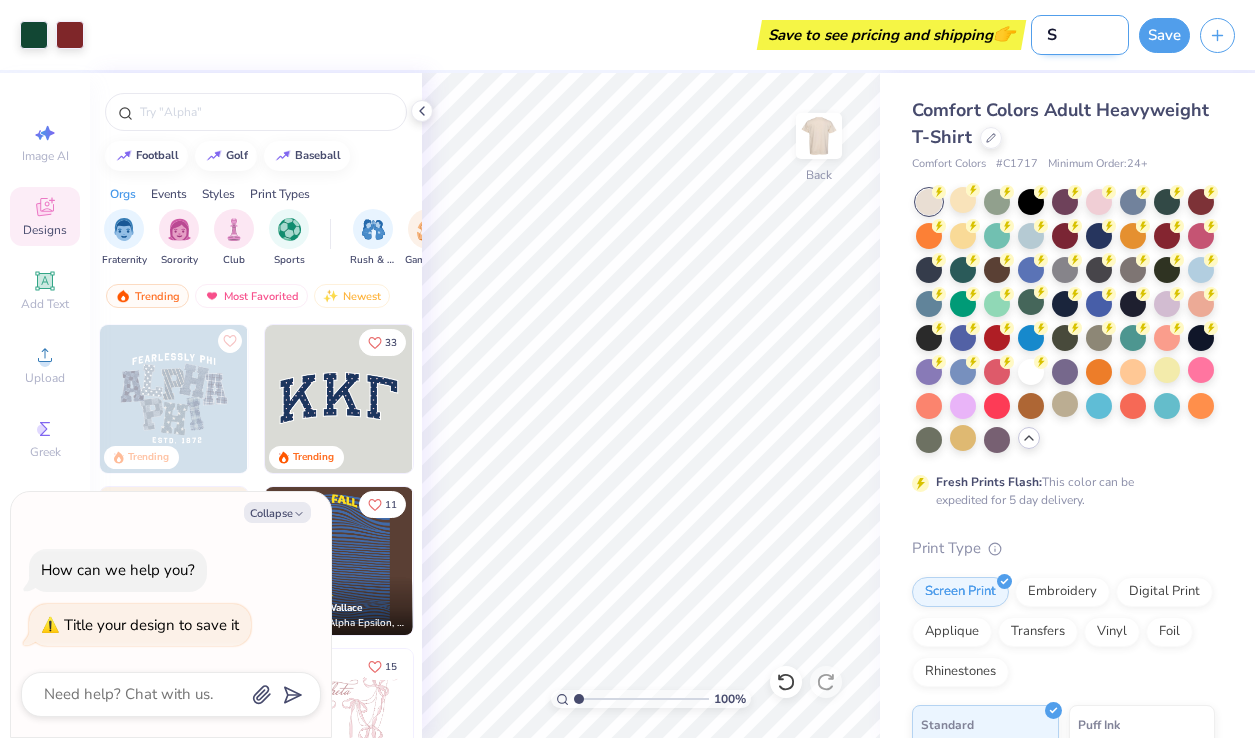 type 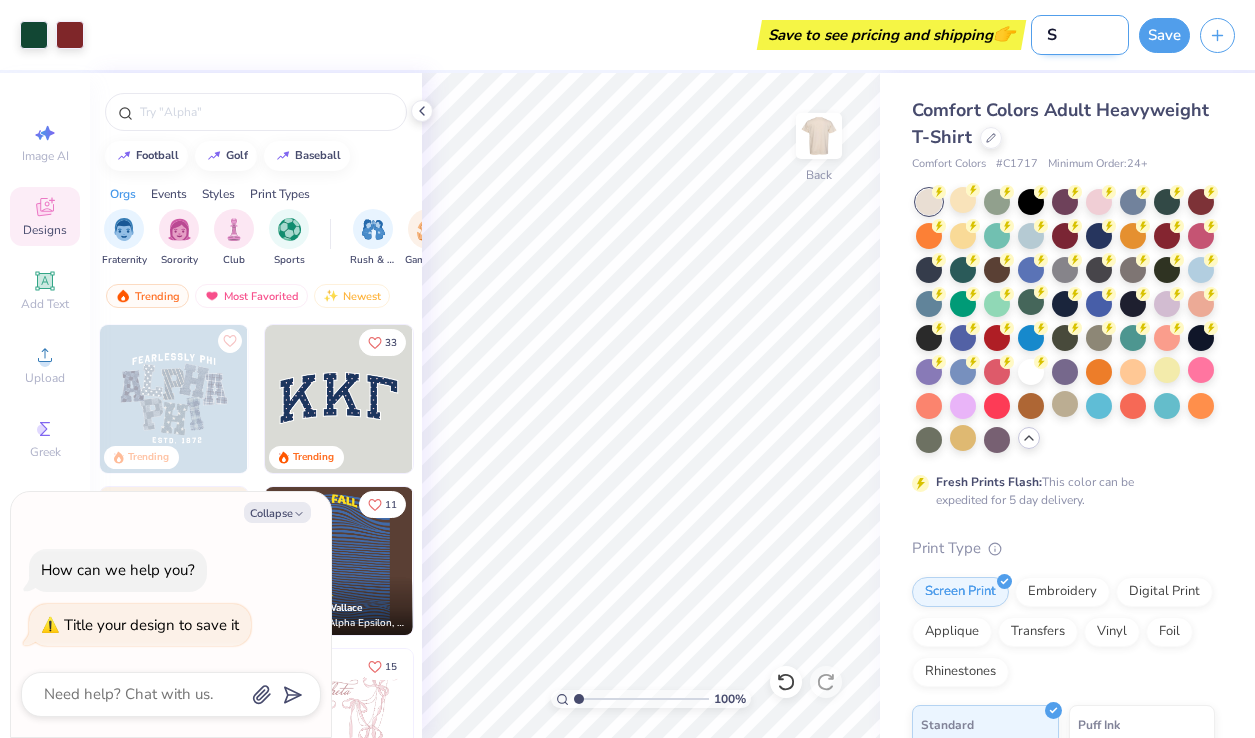type on "x" 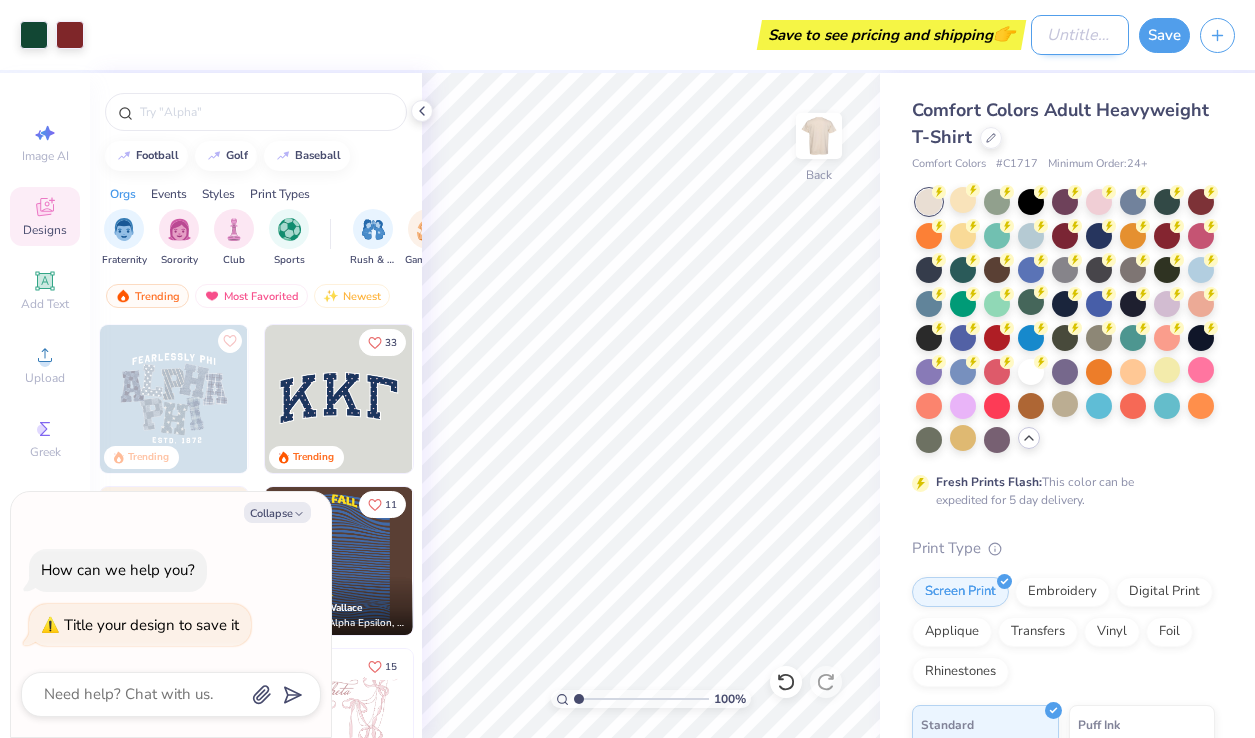 type on "P" 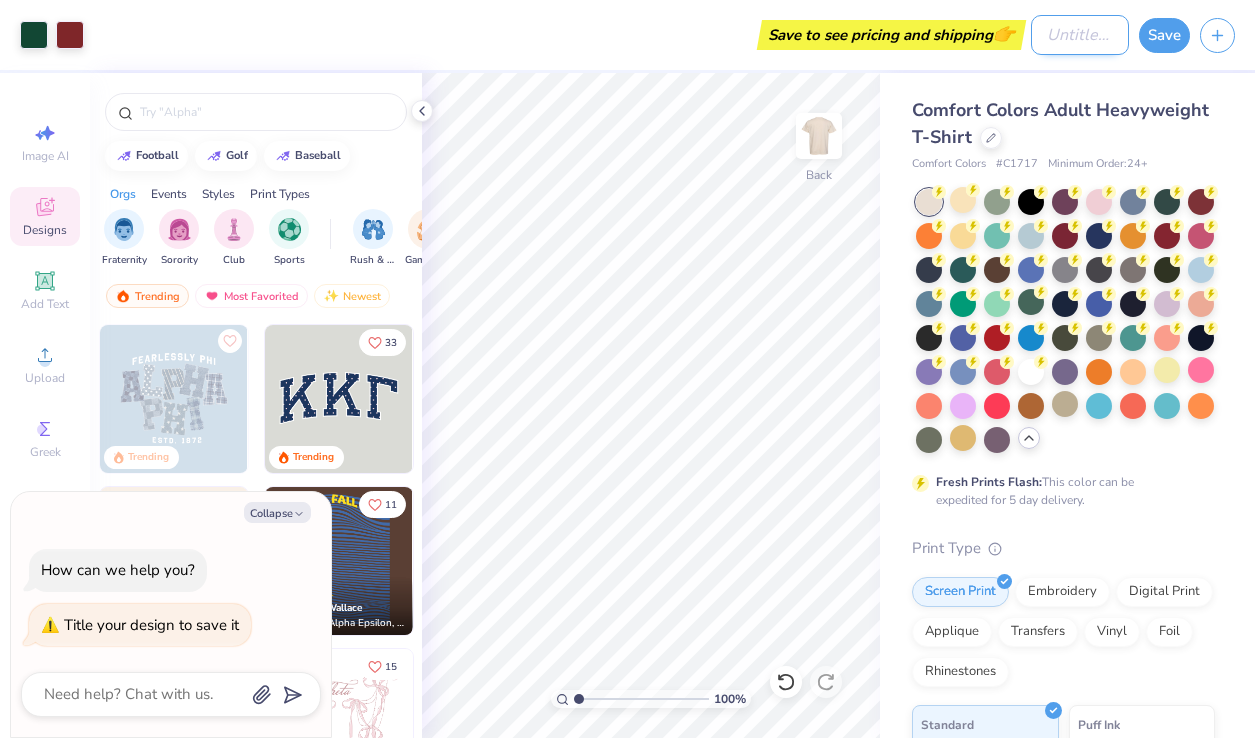 type on "x" 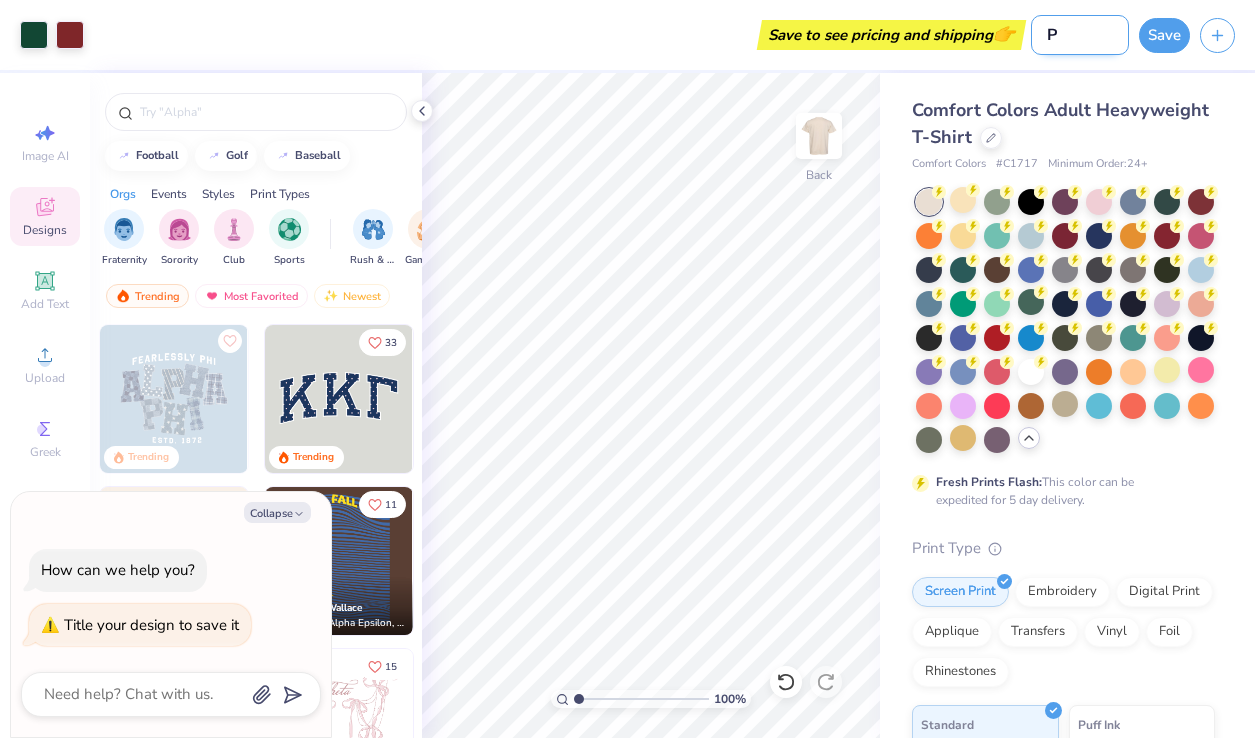 type on "Pl" 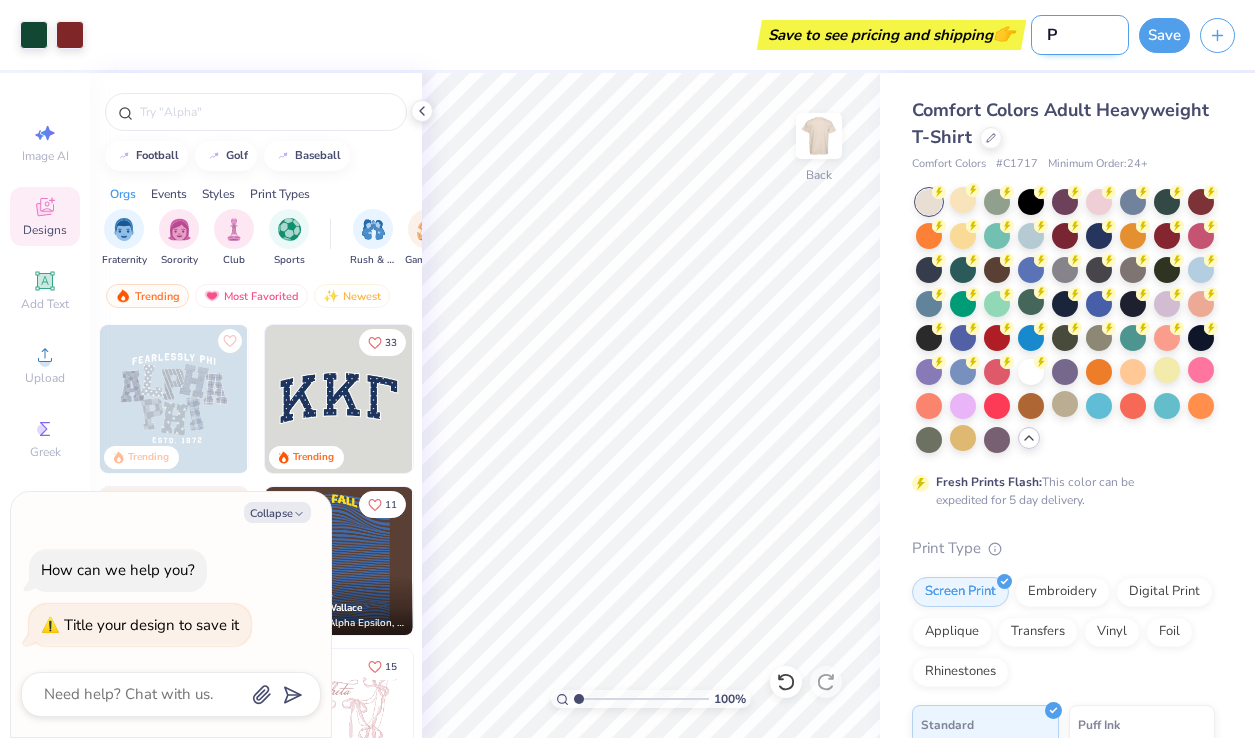 type on "x" 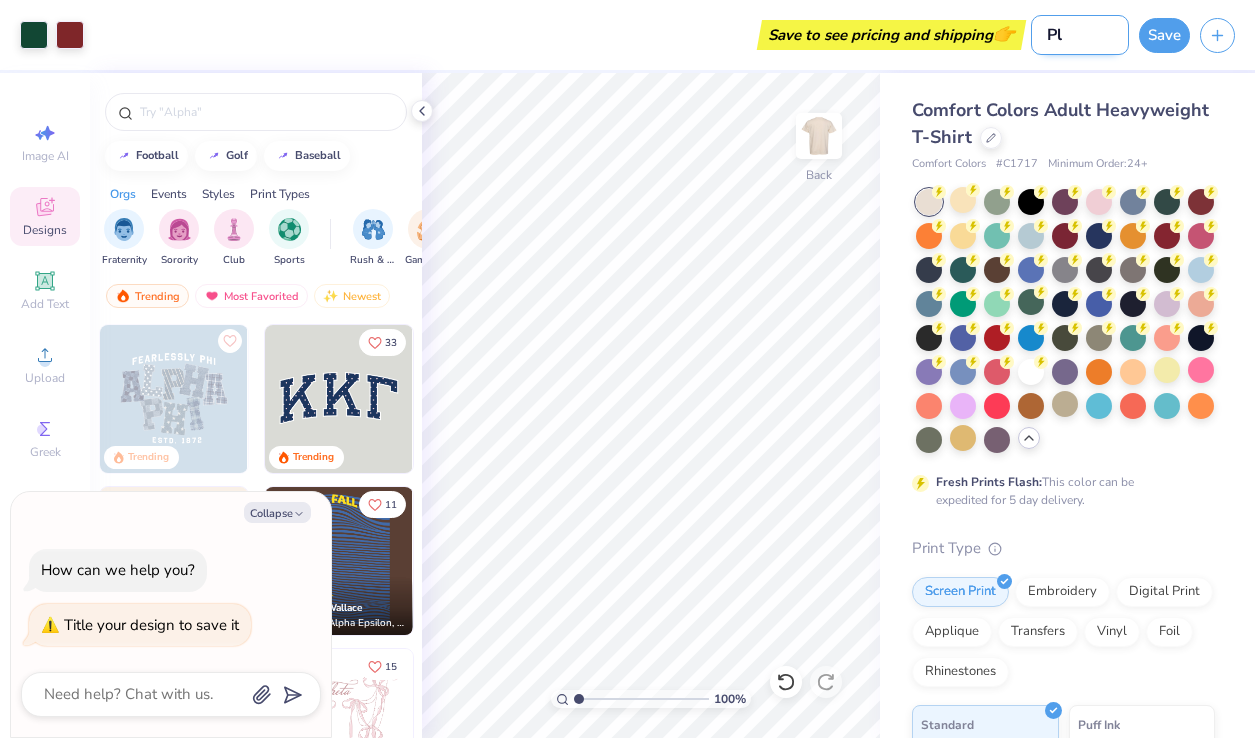 type on "Pla" 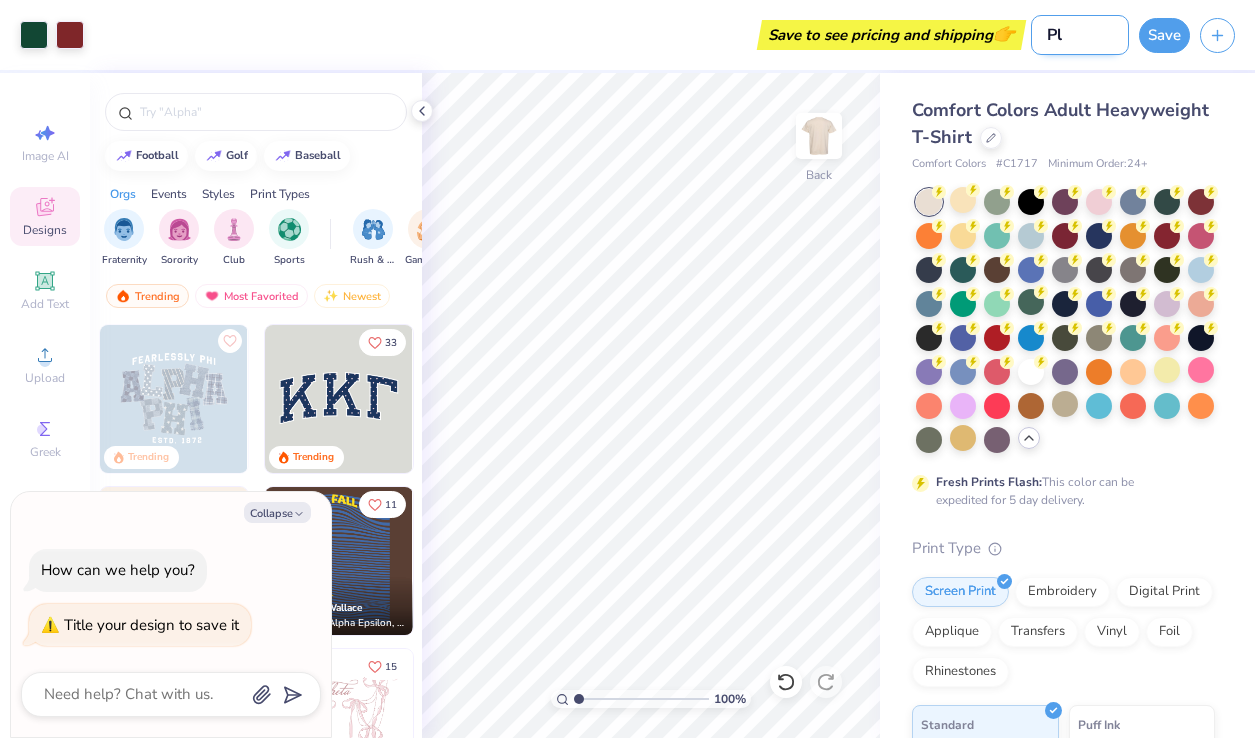 type on "x" 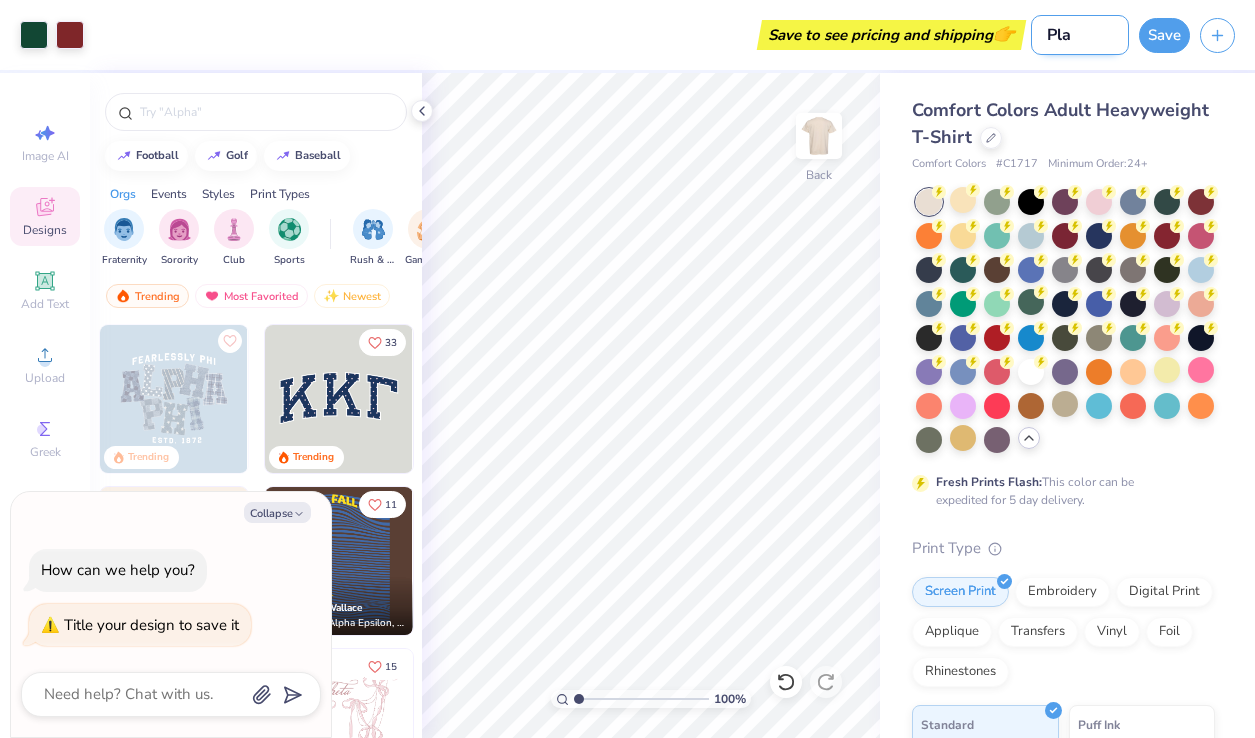 type on "Plai" 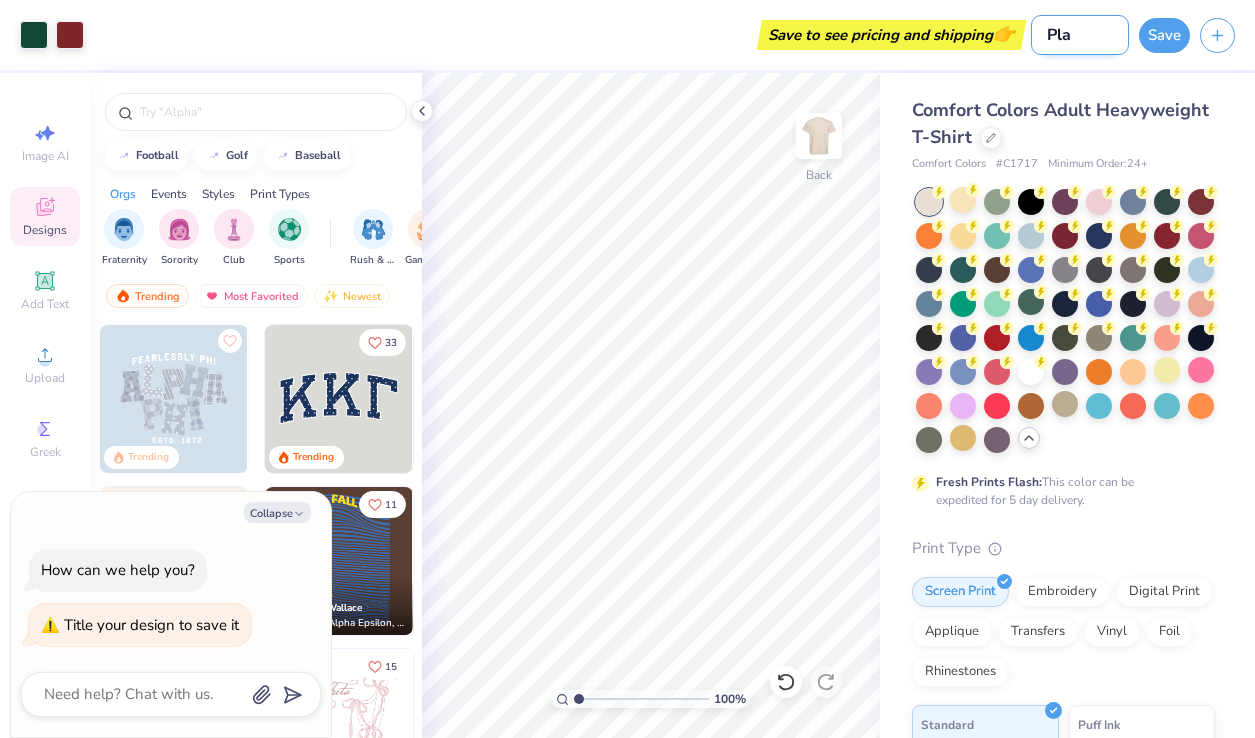 type on "x" 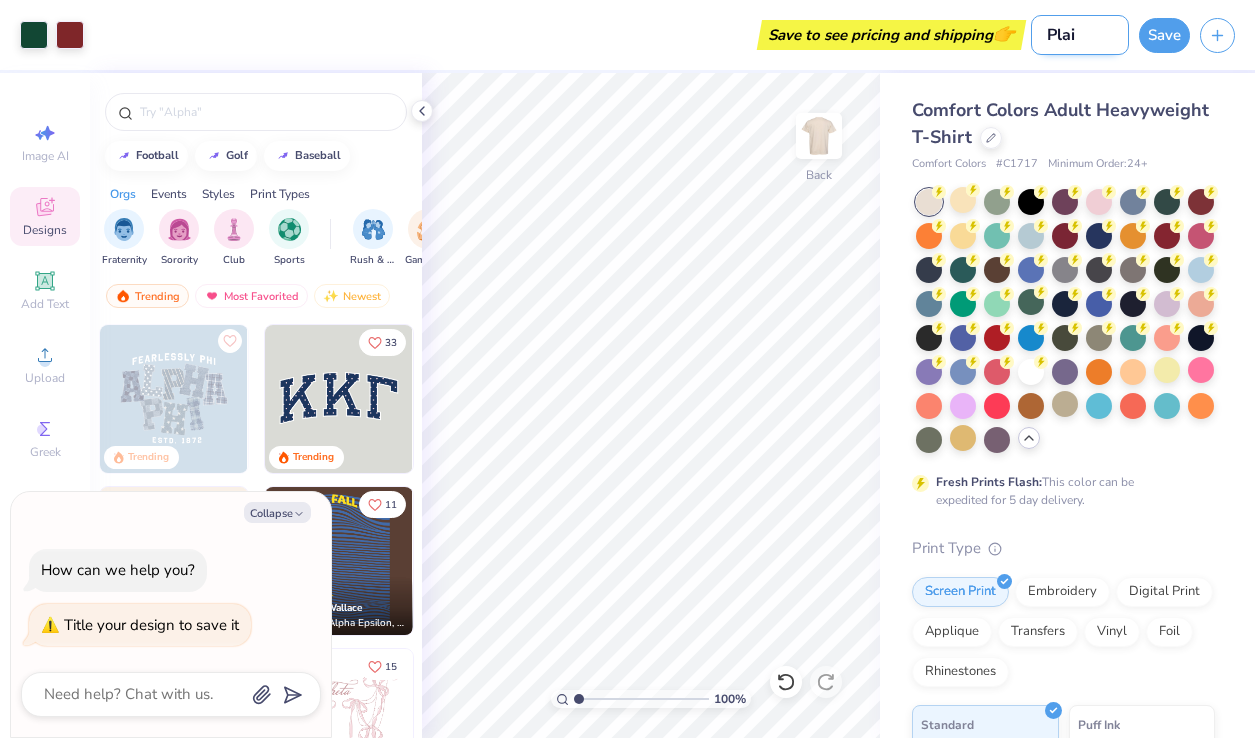 type on "Plain" 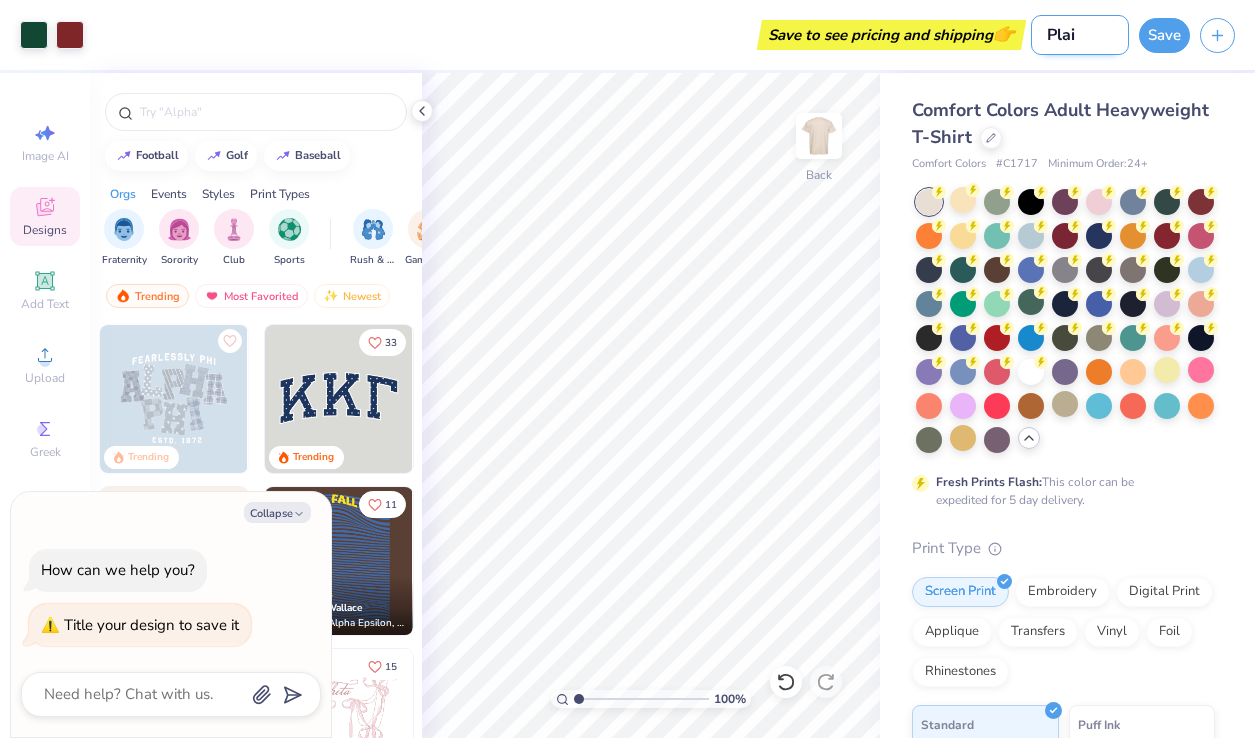 type on "x" 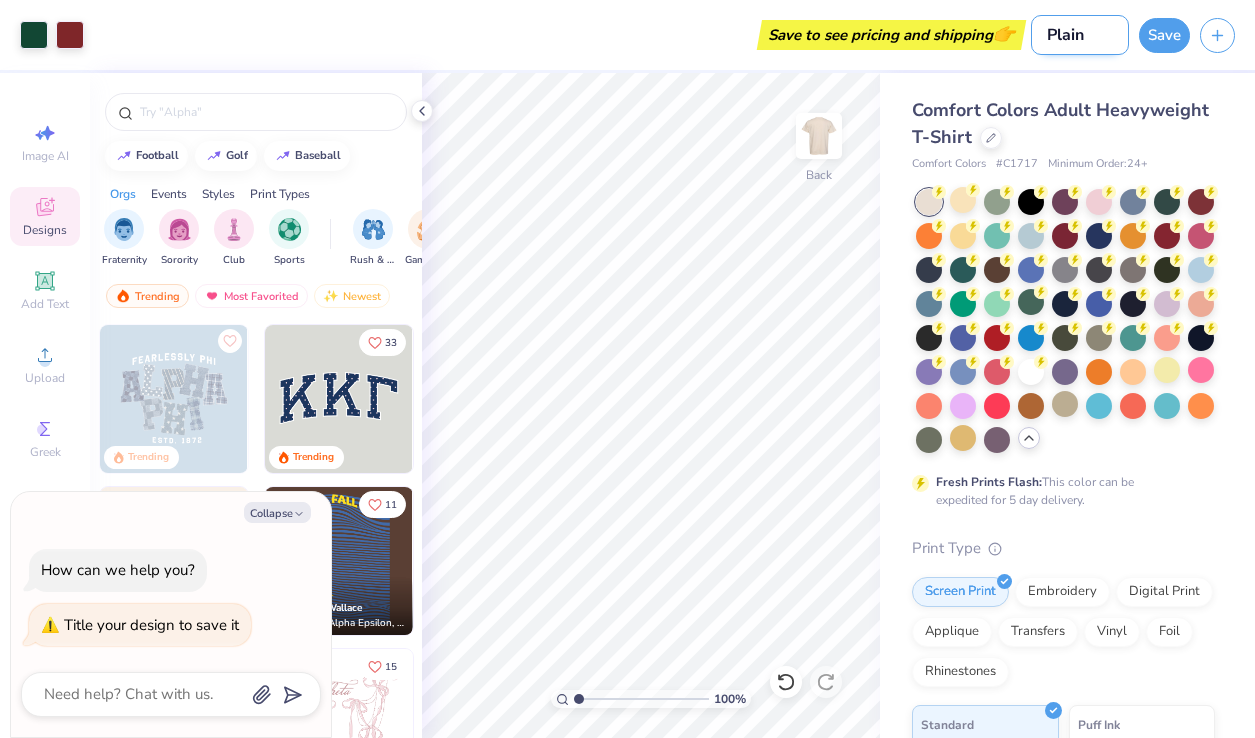 type on "Plain" 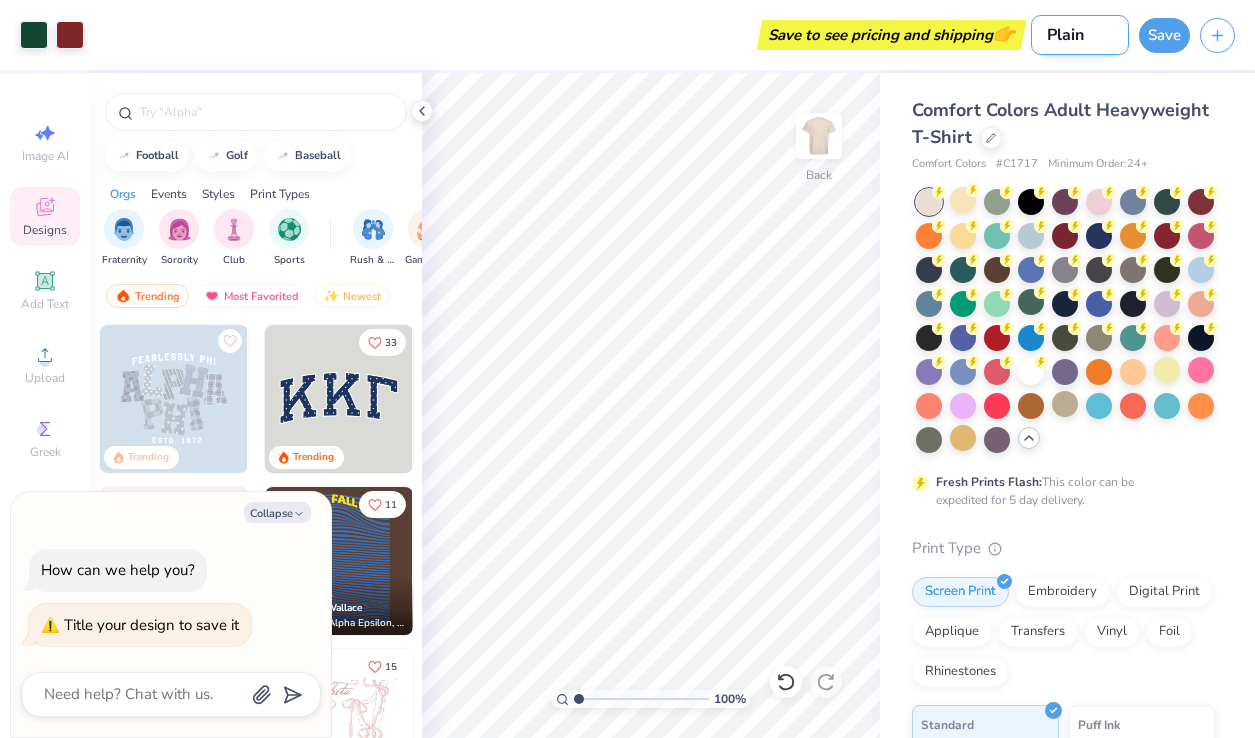 type on "x" 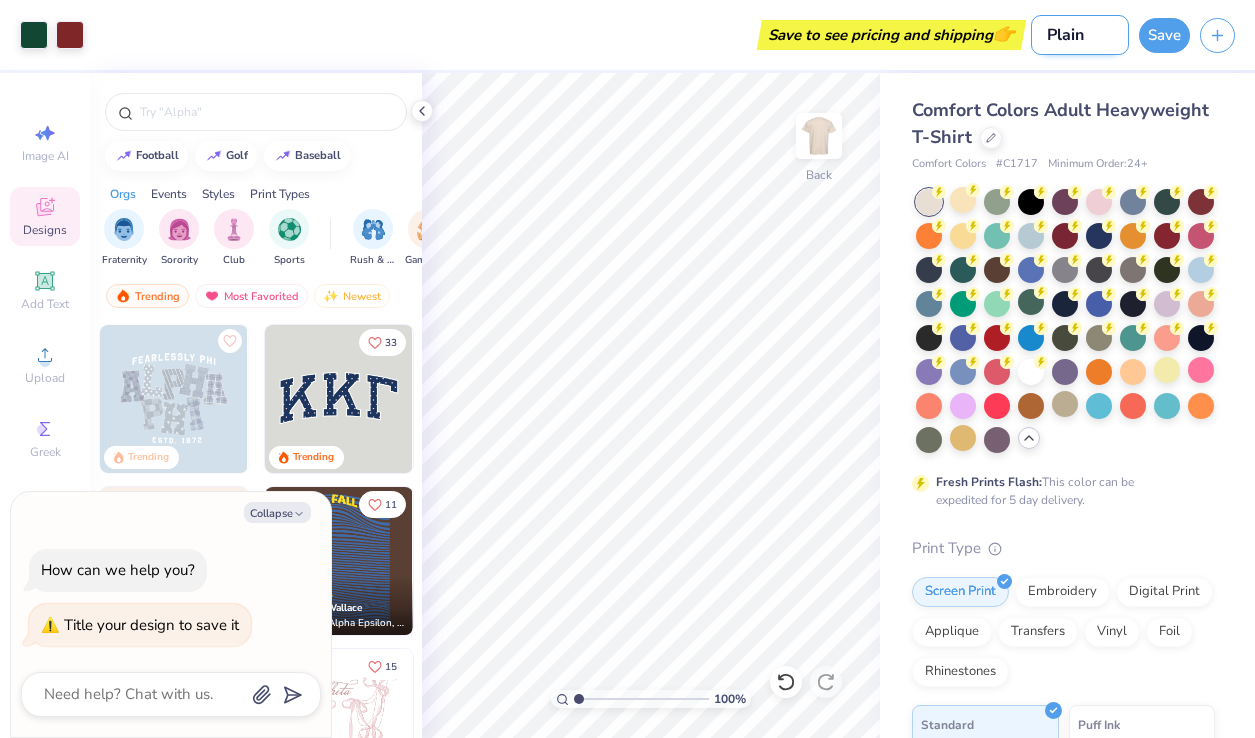 type on "Plain C" 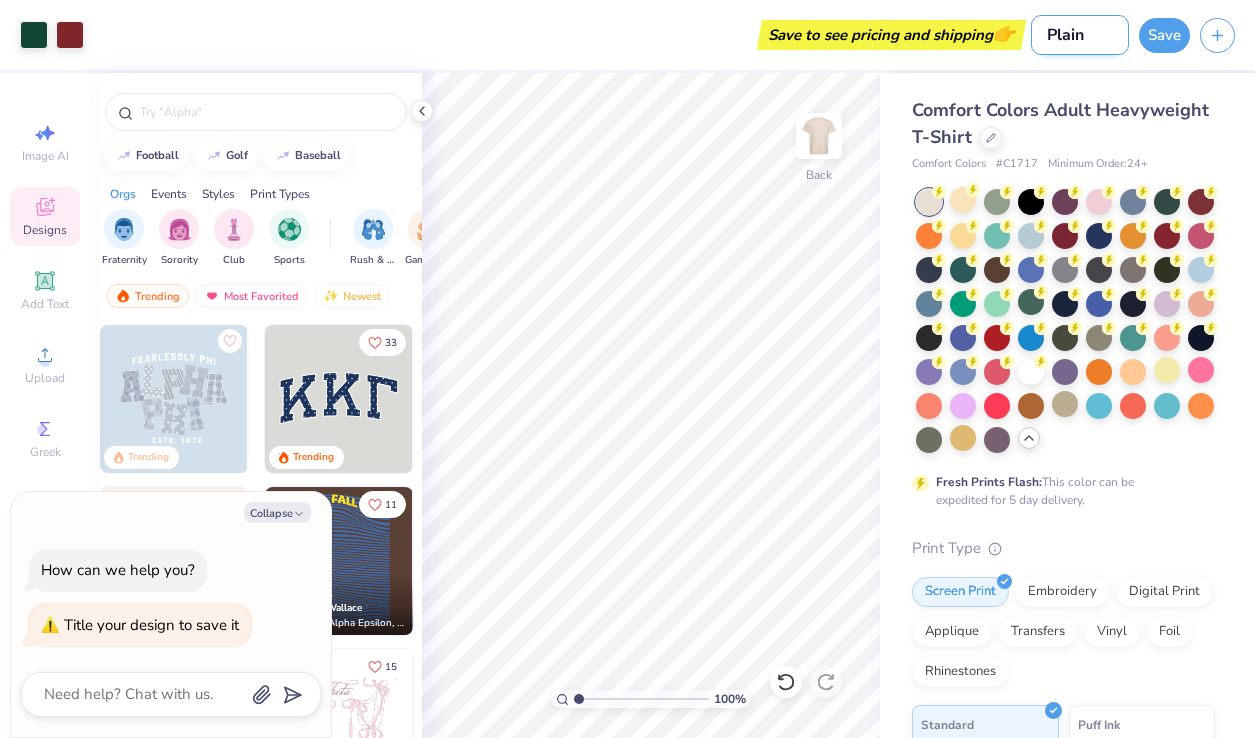 type on "x" 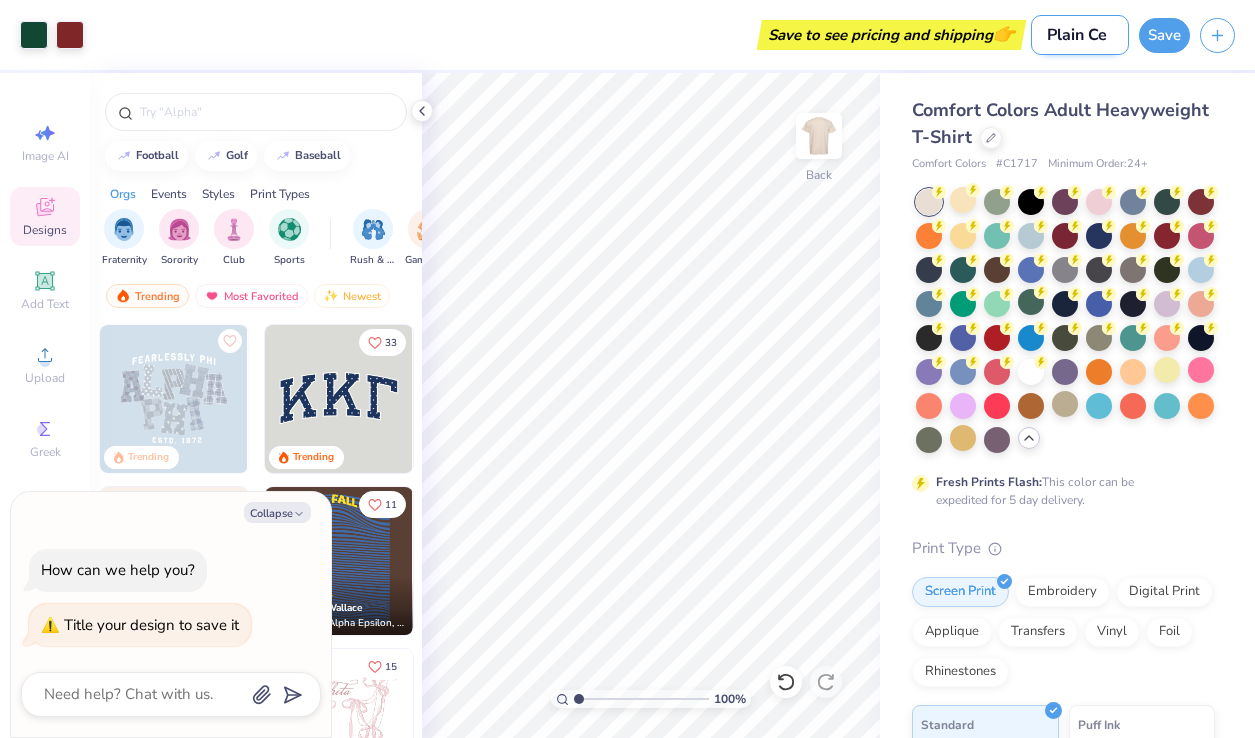 type on "Plain Cen" 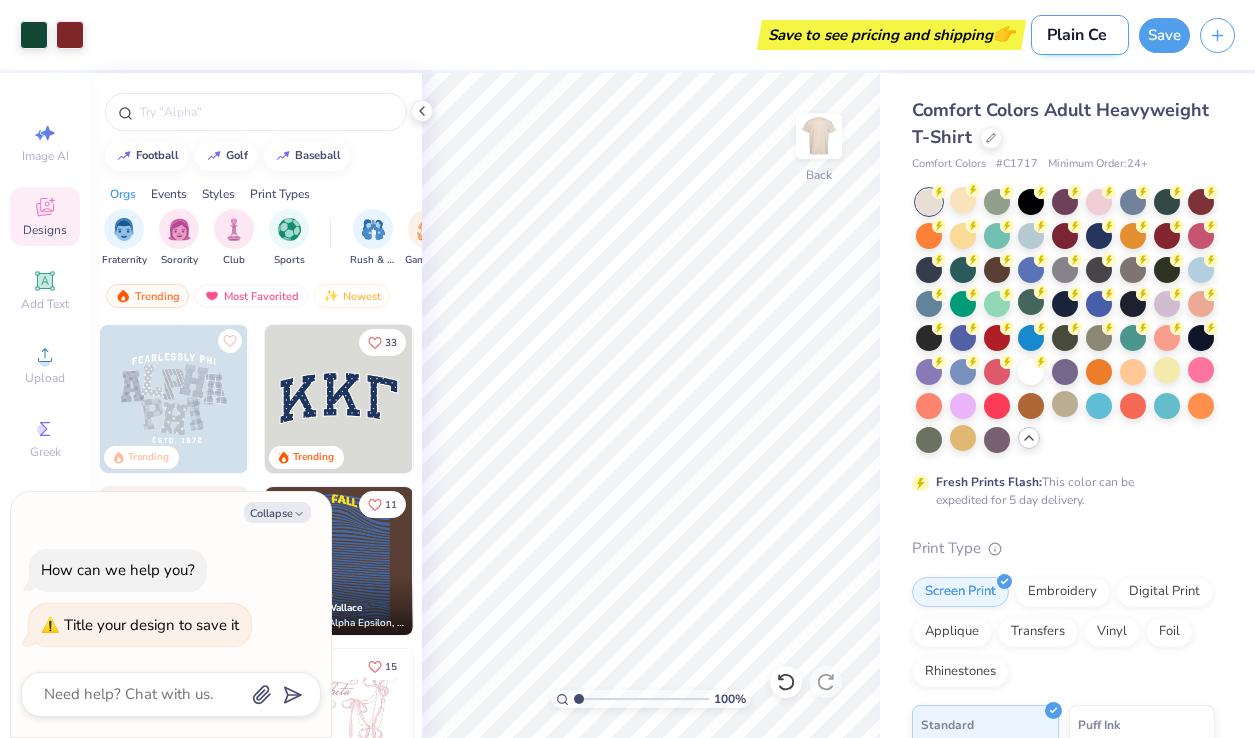 type on "x" 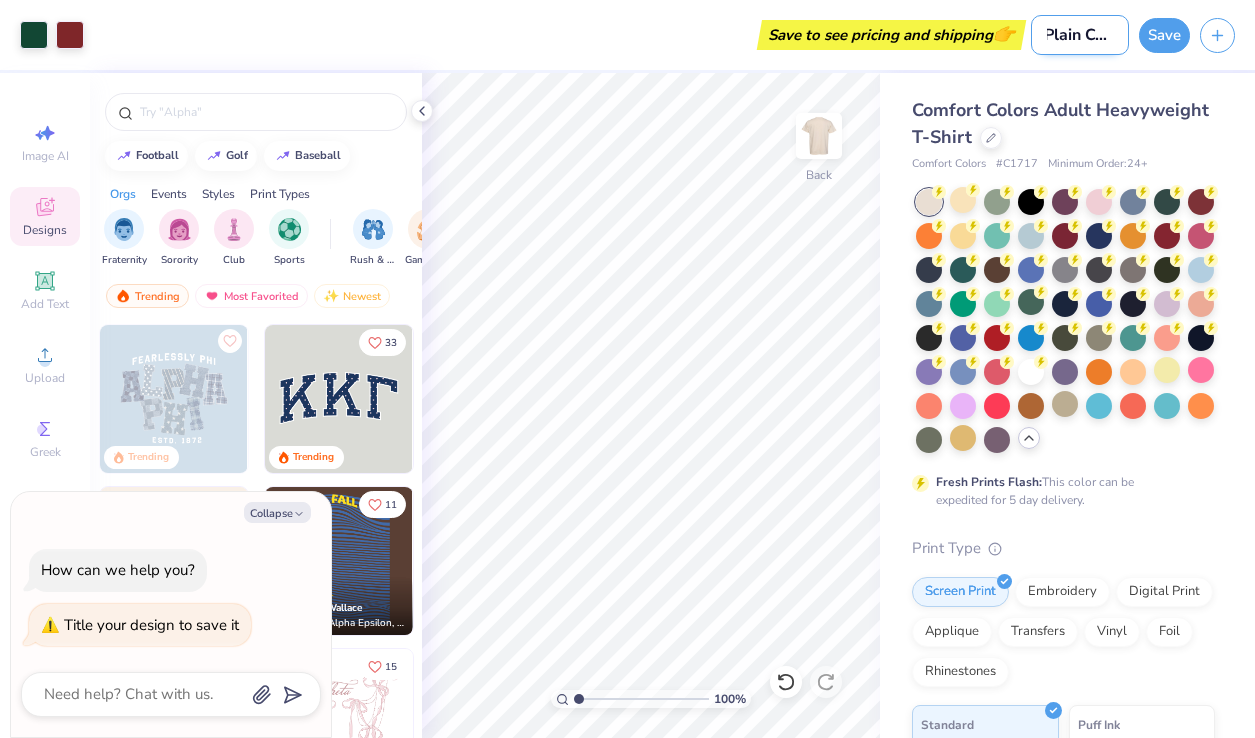 type on "Plain Cent" 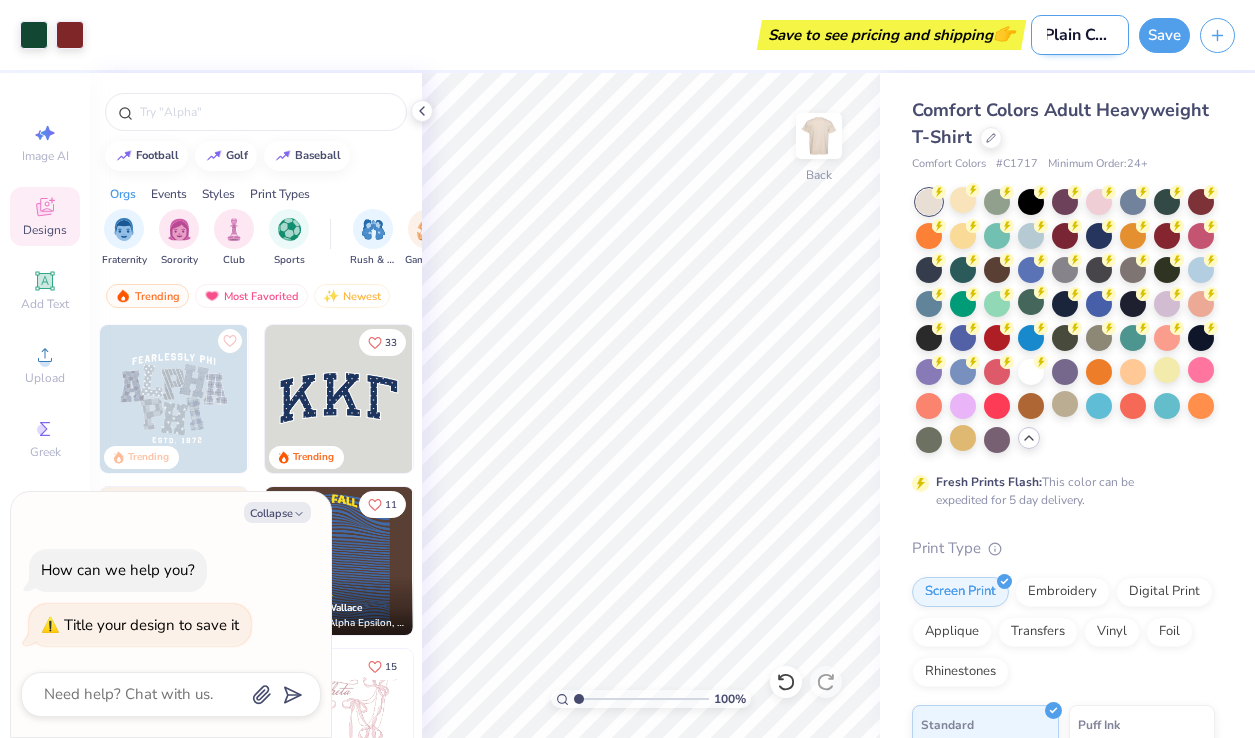 type on "x" 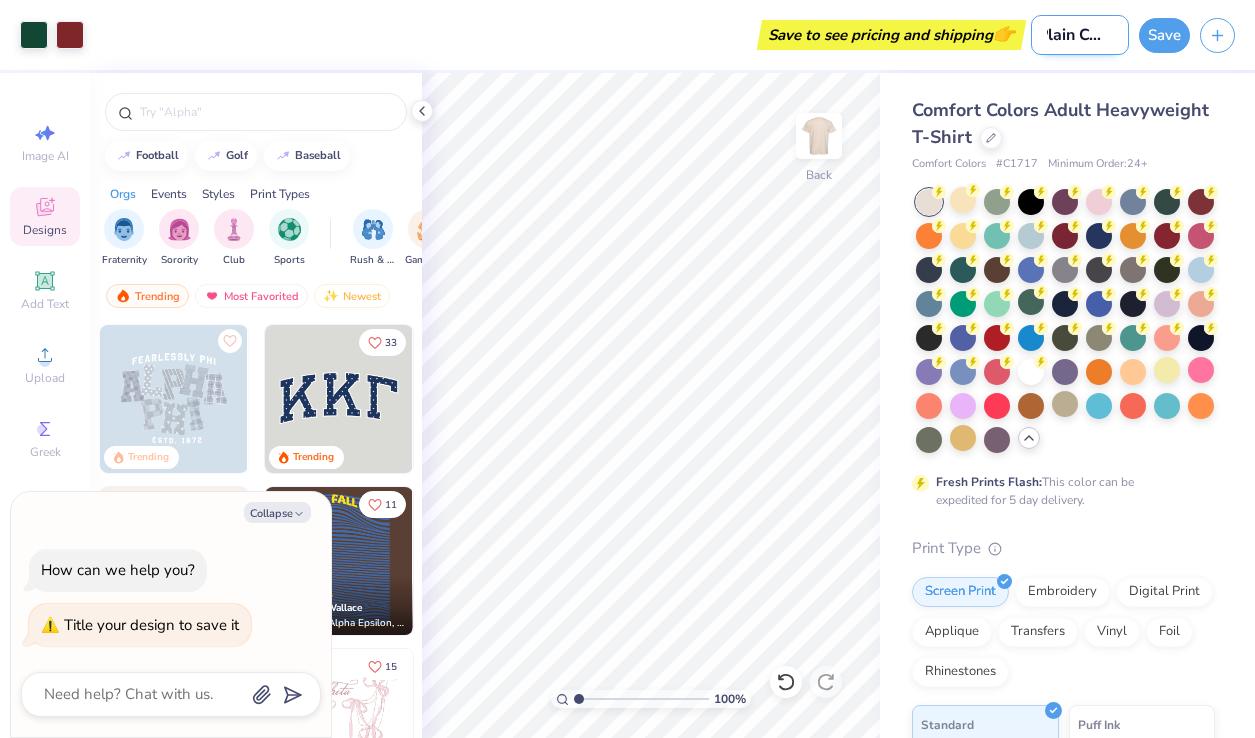 type on "Plain Cente" 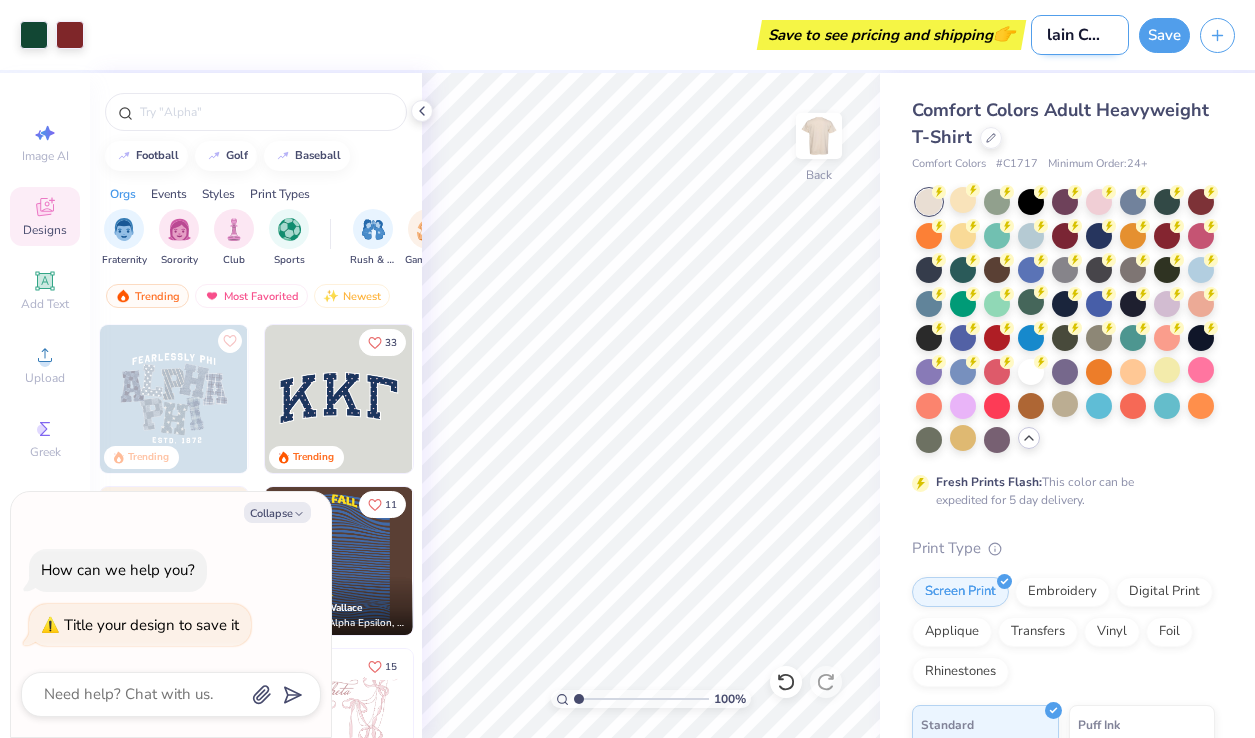 type on "x" 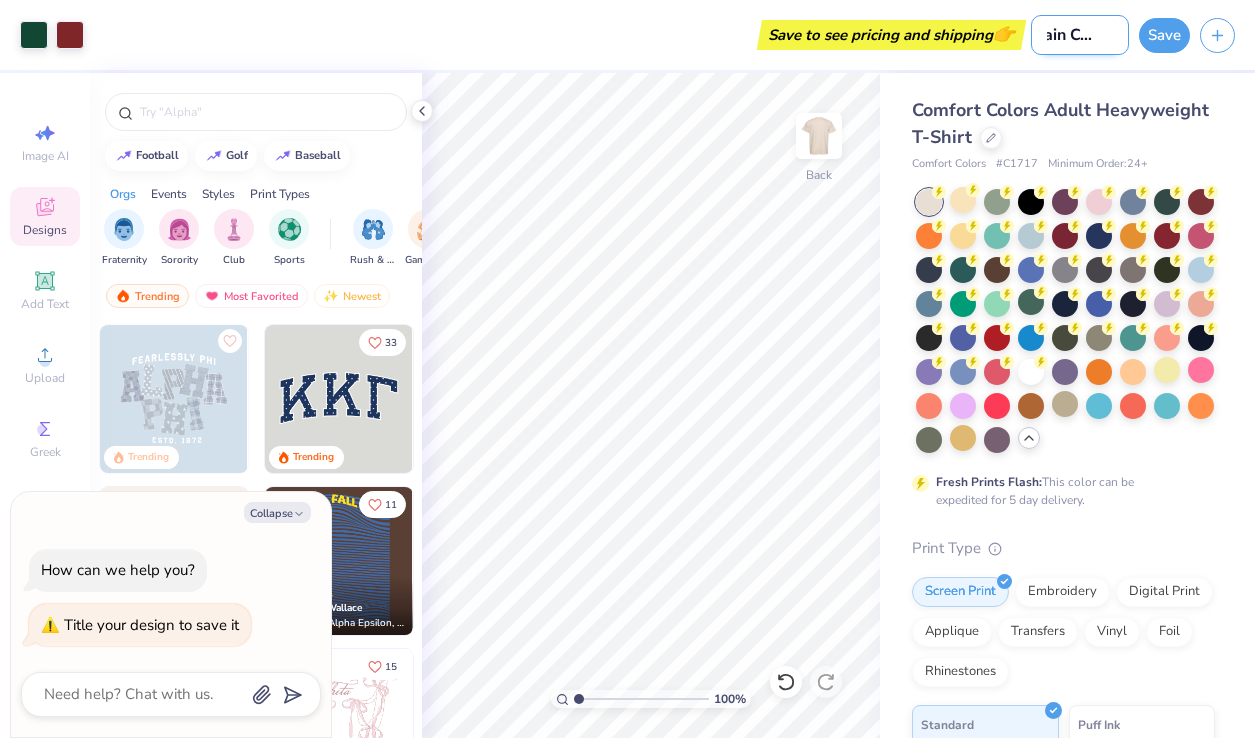 type on "Plain Center" 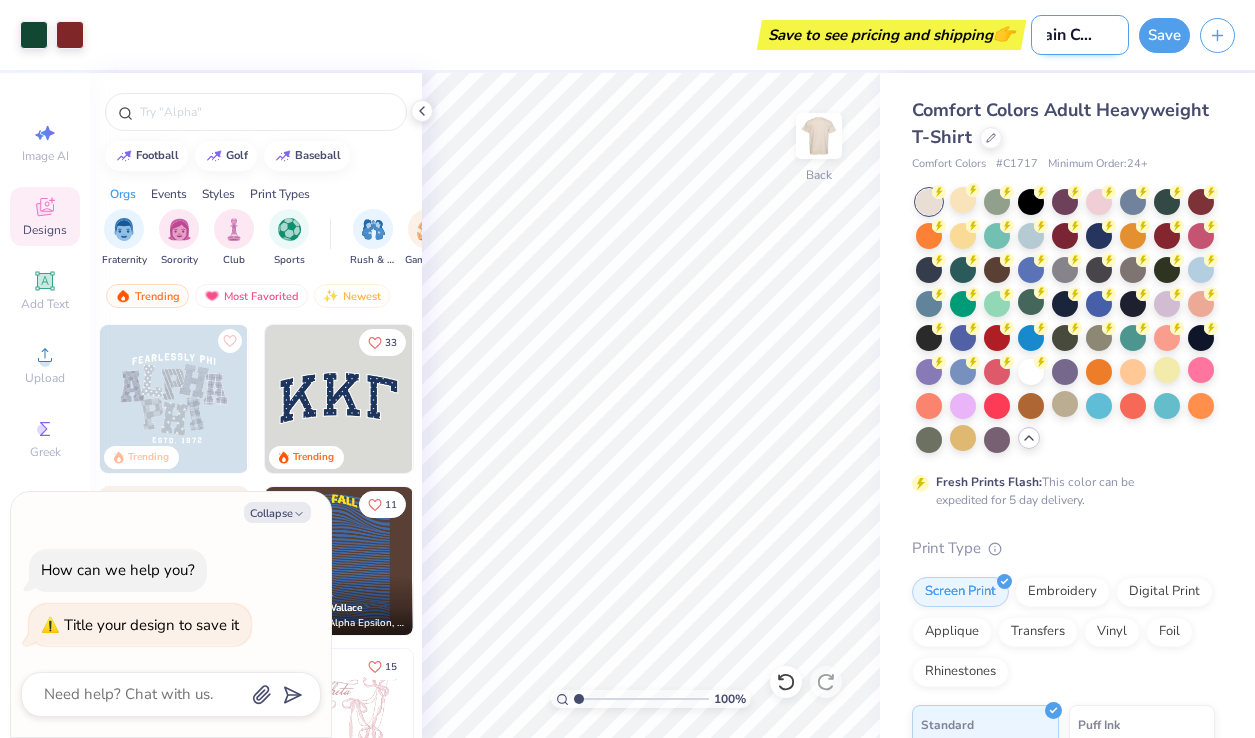 type on "x" 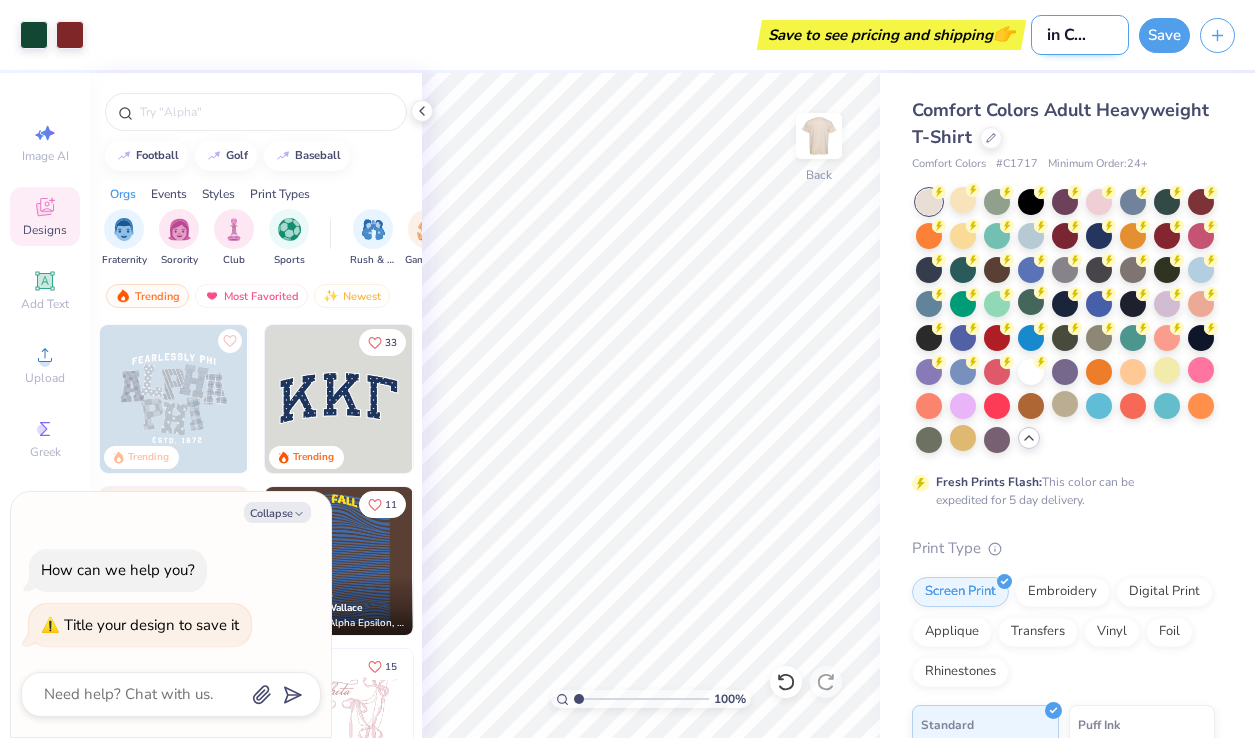 type on "Plain Centere" 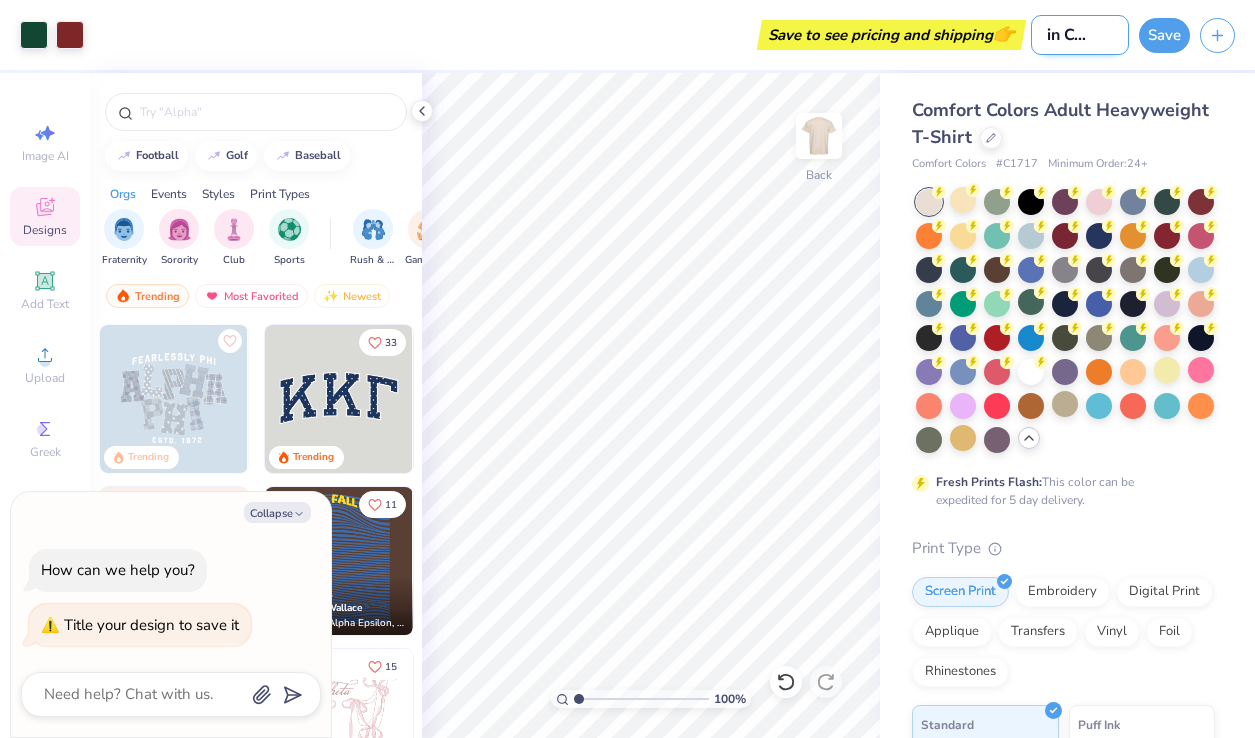 type on "x" 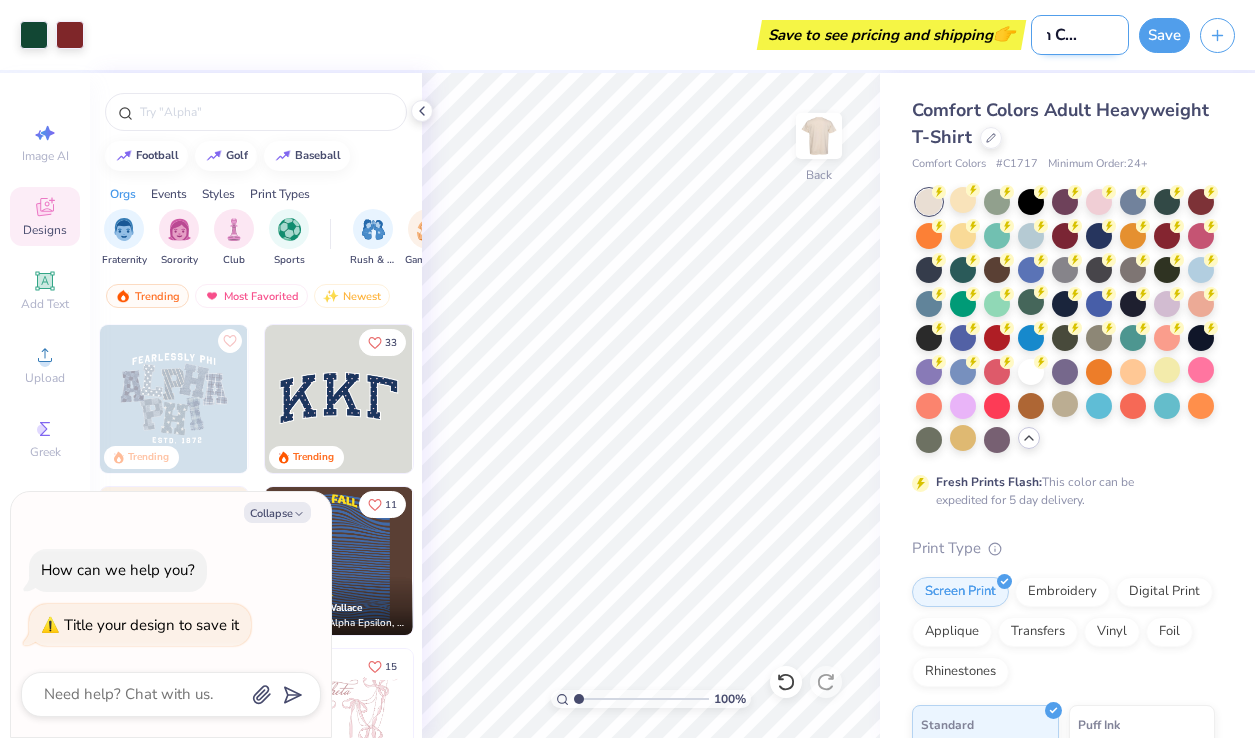 type on "Plain Centered" 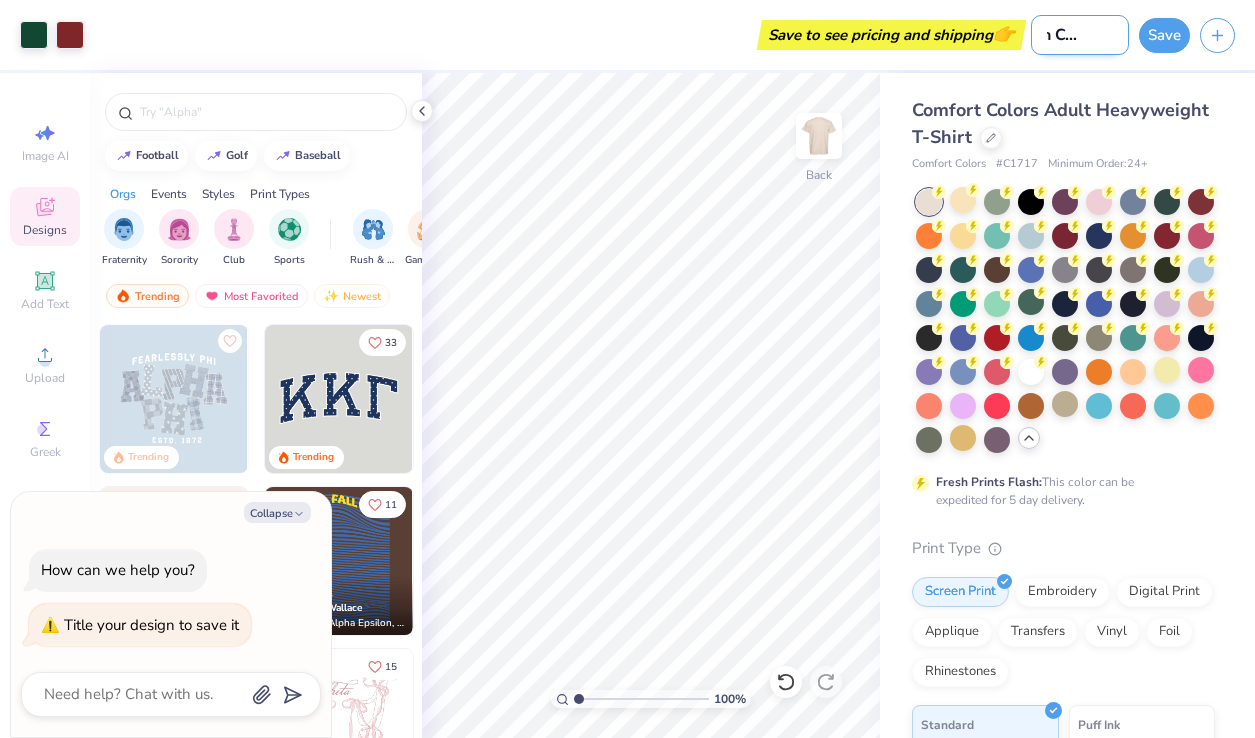 type on "x" 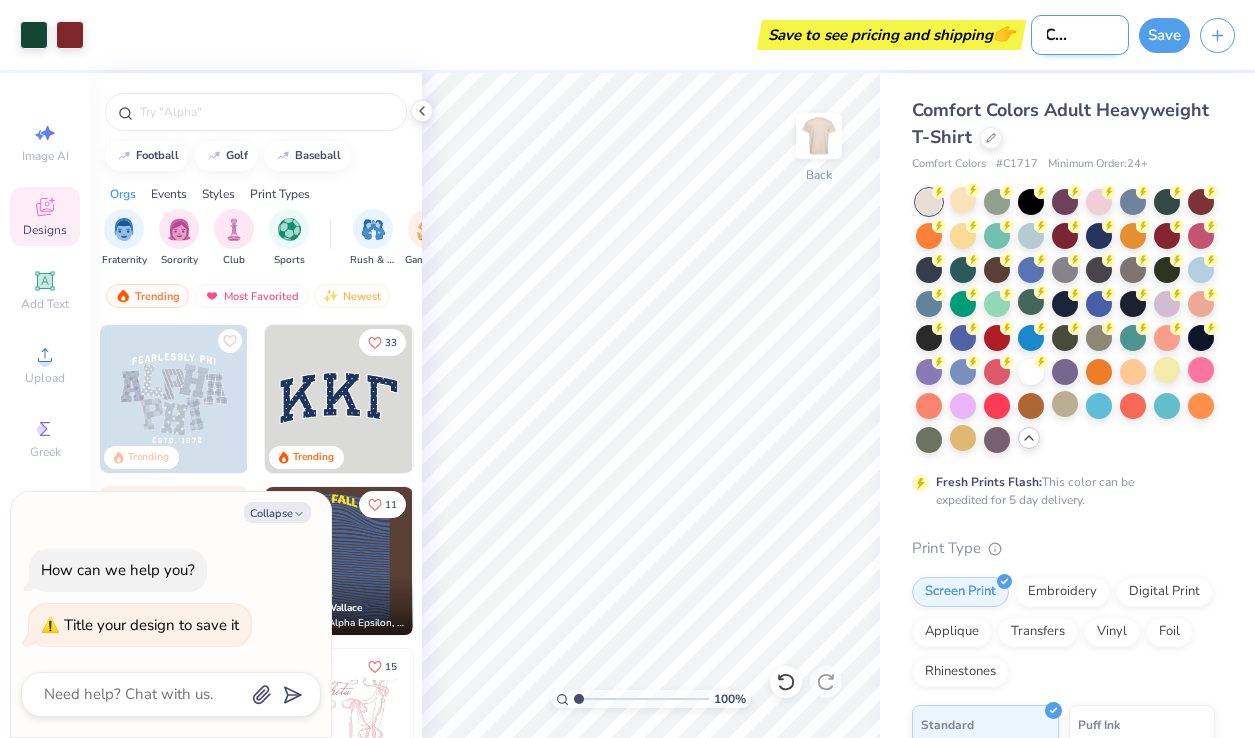 type on "Plain Centered" 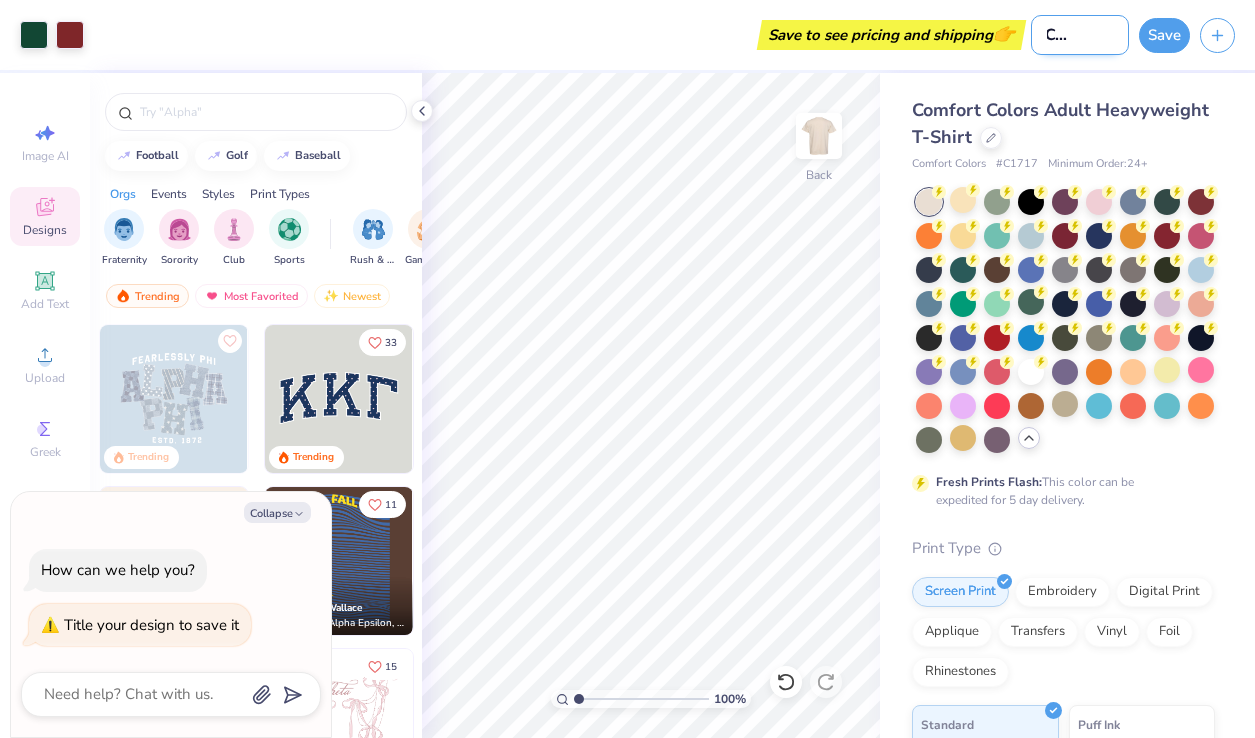 type on "x" 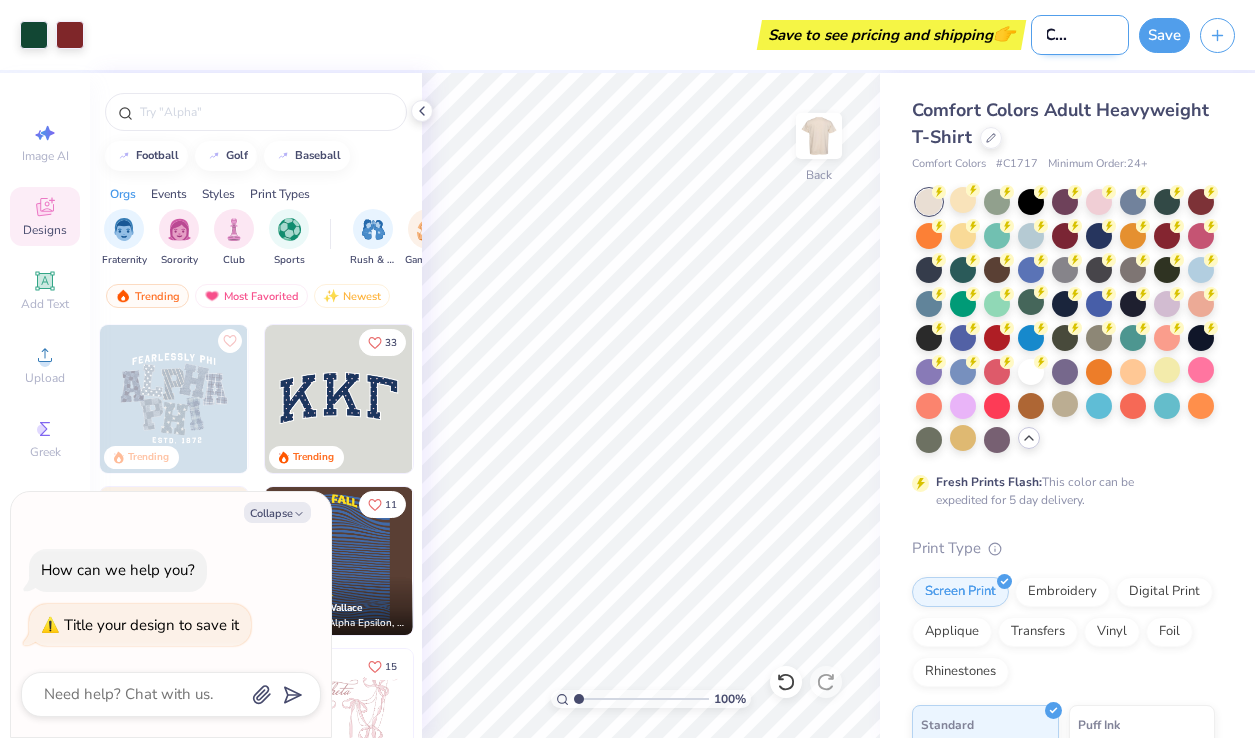 type on "Plain Centered L" 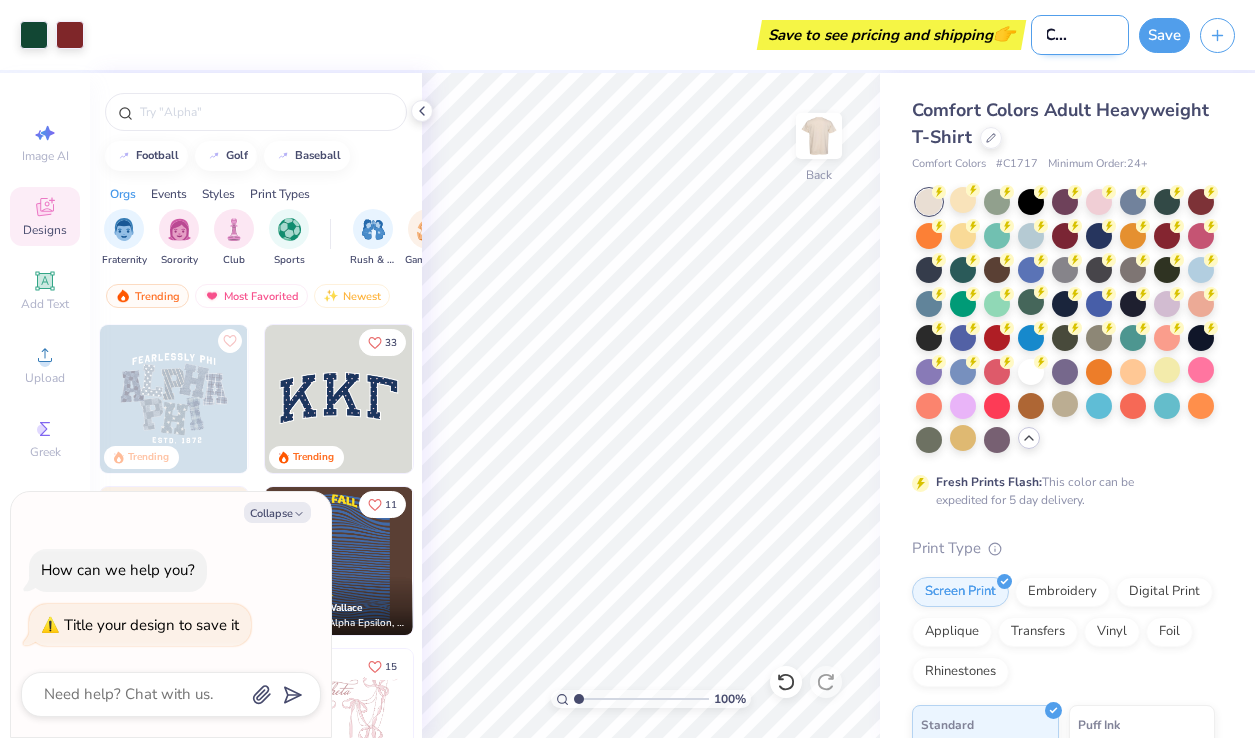 type on "x" 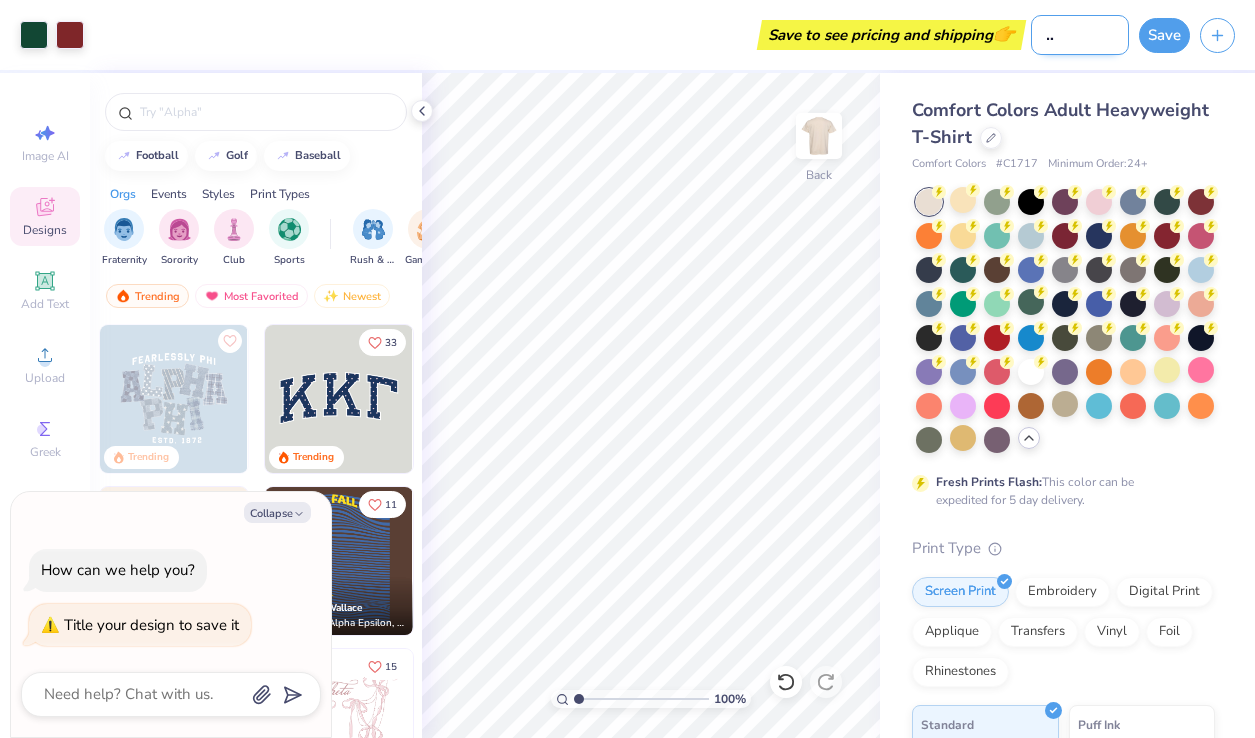 type on "Plain Centered Lo" 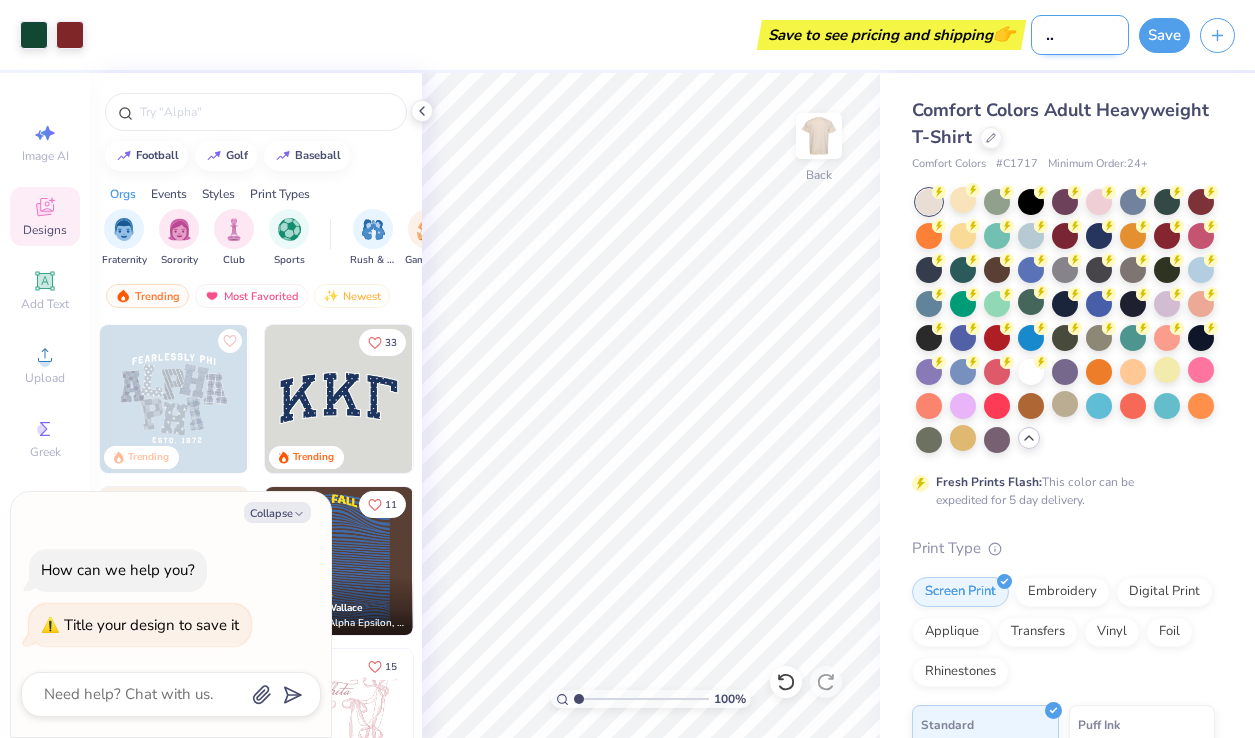 type on "x" 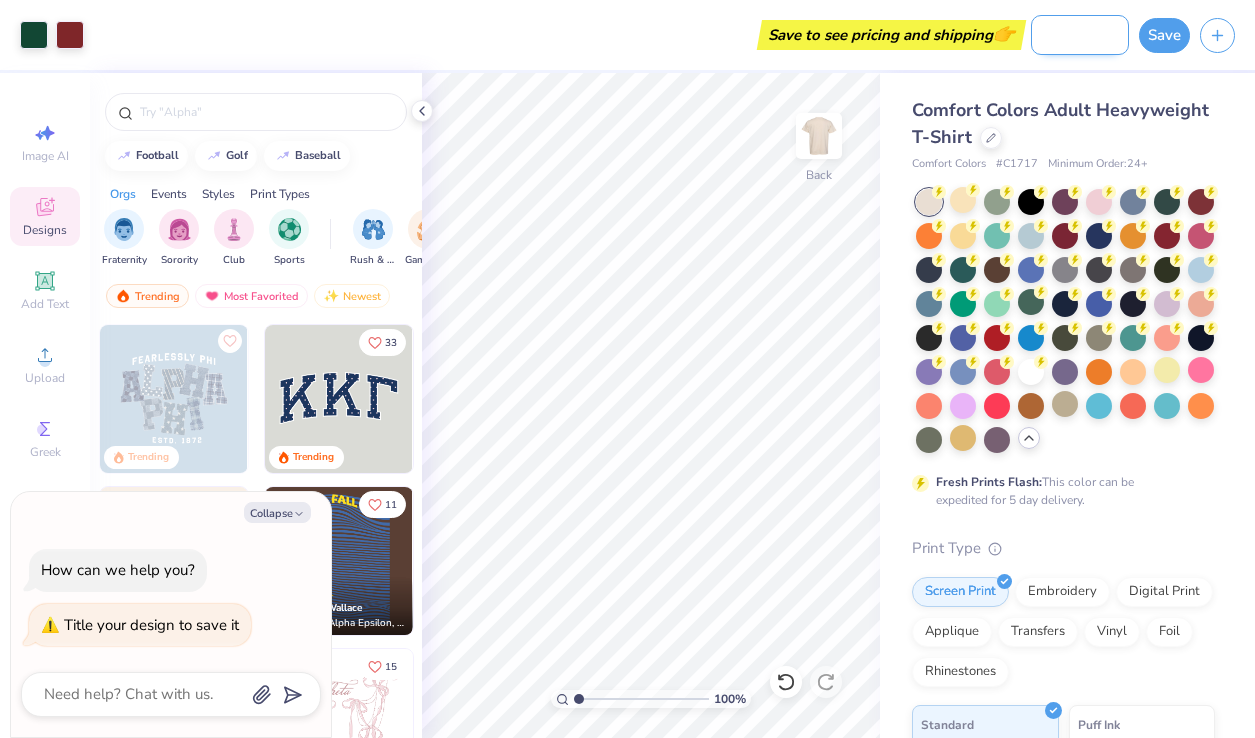 type on "Plain Centered Log" 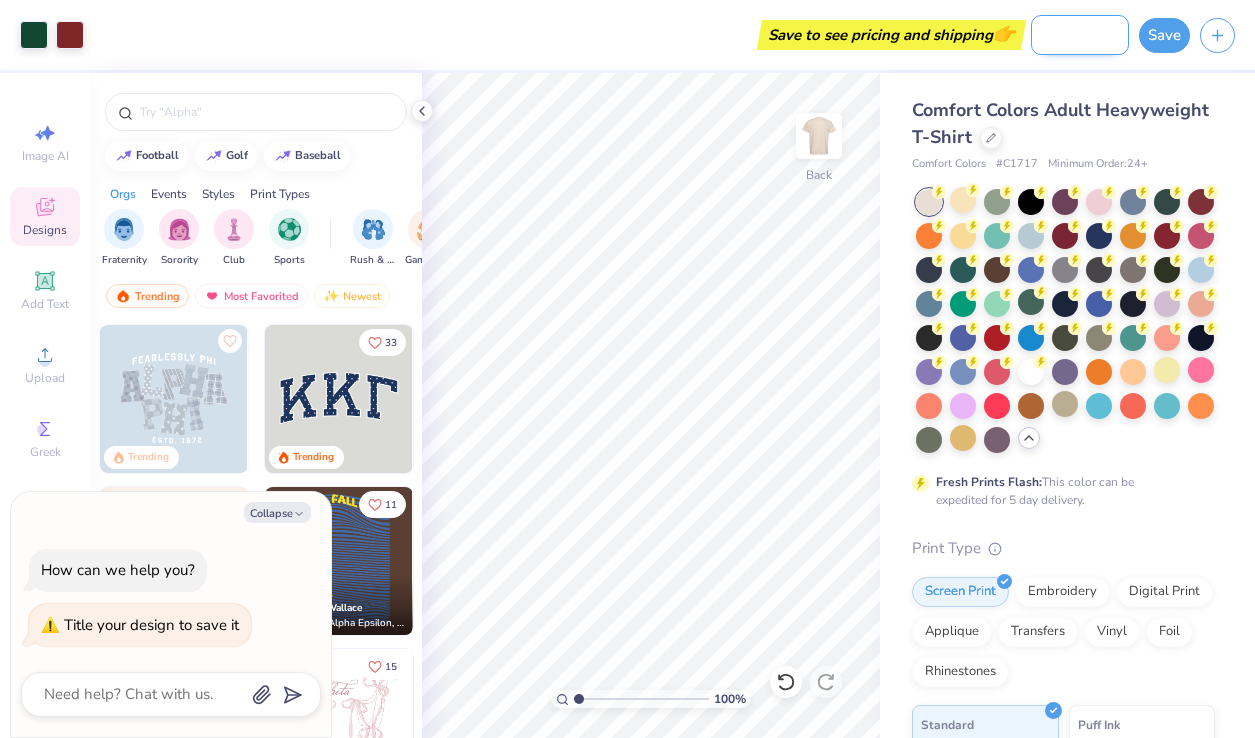 type on "x" 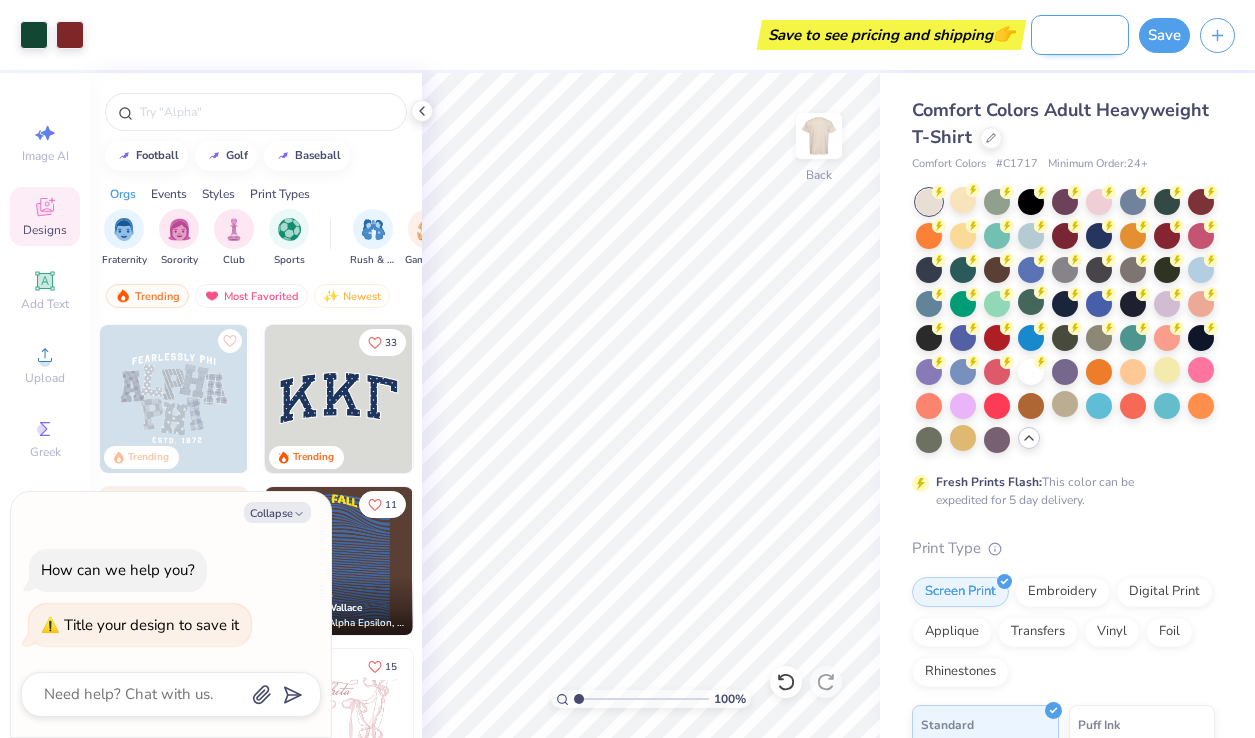 type on "Plain Centered Logo" 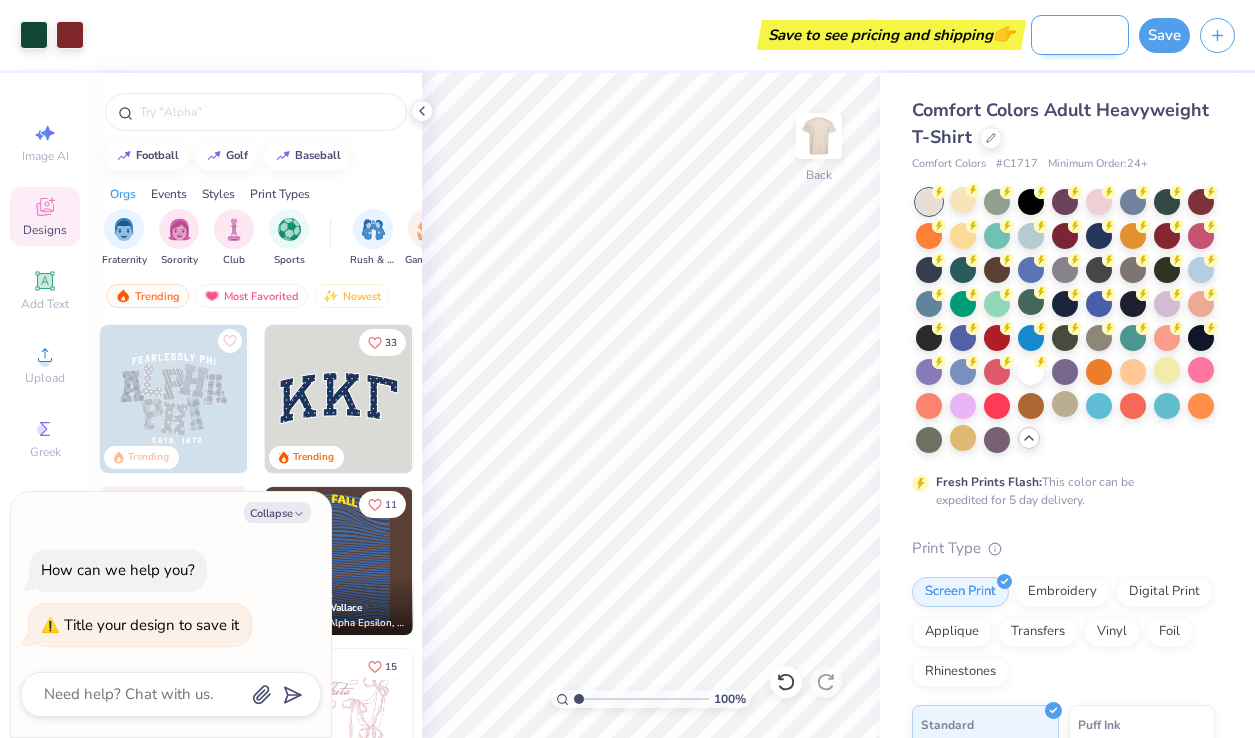 type on "x" 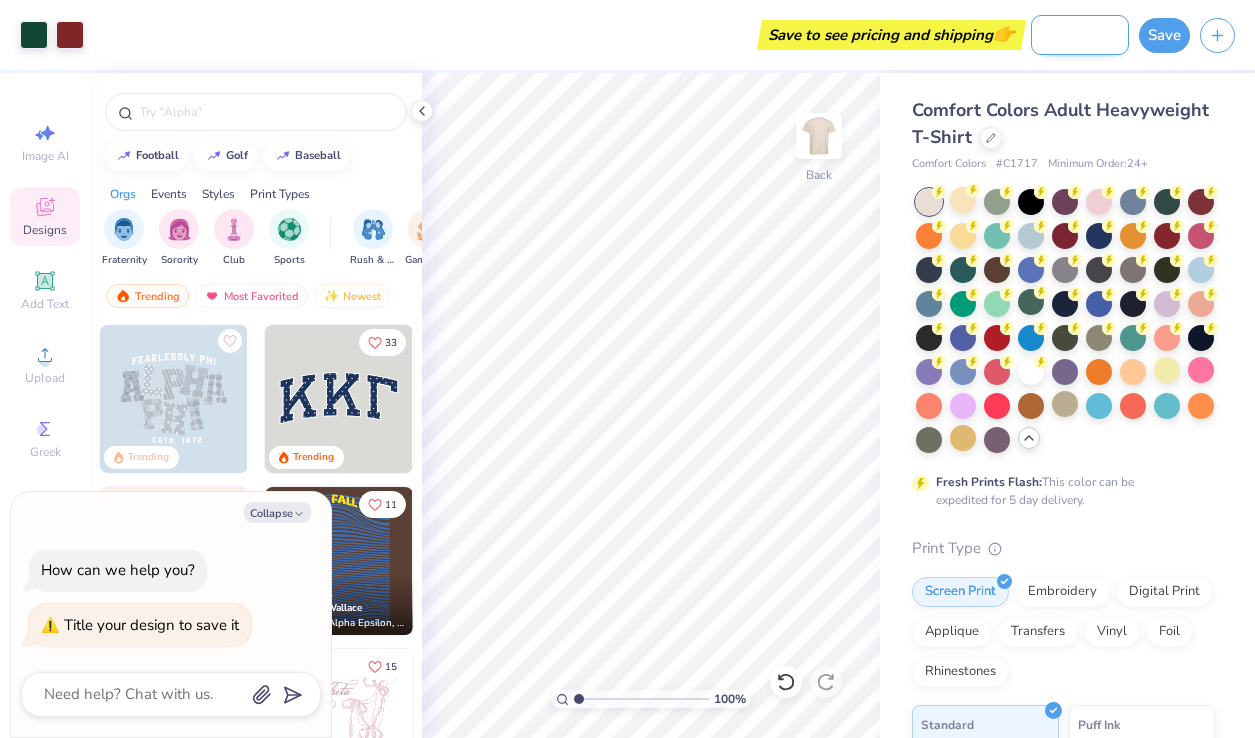 scroll, scrollTop: 0, scrollLeft: 84, axis: horizontal 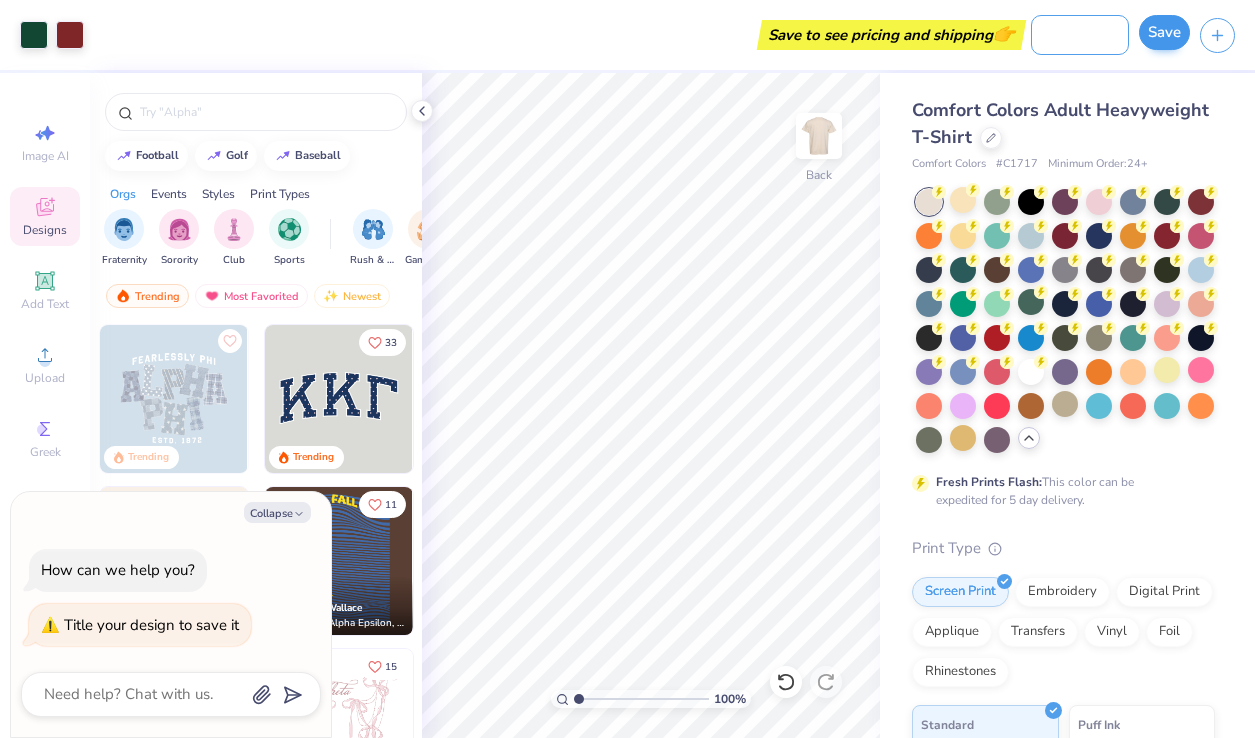 type on "Plain Centered Logo" 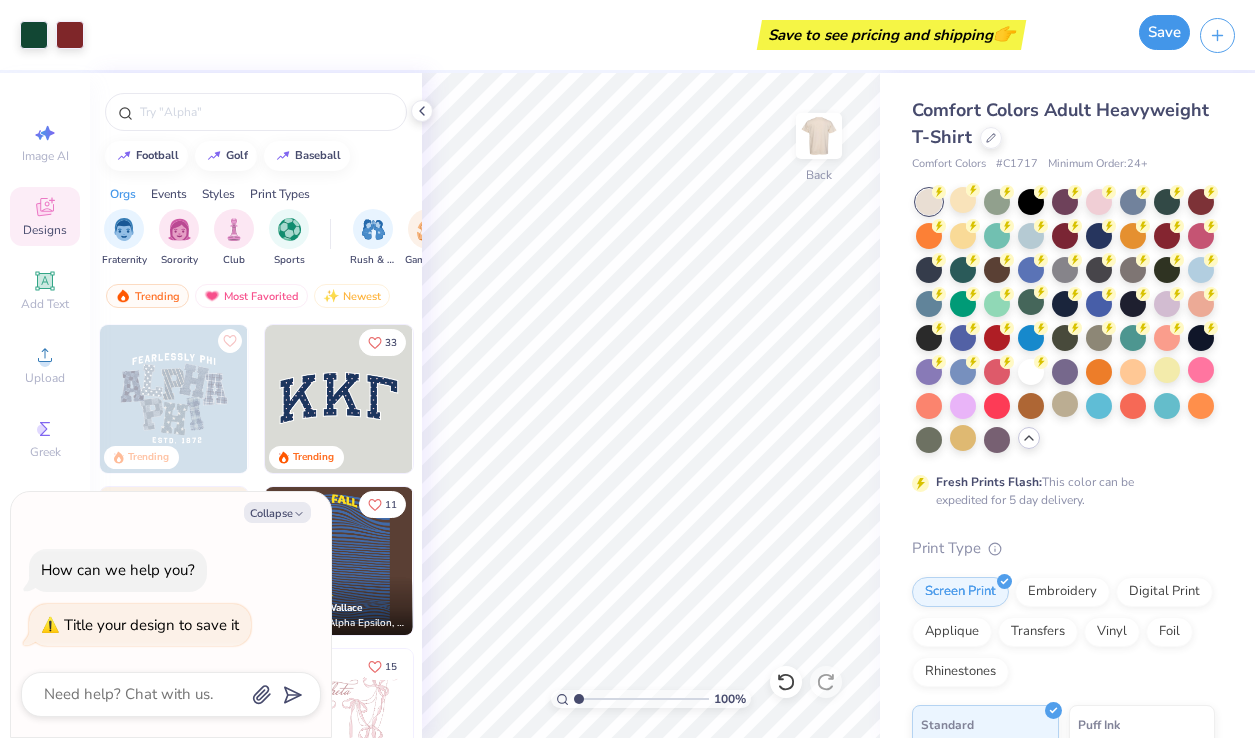 click on "Save" at bounding box center (1164, 32) 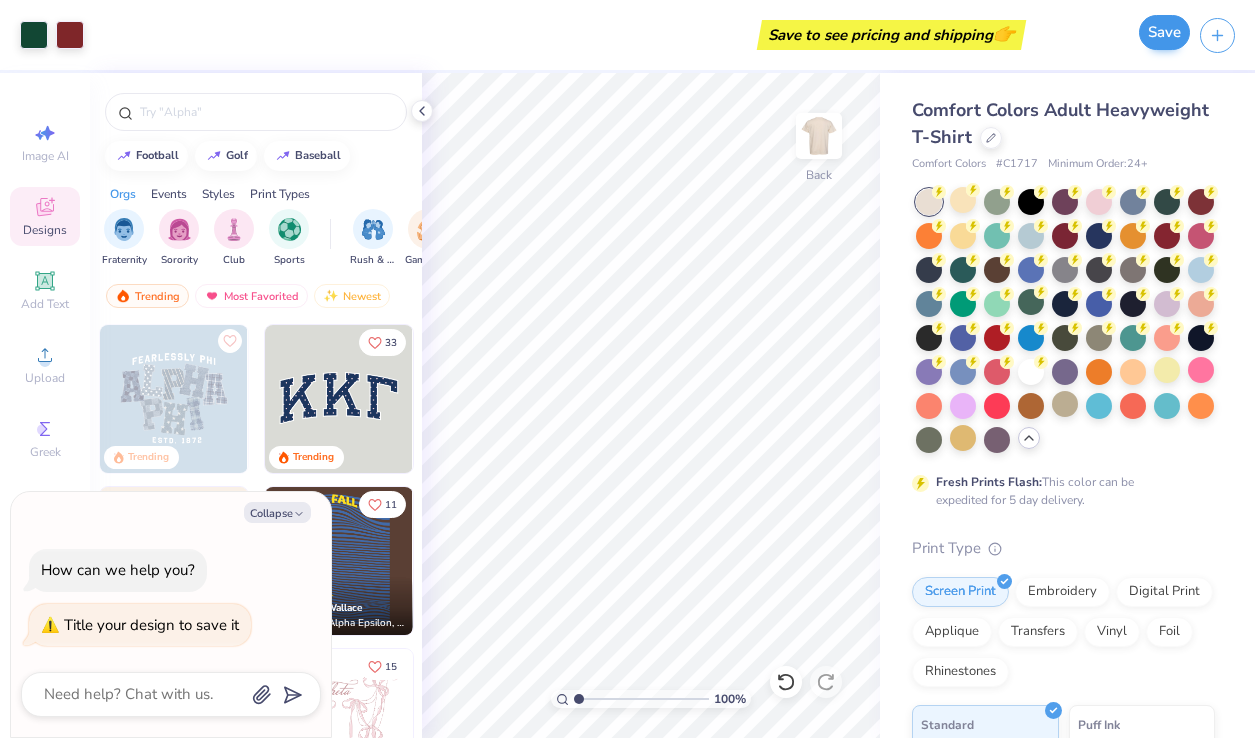 scroll, scrollTop: 0, scrollLeft: 0, axis: both 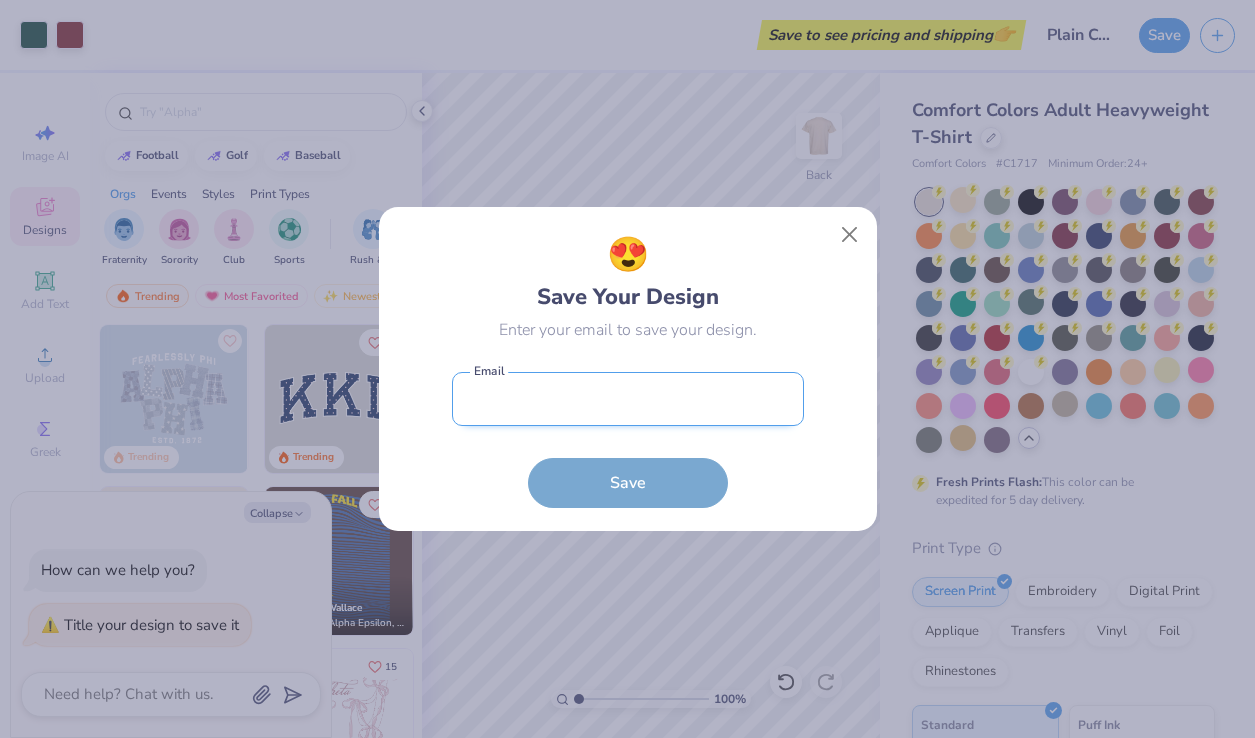 click at bounding box center (628, 399) 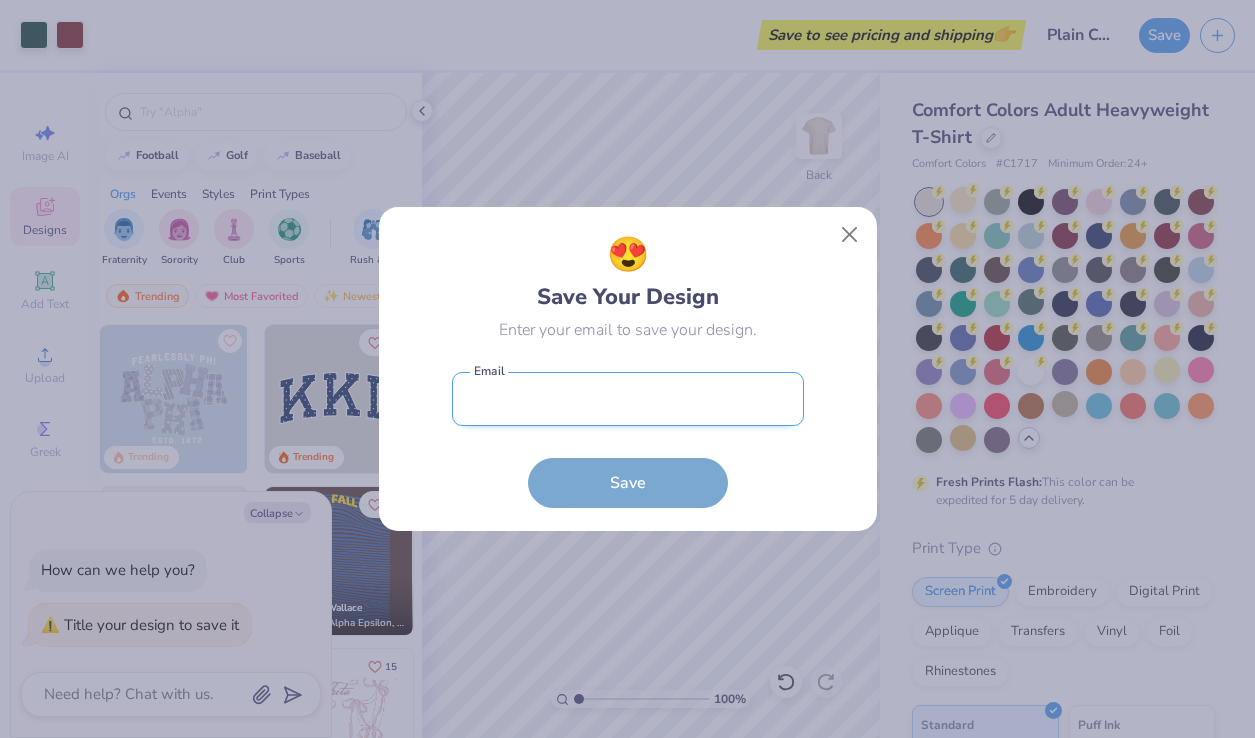 type on "connorkoenig2002@gmail.com" 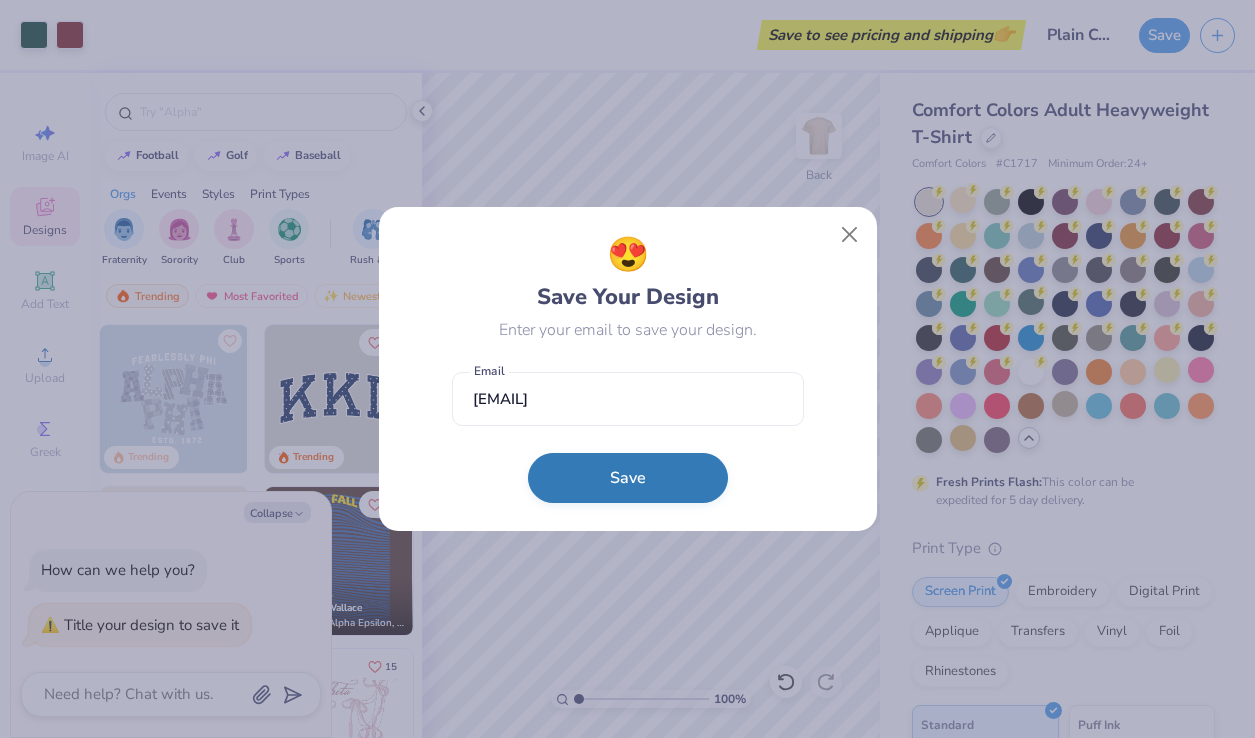 click on "Save" at bounding box center (628, 478) 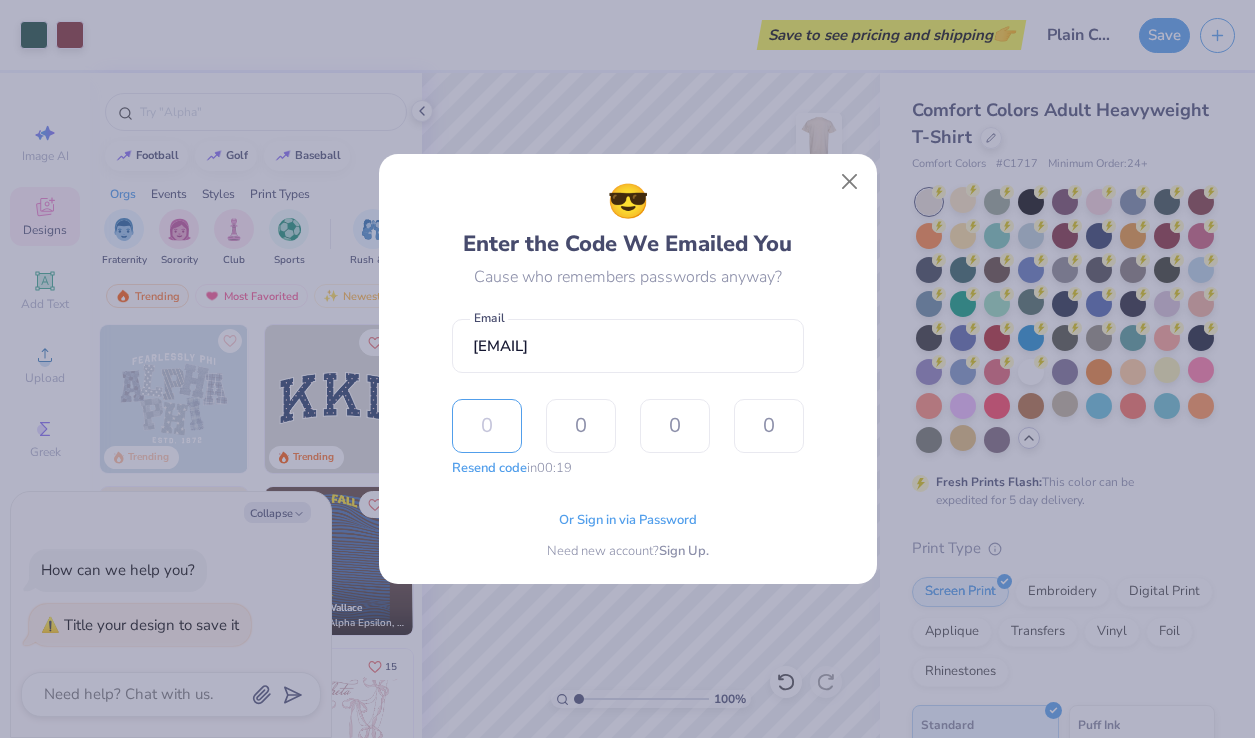 type on "5" 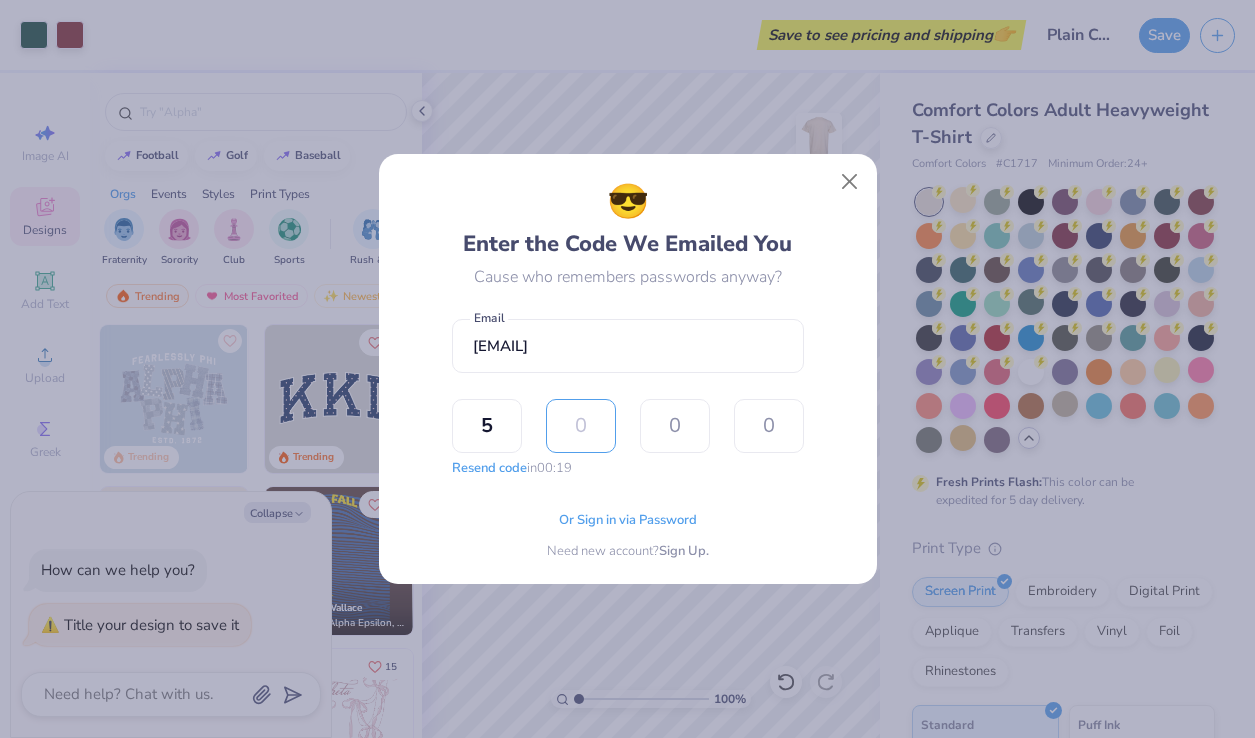 type on "6" 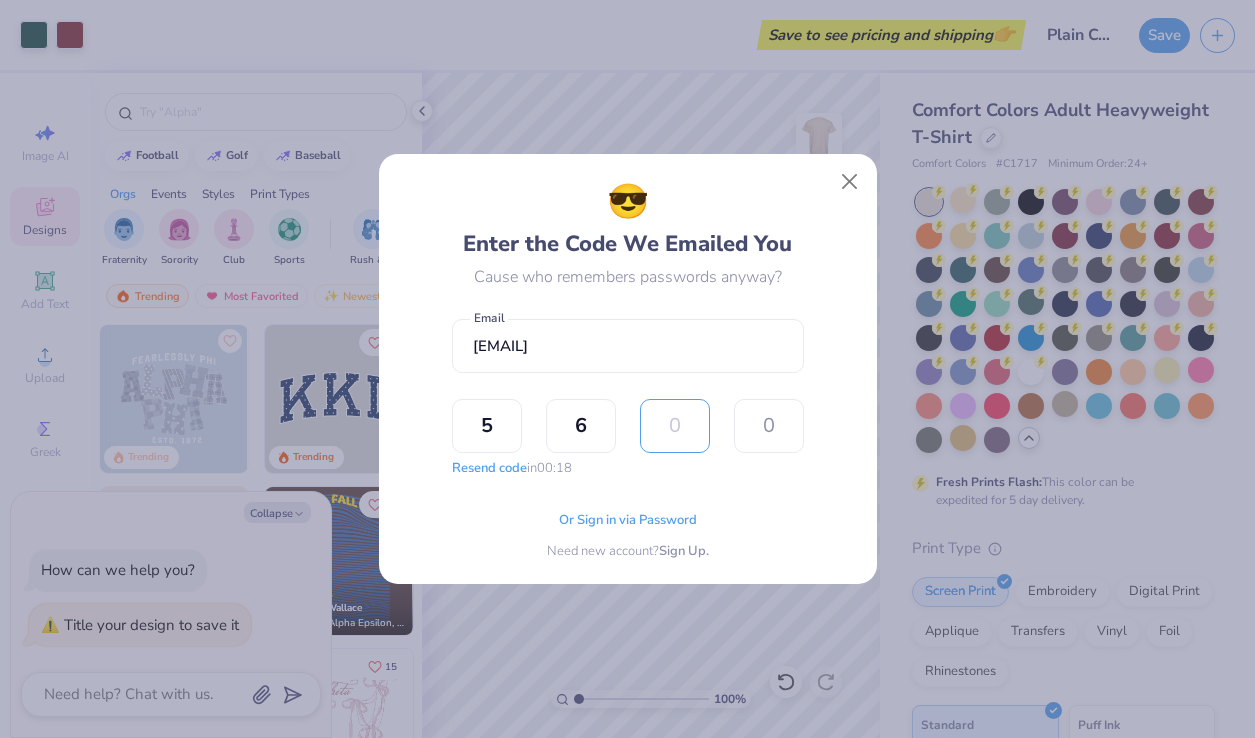 type on "4" 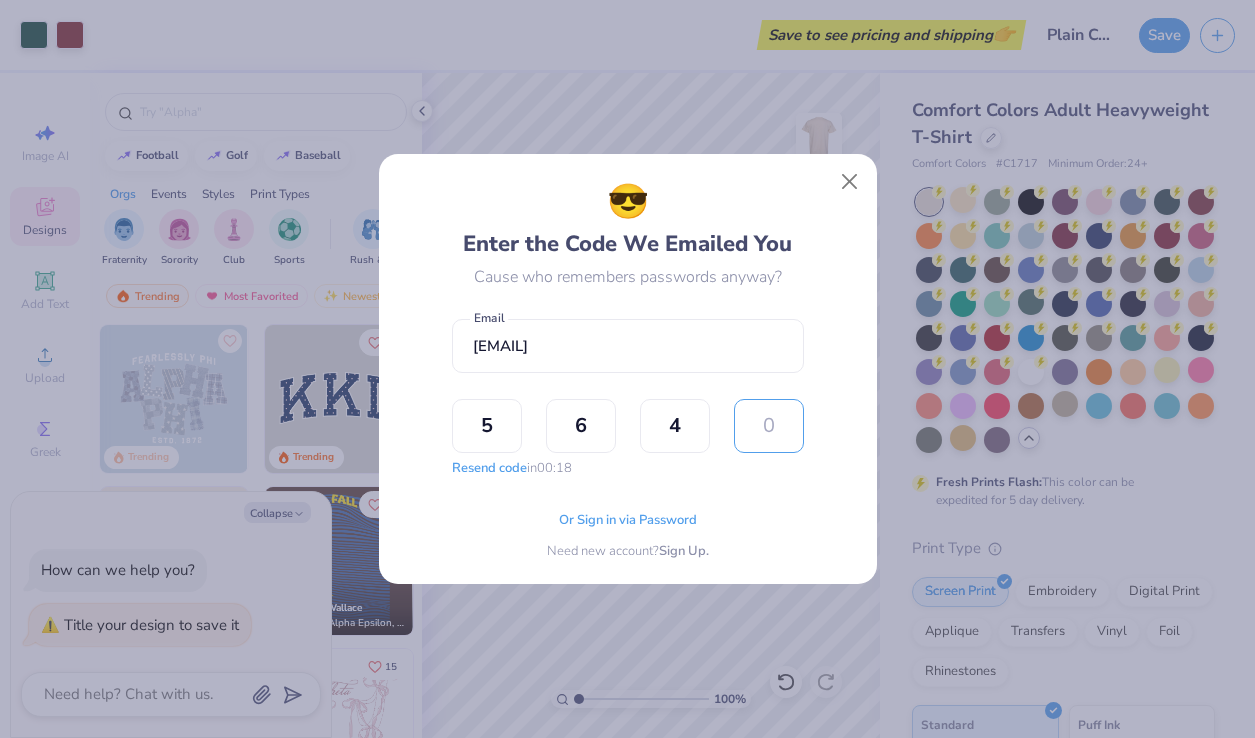 type on "5" 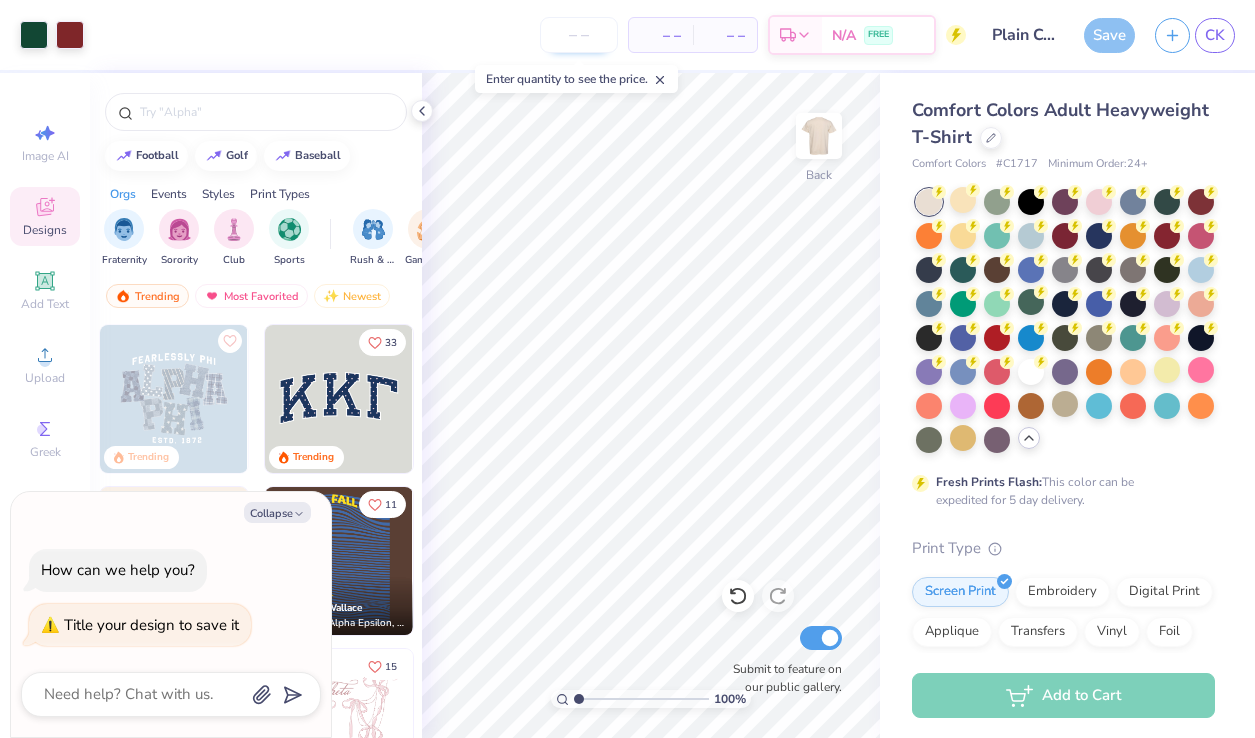 click at bounding box center (579, 35) 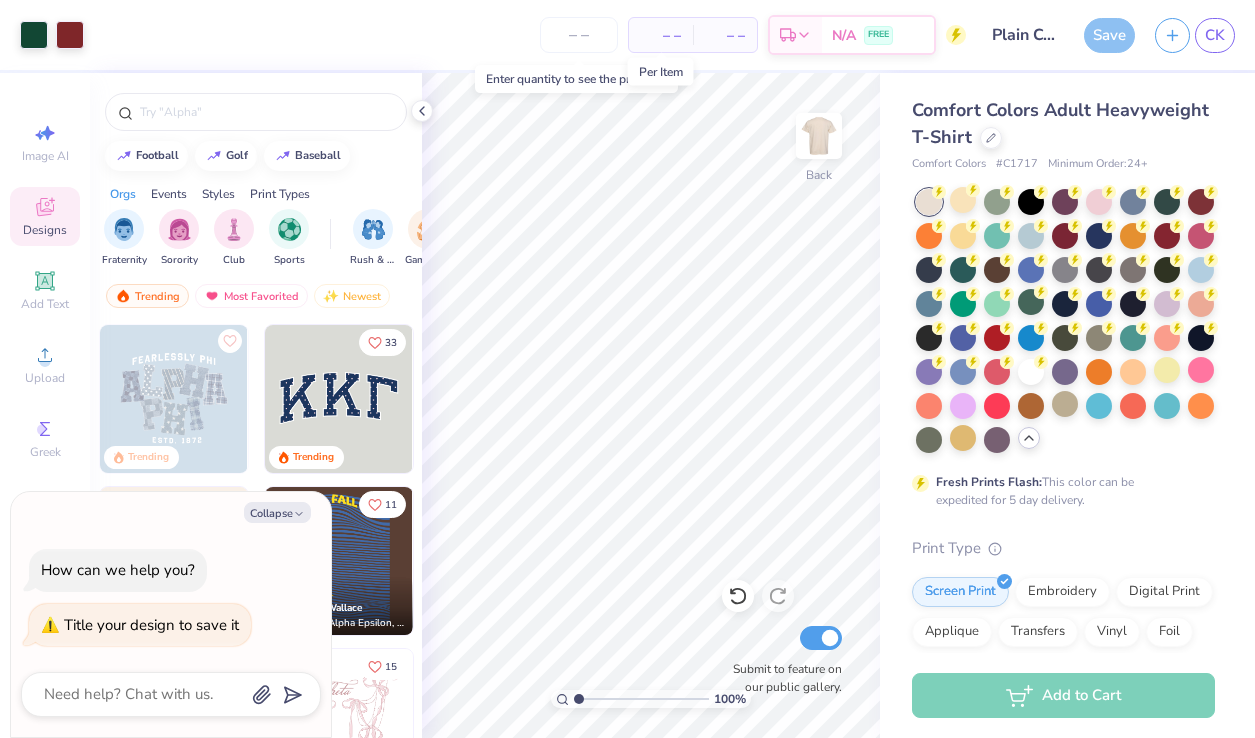 click on "– –" at bounding box center [661, 35] 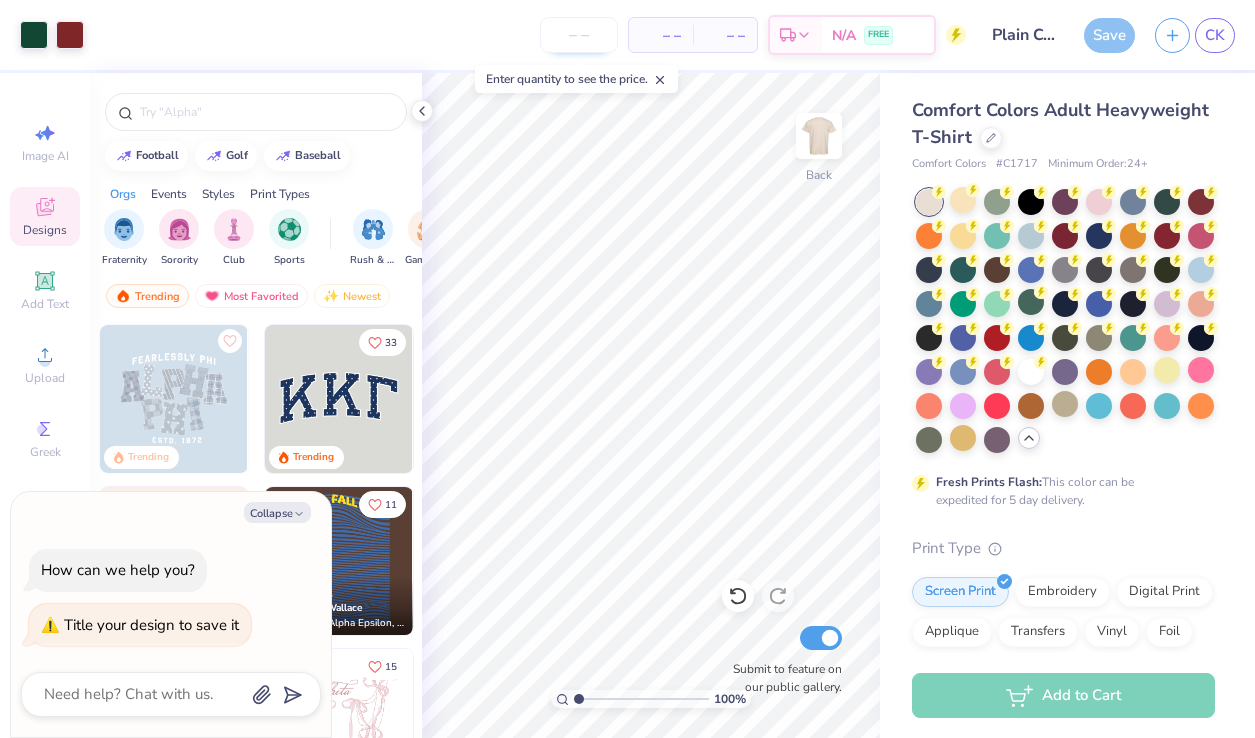 click at bounding box center [579, 35] 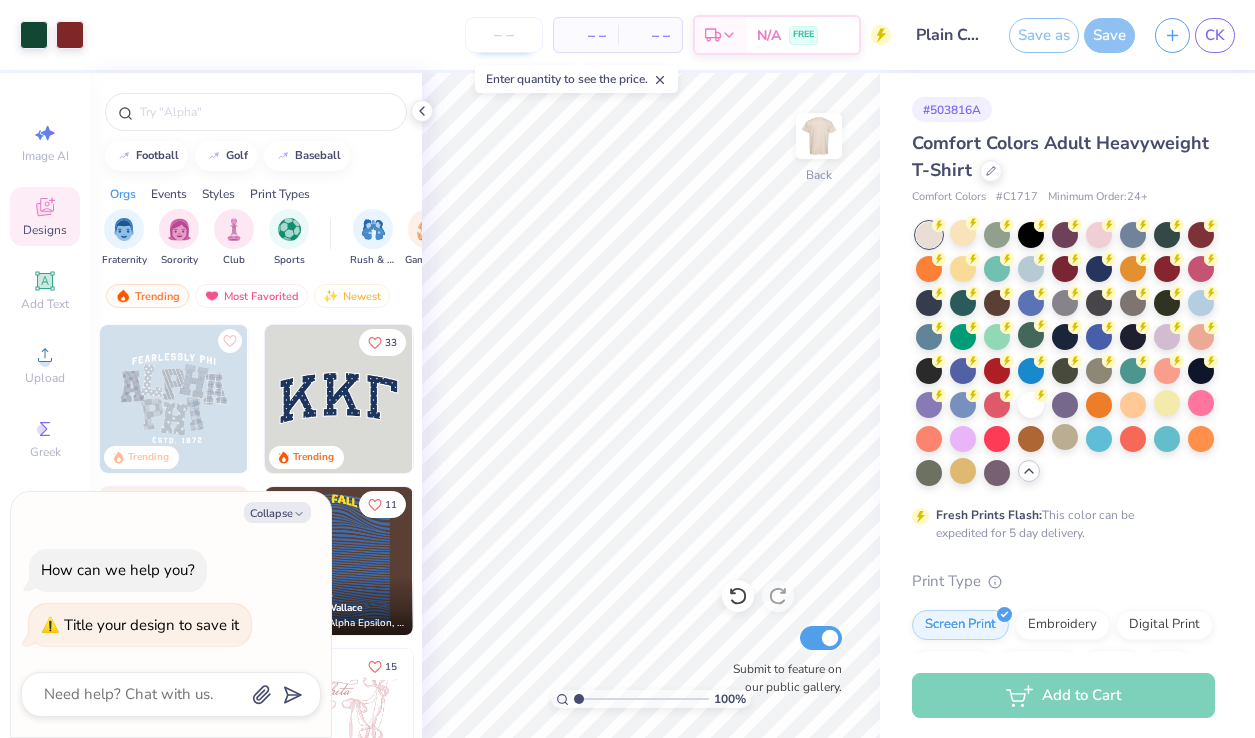 type on "x" 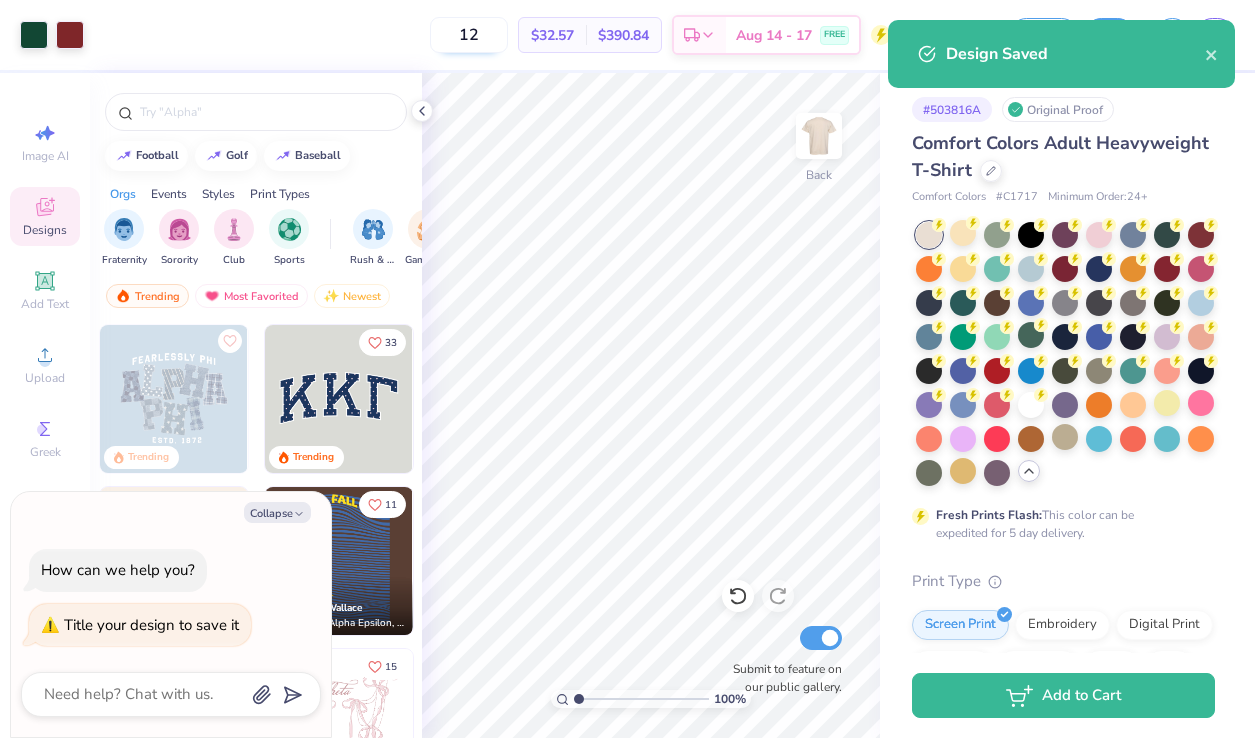 type on "12" 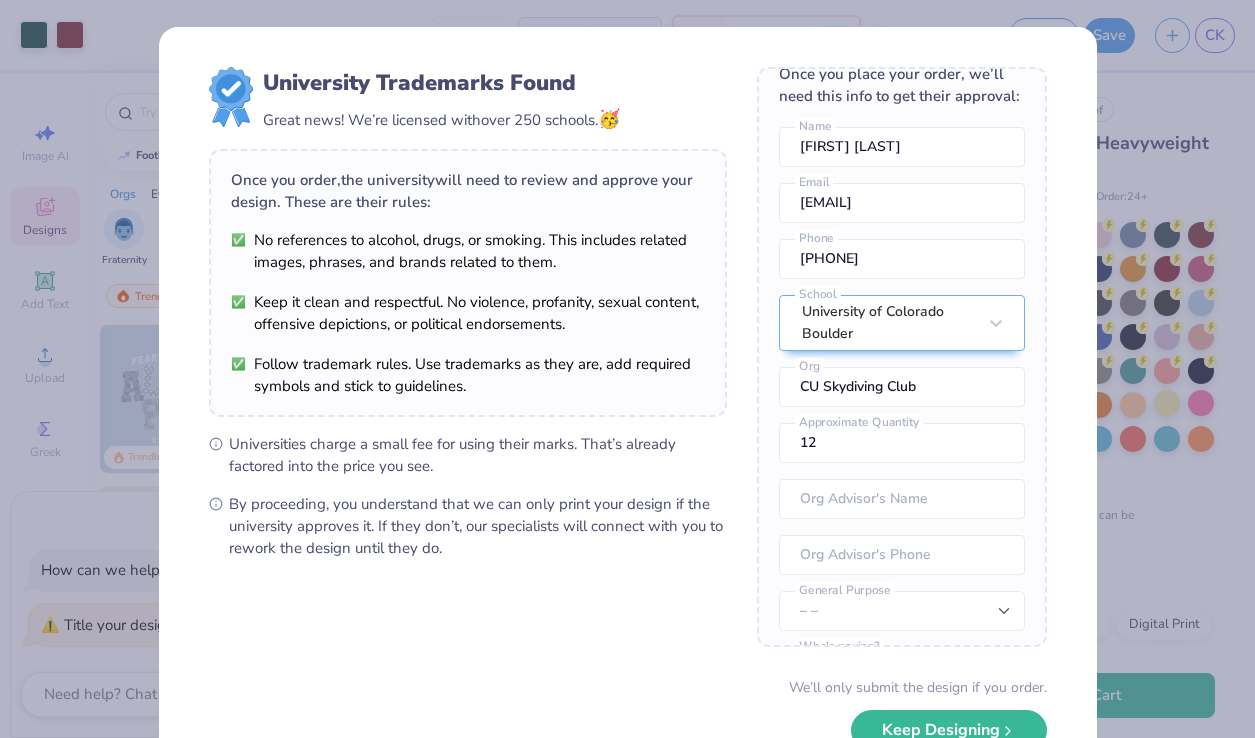 scroll, scrollTop: 0, scrollLeft: 0, axis: both 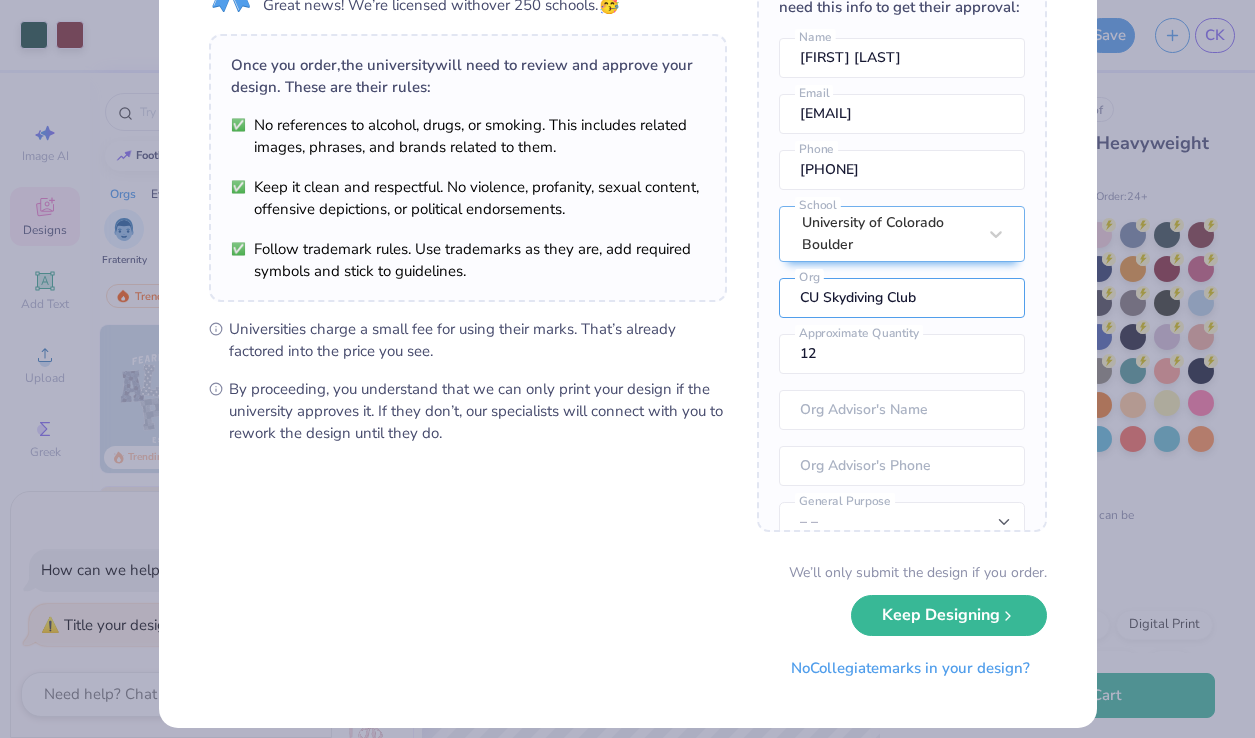 drag, startPoint x: 926, startPoint y: 298, endPoint x: 753, endPoint y: 305, distance: 173.14156 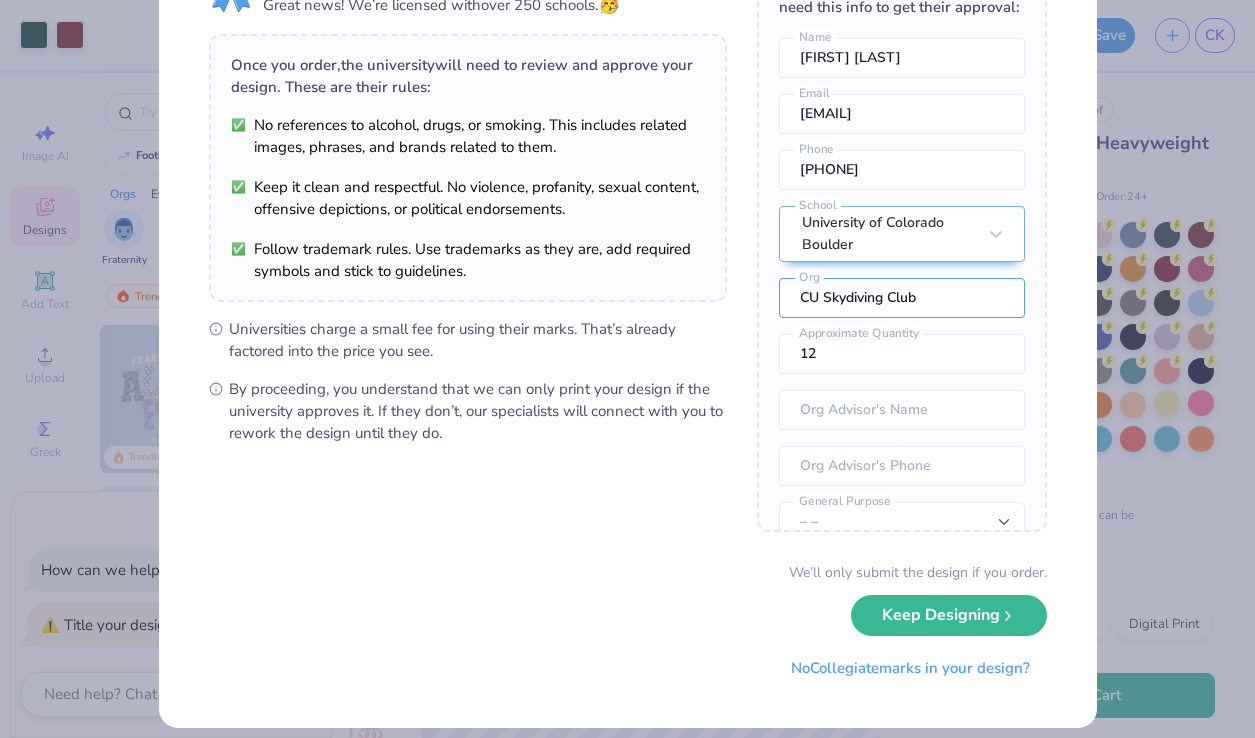 click on "University Trademarks Found Great news! We’re licensed with  over 250 schools. 🥳 Once you order,  the university  will need to review and approve your design. These are their rules: No references to alcohol, drugs, or smoking. This includes related images, phrases, and brands related to them. Keep it clean and respectful. No violence, profanity, sexual content, offensive depictions, or political endorsements. Follow trademark rules. Use trademarks as they are, add required symbols and stick to guidelines. Universities charge a small fee for using their marks. That’s already factored into the price you see. By proceeding, you understand that we can only print your design if the university approves it. If they don’t, our specialists will connect with you to rework the design until they do. Once you place your order, we’ll need this info to get their approval: Connor Koenig Name connorkoenig2002@gmail.com Email 4349647983 Phone University of Colorado Boulder School CU Skydiving Club Org 12 – – No" at bounding box center (628, 320) 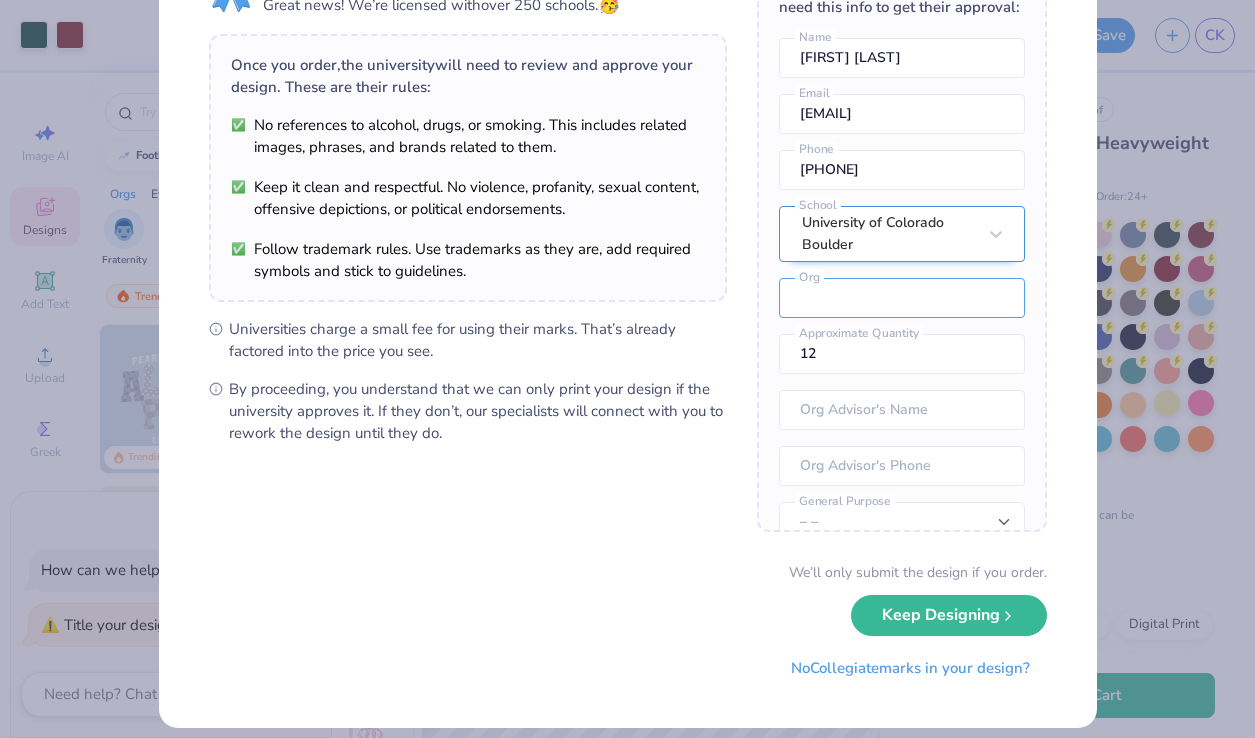 type 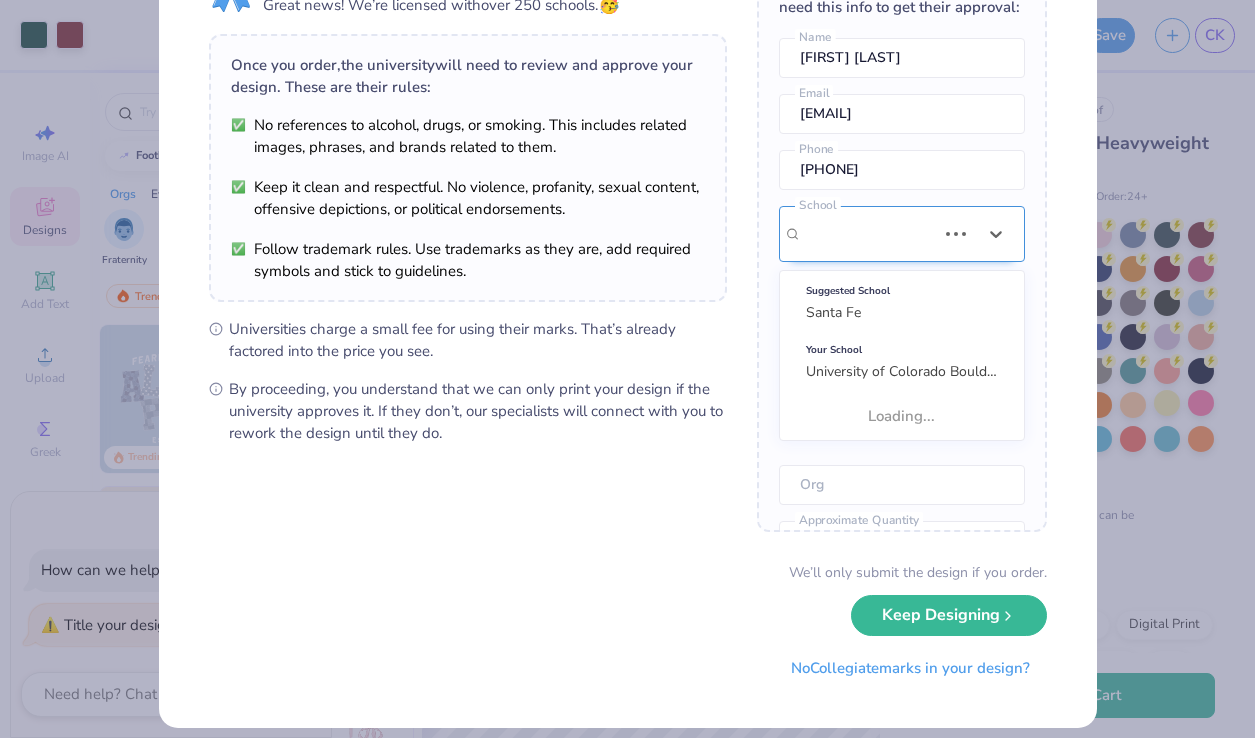 click on "Once you place your order, we’ll need this info to get their approval: Connor Koenig Name connorkoenig2002@gmail.com Email 4349647983 Phone   Use Up and Down to choose options, press Enter to select the currently focused option, press Escape to exit the menu, press Tab to select the option and exit the menu. University of Colorado Boulder Suggested School Santa Fe Your School University of Colorado Boulder Loading... School Org 12 Approximate Quantity Org Advisor's Name Org Advisor's Phone – – Member apparel for registered Student Organization / Department / School Fundraising / Philanthropy event Resale outside the university General Purpose Students University Who's paying?" at bounding box center (902, 242) 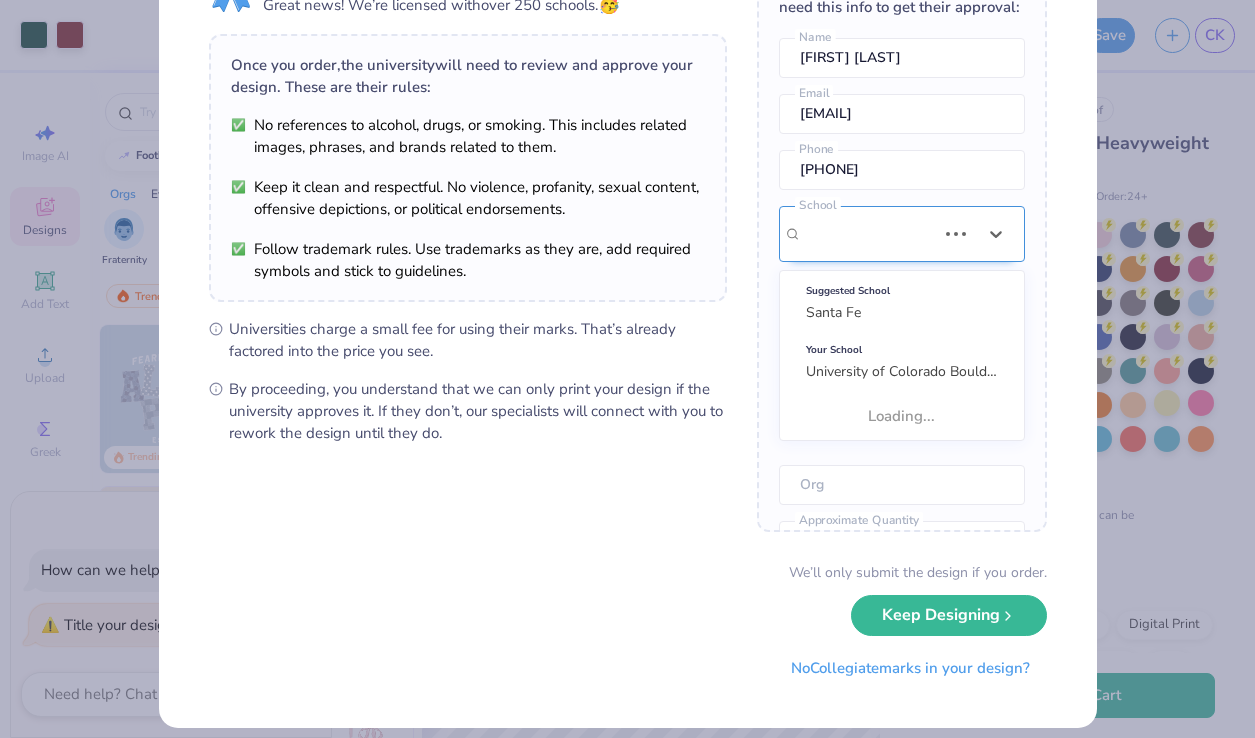 scroll, scrollTop: 0, scrollLeft: 0, axis: both 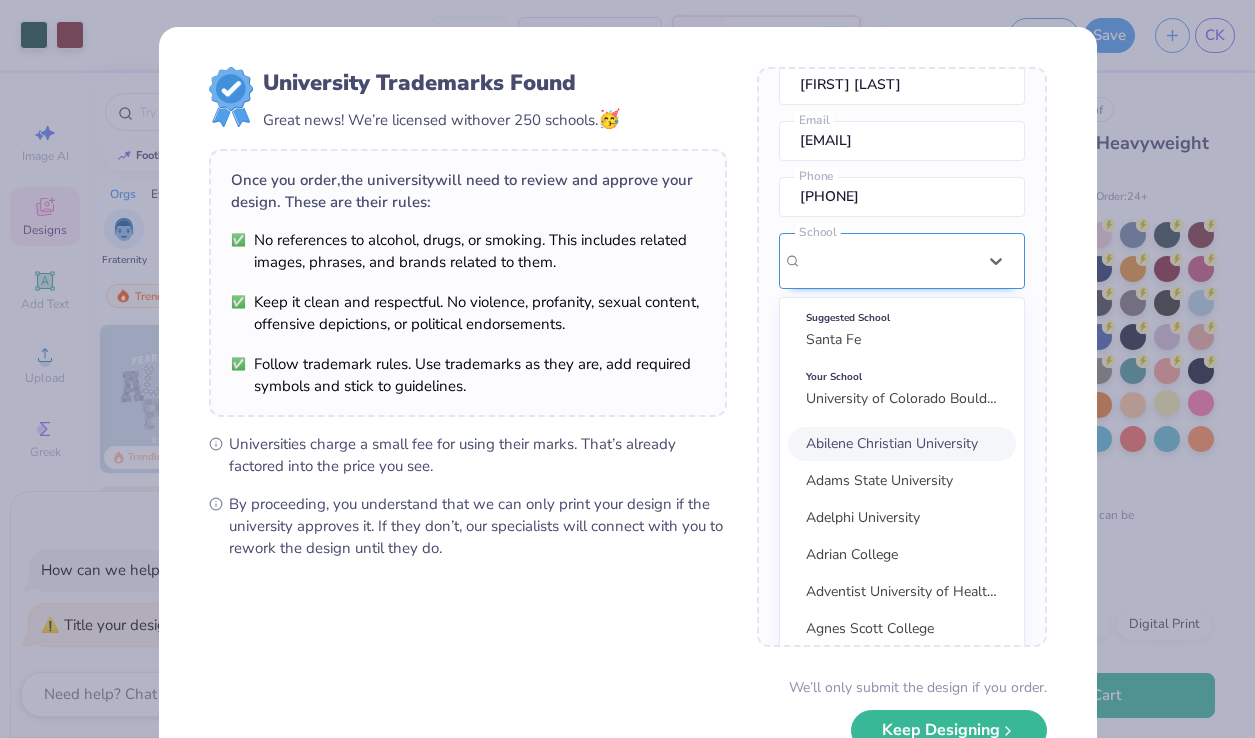 click on "Once you place your order, we’ll need this info to get their approval: Connor Koenig Name connorkoenig2002@gmail.com Email 4349647983 Phone option  focused, 1 of 45. 45 results available. Use Up and Down to choose options, press Enter to select the currently focused option, press Escape to exit the menu, press Tab to select the option and exit the menu. University of Colorado Boulder Suggested School Santa Fe Your School University of Colorado Boulder Abilene Christian University Adams State University Adelphi University Adrian College Adventist University of Health Sciences Agnes Scott College Al Akhawayn University Alabama A&M University Alabama State University Alaska Bible College Alaska Pacific University Albany College of Pharmacy and Health Sciences Albany State University Albertus Magnus College Albion College Albright College Alcorn State University Alderson-Broaddus University Alfred University Alice Lloyd College Allegheny College Allegheny Wesleyan College Allen College Allen University School" at bounding box center [902, 357] 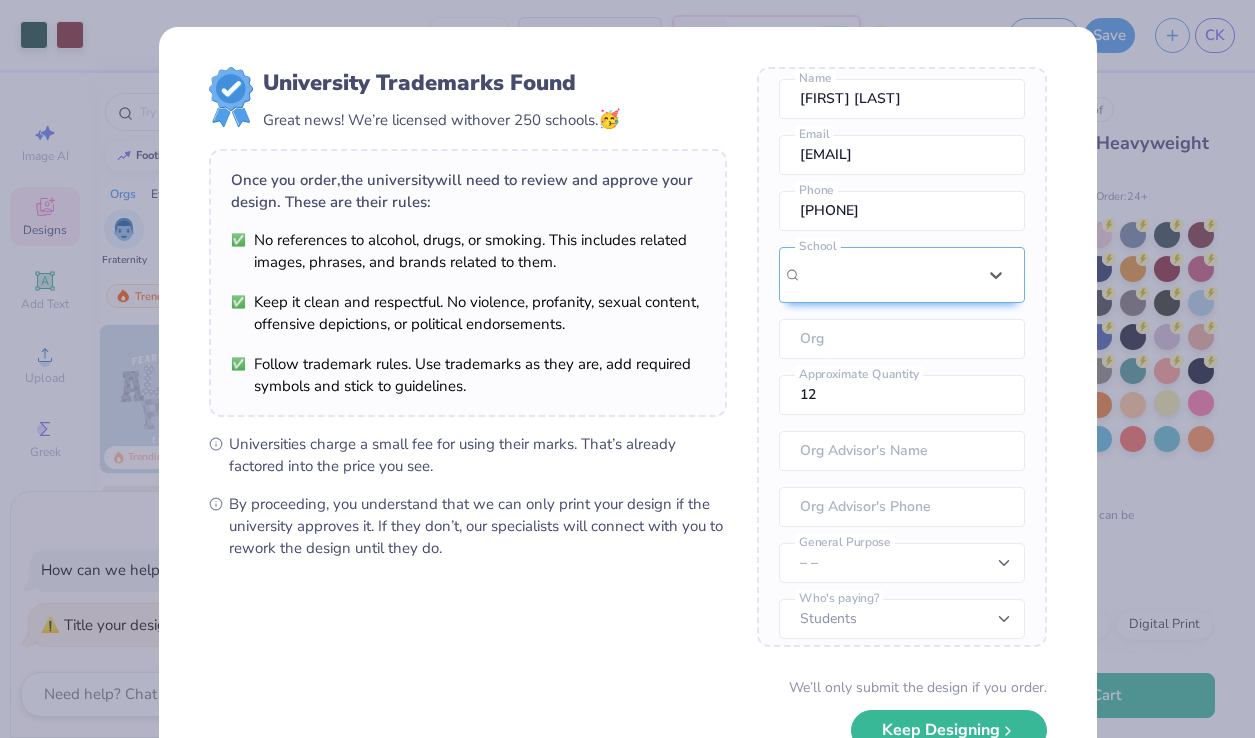 scroll, scrollTop: 88, scrollLeft: 0, axis: vertical 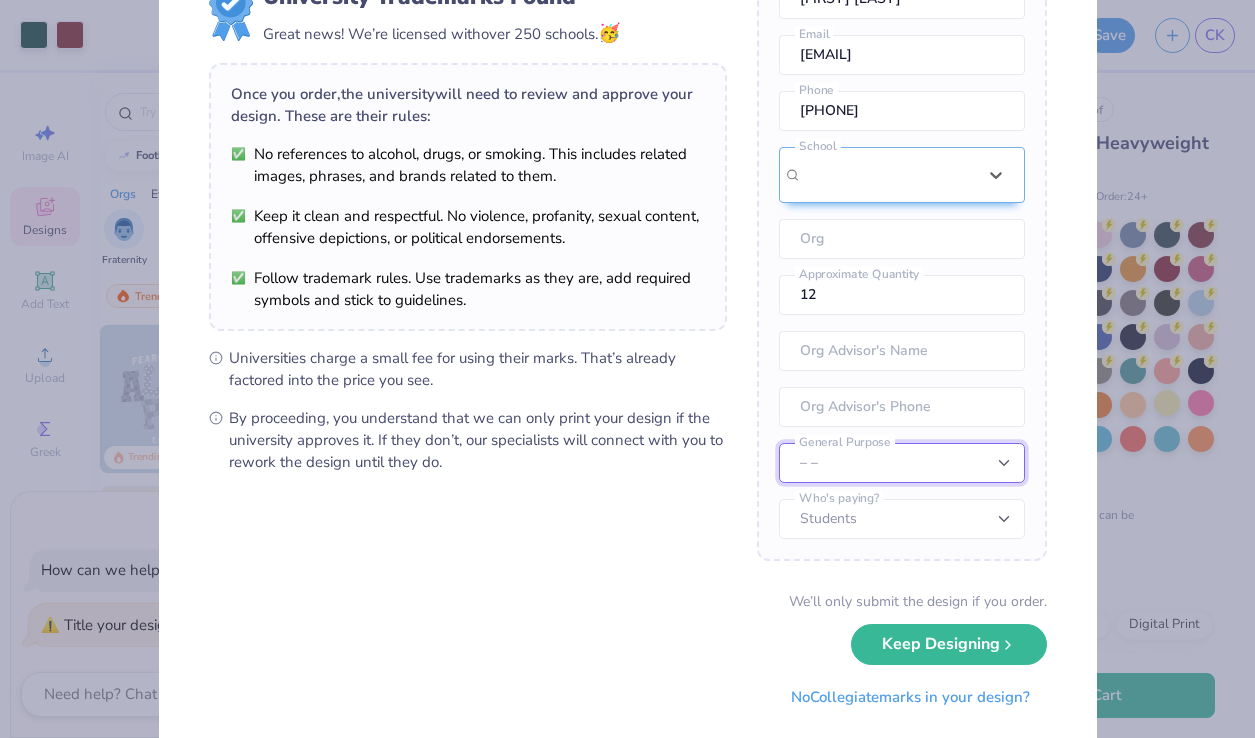 click on "– – Member apparel for registered Student Organization / Department / School Fundraising / Philanthropy event Resale outside the university" at bounding box center (902, 463) 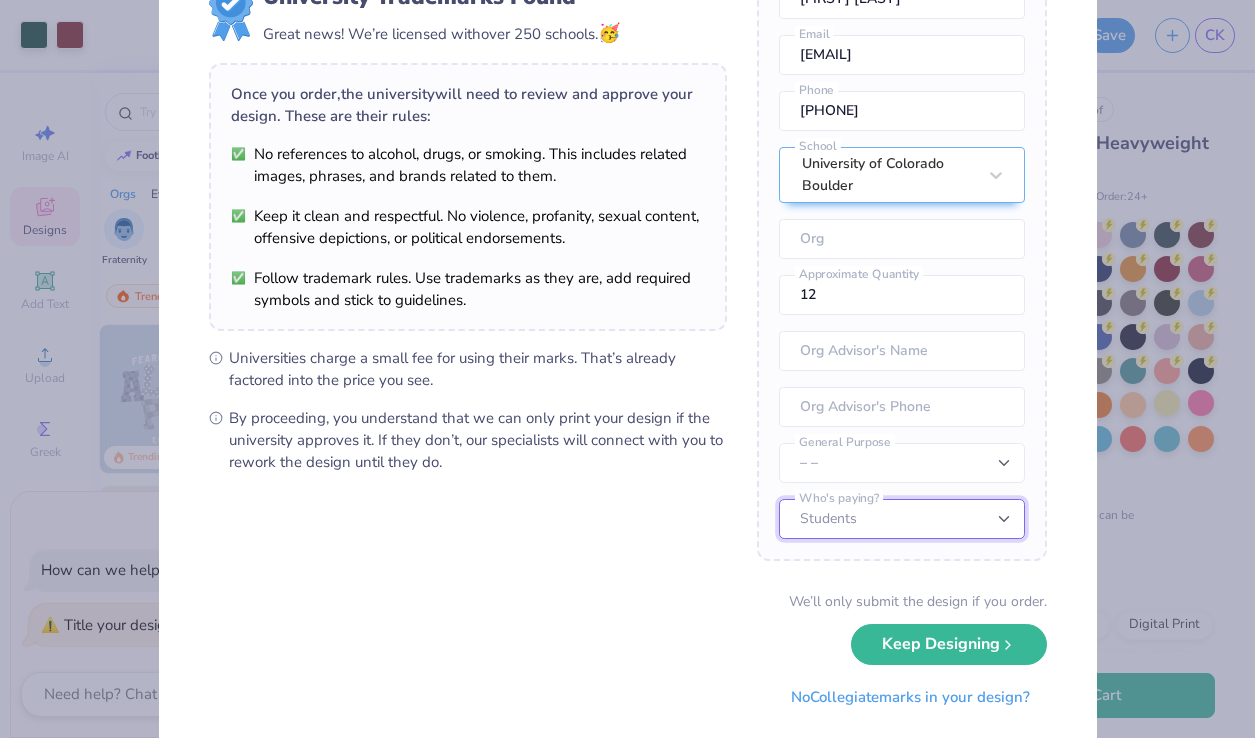 click on "Students University" at bounding box center (902, 519) 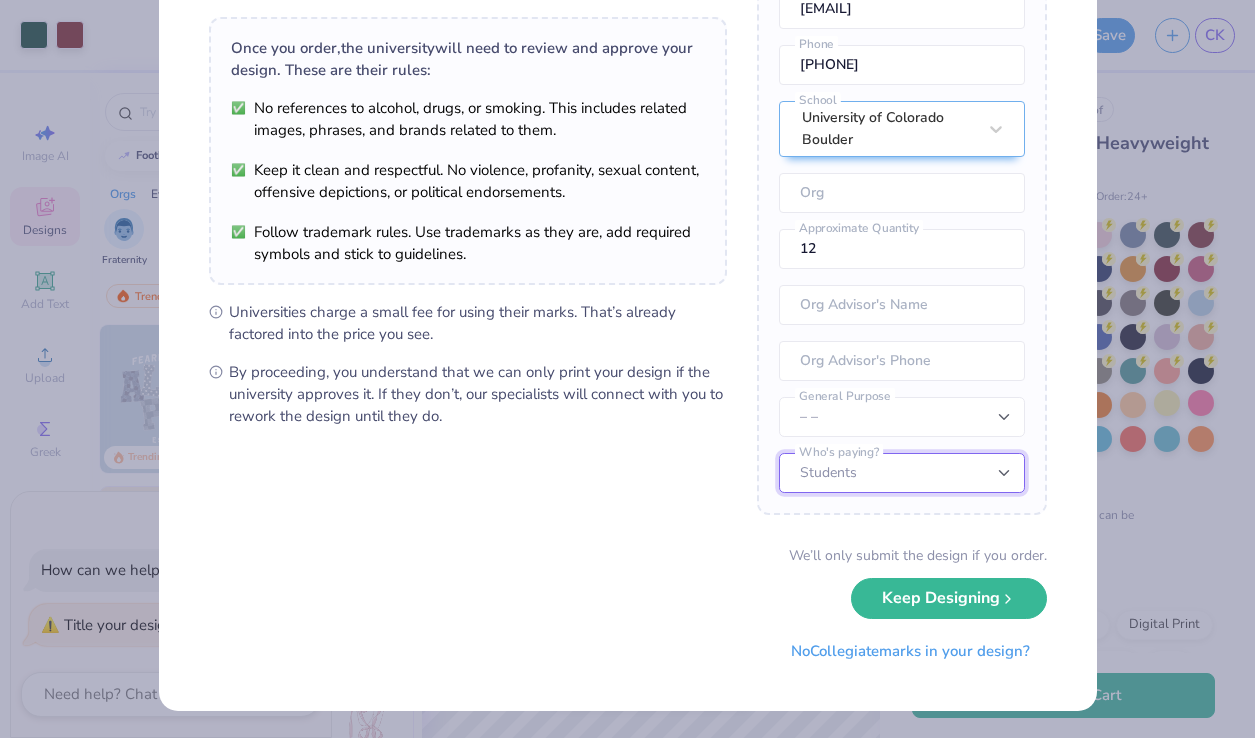 scroll, scrollTop: 131, scrollLeft: 0, axis: vertical 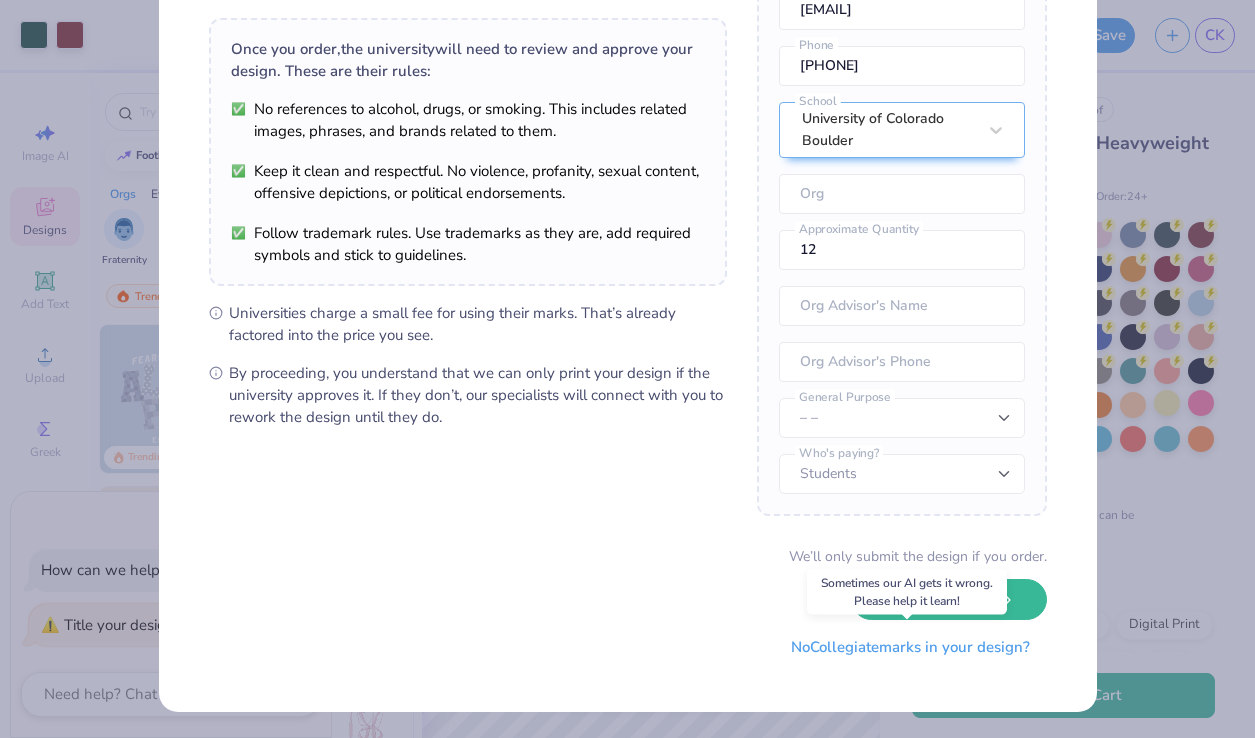 click on "No  Collegiate  marks in your design?" at bounding box center (910, 647) 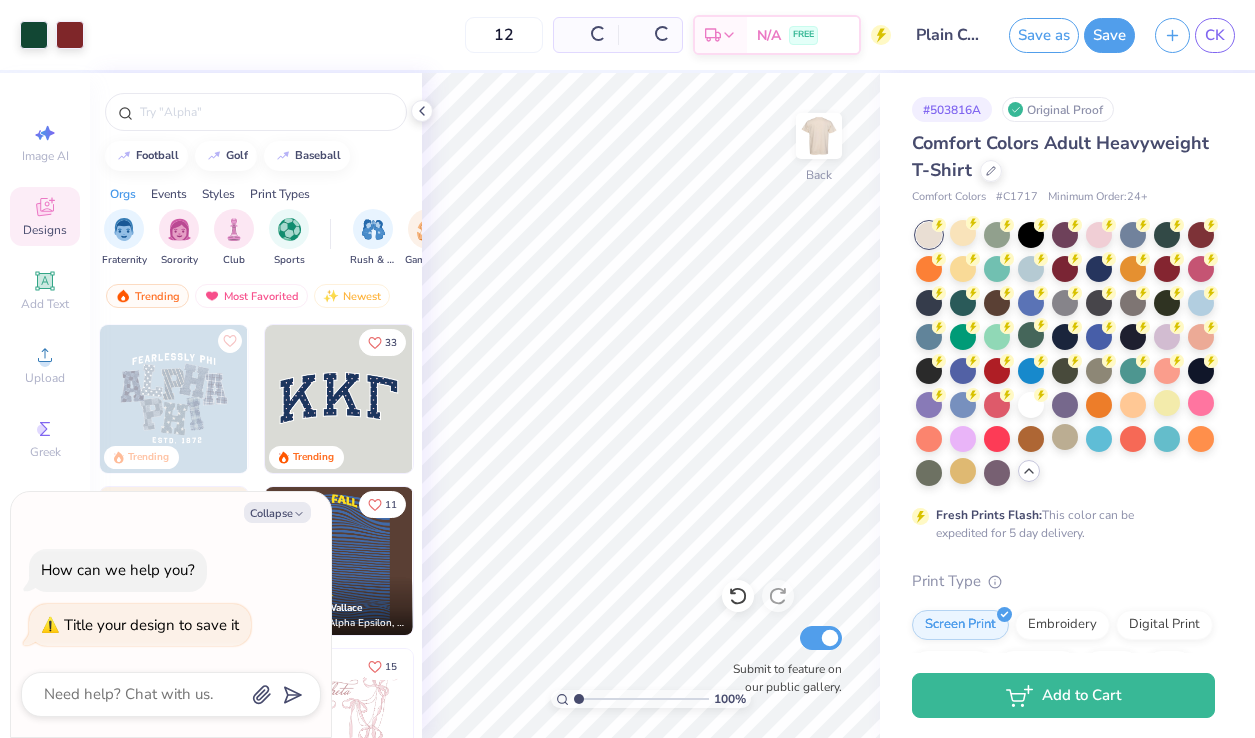scroll, scrollTop: 0, scrollLeft: 0, axis: both 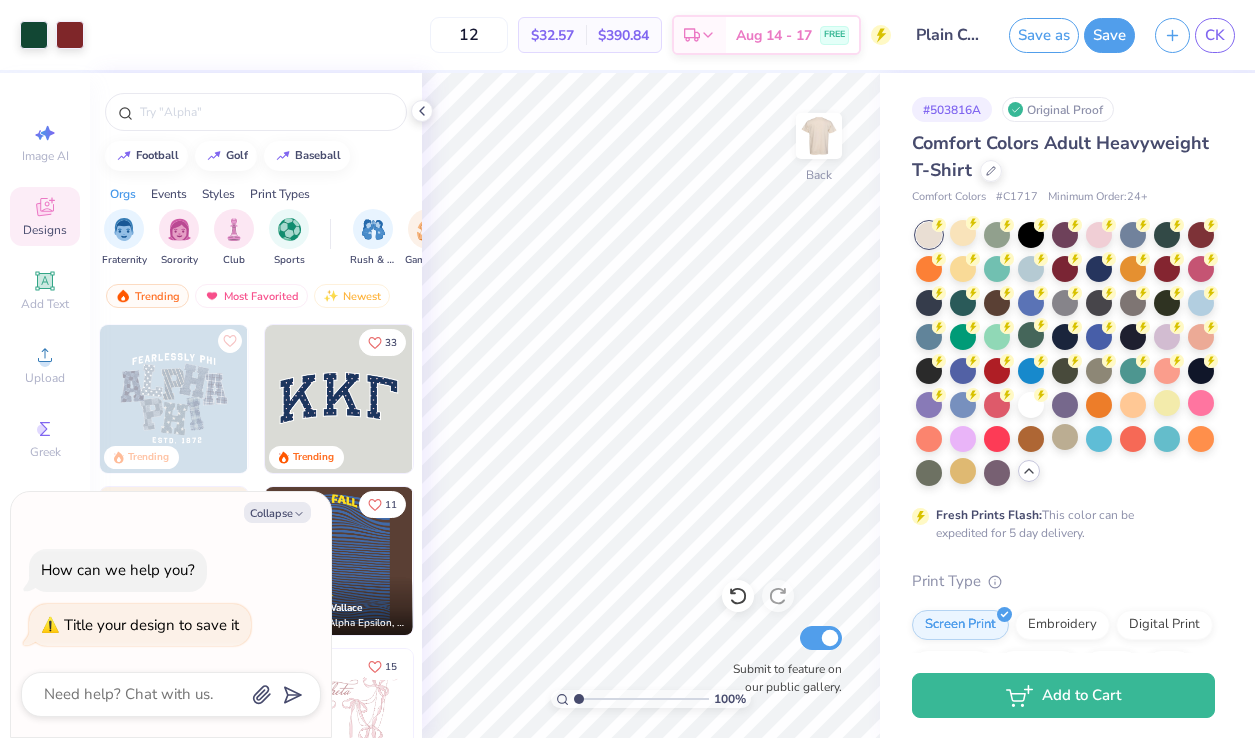 type on "x" 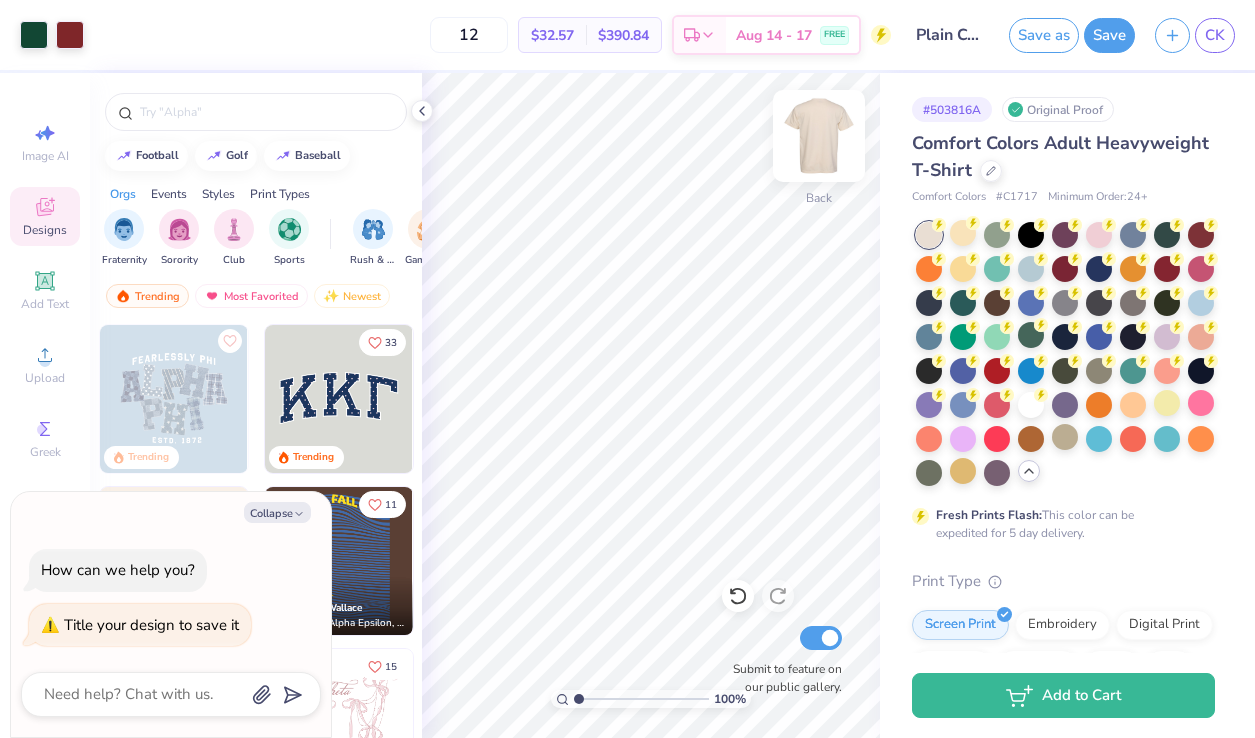 type on "1" 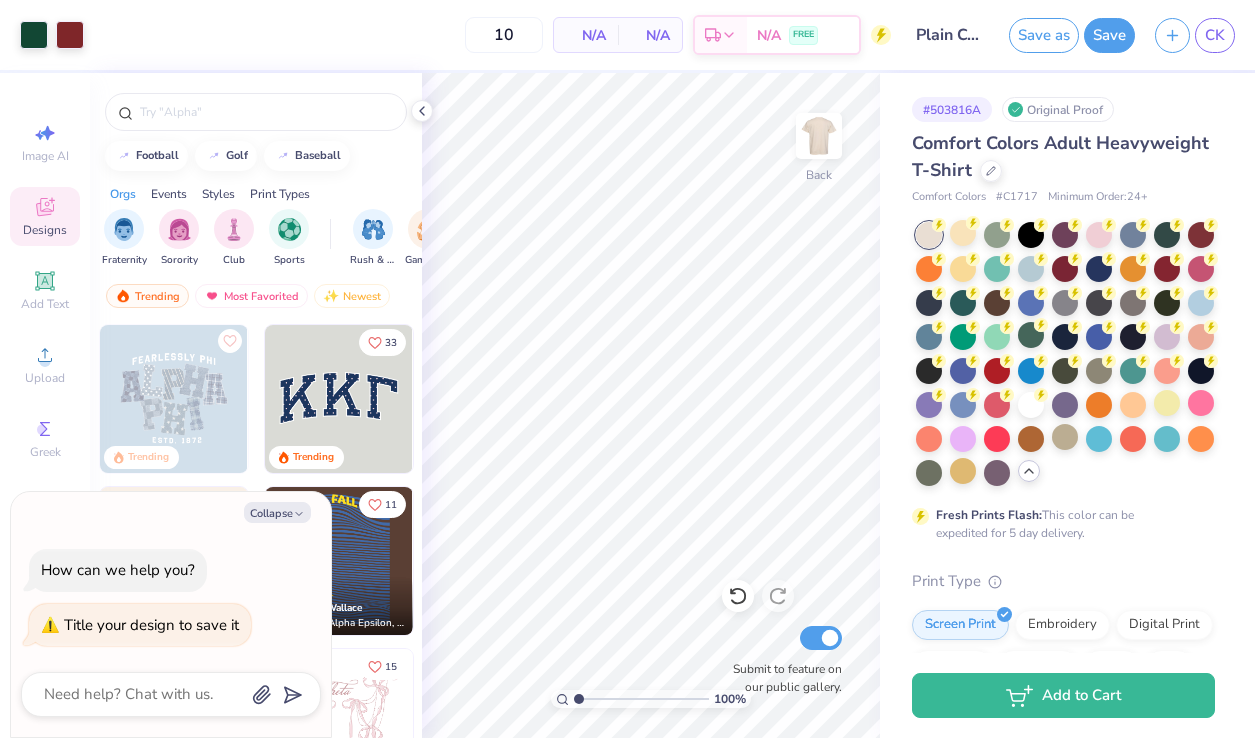 type on "12" 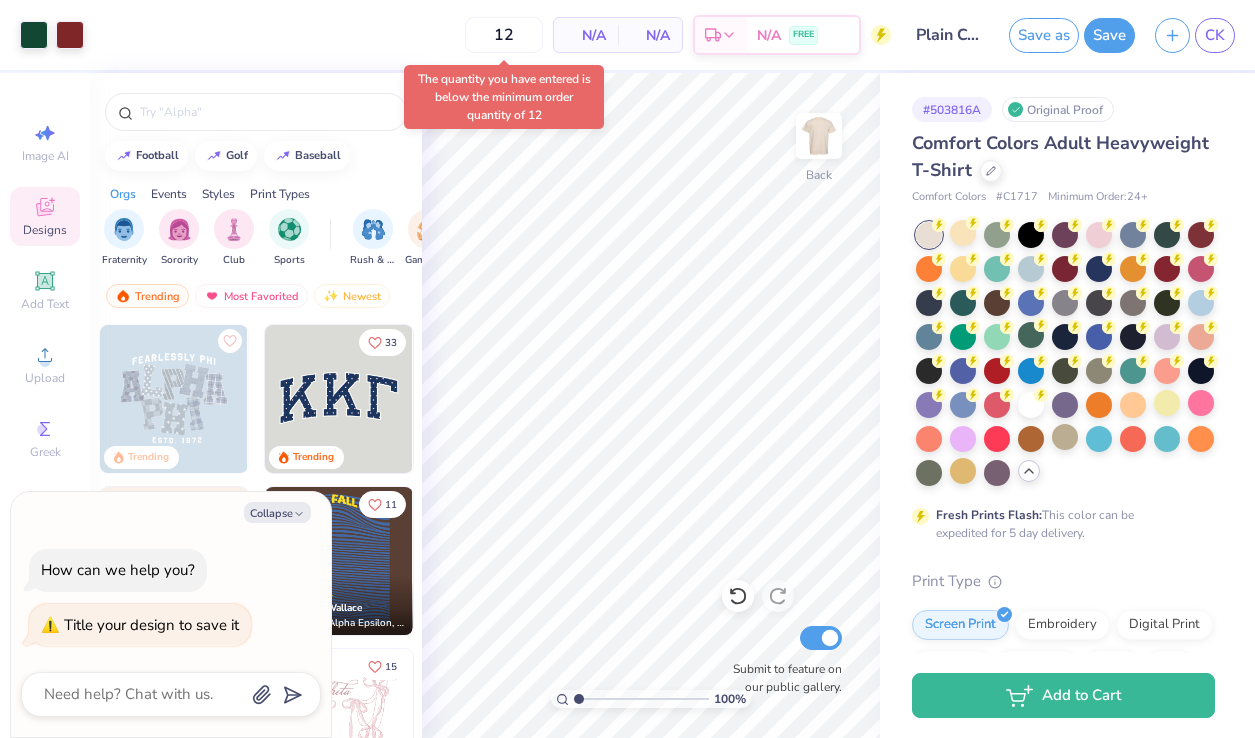 click on "12 N/A Per Item N/A Total Est.  Delivery N/A FREE" at bounding box center (492, 35) 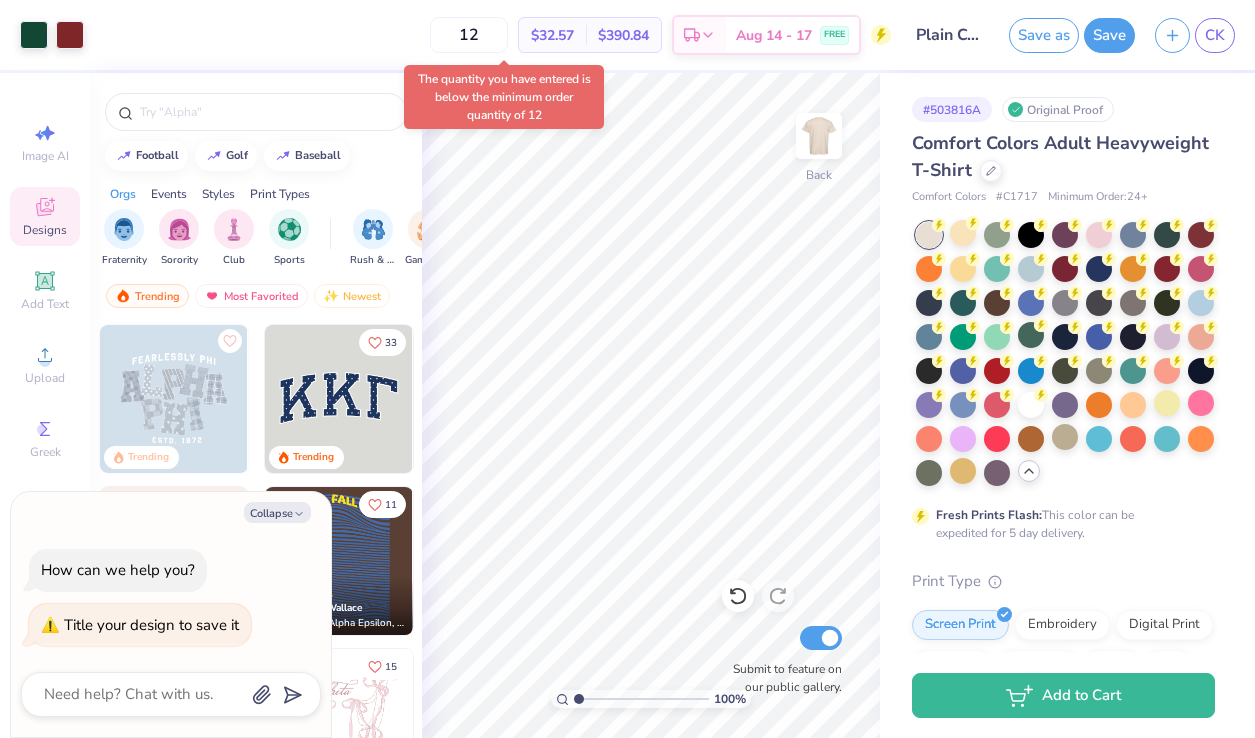 click on "12 $32.57 Per Item $390.84 Total Est.  Delivery Aug 14 - 17 FREE" at bounding box center [492, 35] 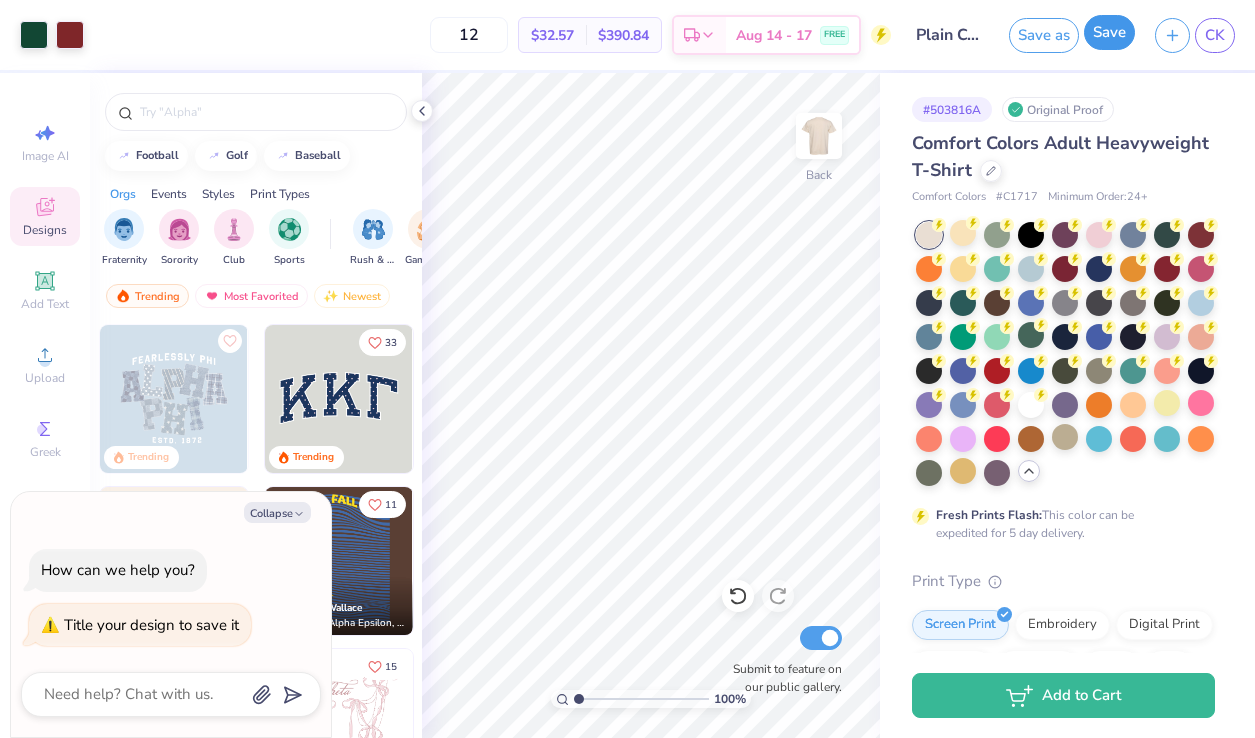 click on "Save" at bounding box center [1109, 32] 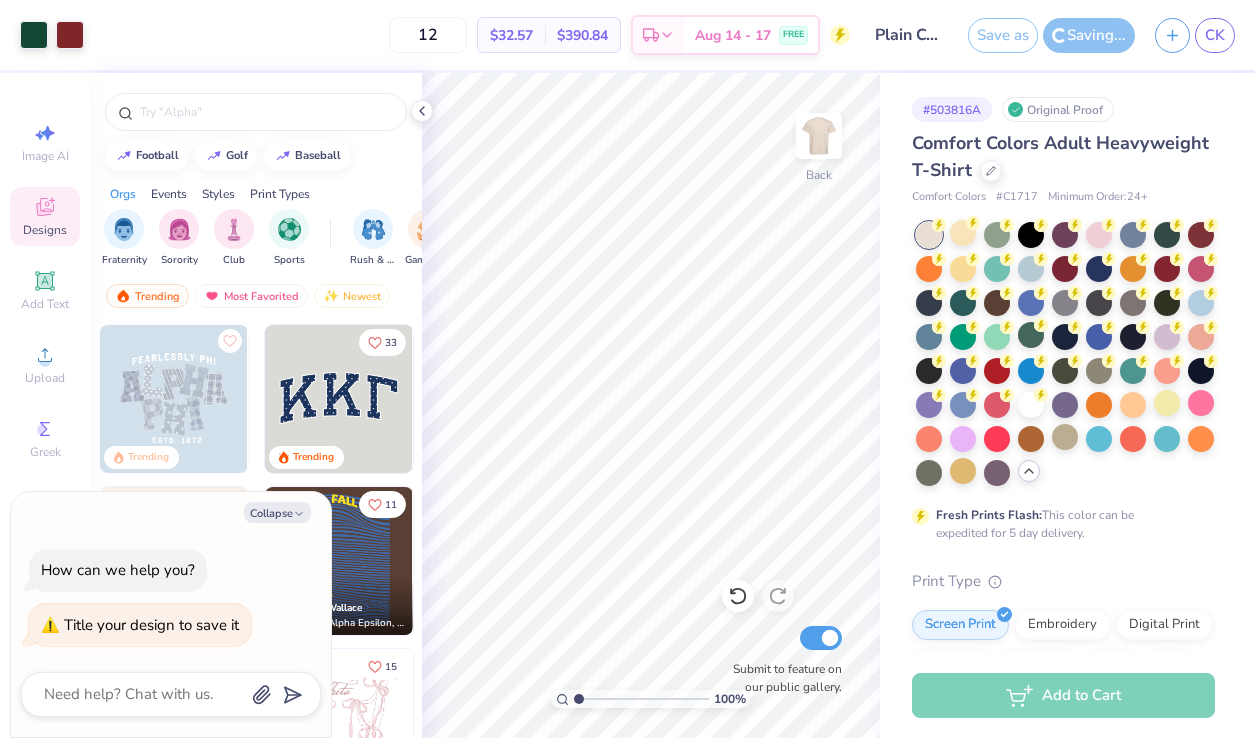 type on "x" 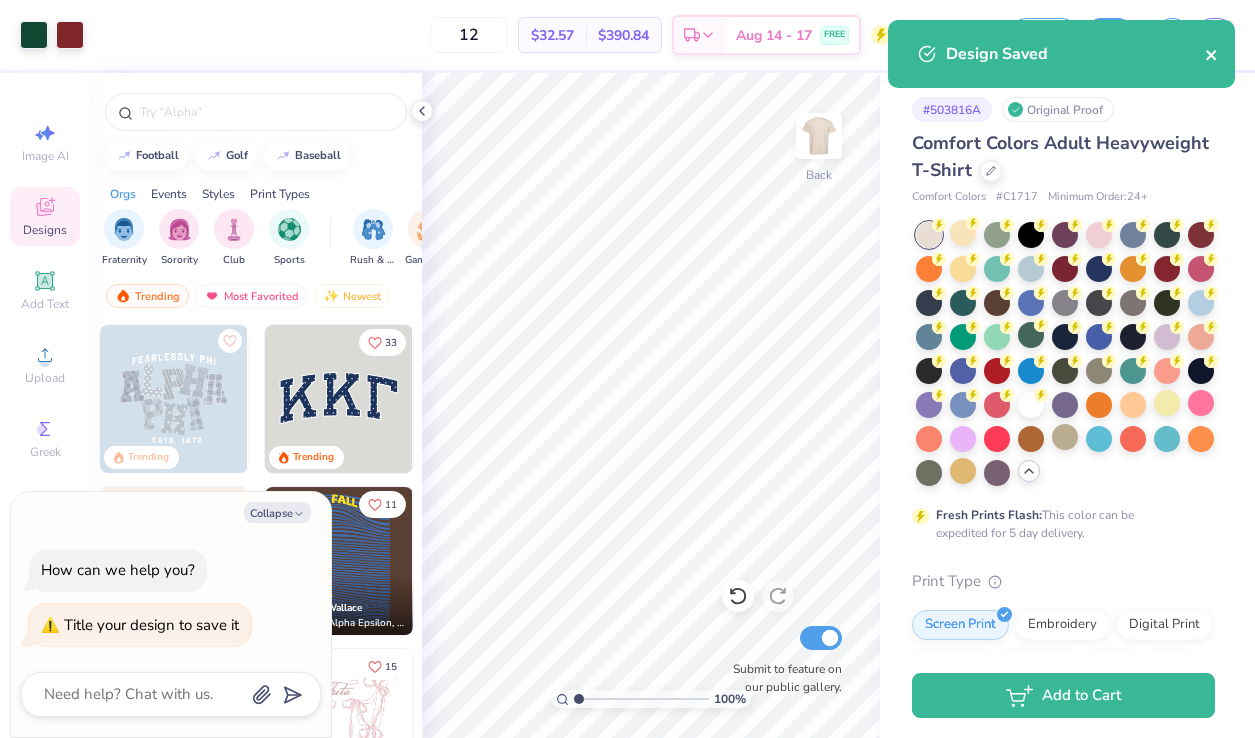 click 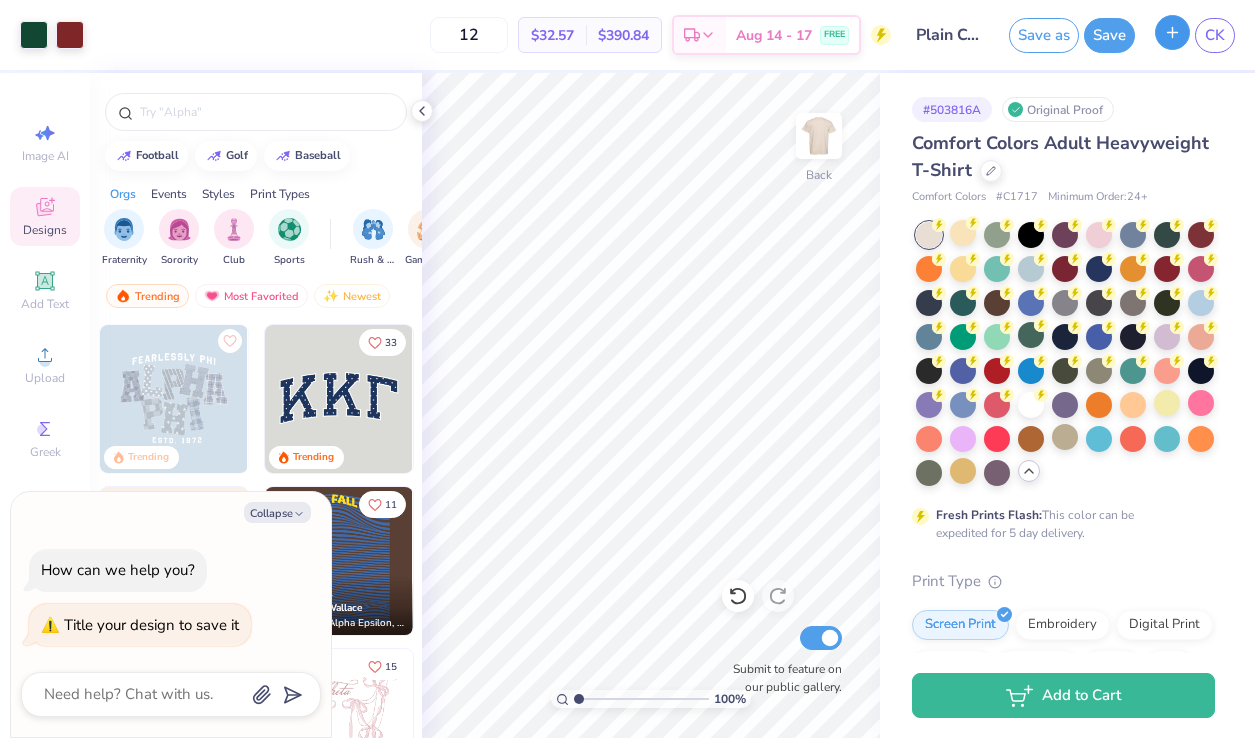 click 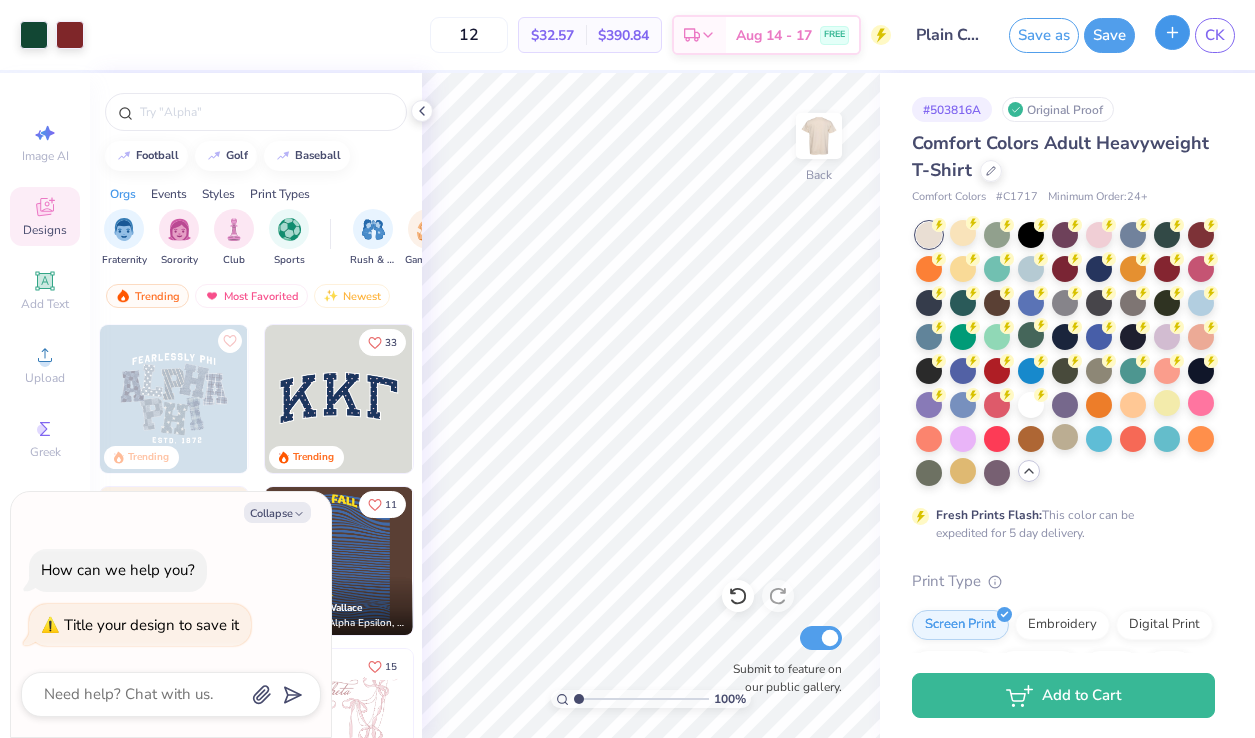 type 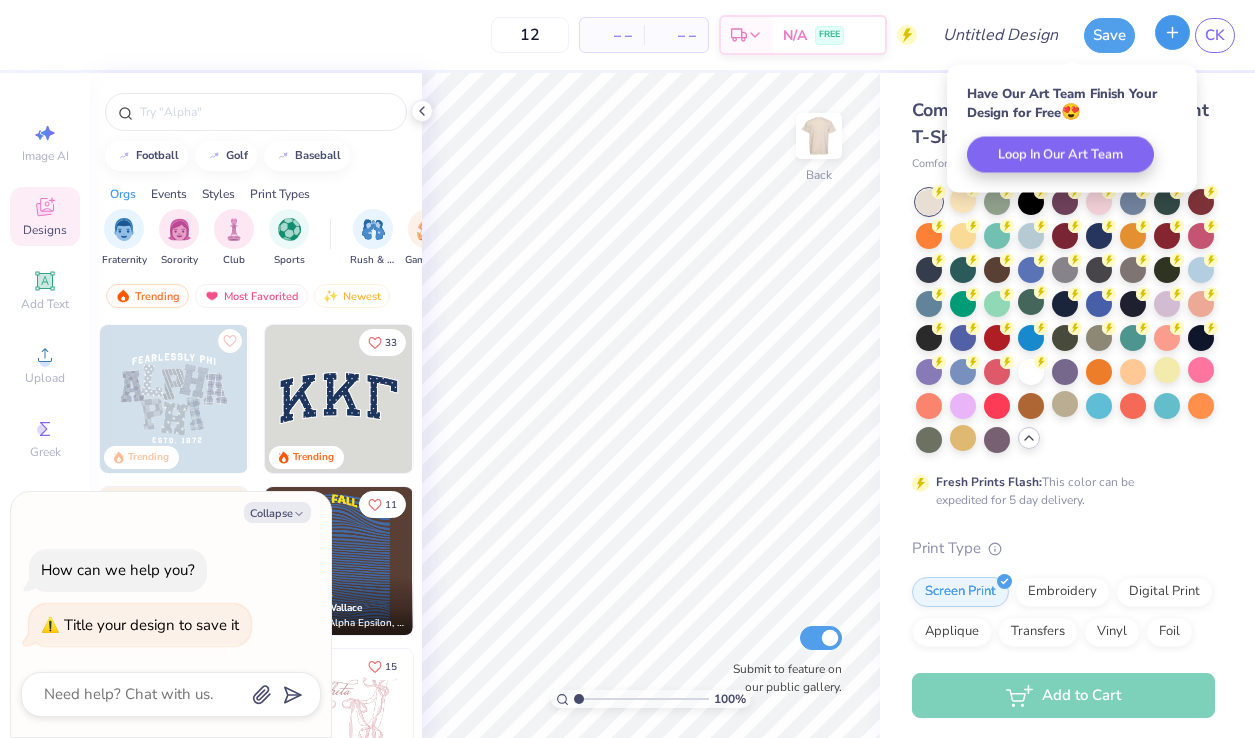 type on "x" 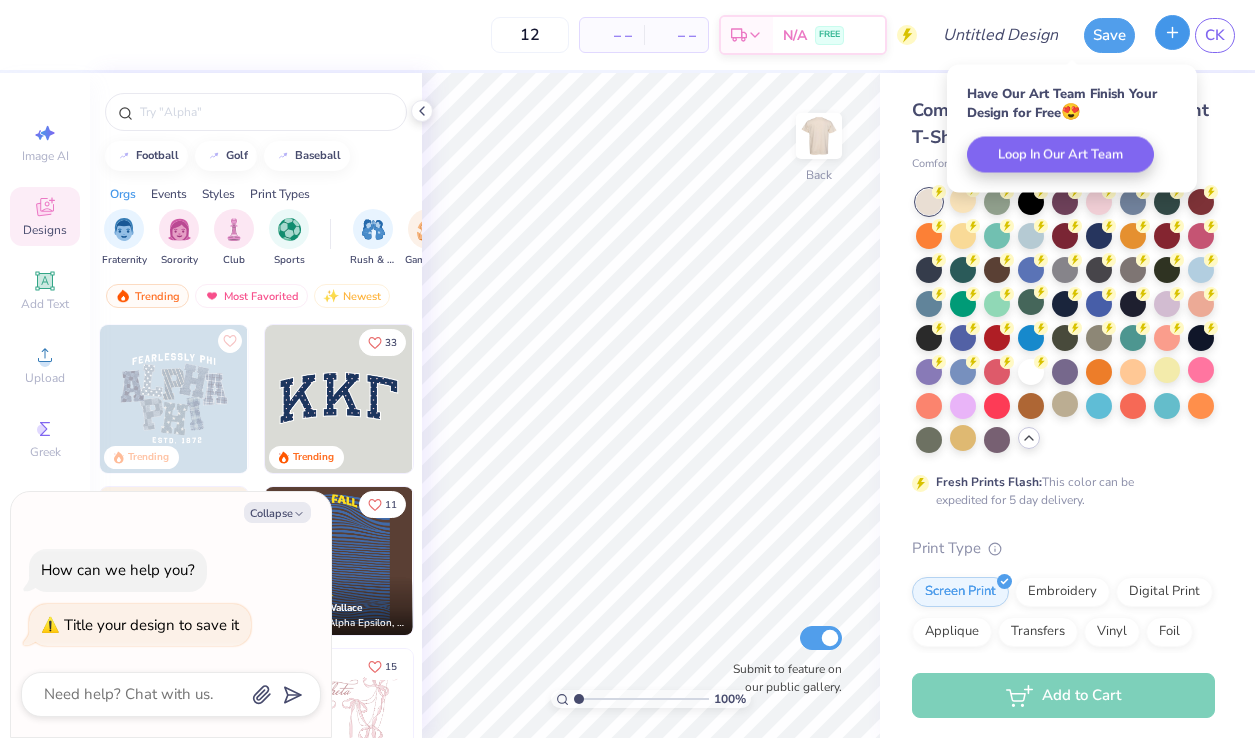 type 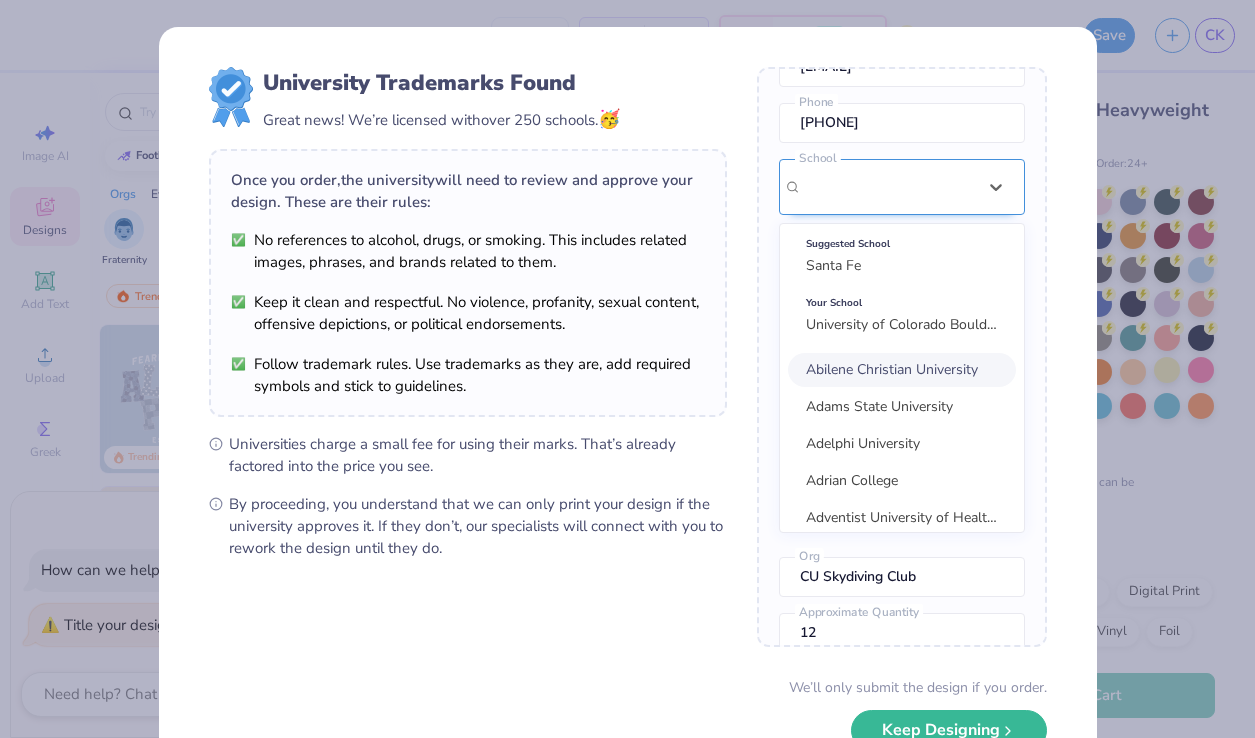 click on "option  focused, 1 of 45. 45 results available. Use Up and Down to choose options, press Enter to select the currently focused option, press Escape to exit the menu, press Tab to select the option and exit the menu. University of Colorado Boulder Suggested School Santa Fe Your School University of Colorado Boulder Abilene Christian University Adams State University Adelphi University Adrian College Adventist University of Health Sciences Agnes Scott College Al Akhawayn University Alabama A&M University Alabama State University Alaska Bible College Alaska Pacific University Albany College of Pharmacy and Health Sciences Albany State University Albertus Magnus College Albion College Albright College Alcorn State University Alderson-Broaddus University Alfred University Alice Lloyd College Allegheny College Allegheny Wesleyan College Allen College Allen University Alliant International University Alma College Alvernia University Alverno College Amberton University American Academy of Art American Baptist College" at bounding box center [902, 346] 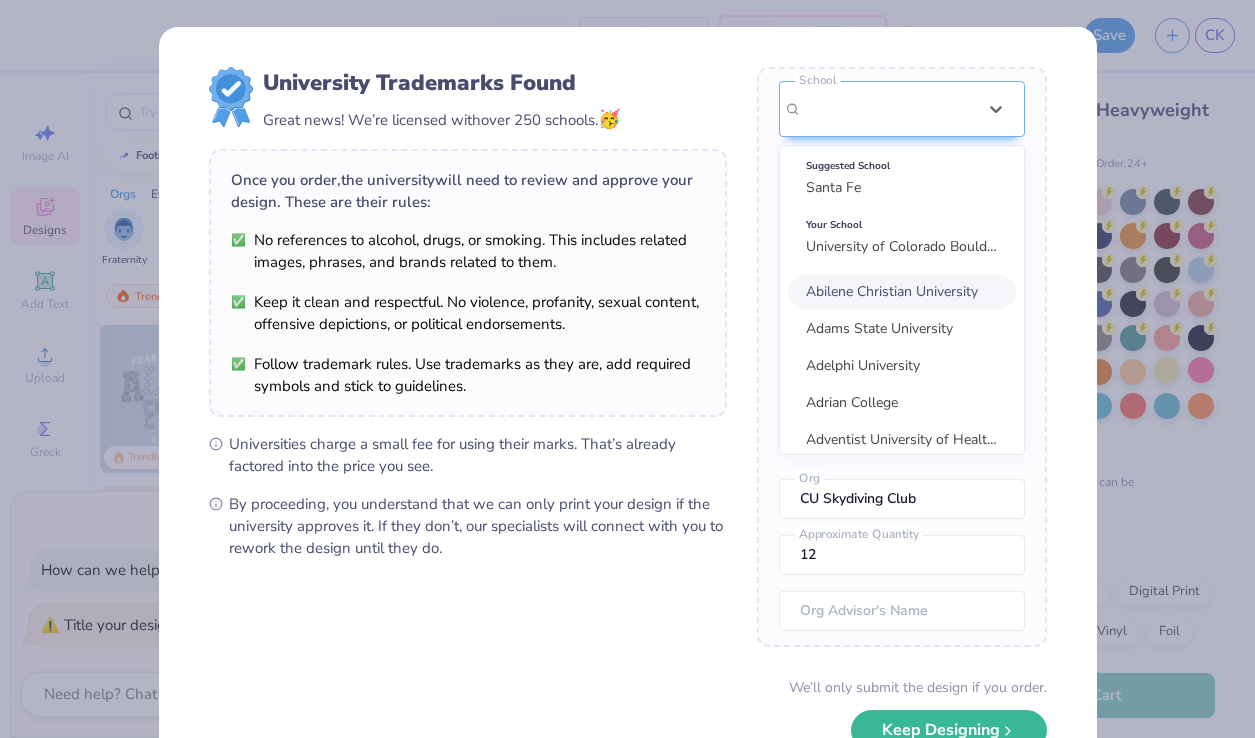 scroll, scrollTop: 88, scrollLeft: 0, axis: vertical 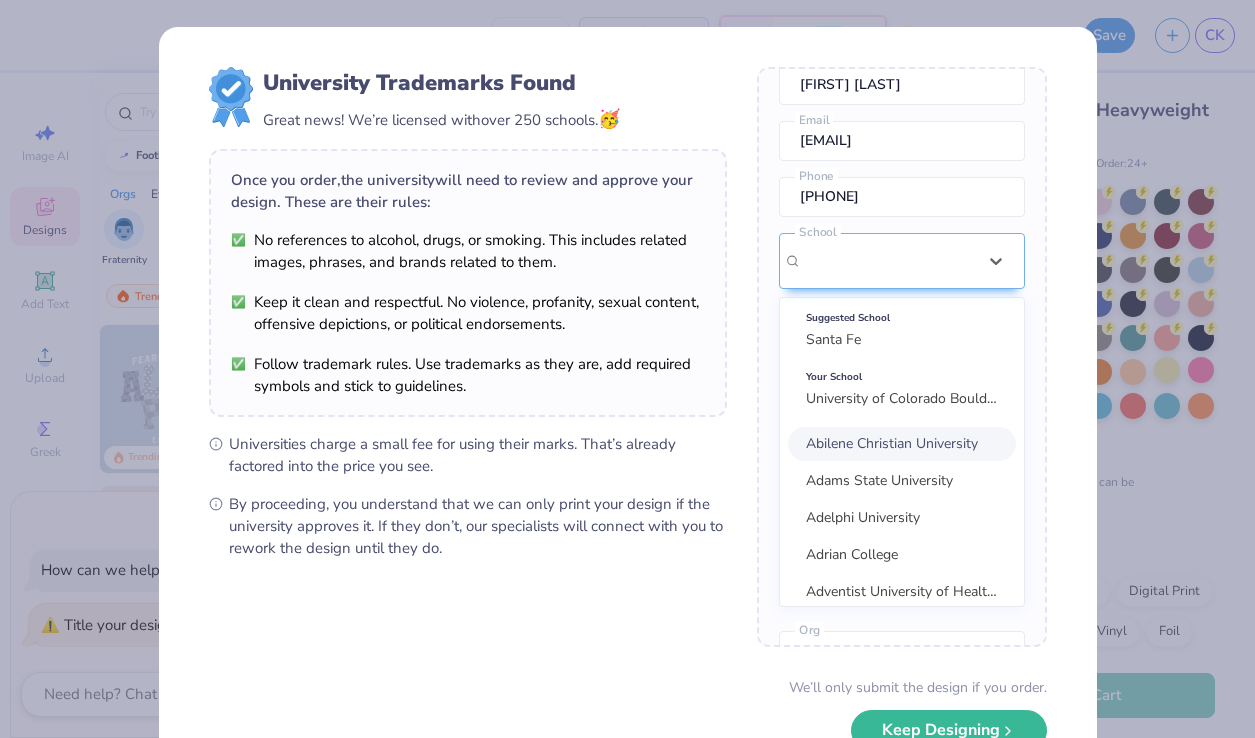 click on "Once you place your order, we’ll need this info to get their approval: Connor Koenig Name connorkoenig2002@gmail.com Email 4349647983 Phone option  focused, 1 of 45. 45 results available. Use Up and Down to choose options, press Enter to select the currently focused option, press Escape to exit the menu, press Tab to select the option and exit the menu. University of Colorado Boulder Suggested School Santa Fe Your School University of Colorado Boulder Abilene Christian University Adams State University Adelphi University Adrian College Adventist University of Health Sciences Agnes Scott College Al Akhawayn University Alabama A&M University Alabama State University Alaska Bible College Alaska Pacific University Albany College of Pharmacy and Health Sciences Albany State University Albertus Magnus College Albion College Albright College Alcorn State University Alderson-Broaddus University Alfred University Alice Lloyd College Allegheny College Allegheny Wesleyan College Allen College Allen University School" at bounding box center (902, 357) 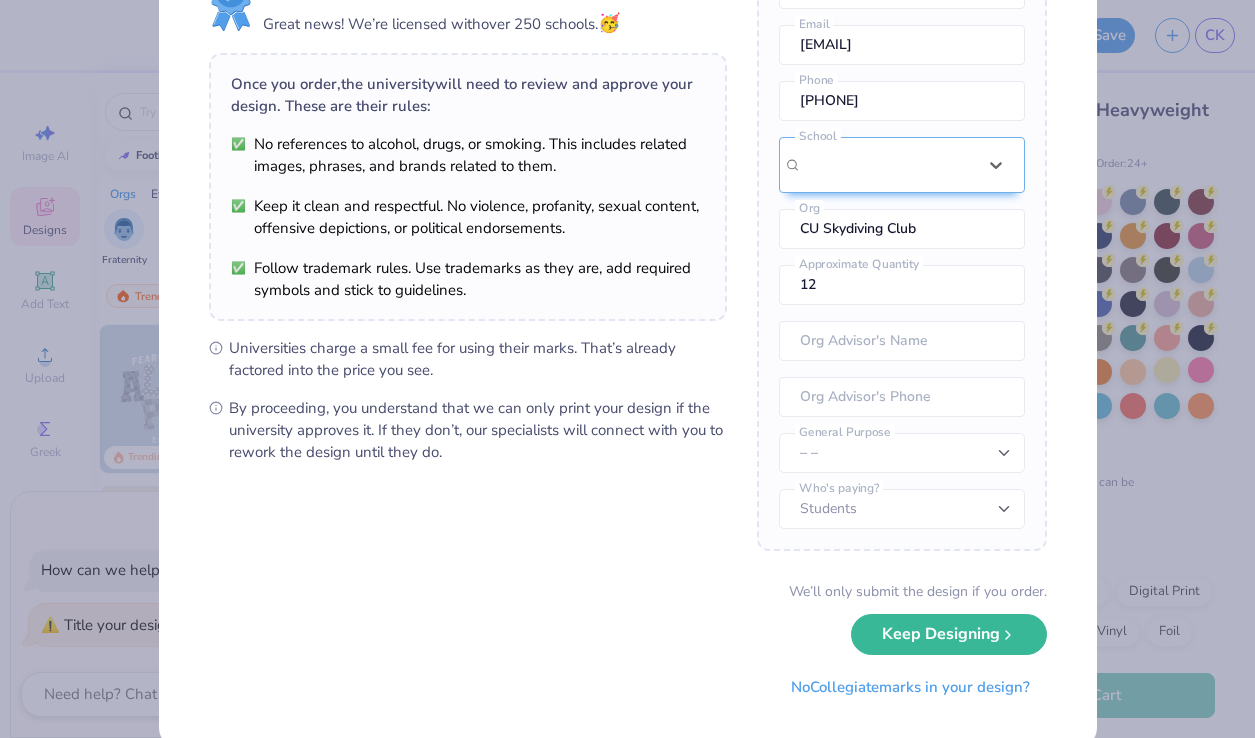 scroll, scrollTop: 119, scrollLeft: 0, axis: vertical 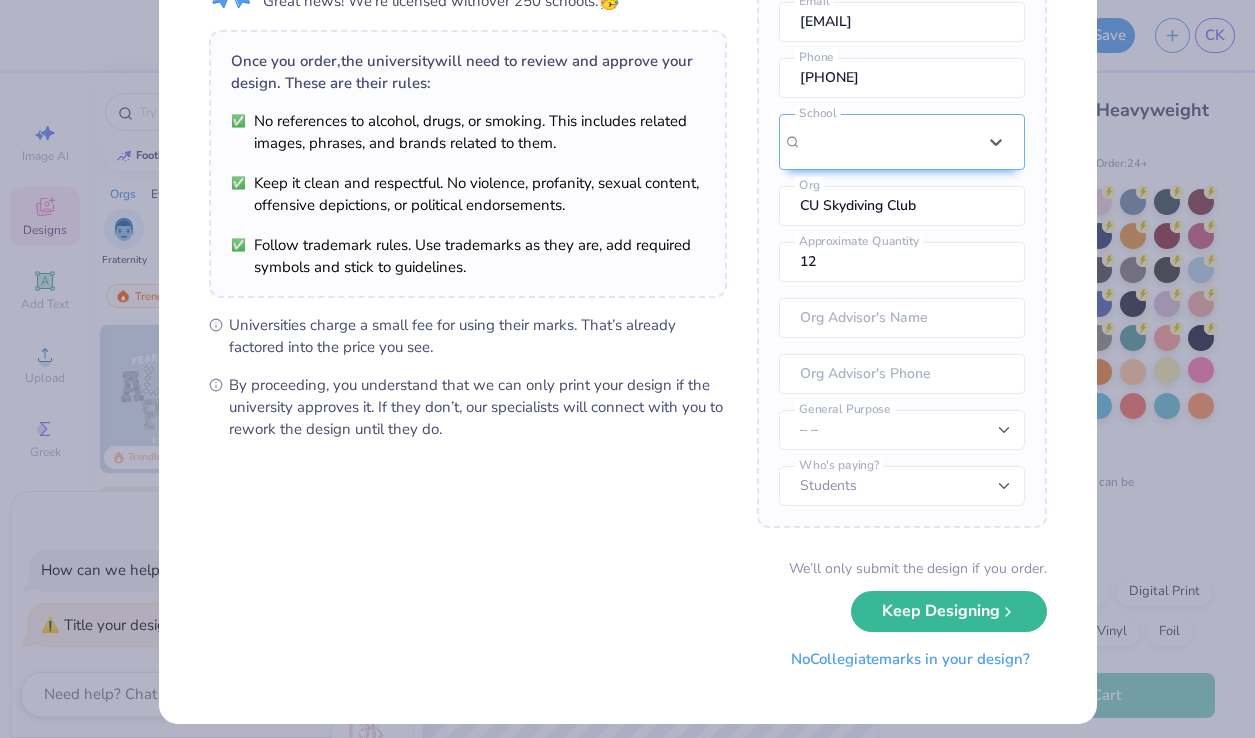 click on "No  Collegiate  marks in your design?" at bounding box center [910, 659] 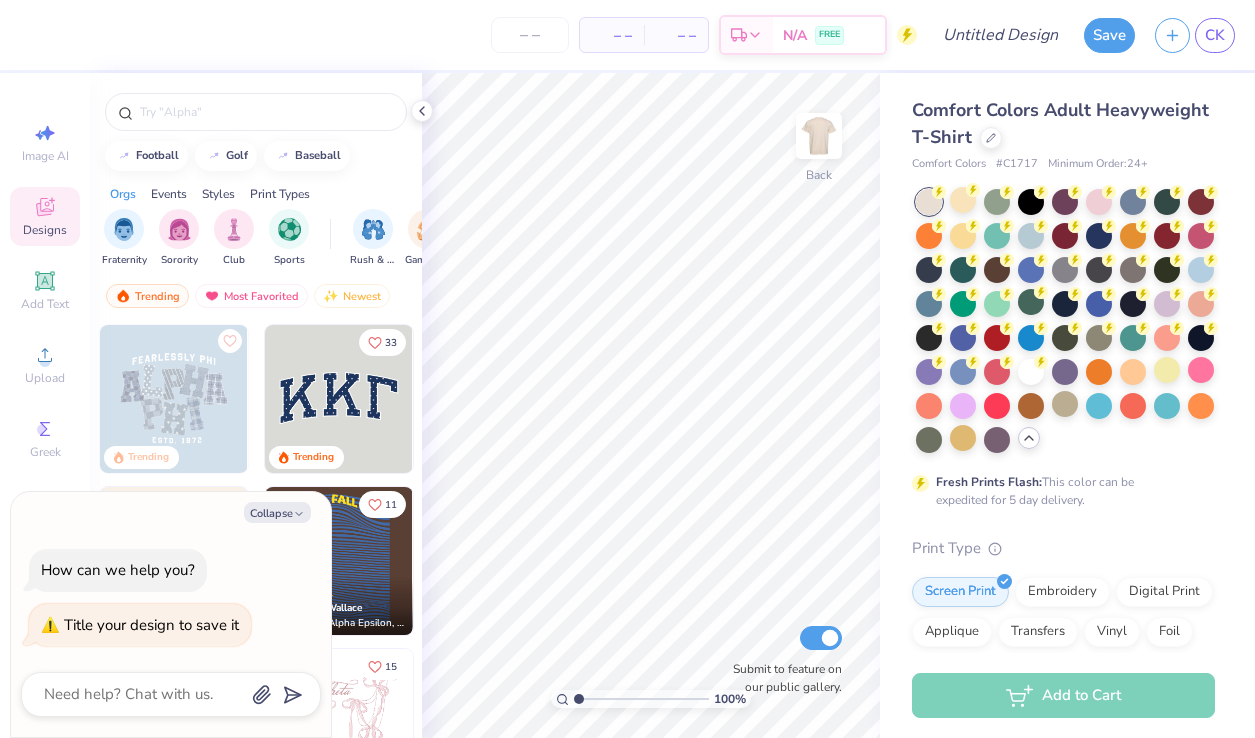 scroll, scrollTop: 0, scrollLeft: 0, axis: both 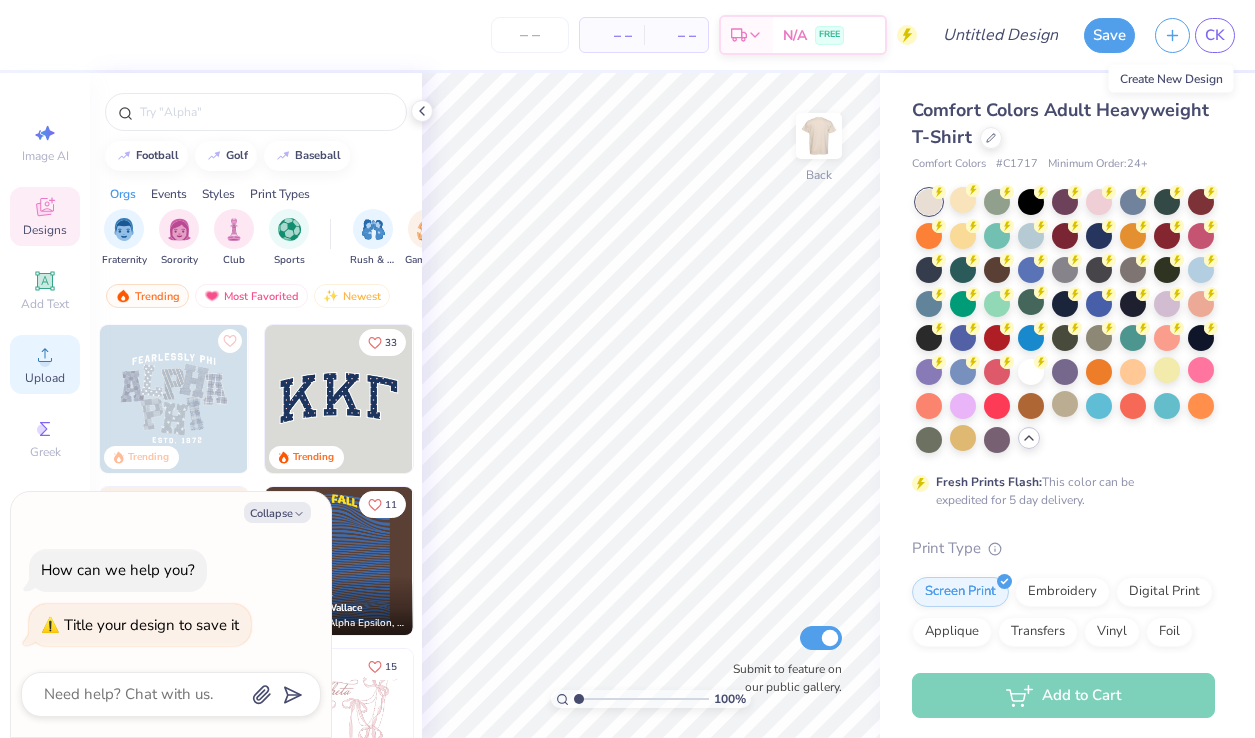 click on "Upload" at bounding box center [45, 364] 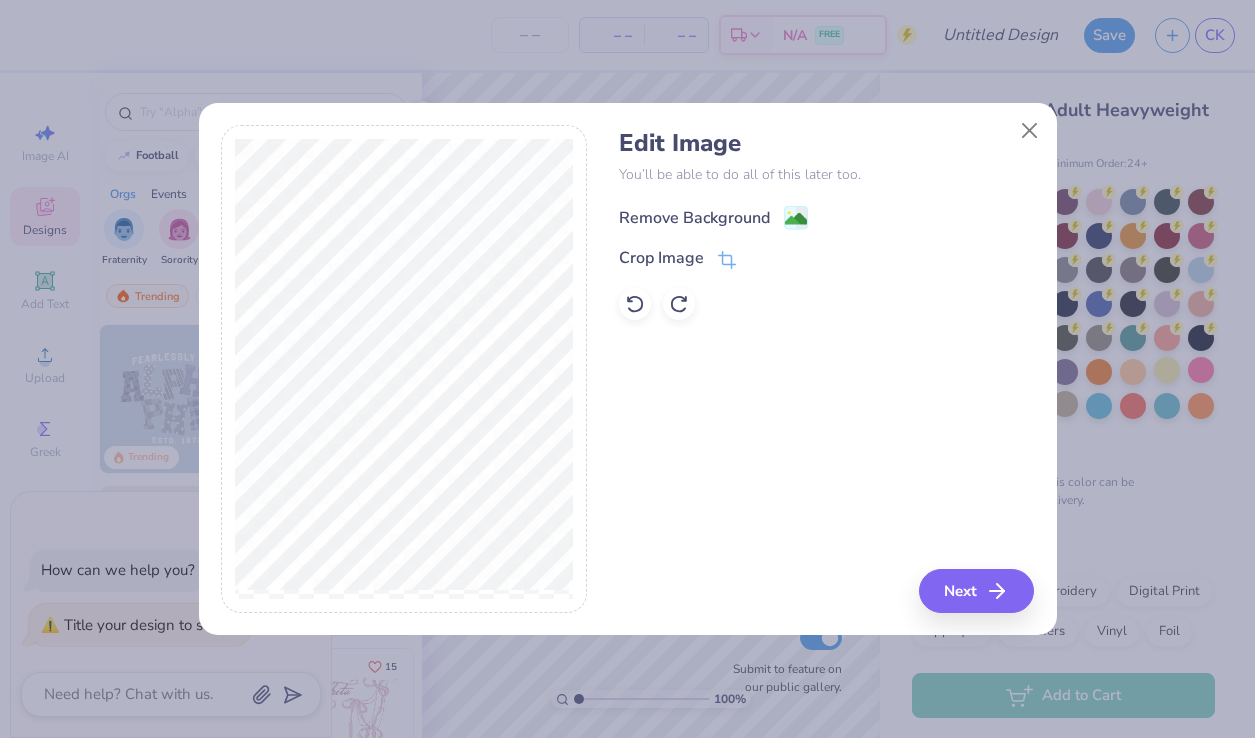 click on "Remove Background" at bounding box center (694, 218) 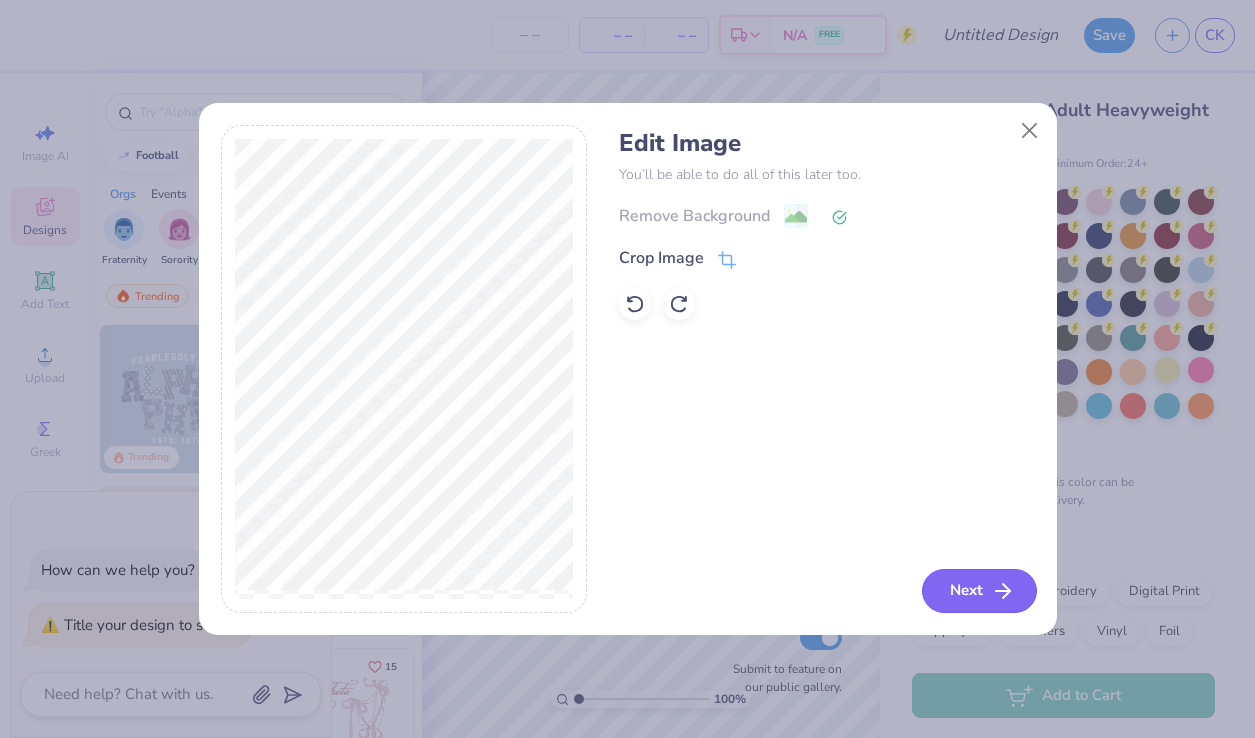 click on "Next" at bounding box center (979, 591) 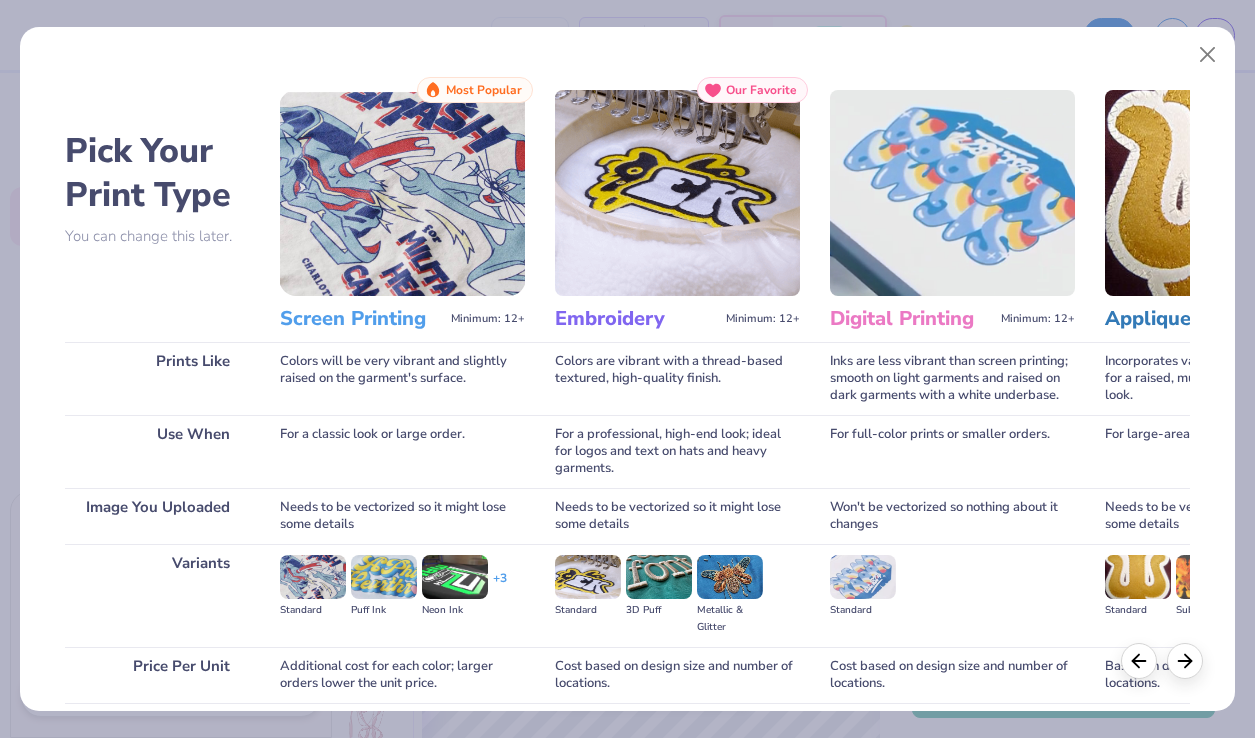 scroll, scrollTop: 159, scrollLeft: 0, axis: vertical 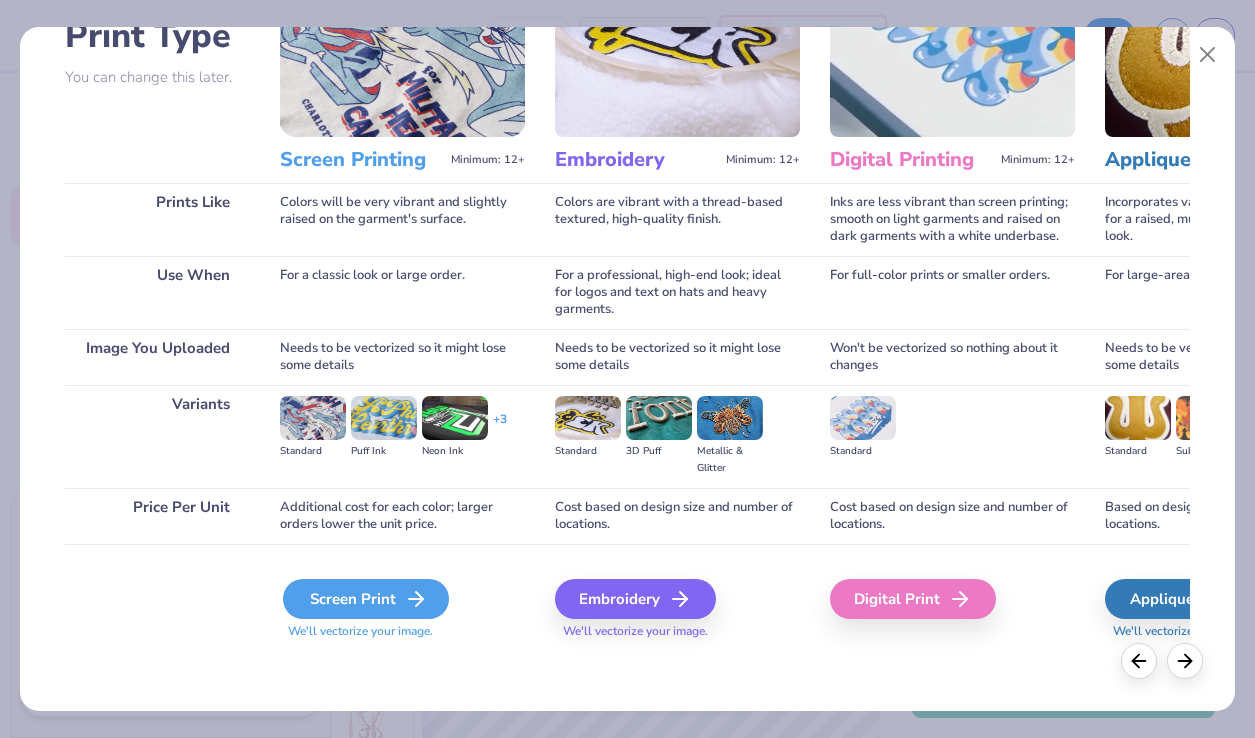 click on "Screen Print" at bounding box center [366, 599] 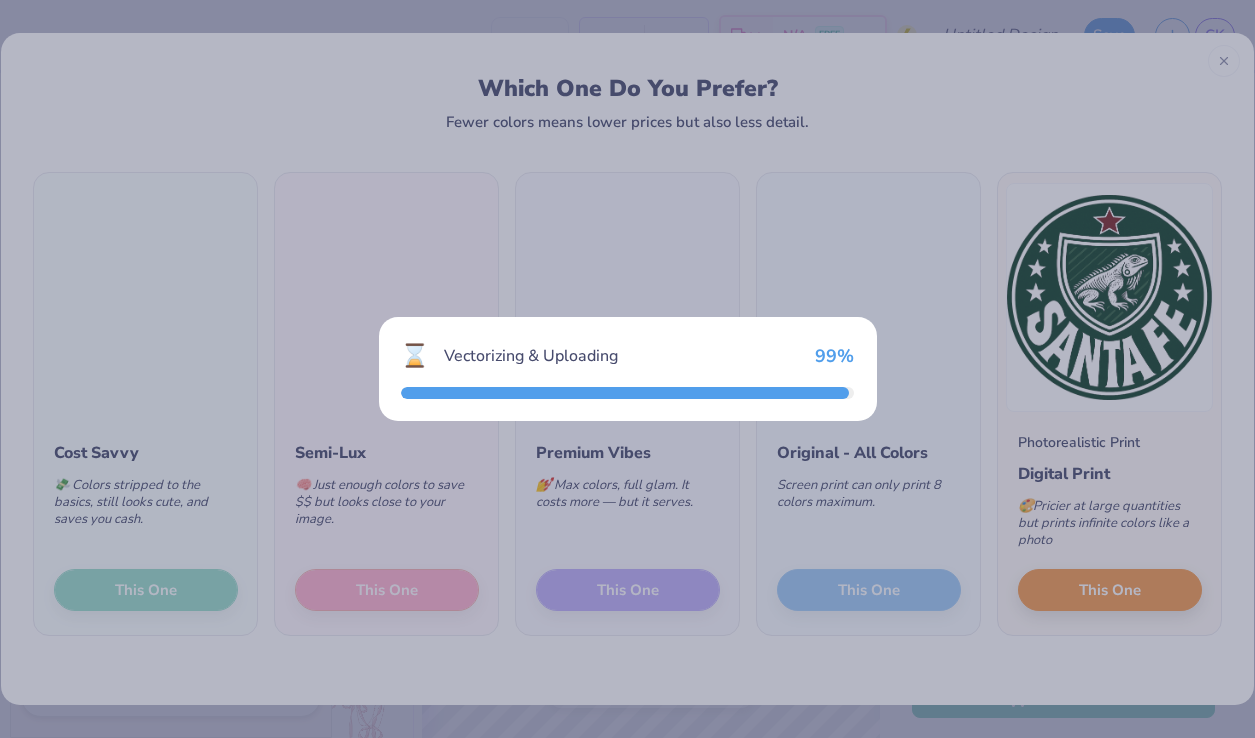 type on "x" 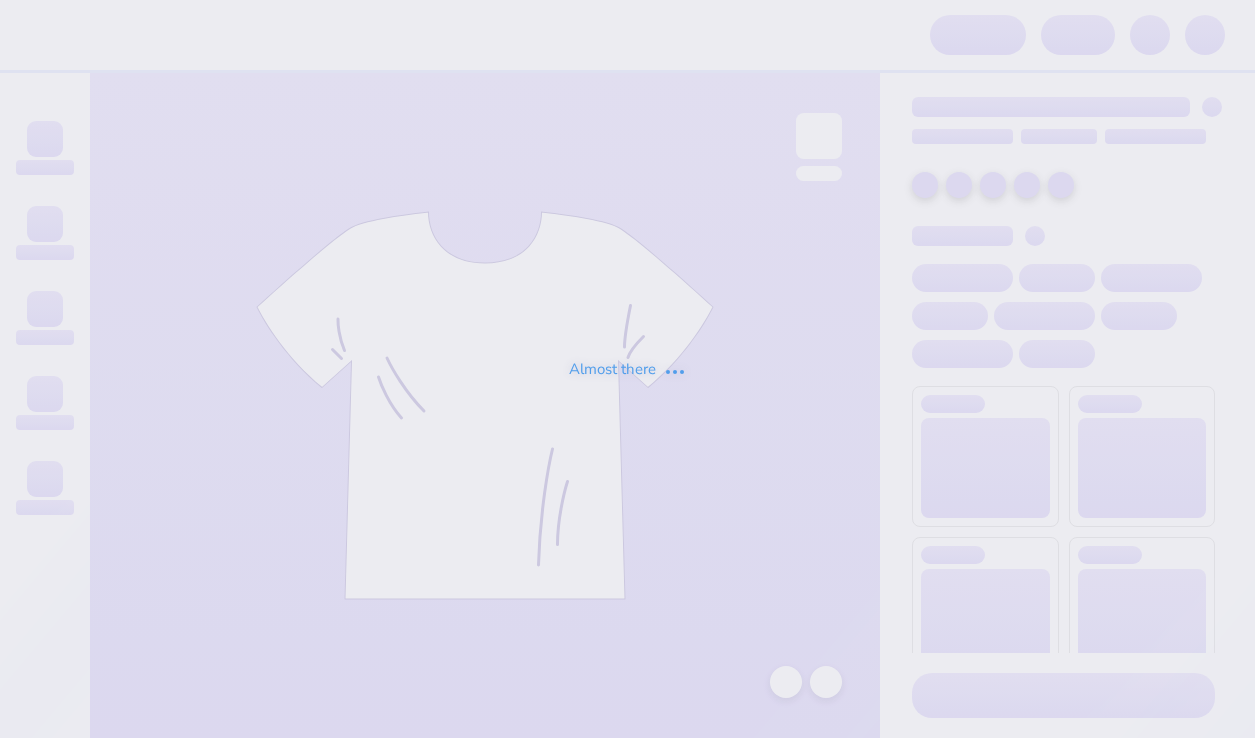 scroll, scrollTop: 0, scrollLeft: 0, axis: both 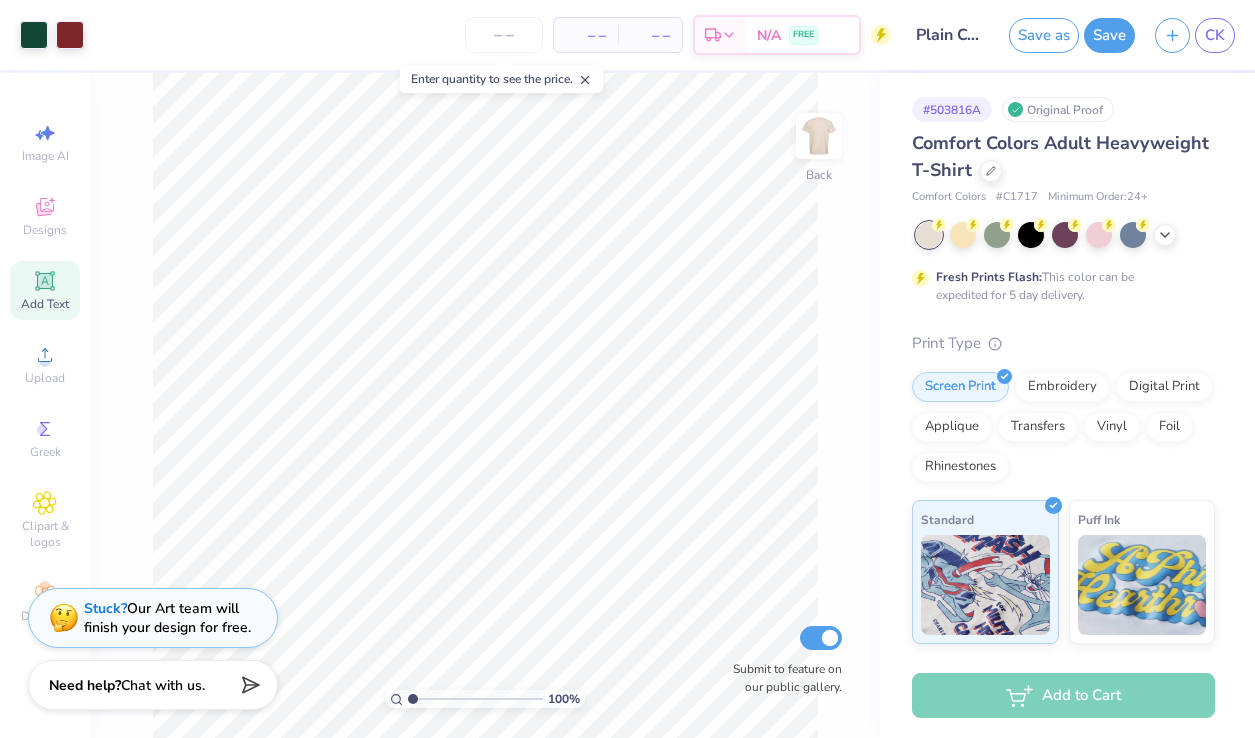 click 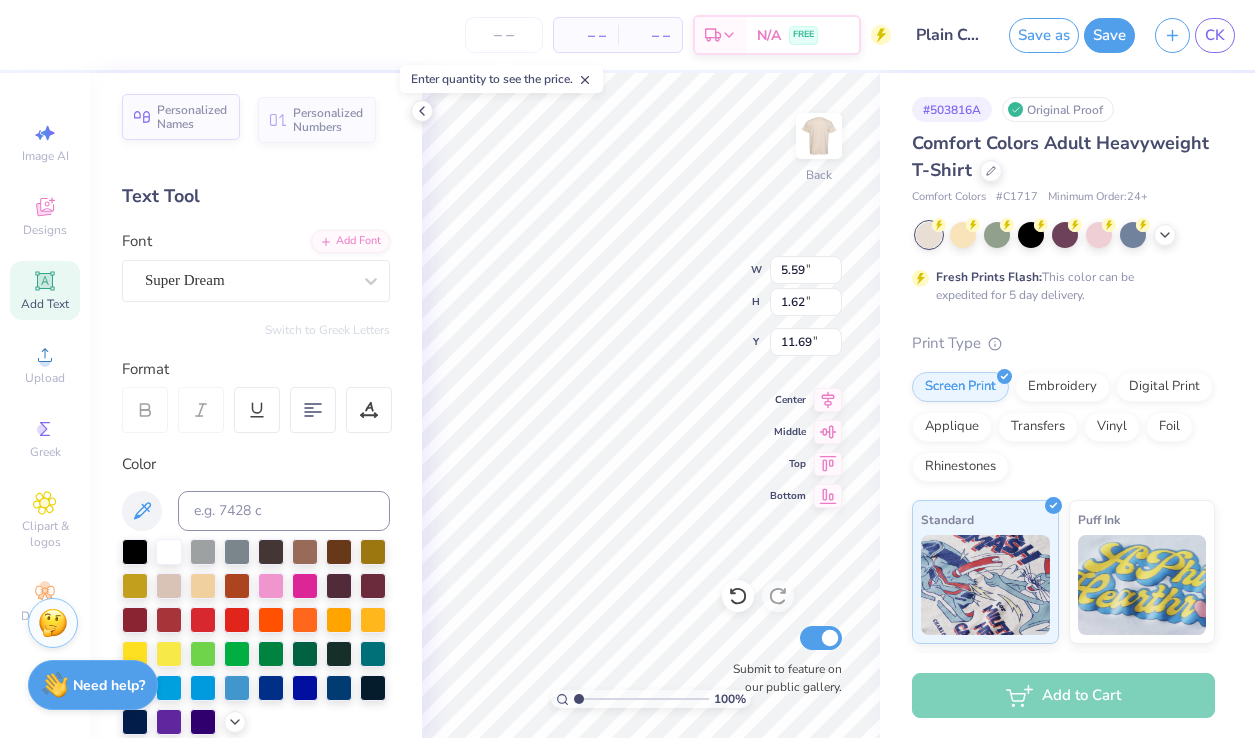 click on "Personalized Names" at bounding box center [192, 117] 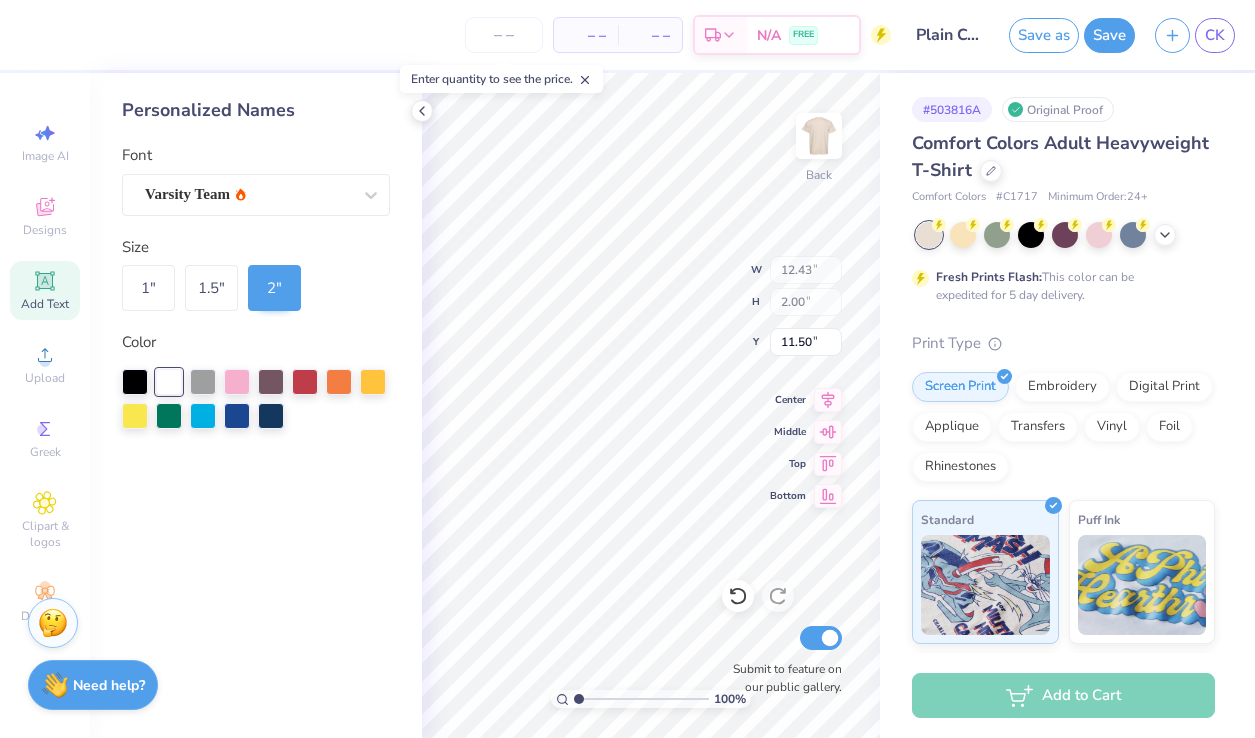 type on "12.43" 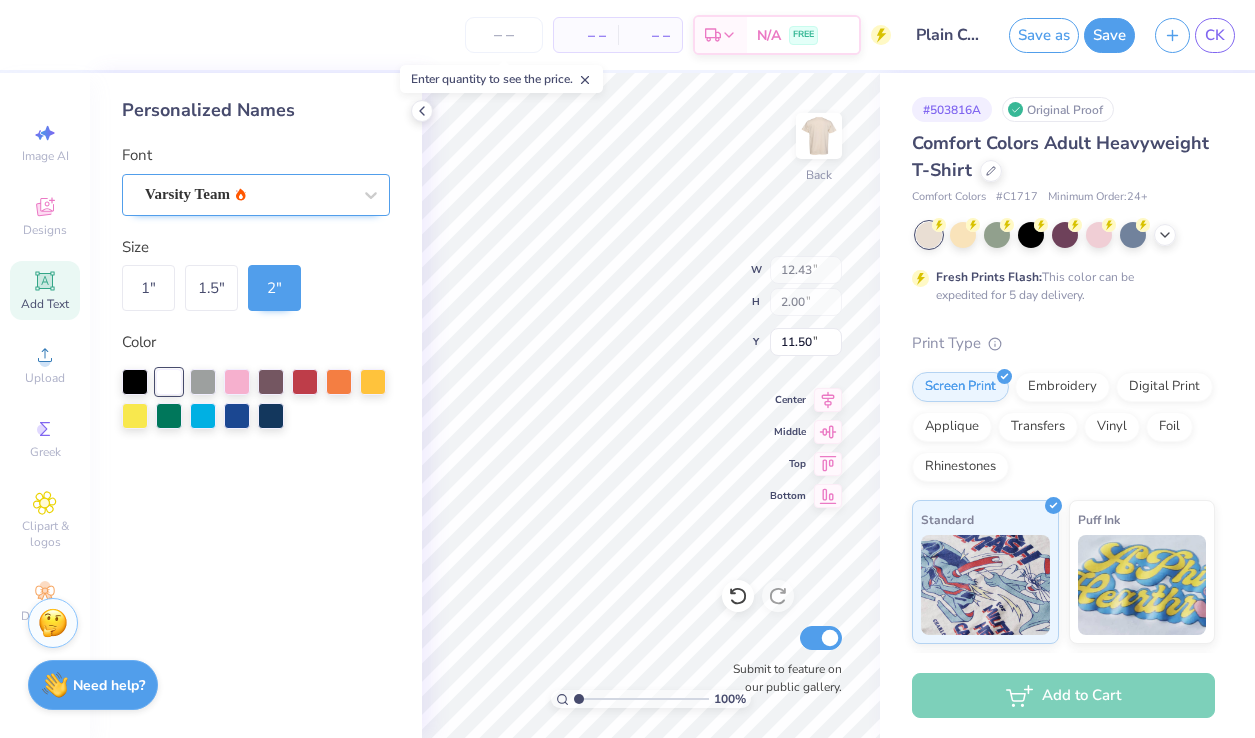 click on "Varsity Team" at bounding box center [248, 194] 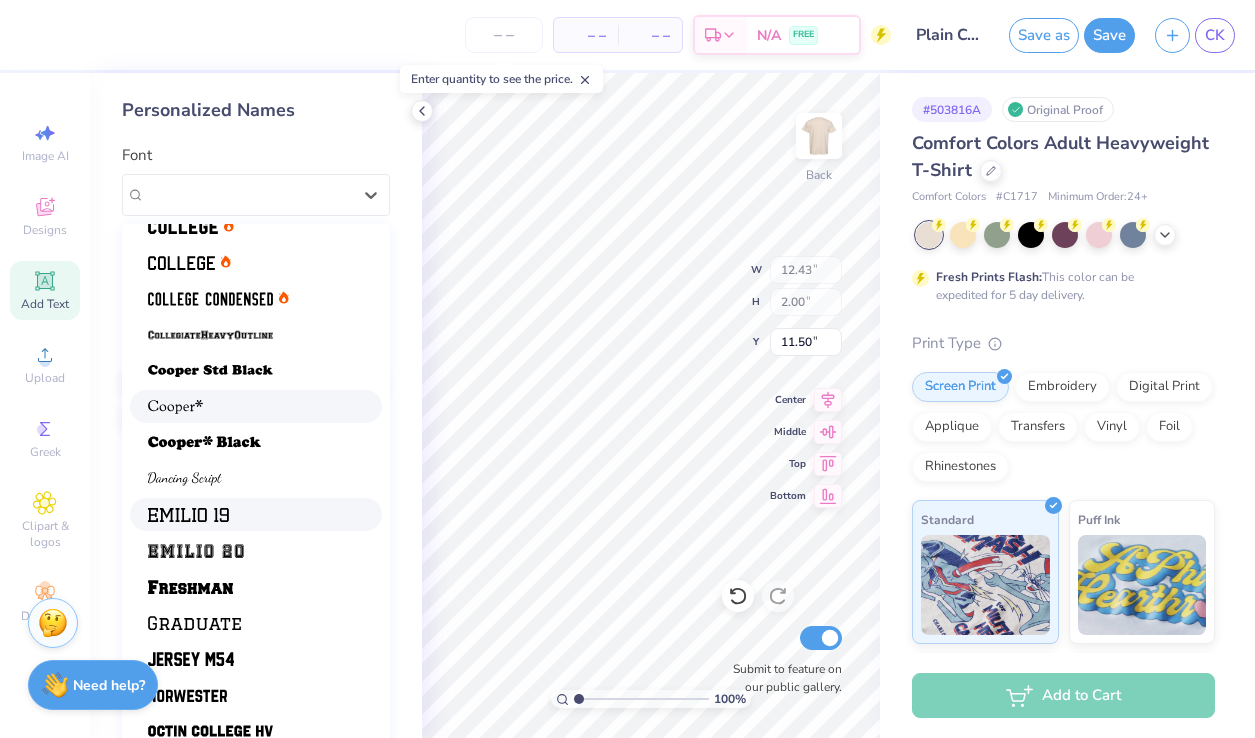 scroll, scrollTop: 167, scrollLeft: 0, axis: vertical 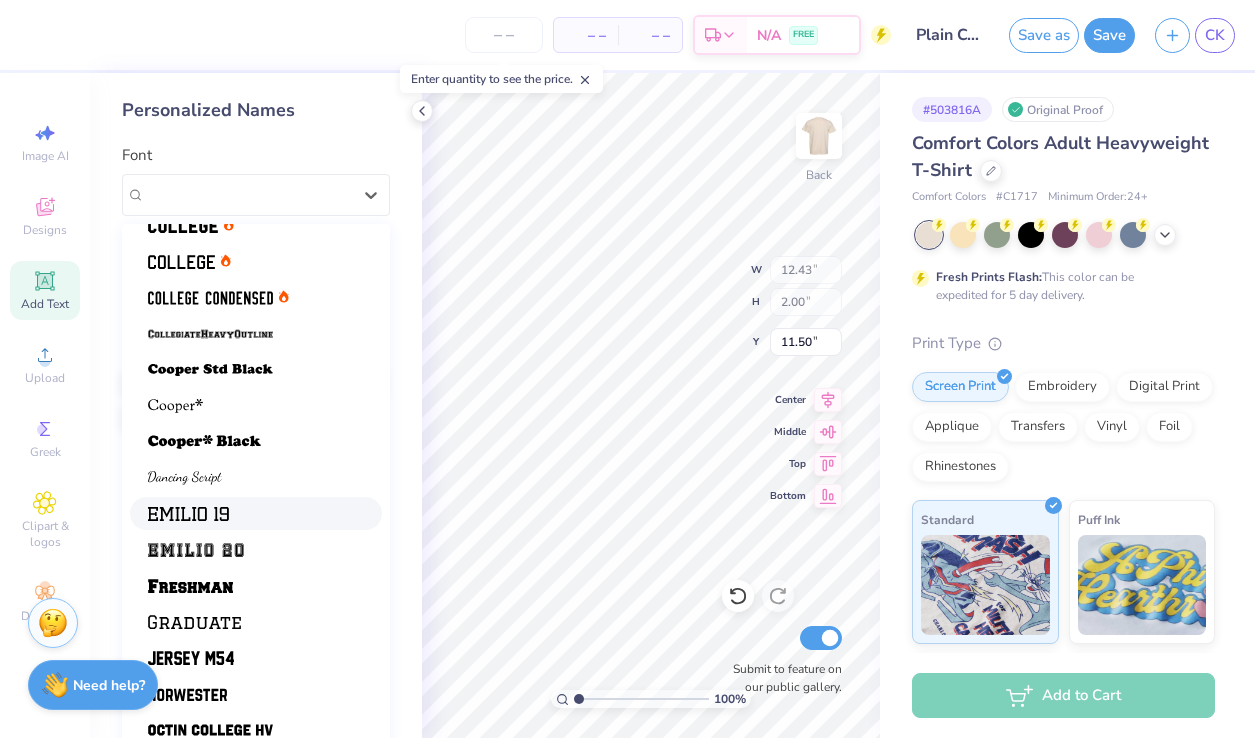 click at bounding box center [256, 513] 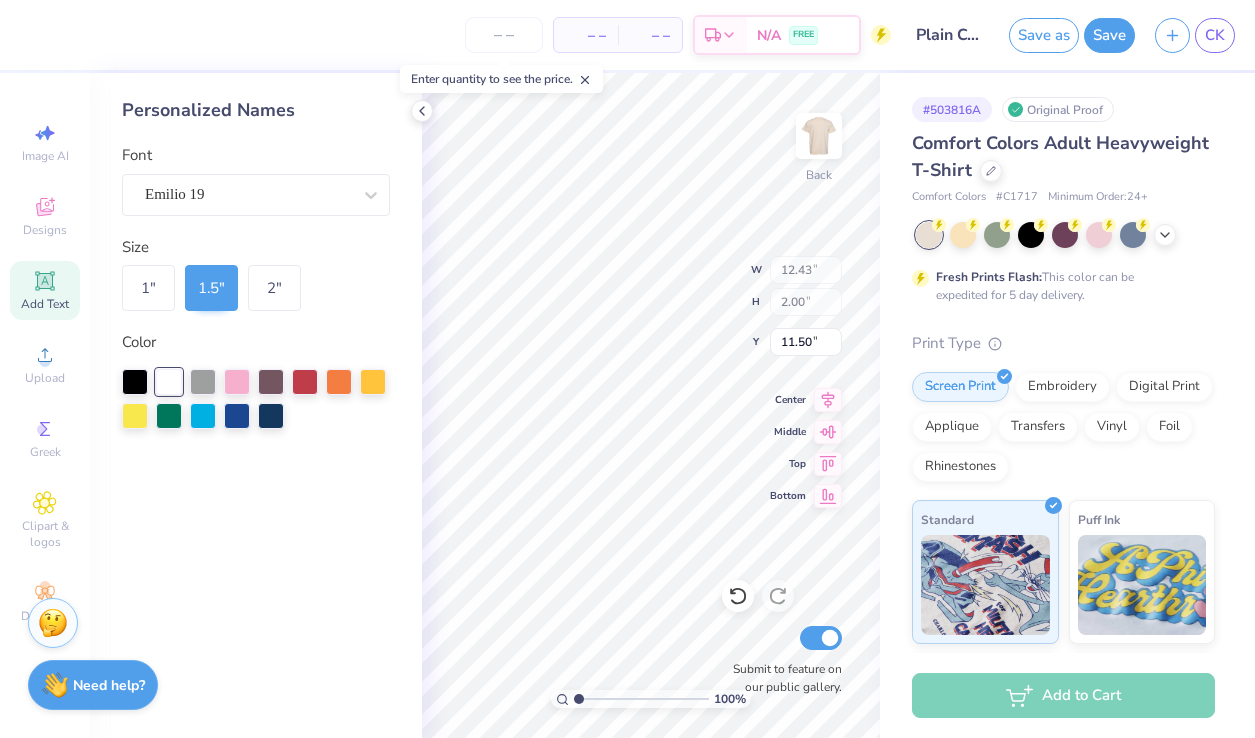 type on "9.49" 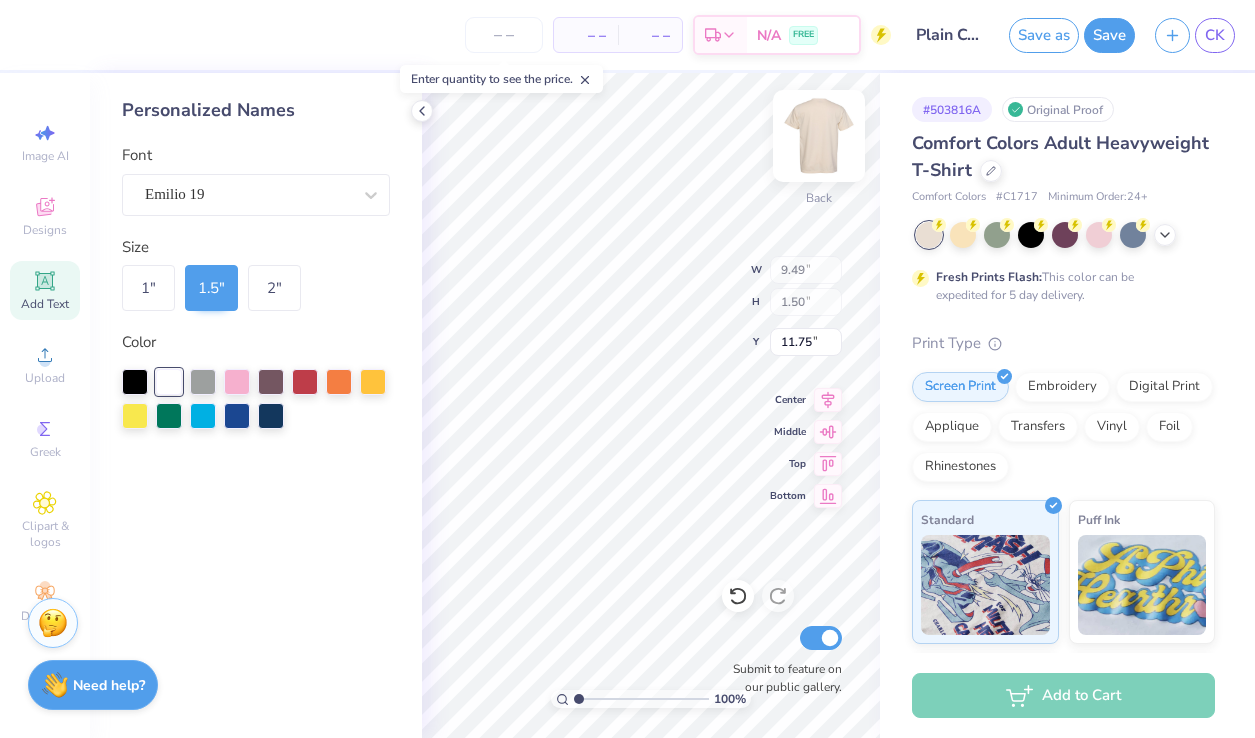 click at bounding box center [819, 136] 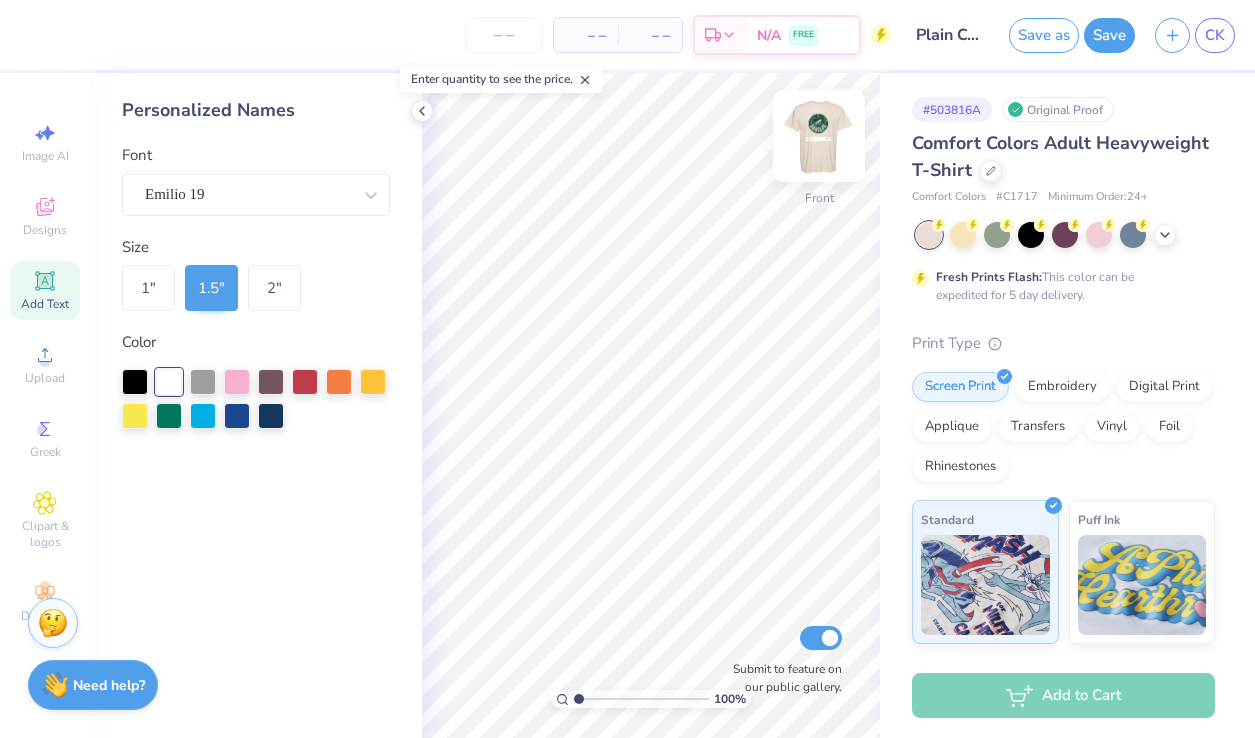 click at bounding box center [819, 136] 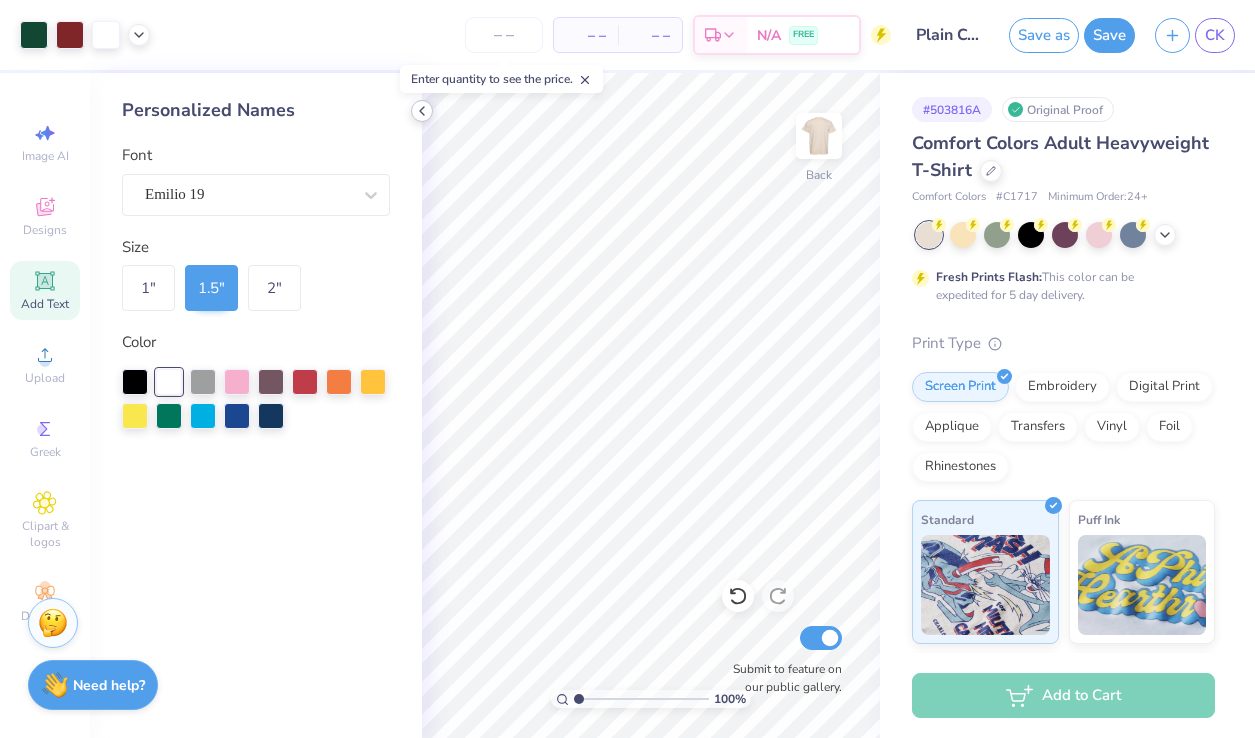 click 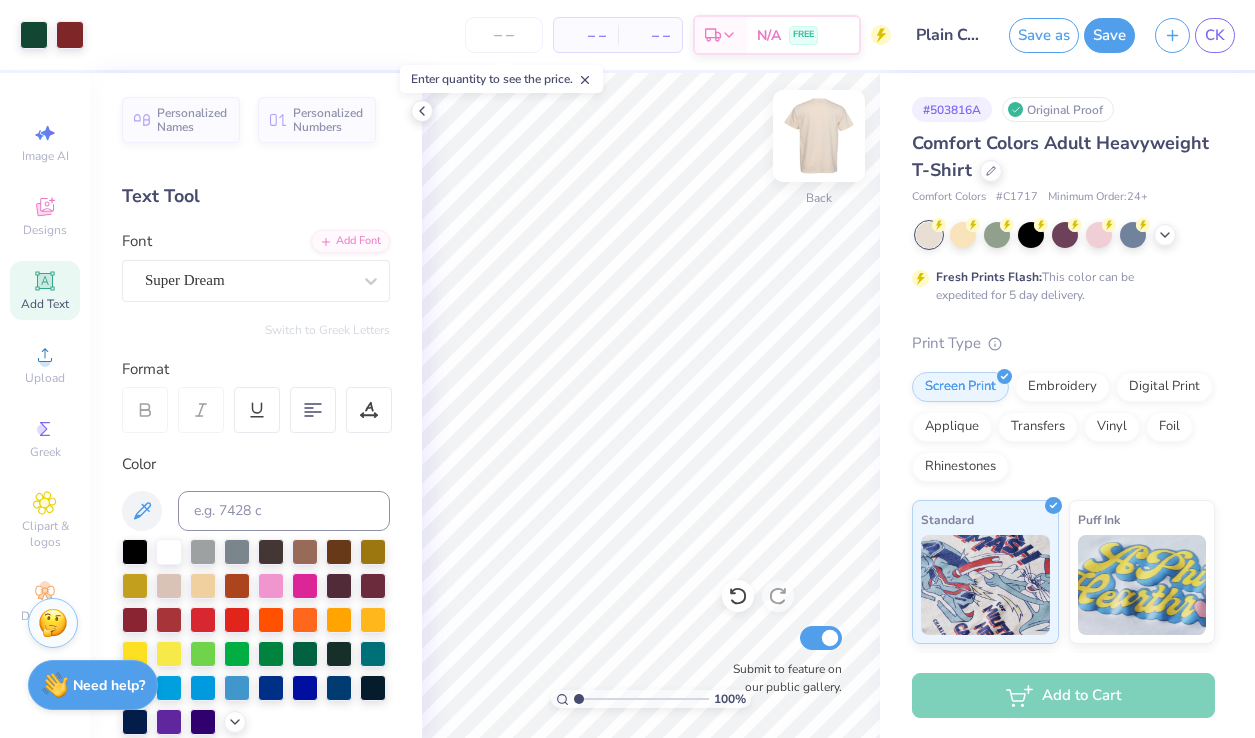 click at bounding box center [819, 136] 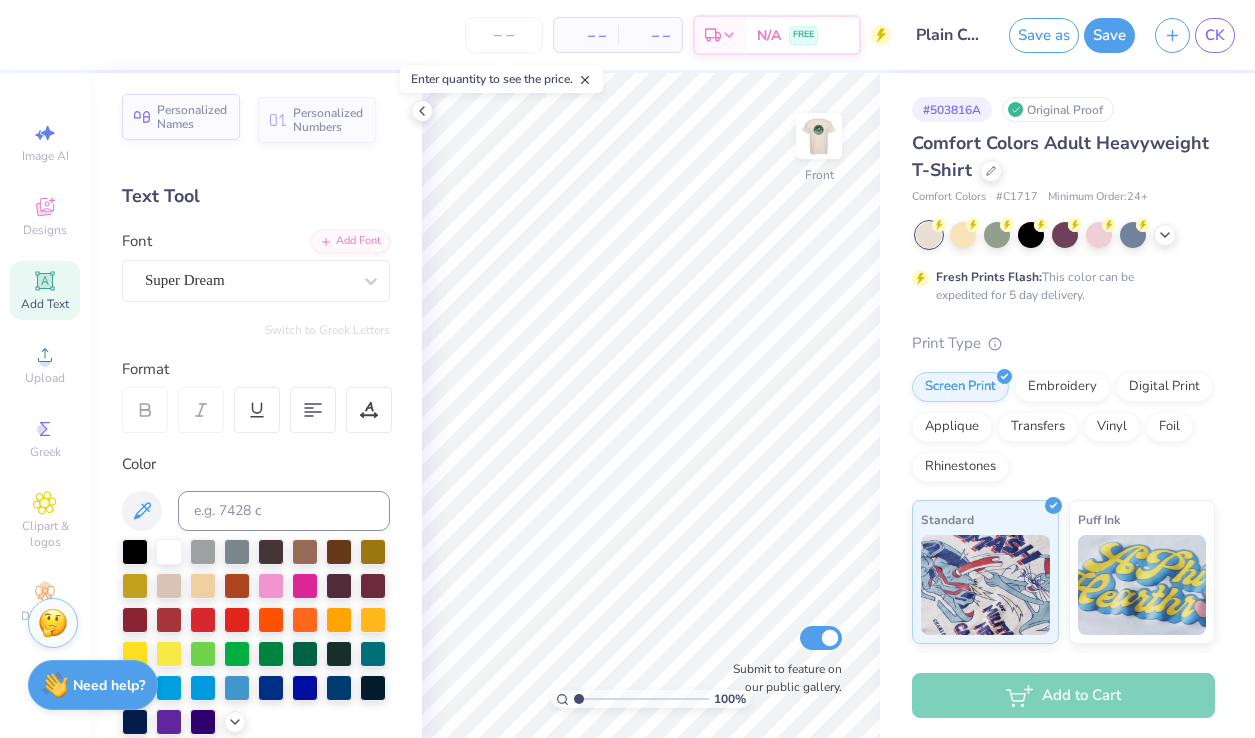 click on "Personalized Names" at bounding box center (192, 117) 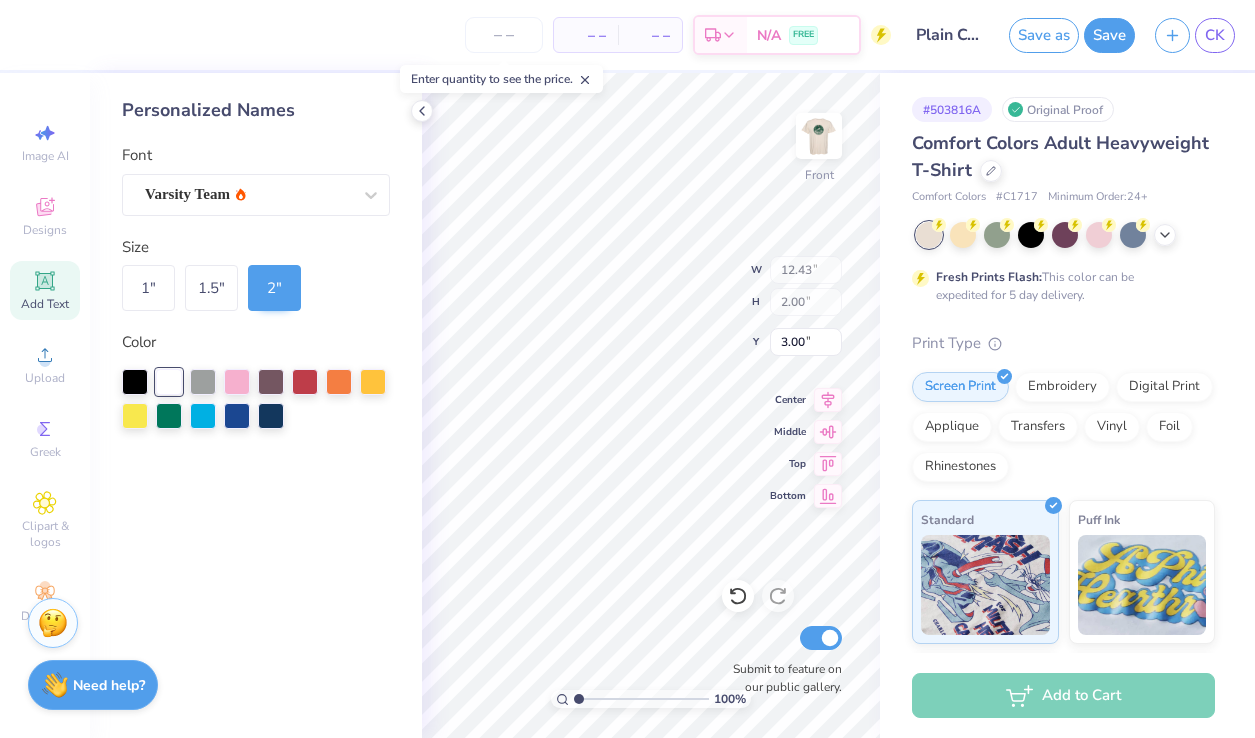 type on "3.00" 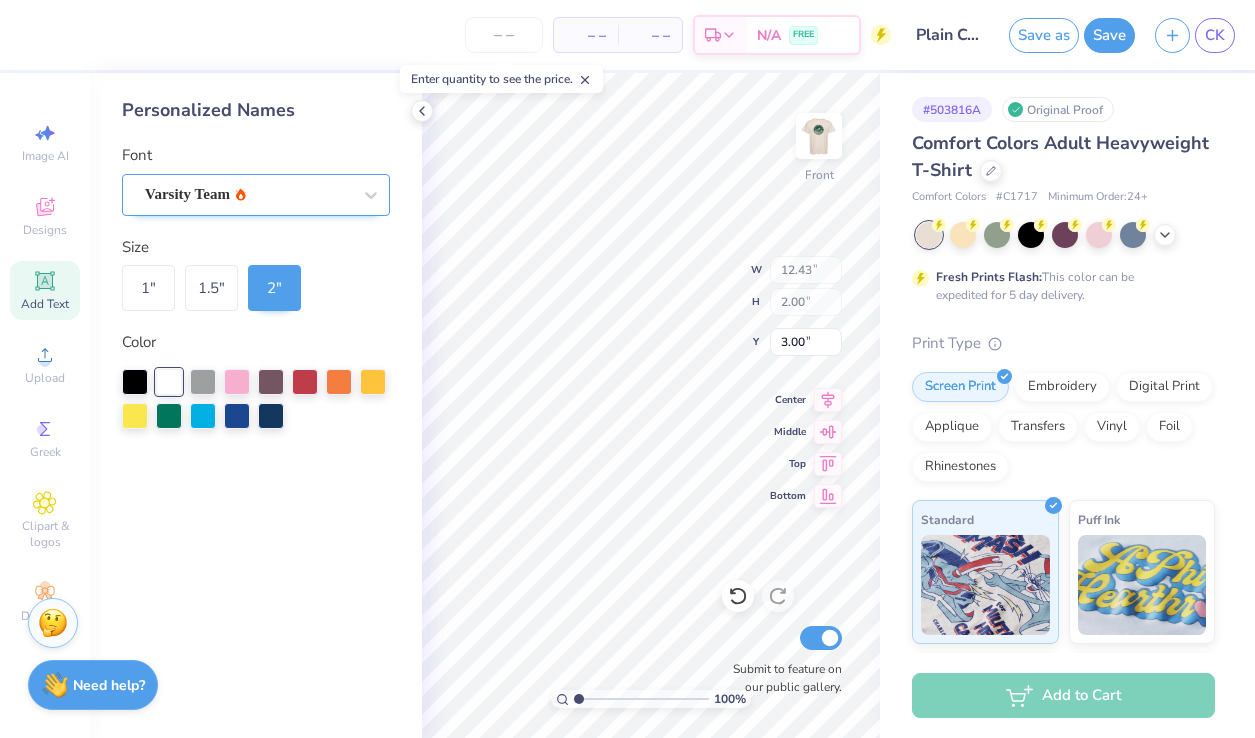 click on "Varsity Team" at bounding box center [248, 194] 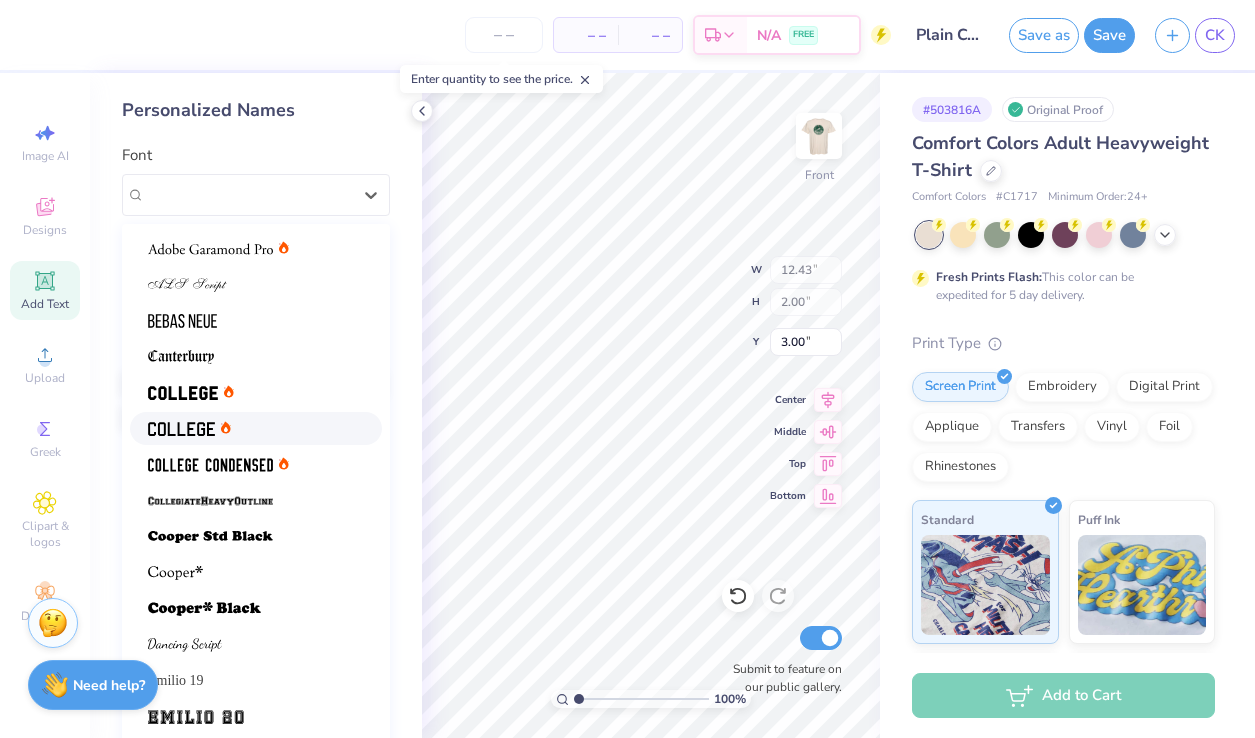 click at bounding box center [256, 428] 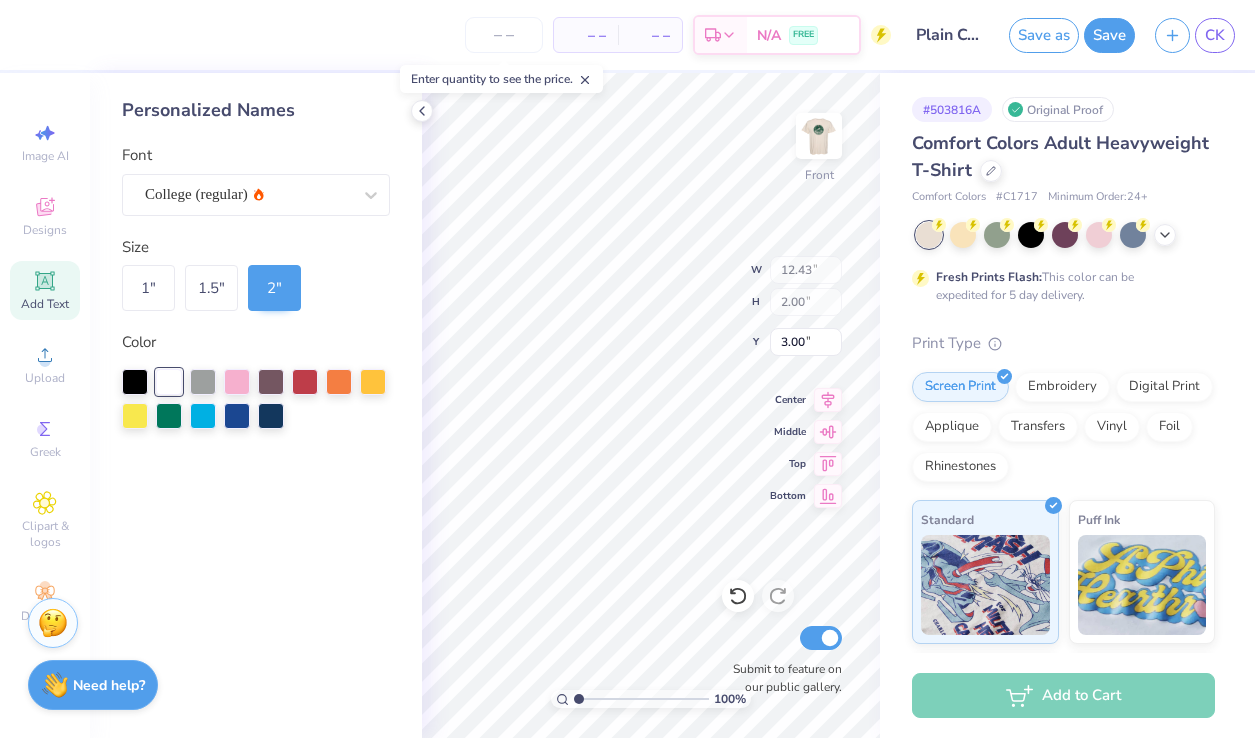 type on "11.57" 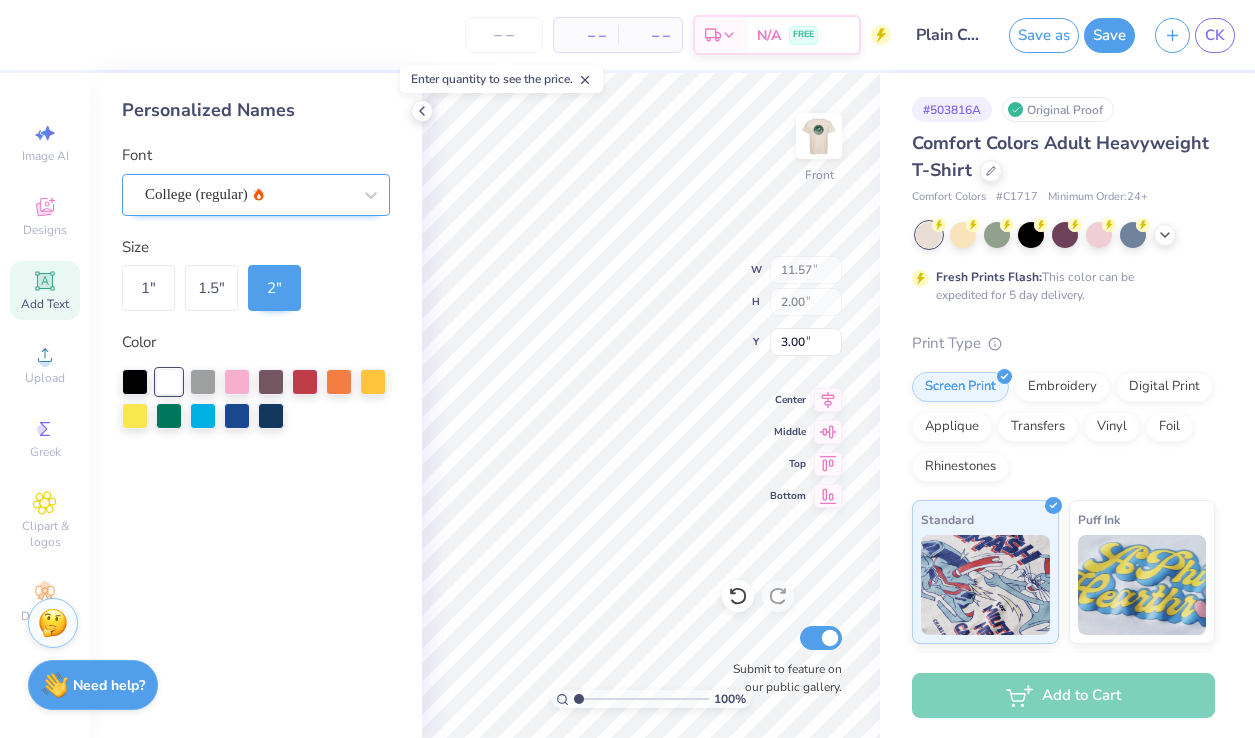 click on "College (regular)" at bounding box center (248, 194) 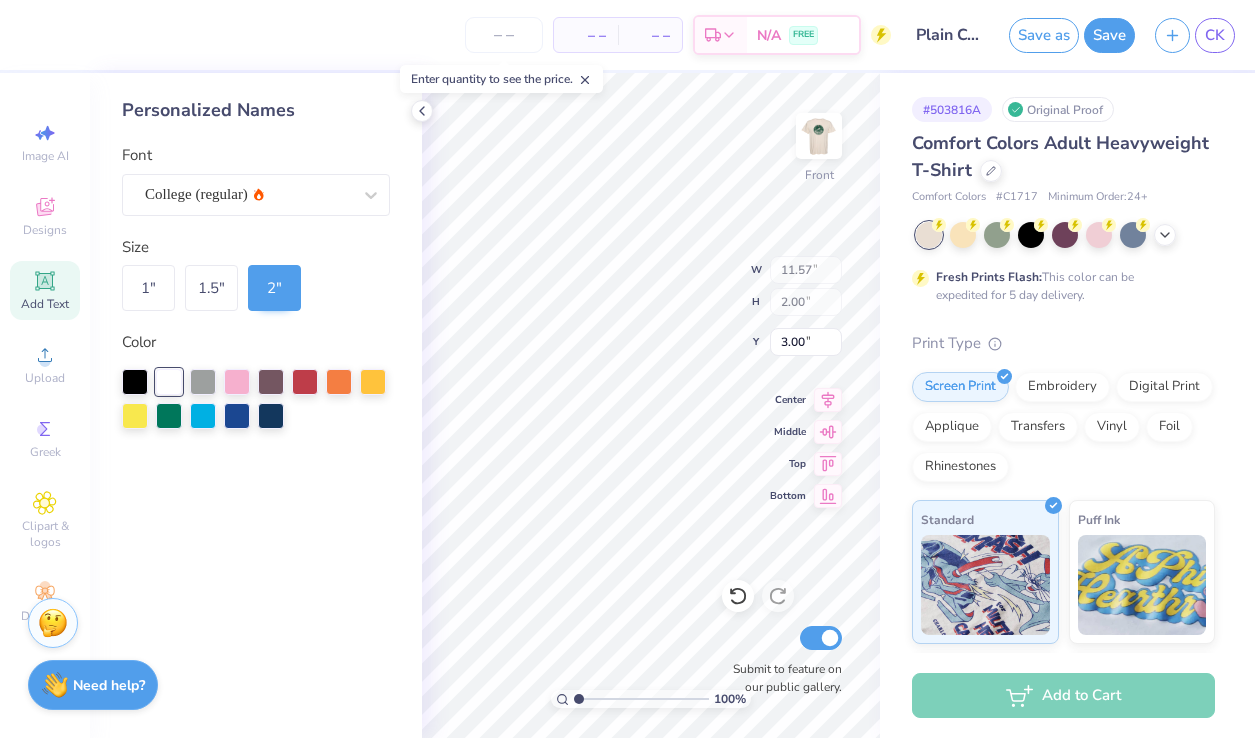 click on "1 " 1.5 " 2 "" at bounding box center [256, 288] 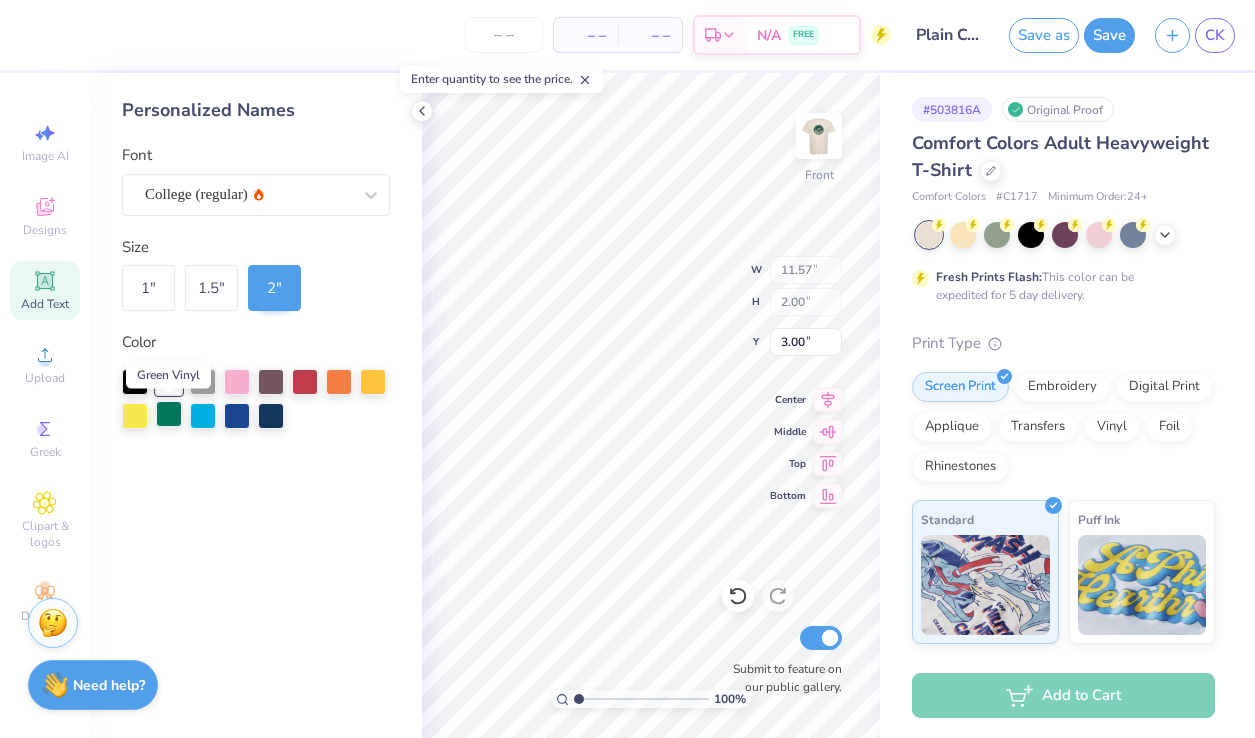 click at bounding box center [169, 414] 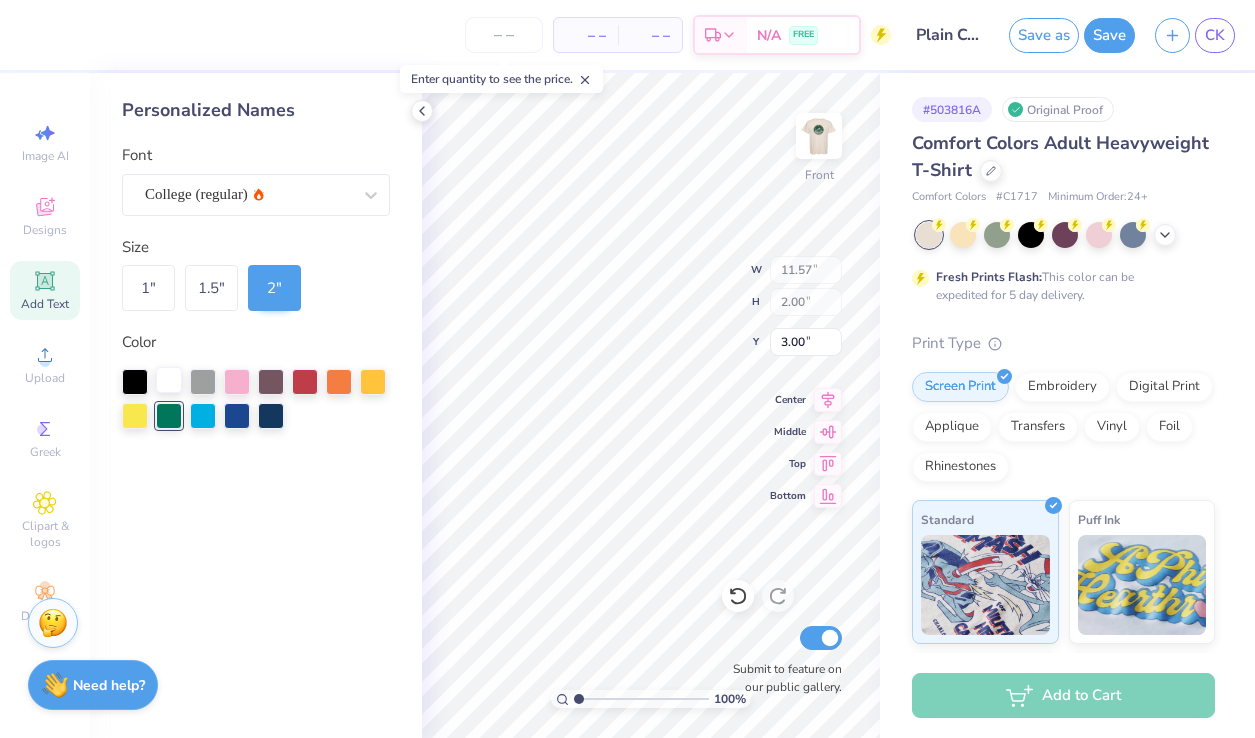 click at bounding box center [169, 380] 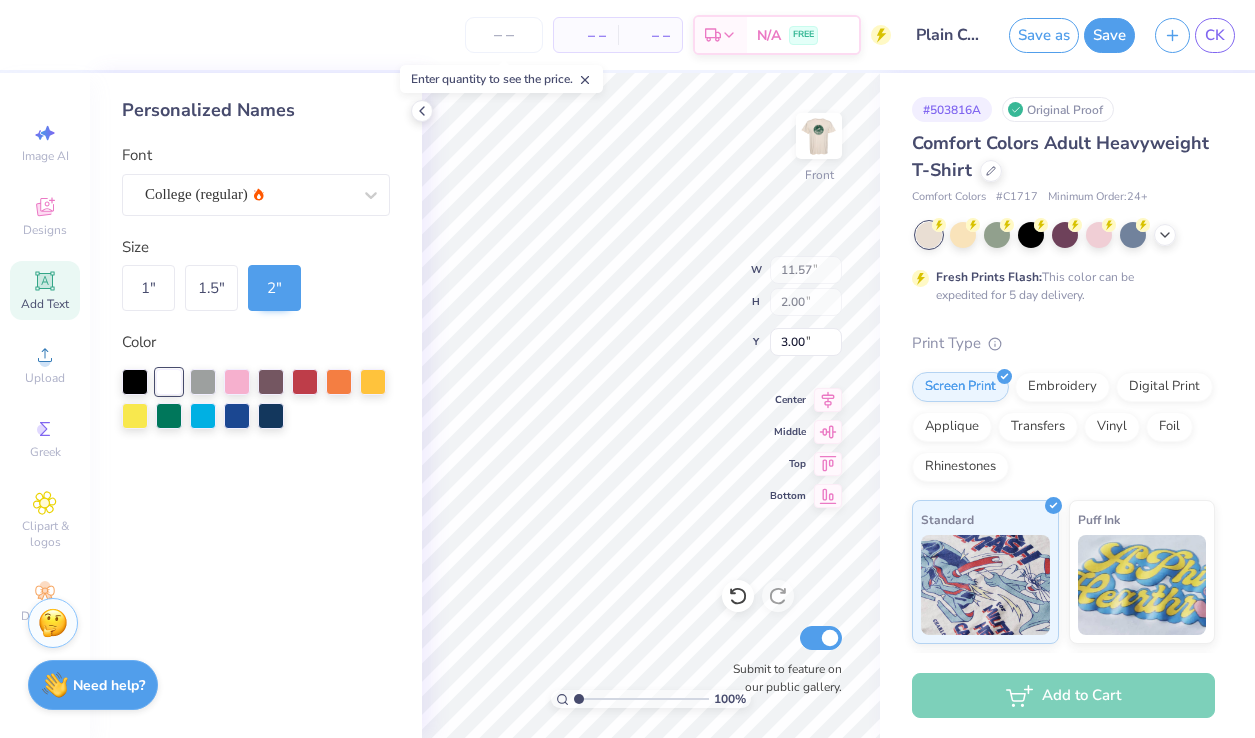 click on "1 " 1.5 " 2 "" at bounding box center [256, 288] 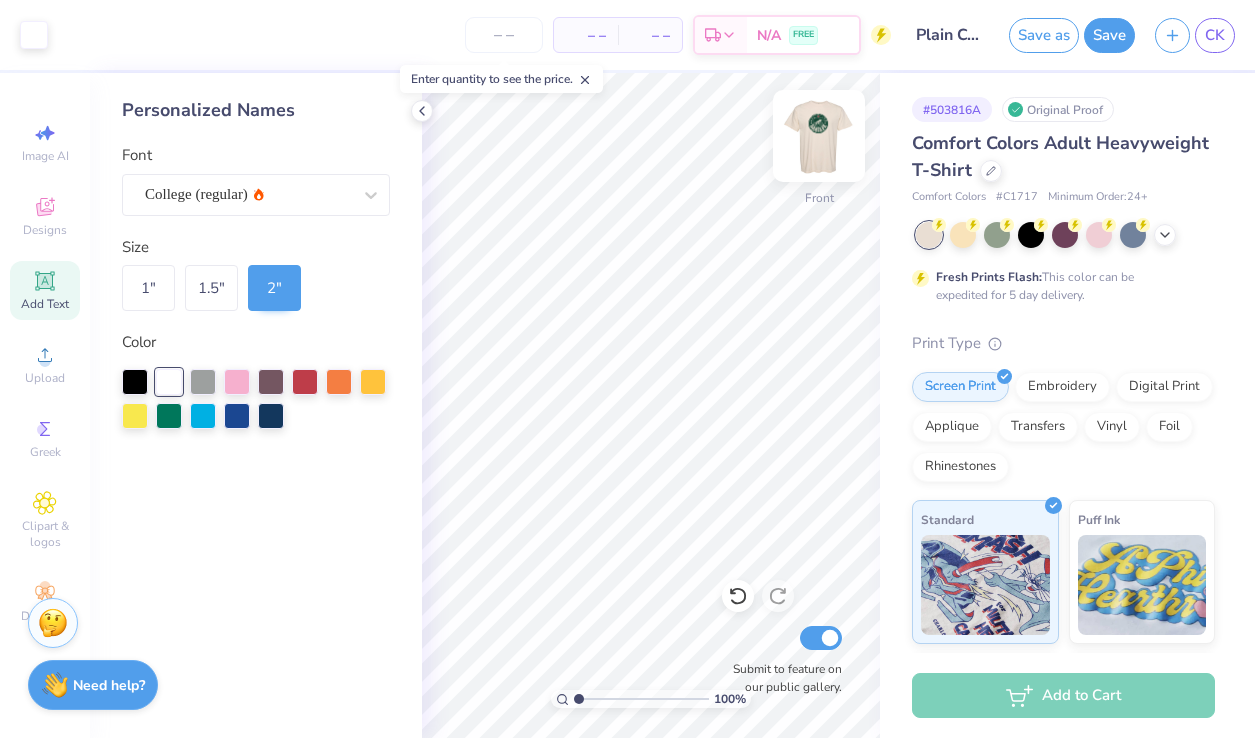 click at bounding box center (819, 136) 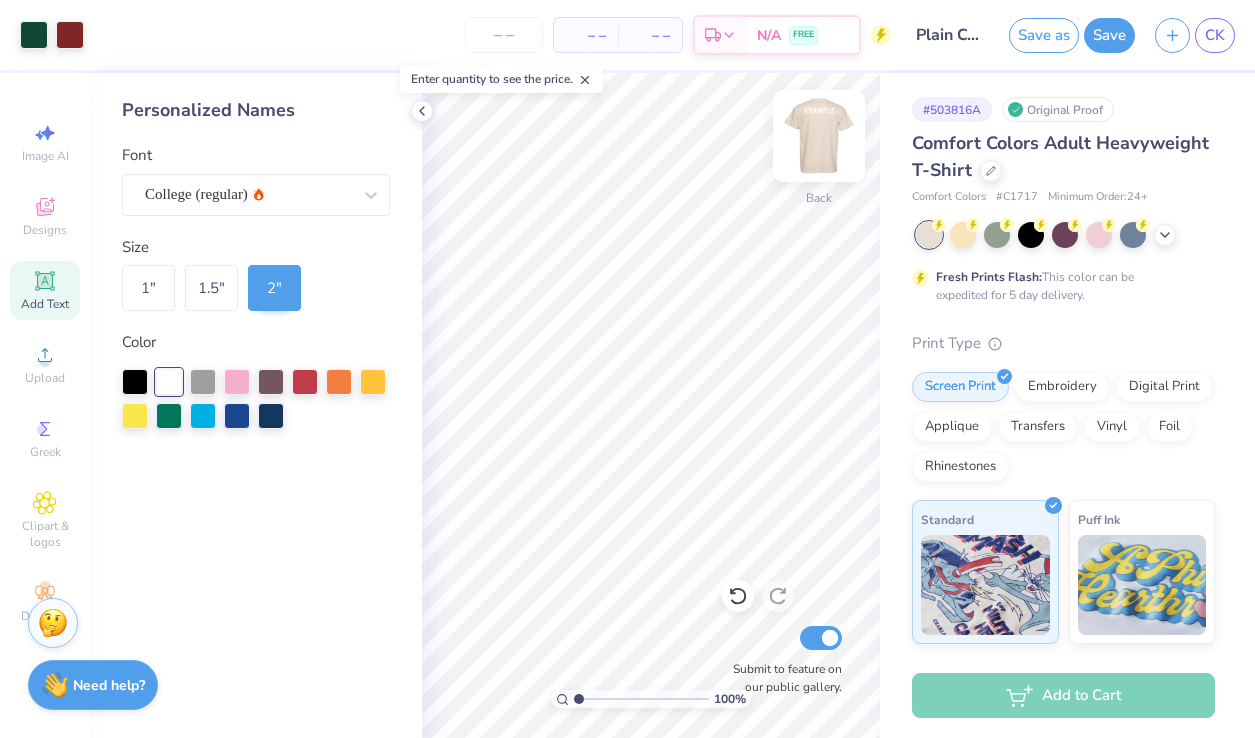 click at bounding box center (819, 136) 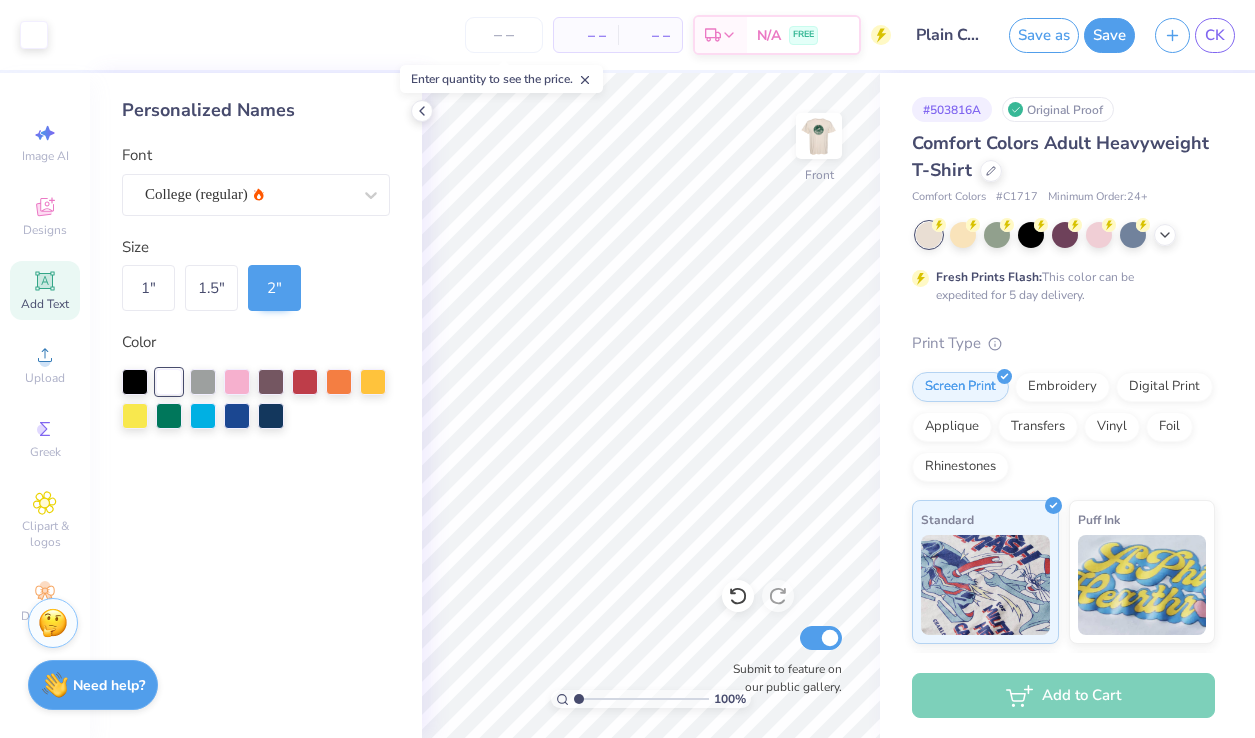click at bounding box center [819, 136] 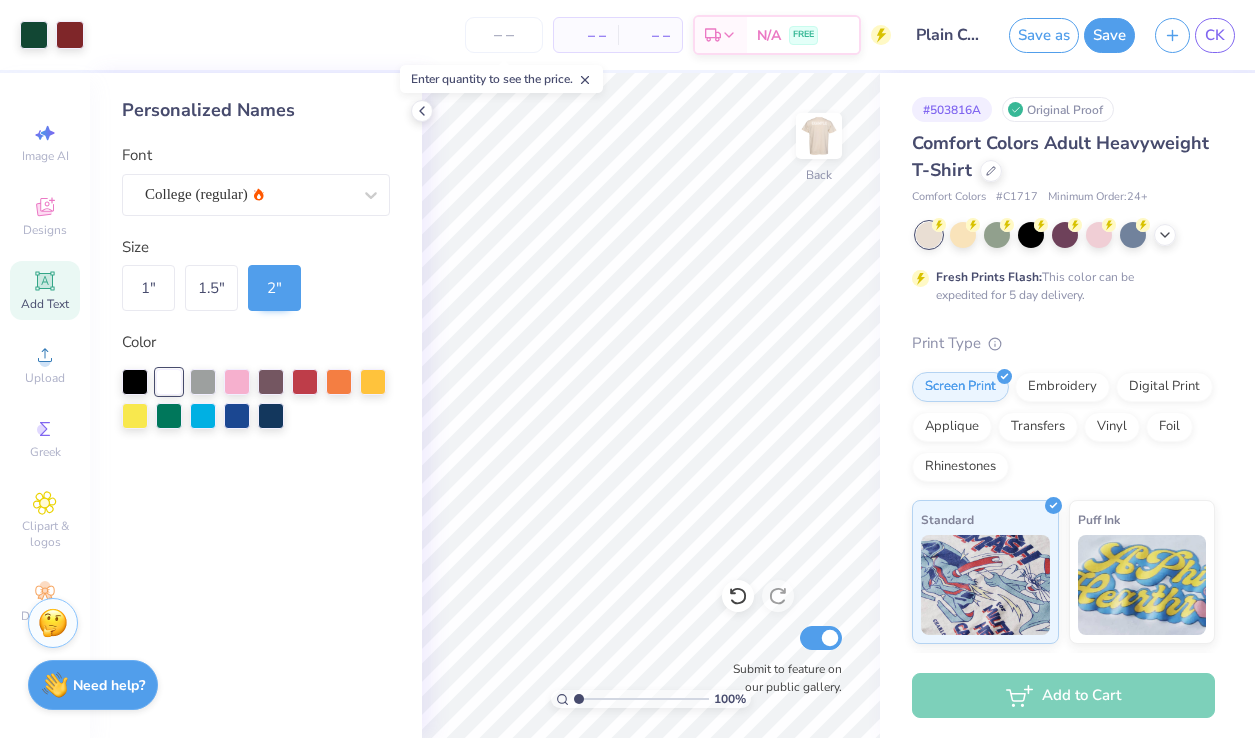 click at bounding box center (819, 136) 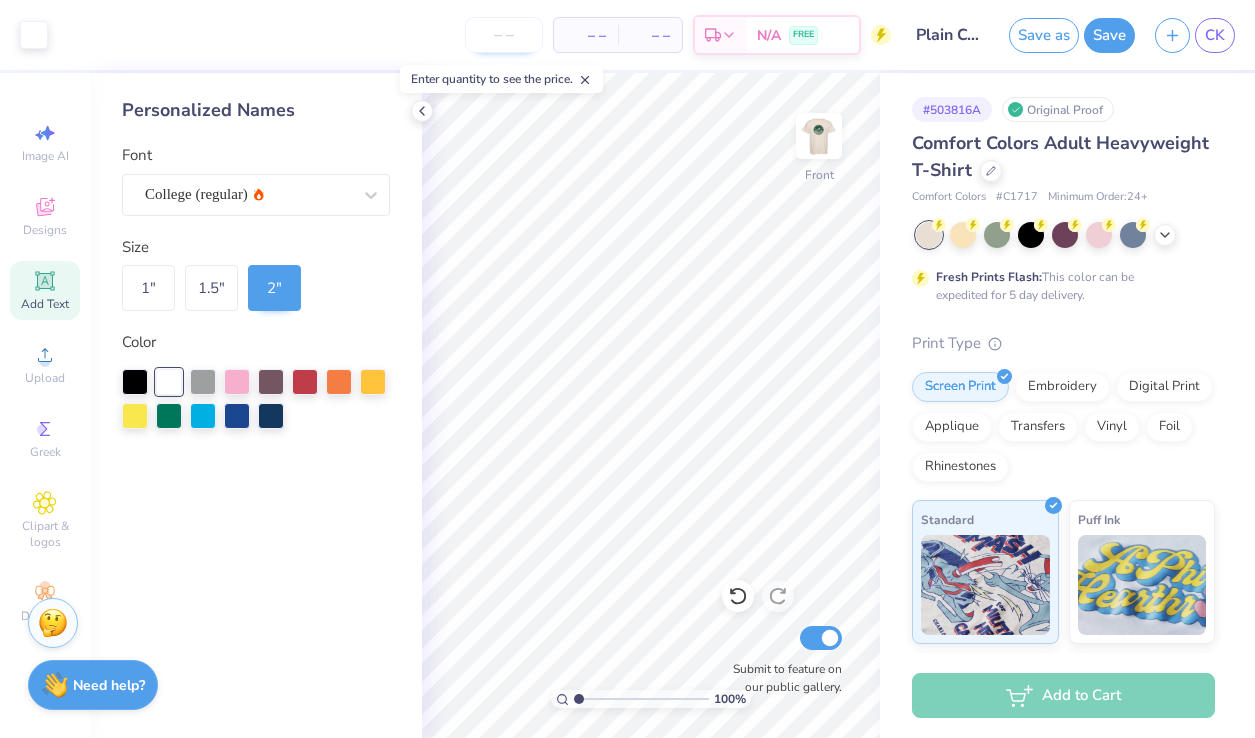 click at bounding box center (504, 35) 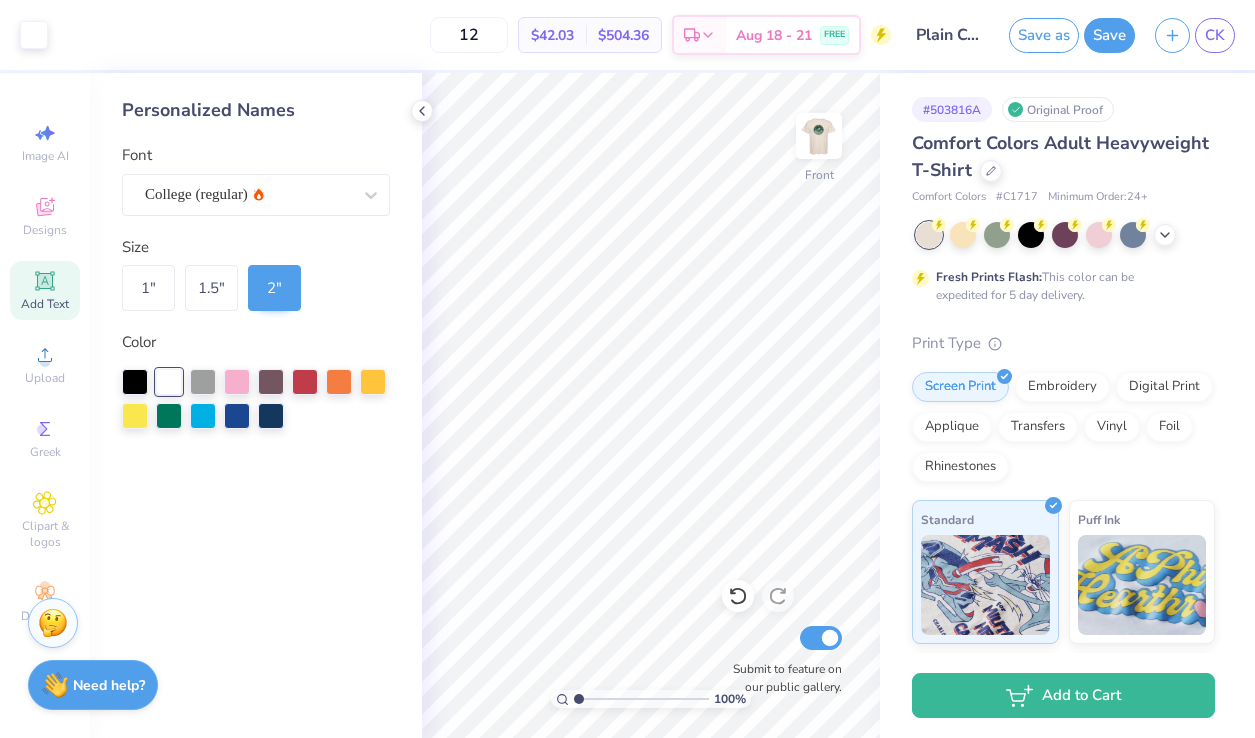 type on "12" 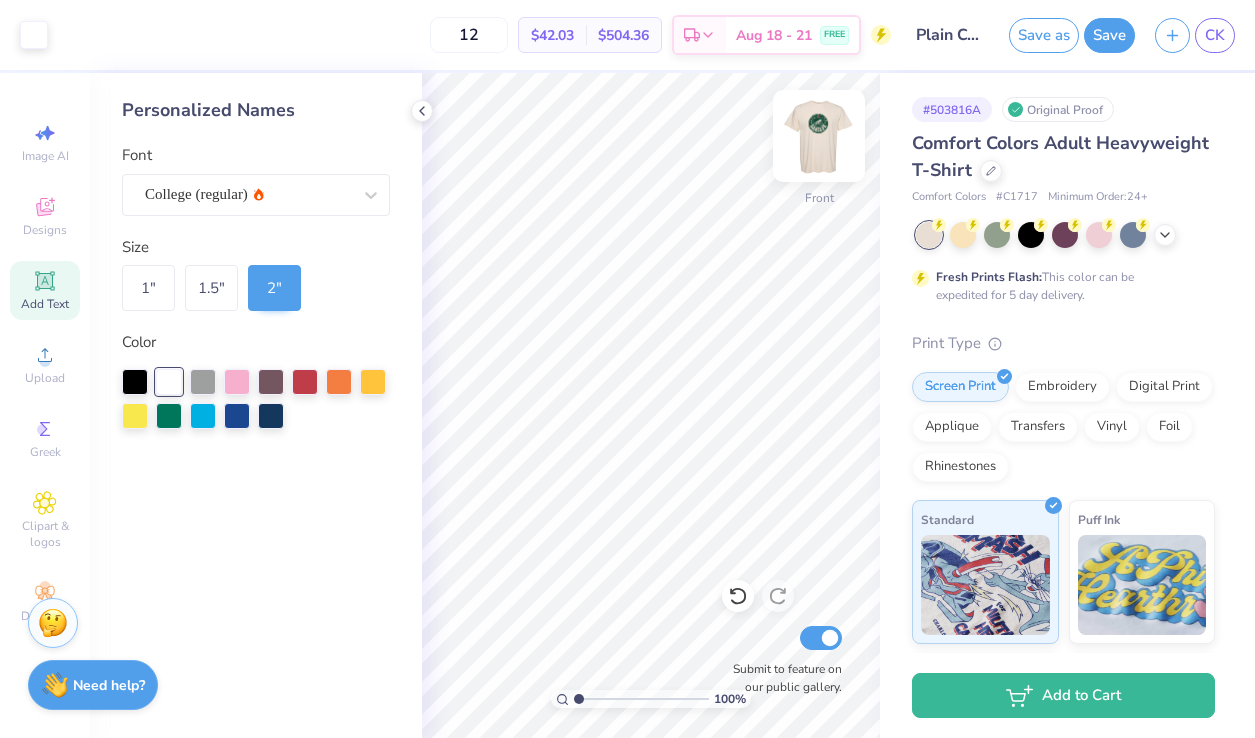 click at bounding box center (819, 136) 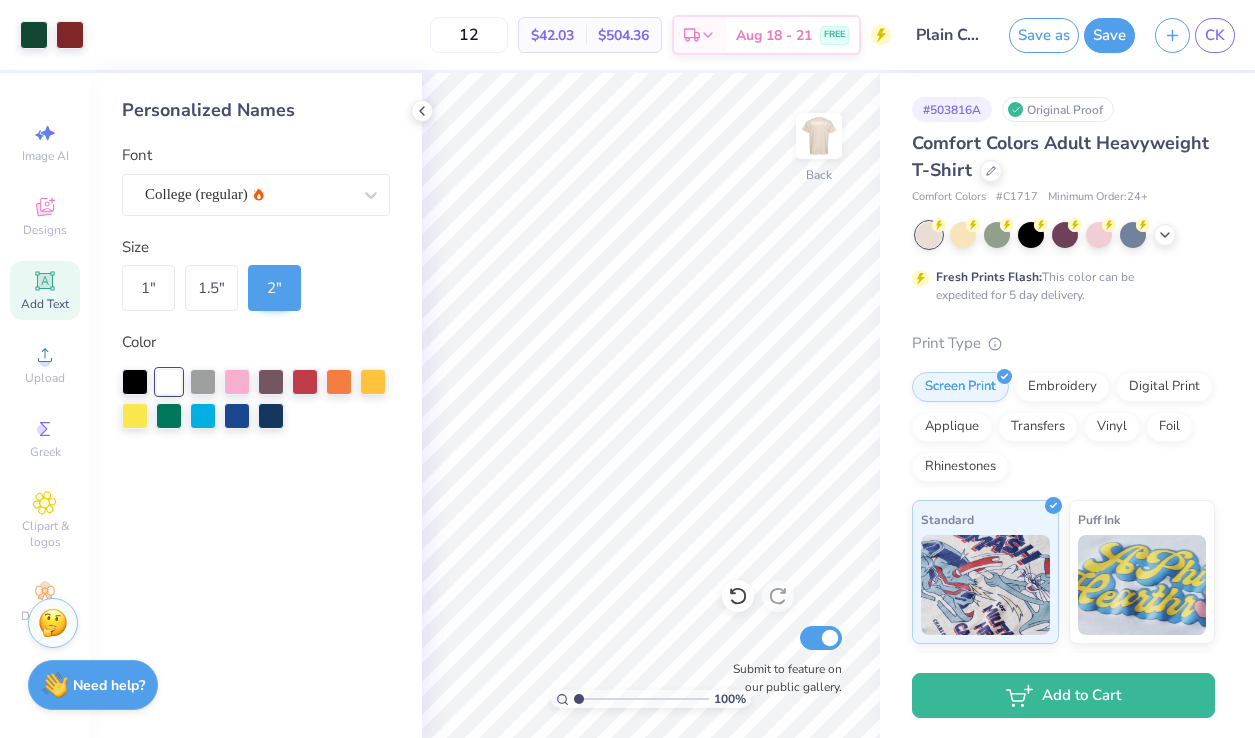 click at bounding box center [819, 136] 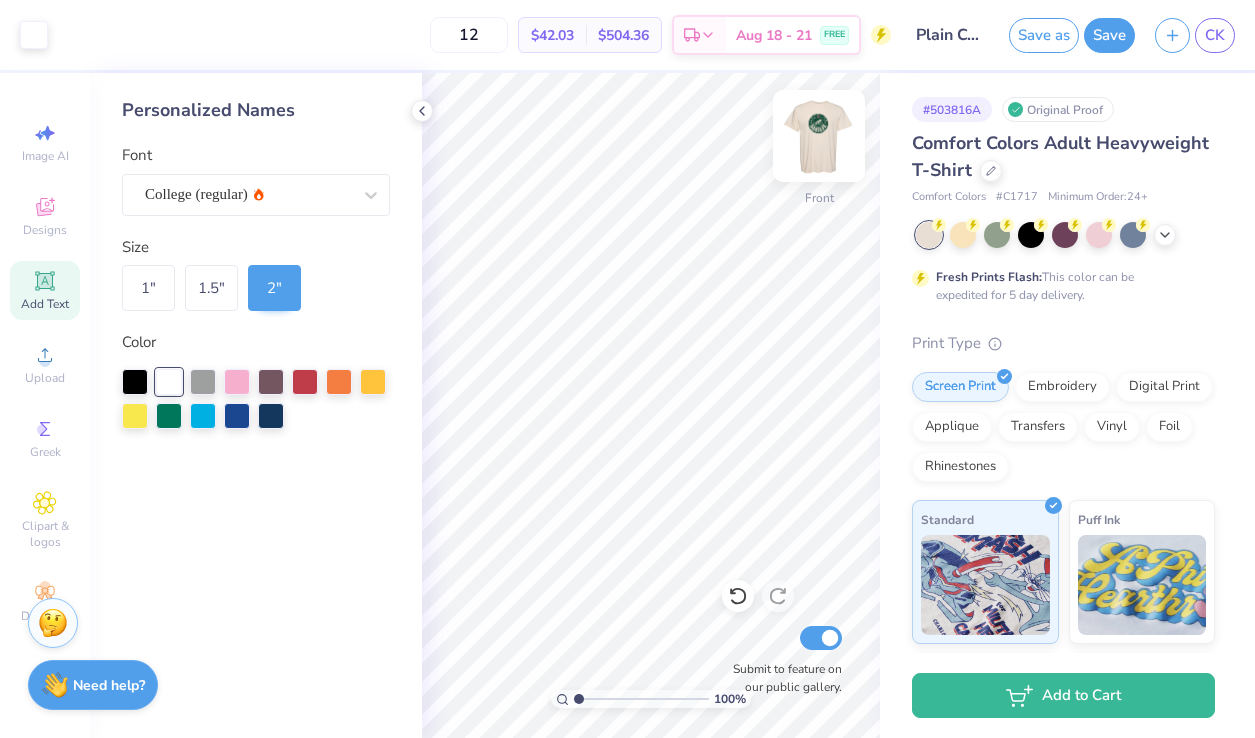 click at bounding box center (819, 136) 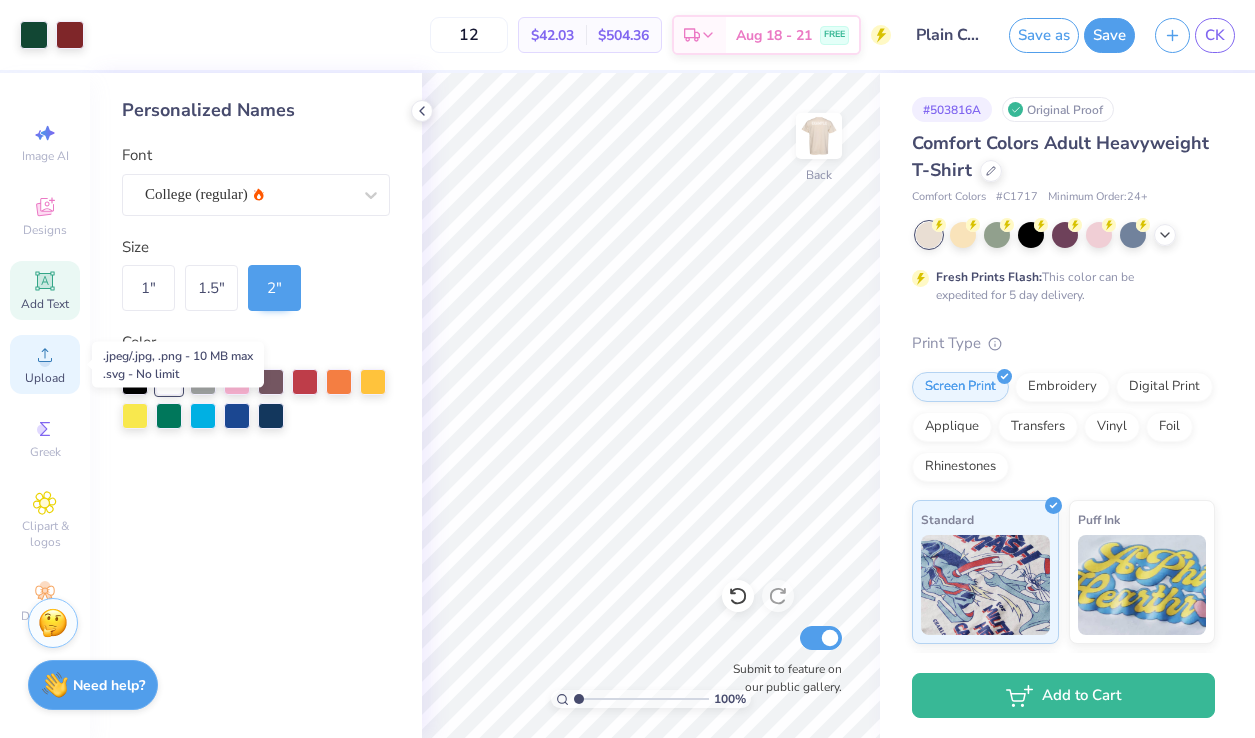 click 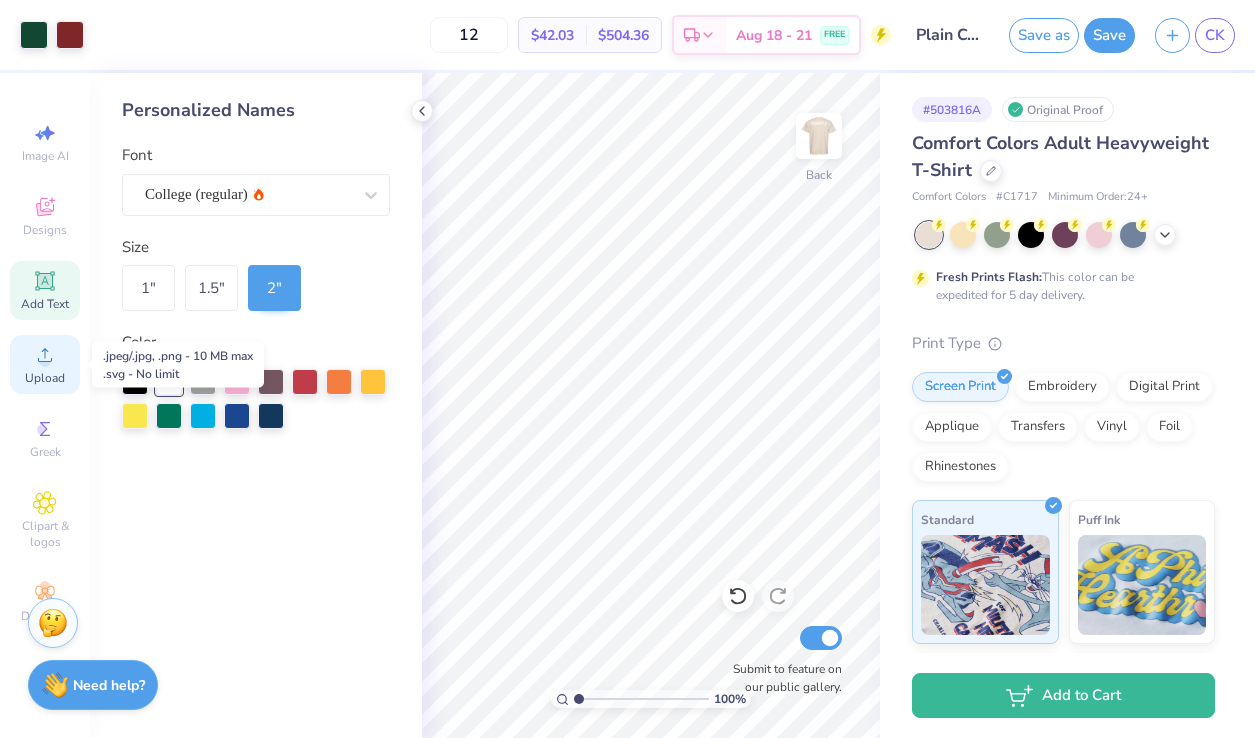 click 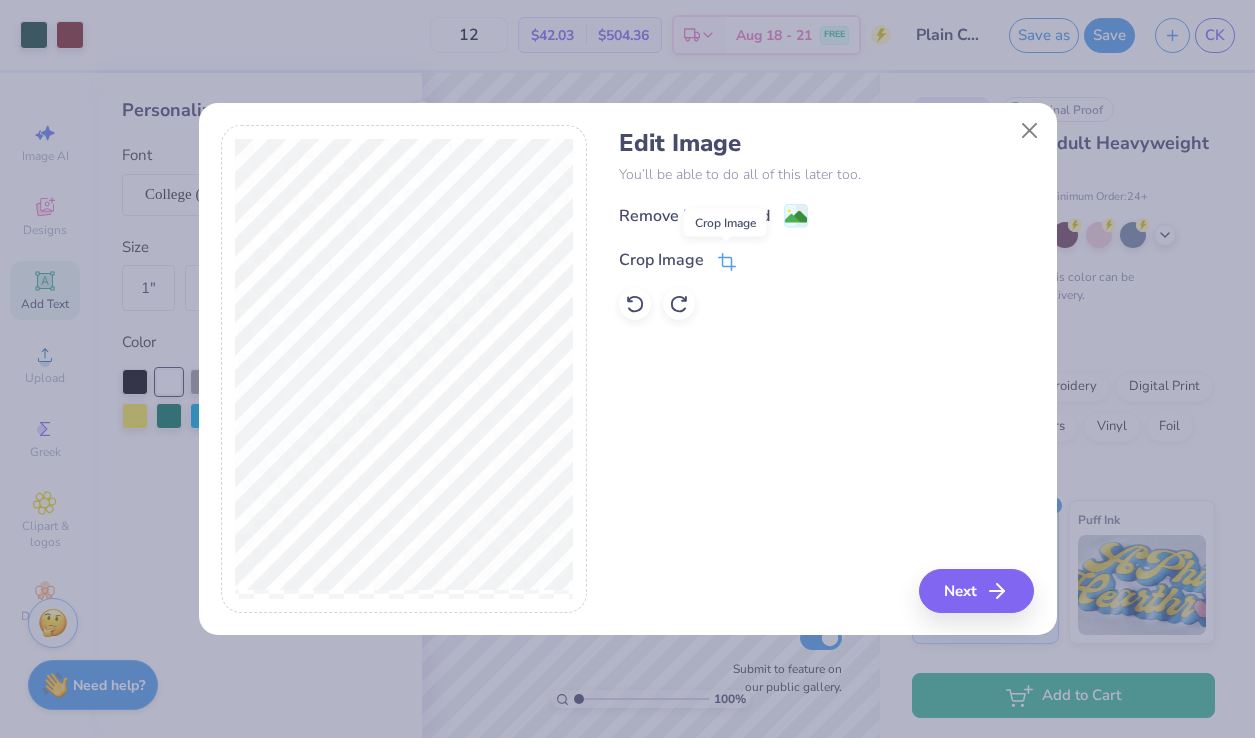 click 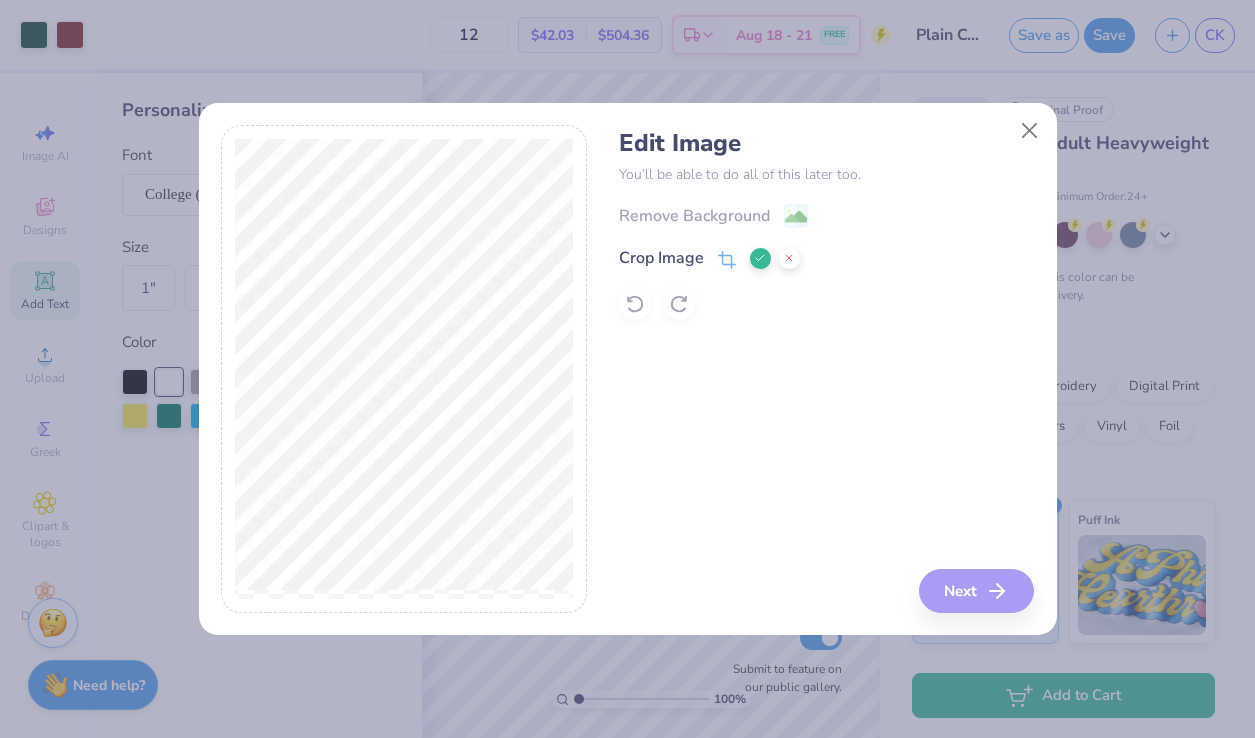 click on "Edit Image You’ll be able to do all of this later too. Remove Background Crop Image Next" at bounding box center [826, 369] 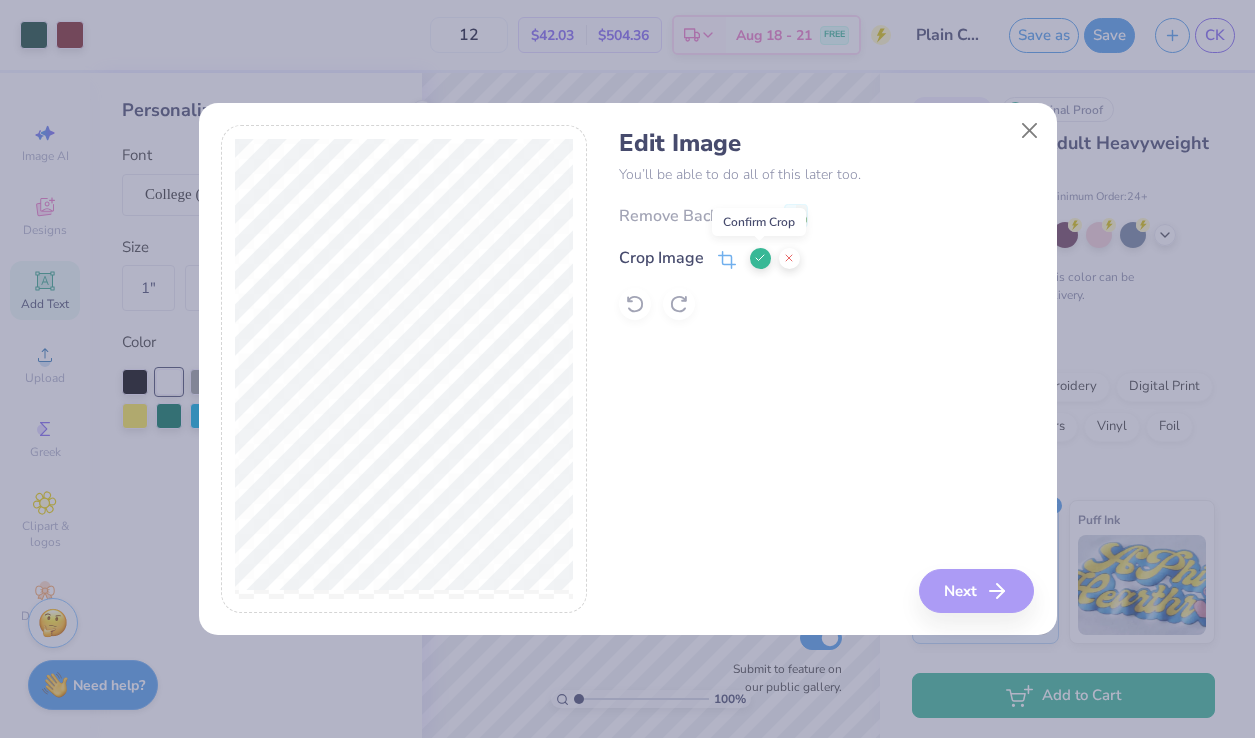 click 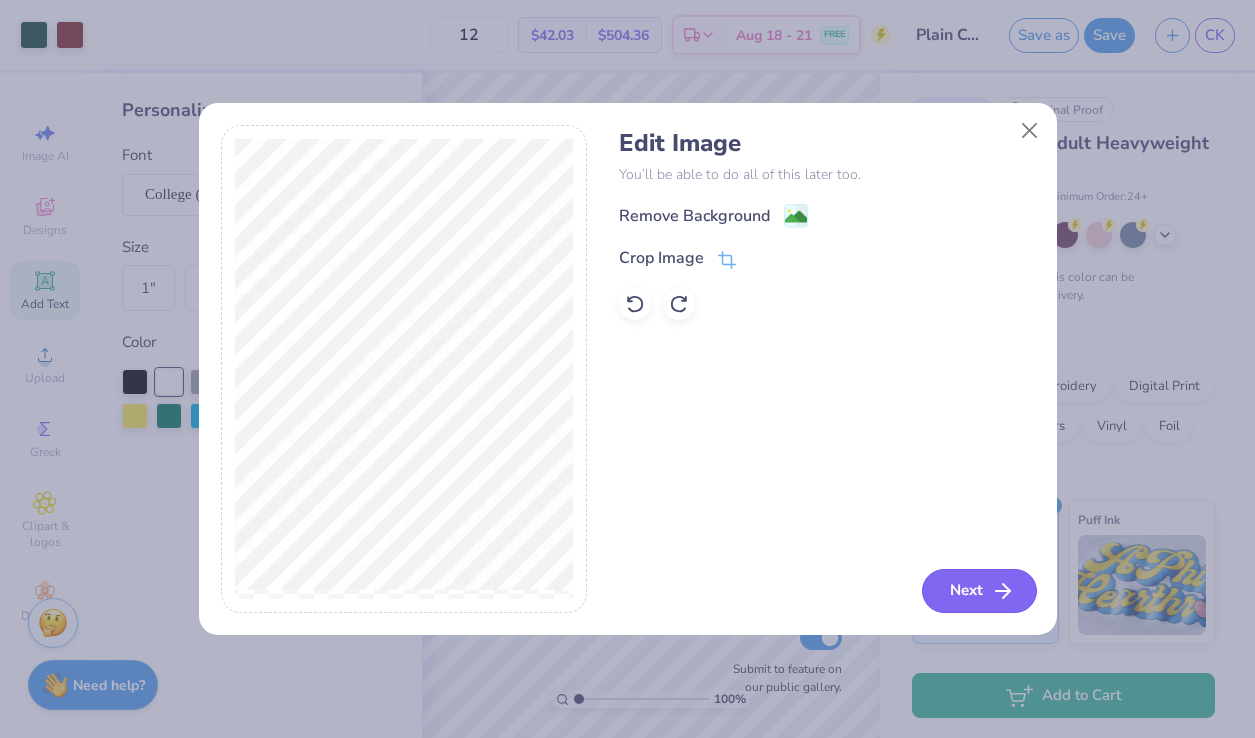 click on "Next" at bounding box center (979, 591) 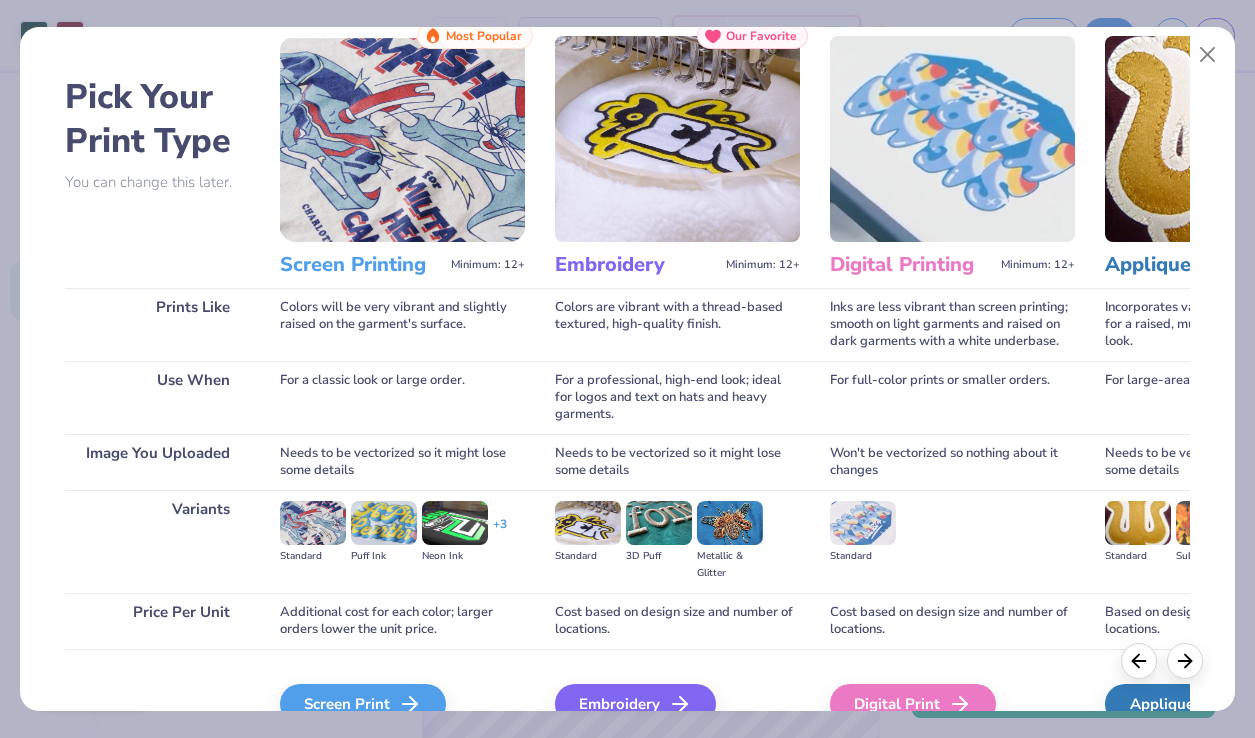 scroll, scrollTop: 159, scrollLeft: 0, axis: vertical 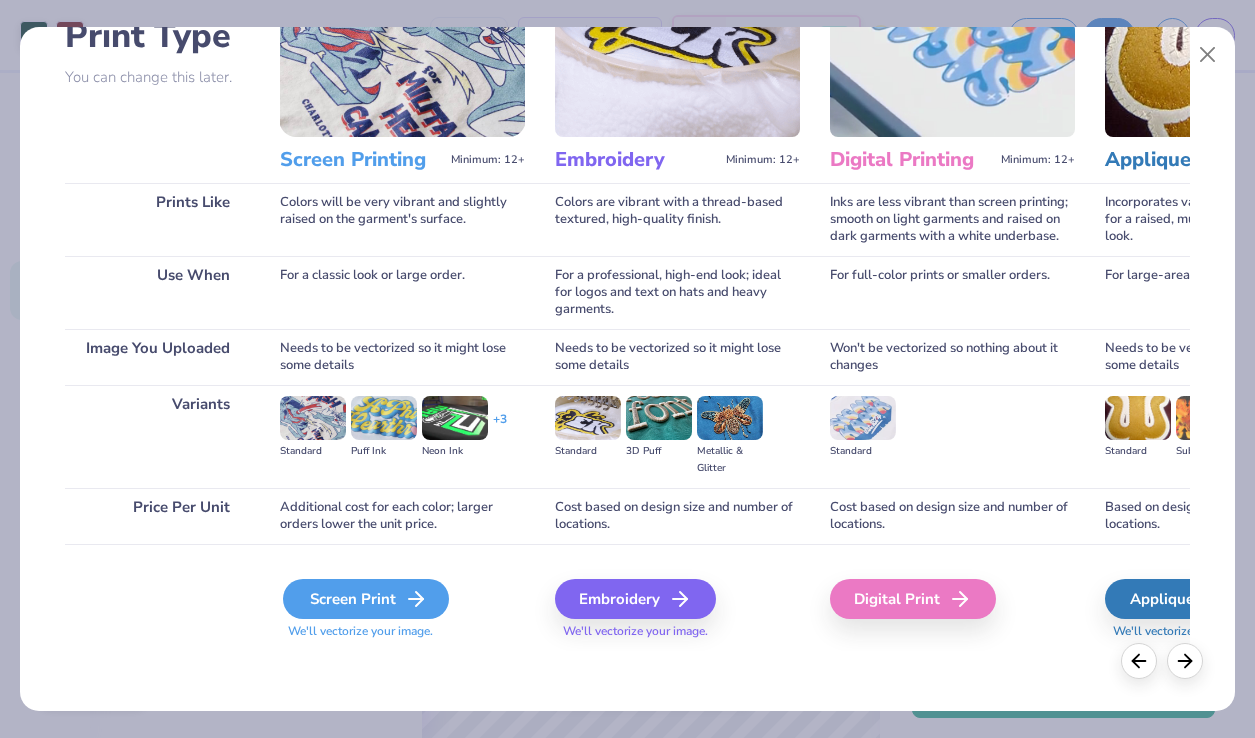 click on "Screen Print" at bounding box center [366, 599] 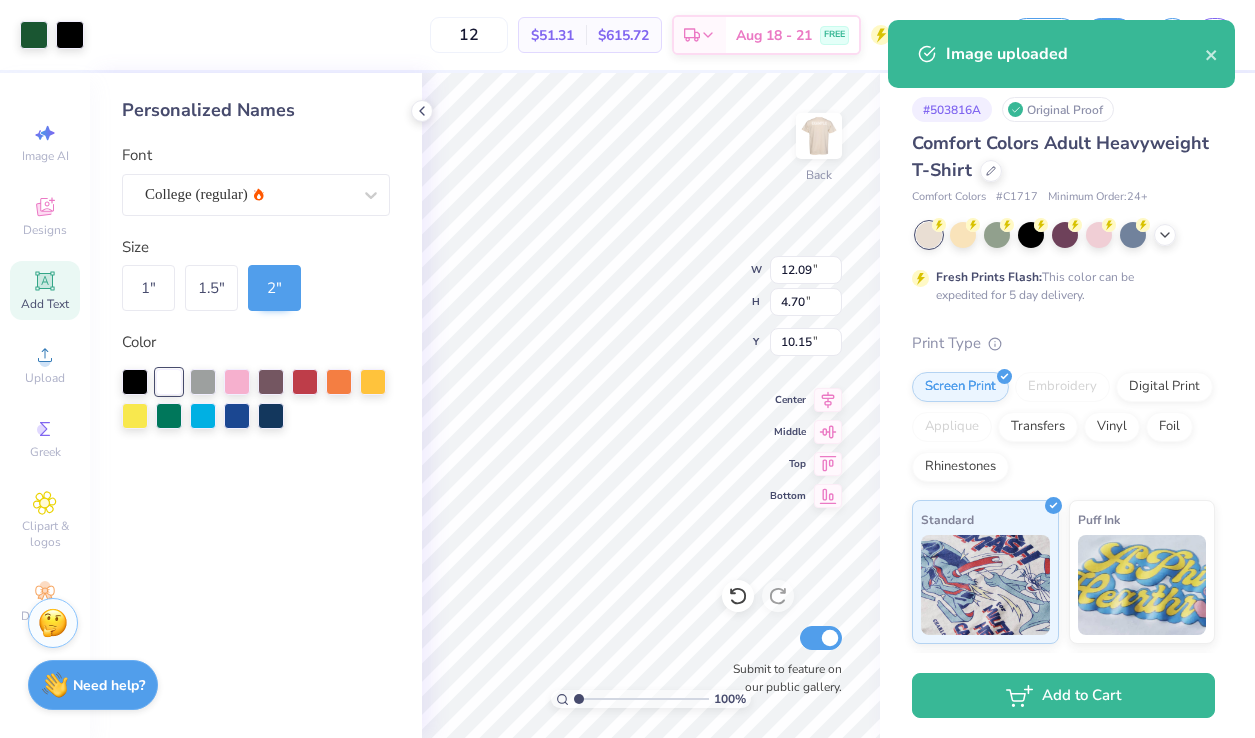 type on "7.30" 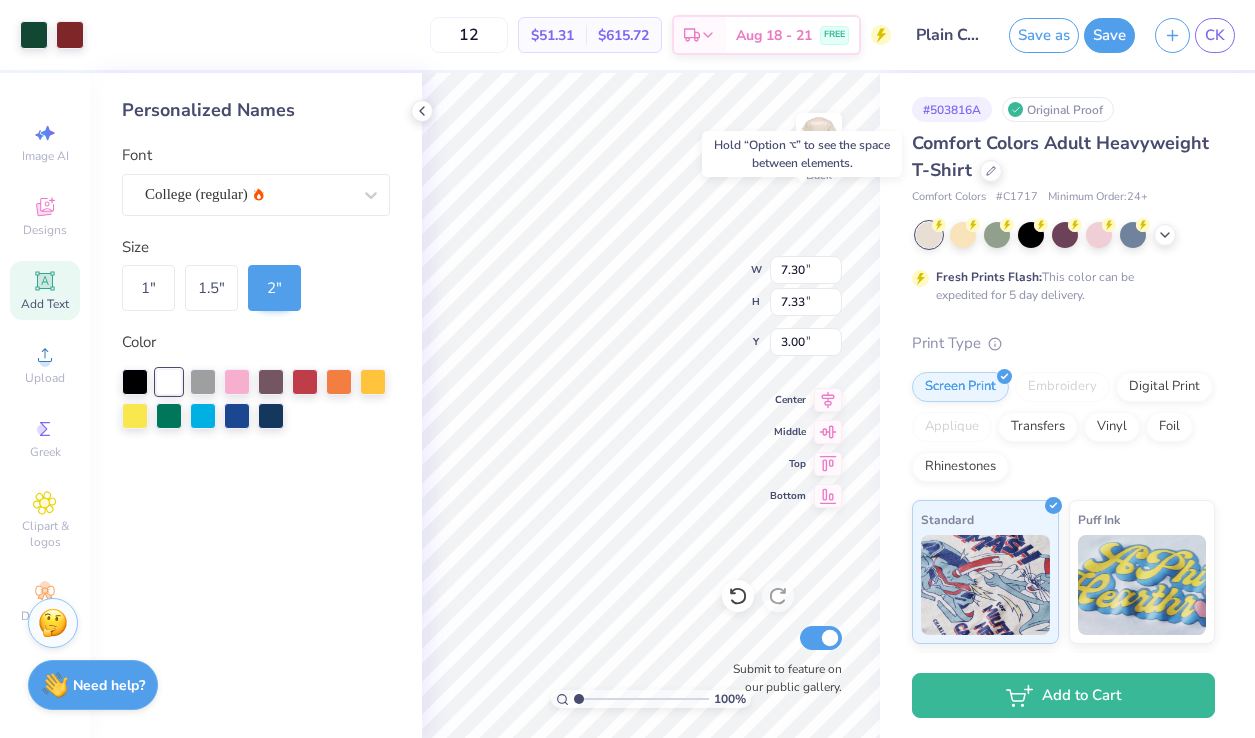 type on "1.95" 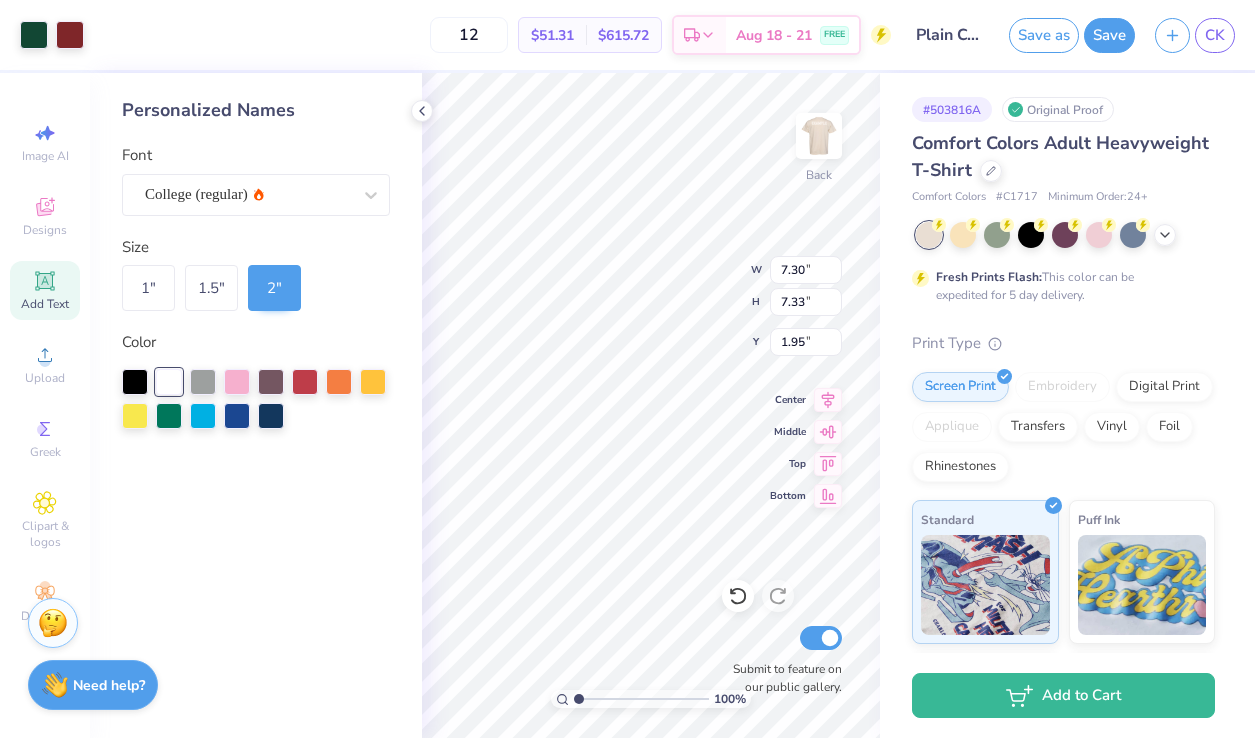 type on "2.83" 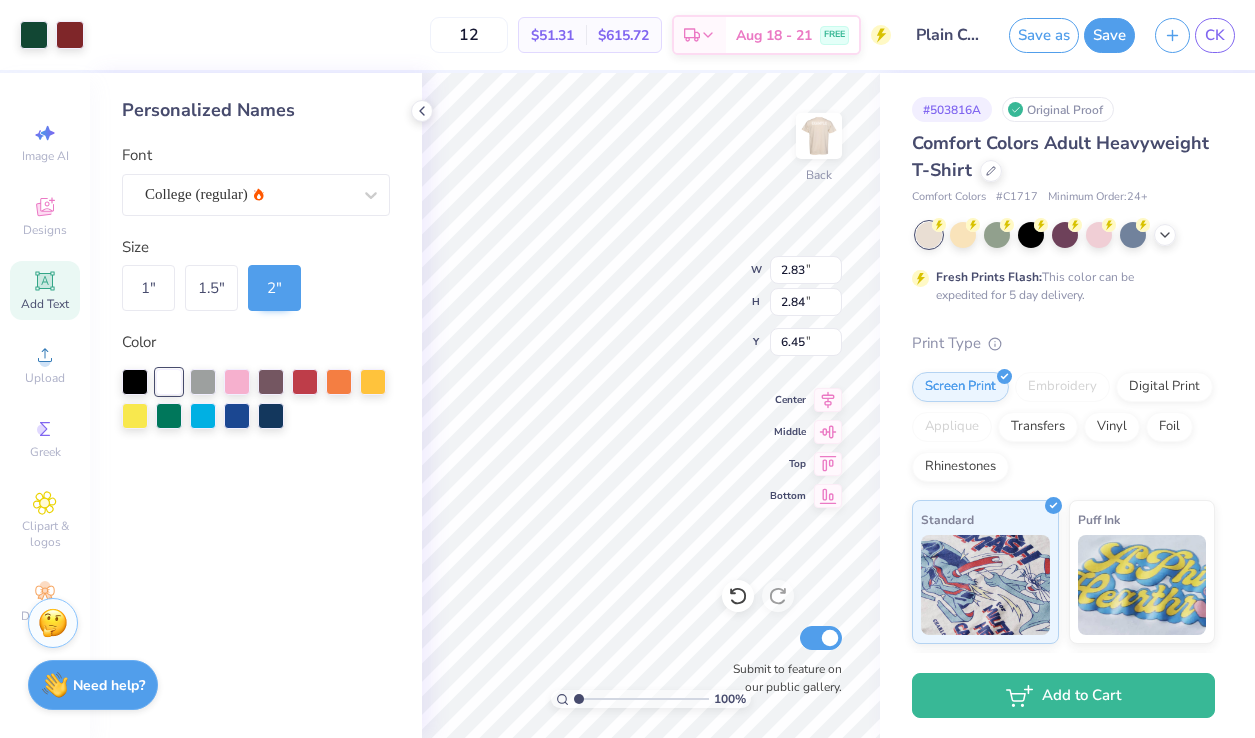 type on "3.00" 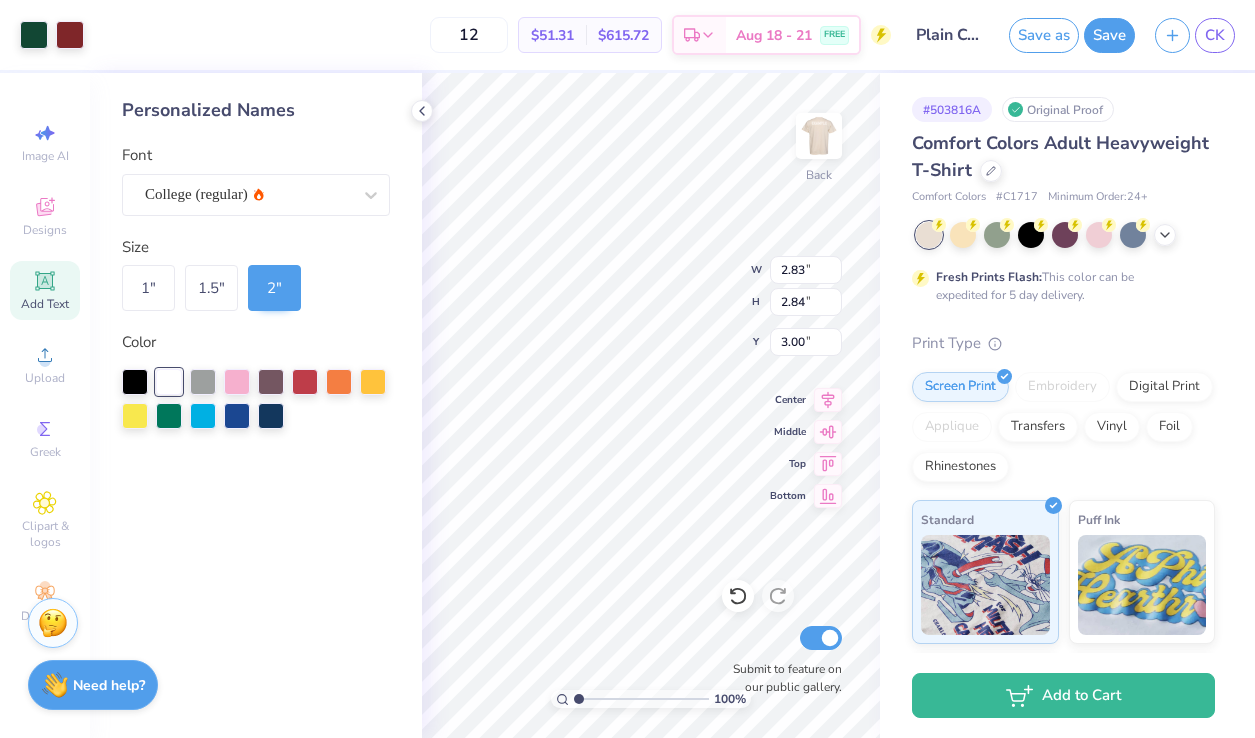 type on "12.09" 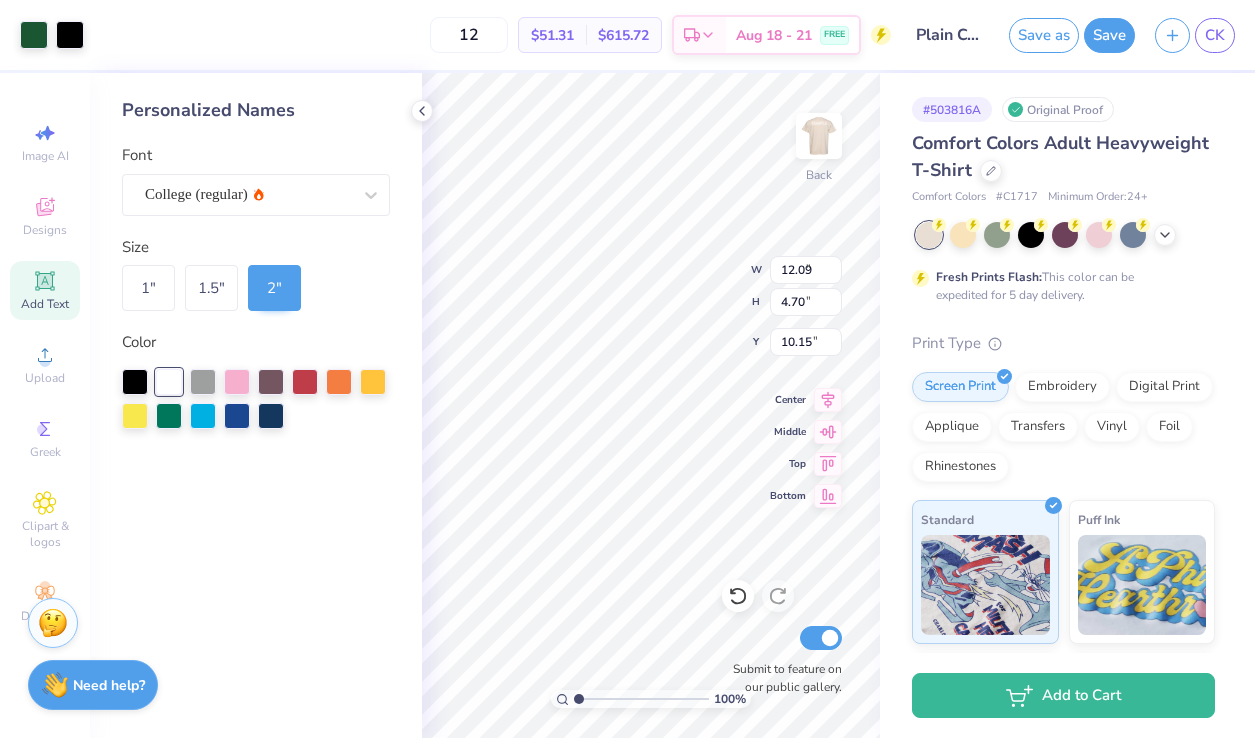 type on "7.99" 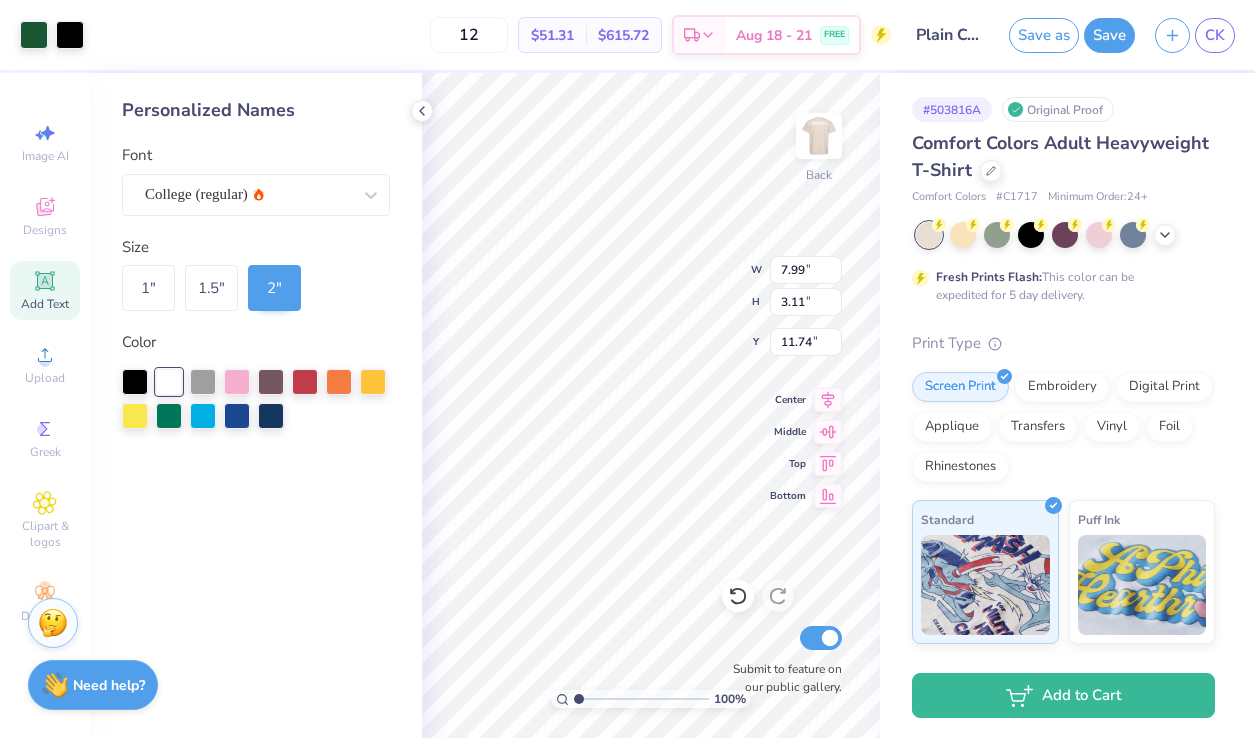 type on "7.65" 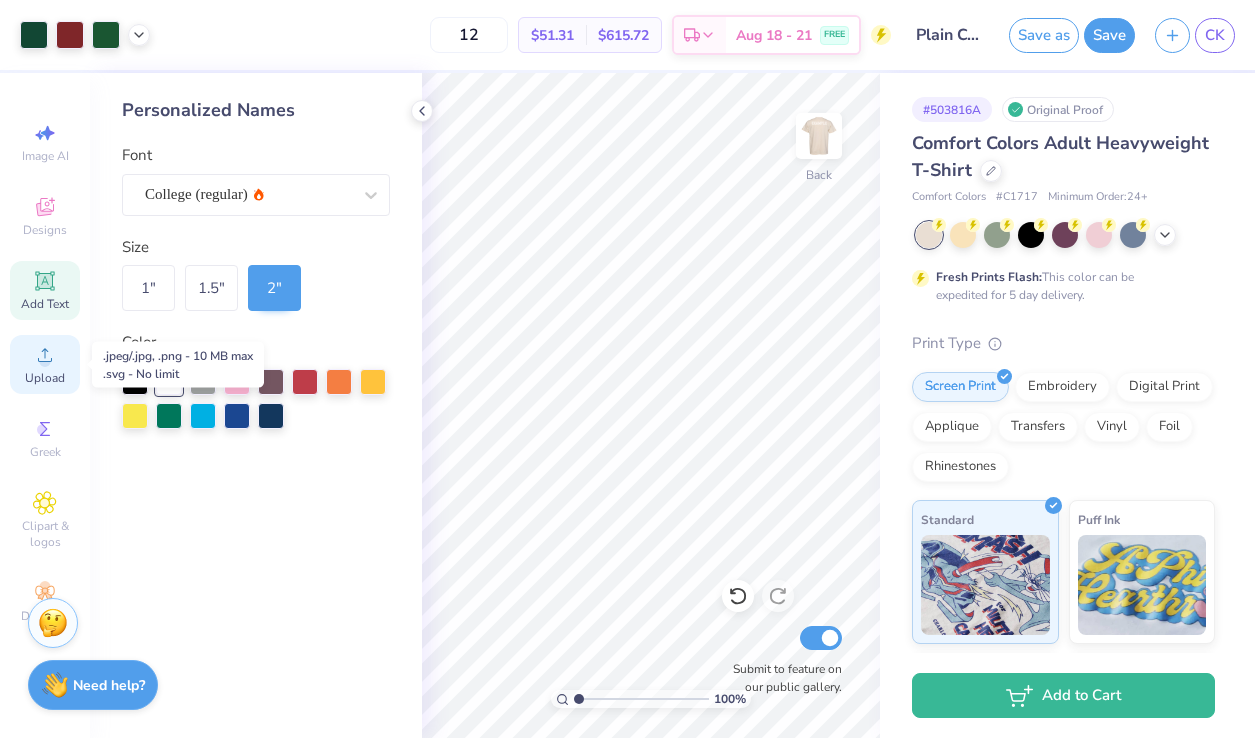 click 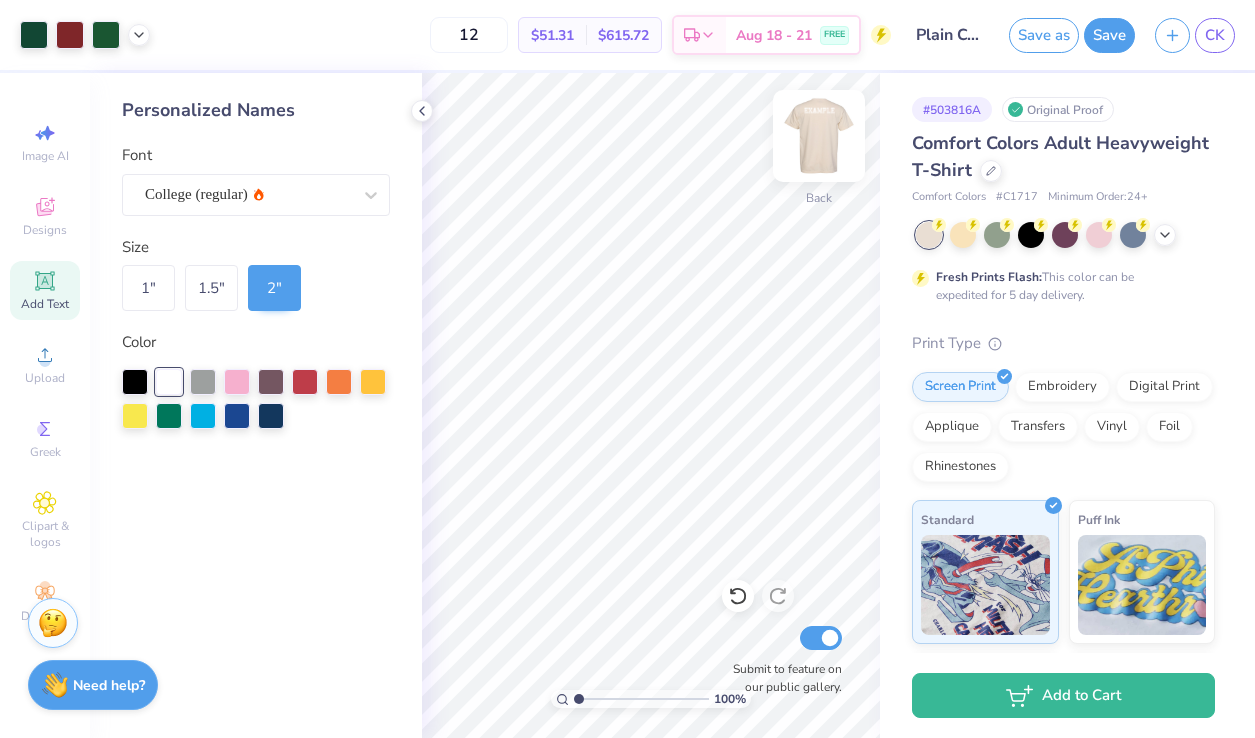 click at bounding box center (819, 136) 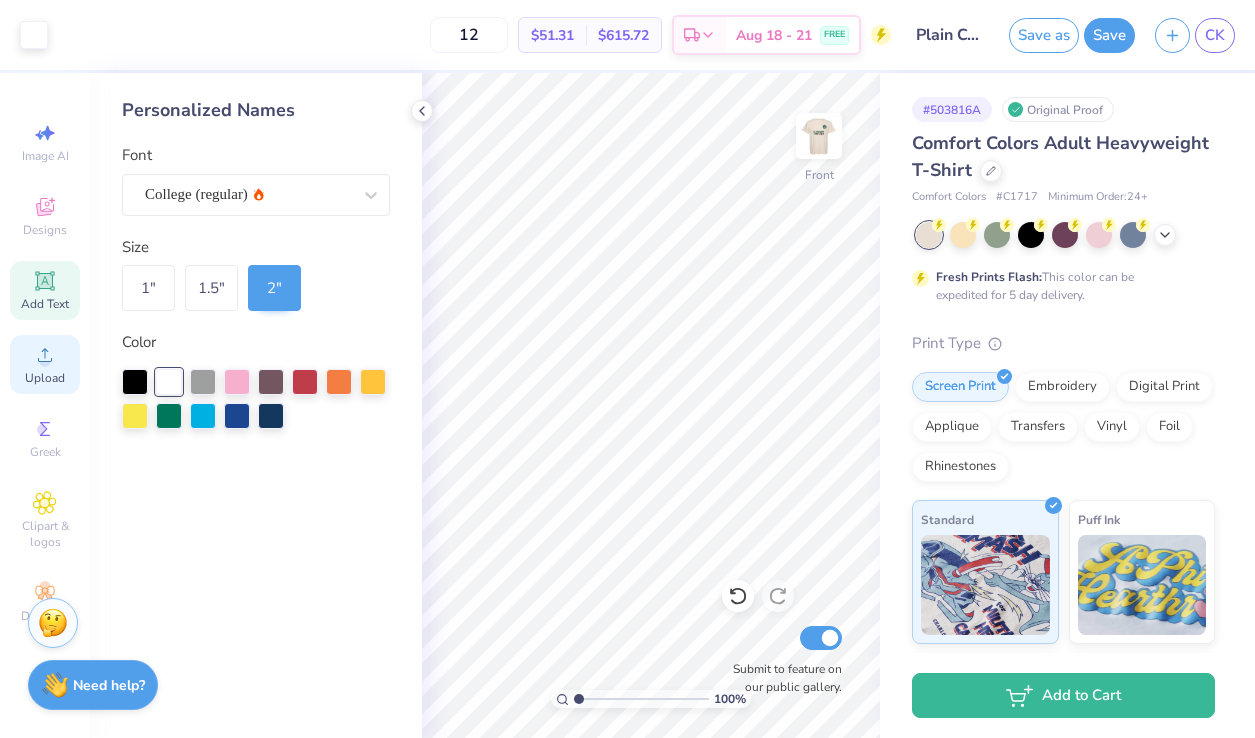 click 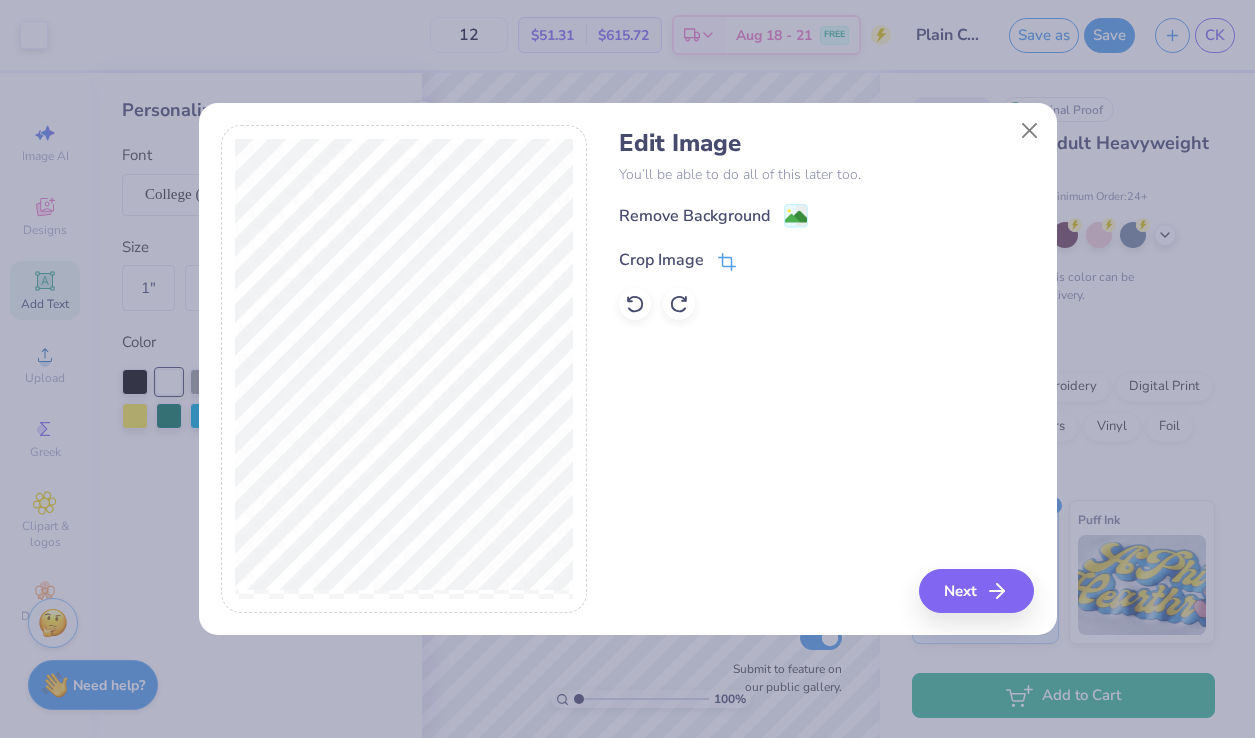 click 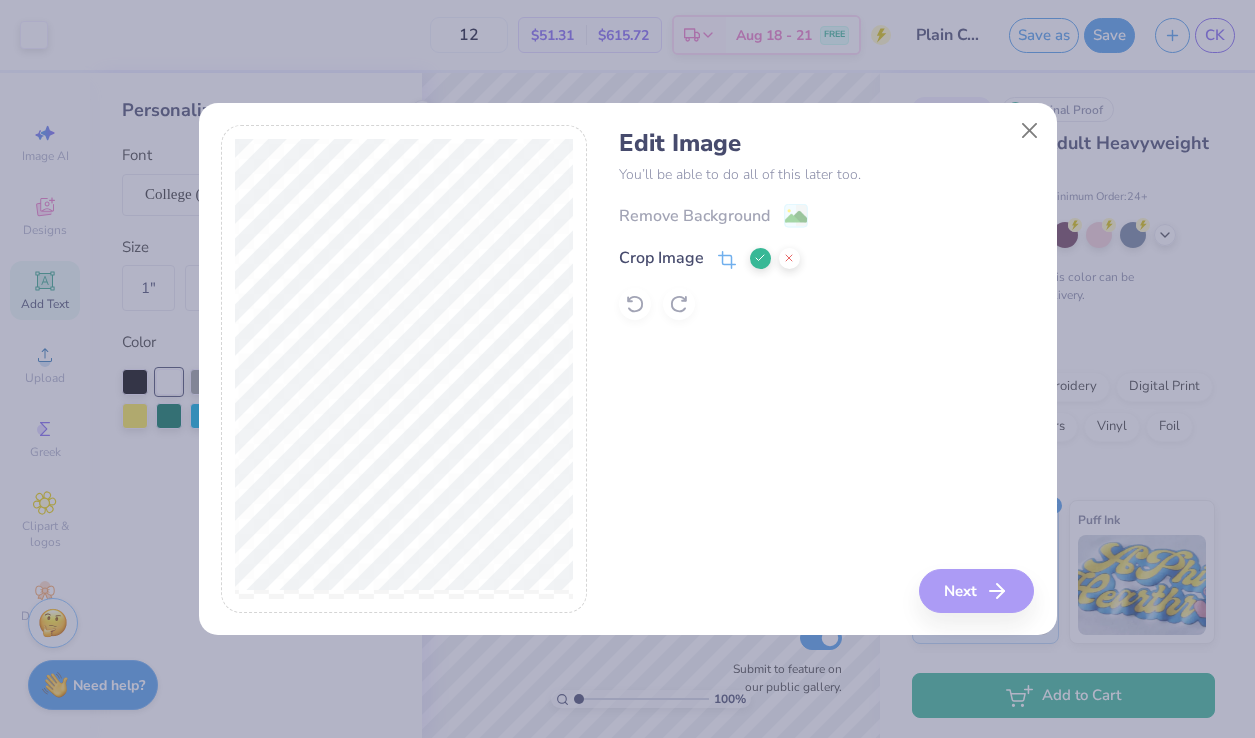click on "Edit Image You’ll be able to do all of this later too. Remove Background Crop Image Next" at bounding box center [826, 369] 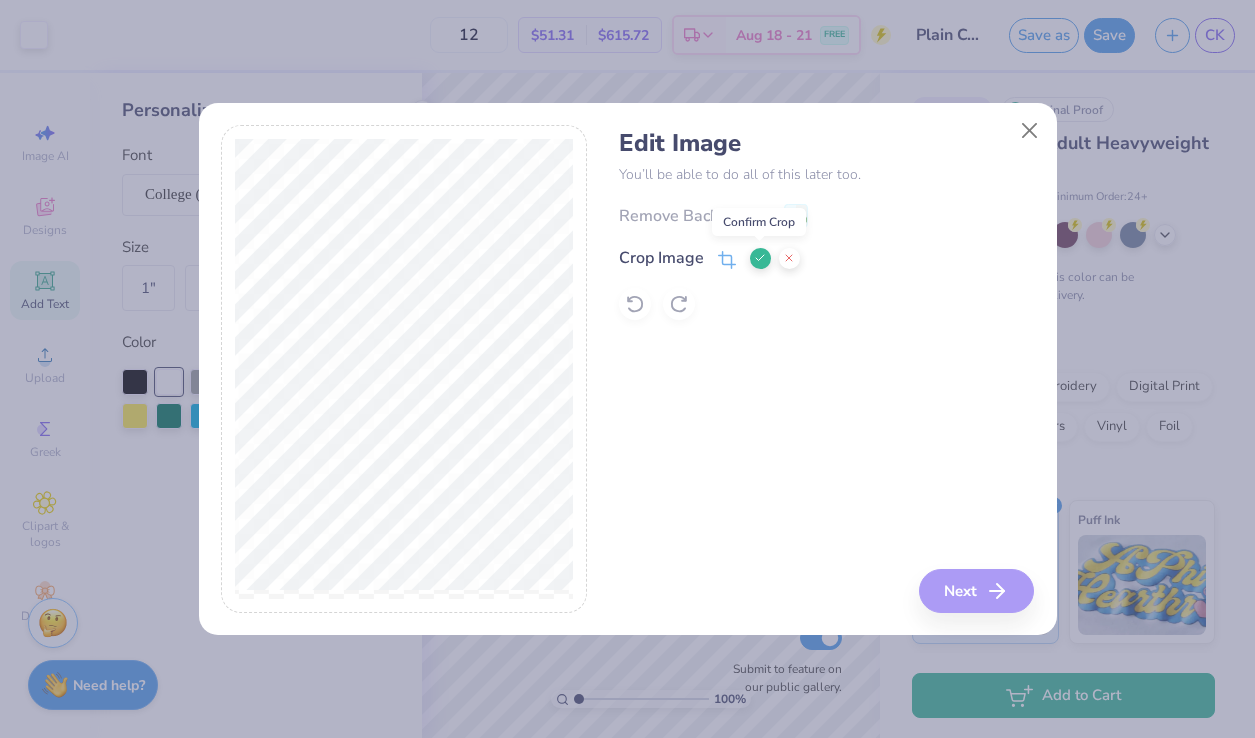 click 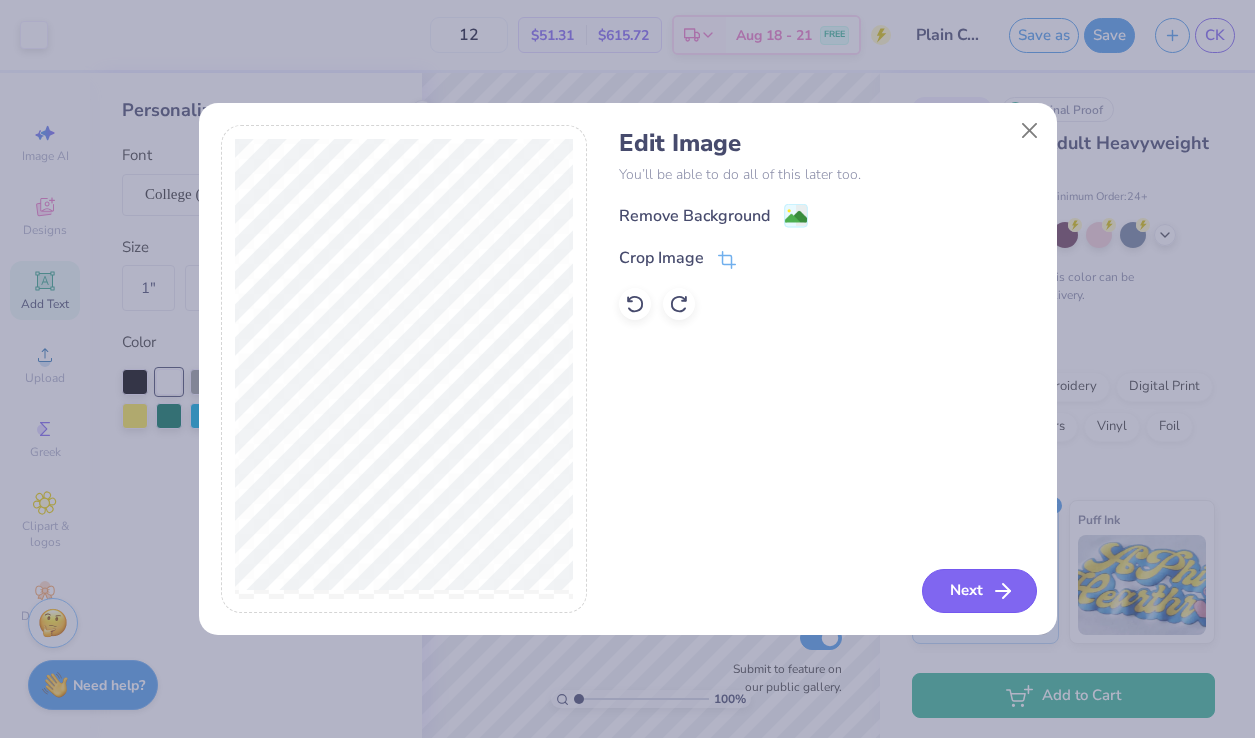 click on "Next" at bounding box center [979, 591] 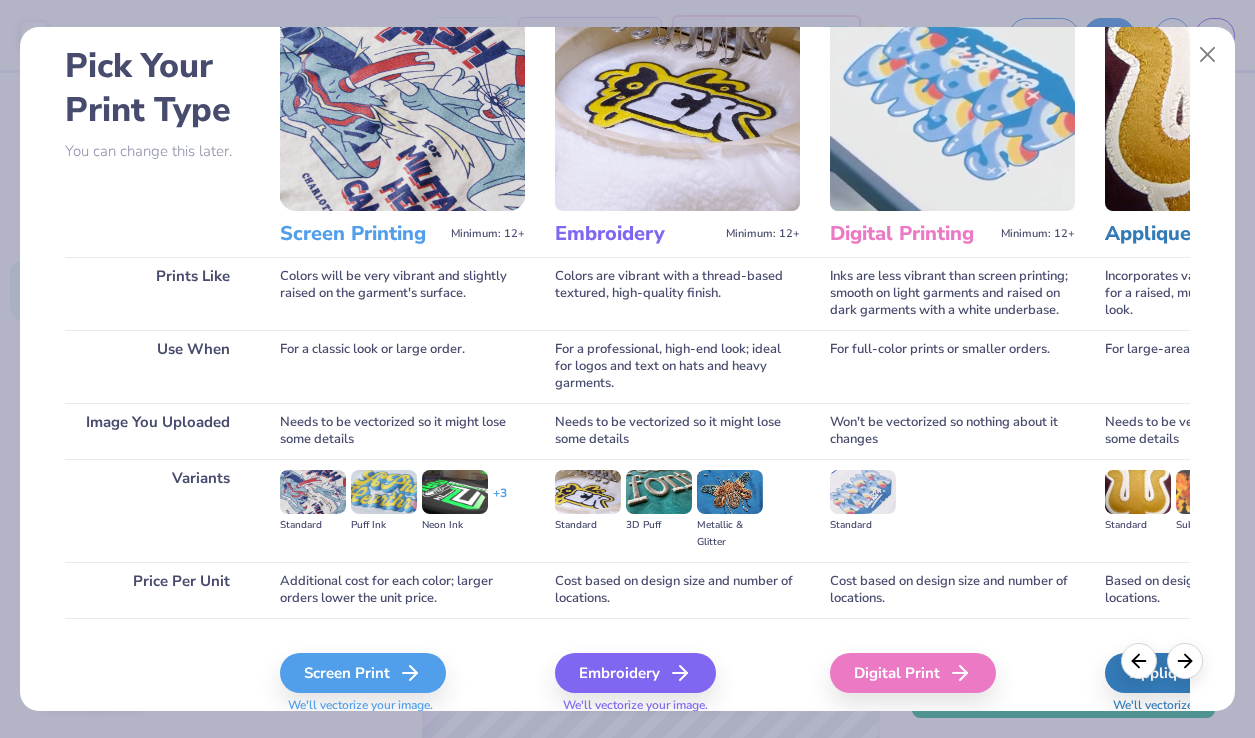 scroll, scrollTop: 159, scrollLeft: 0, axis: vertical 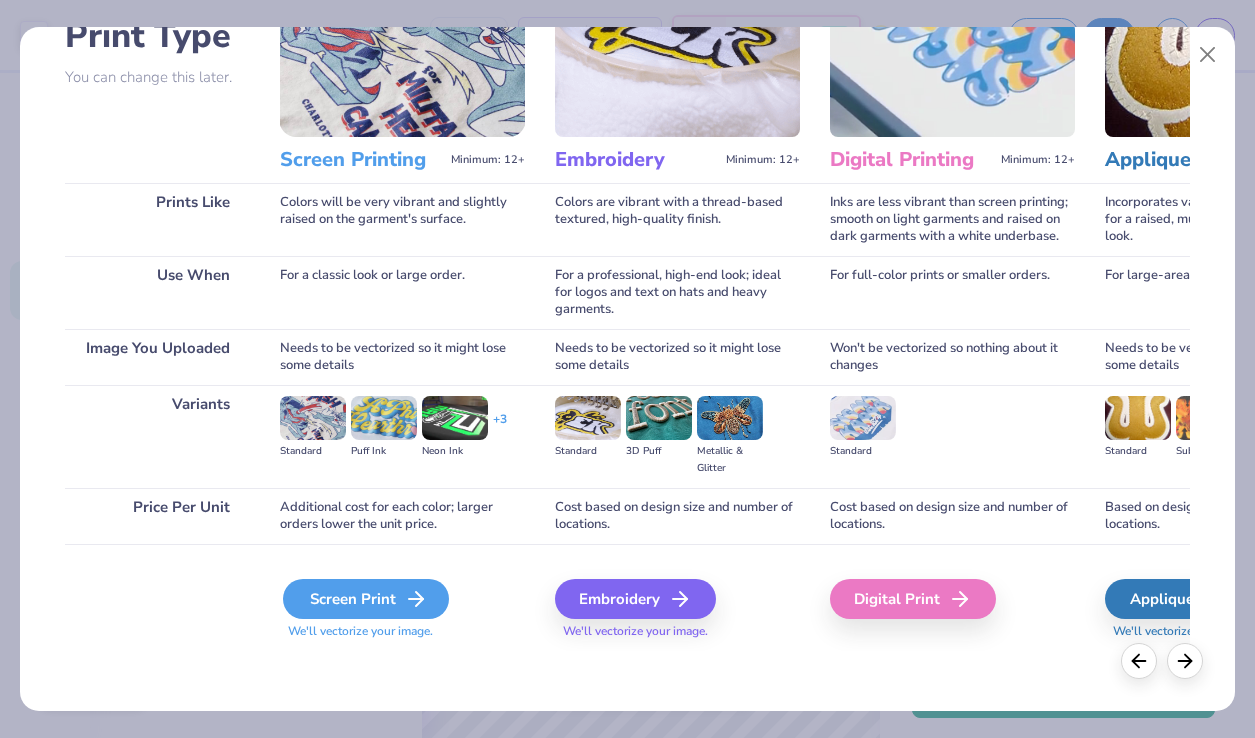 click on "Screen Print" at bounding box center (366, 599) 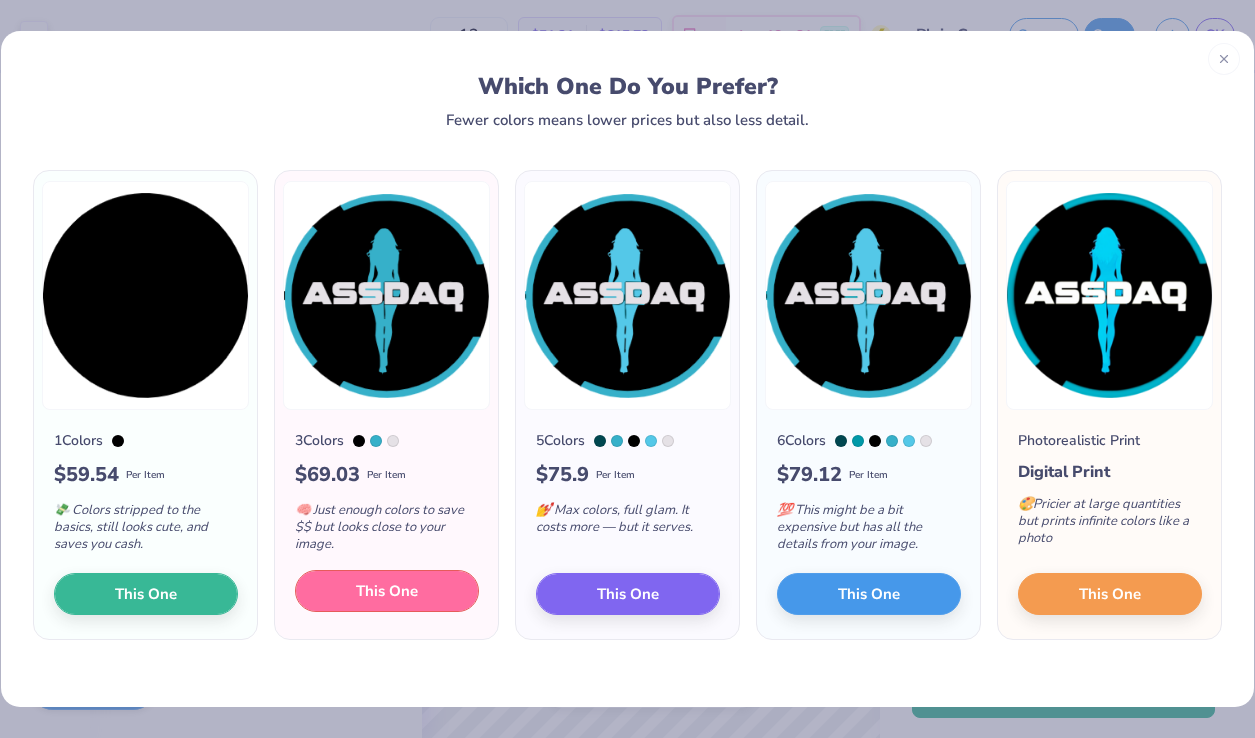 click on "This One" at bounding box center (387, 591) 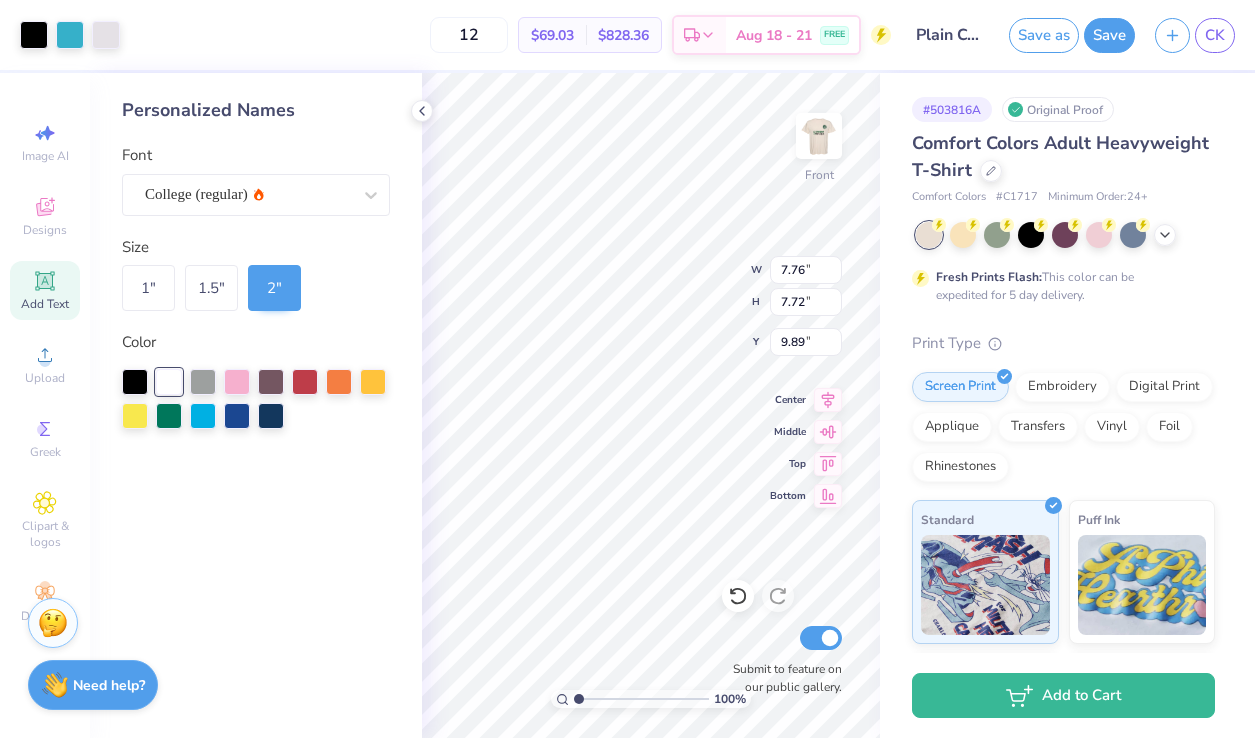 type on "18.46" 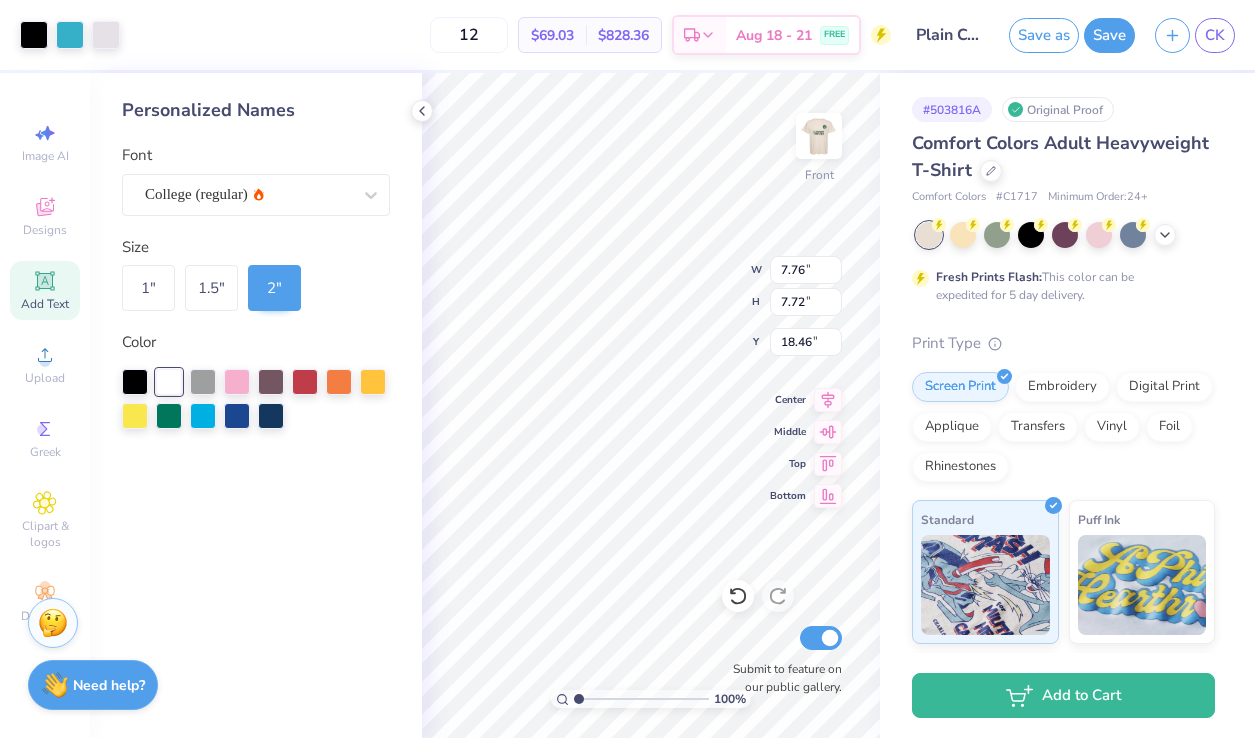 type on "3.27" 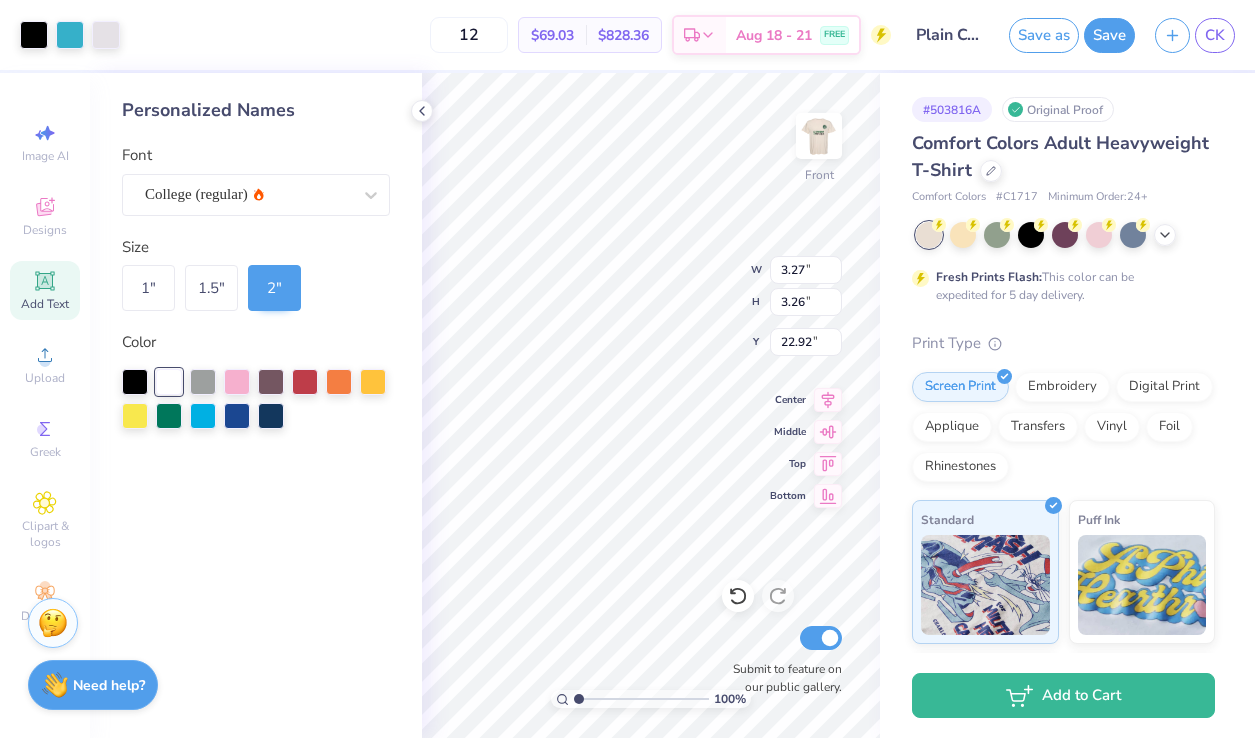 type on "23.74" 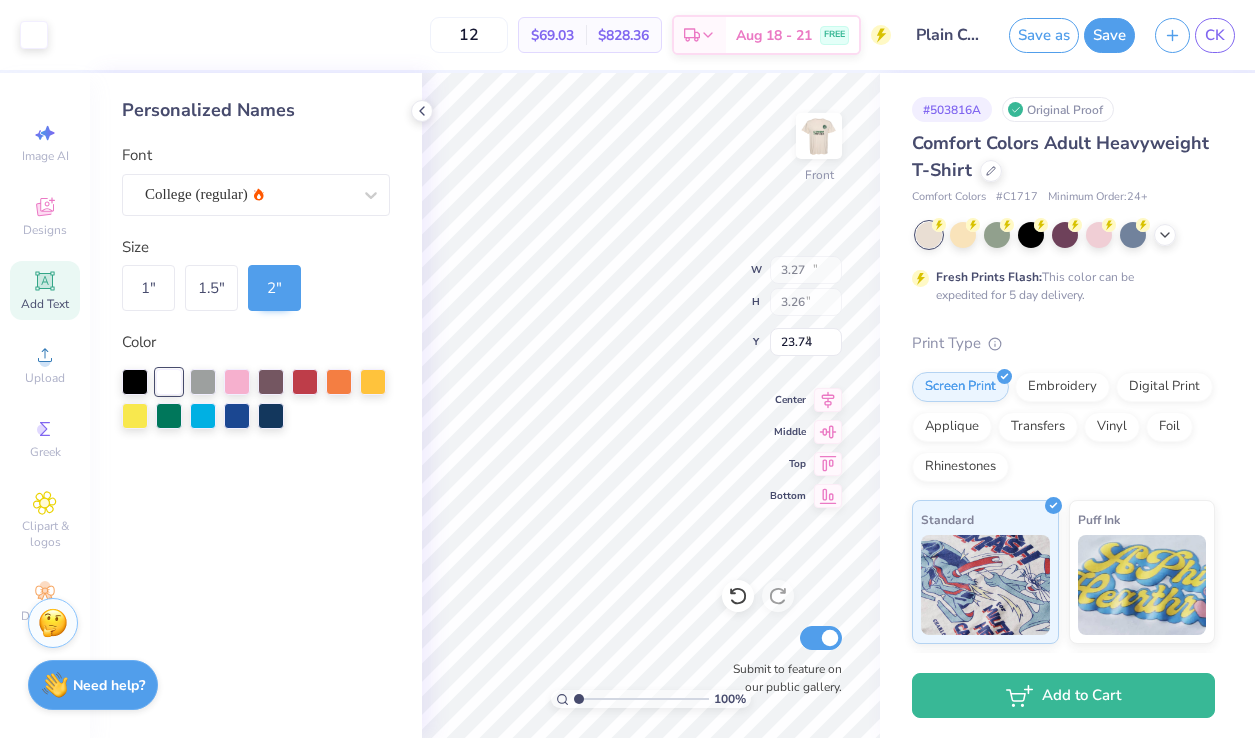 type on "11.57" 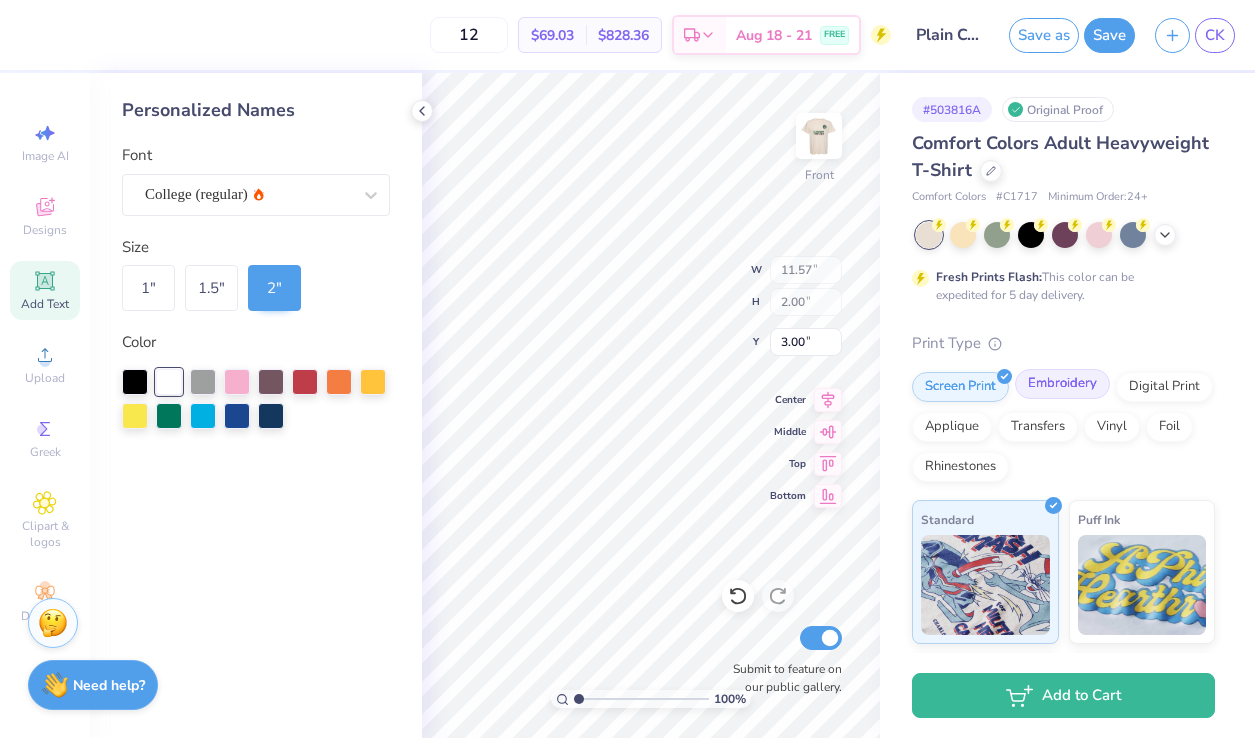 click on "Embroidery" at bounding box center (1062, 384) 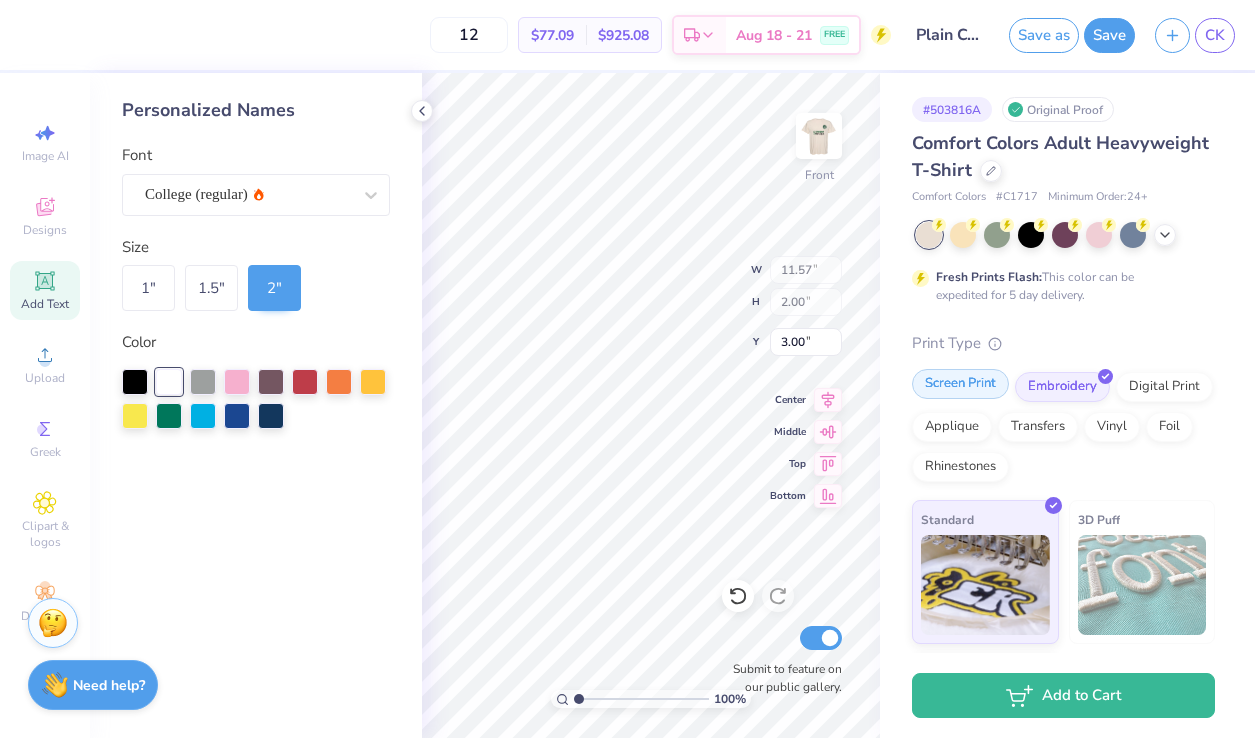 click on "Screen Print" at bounding box center [960, 384] 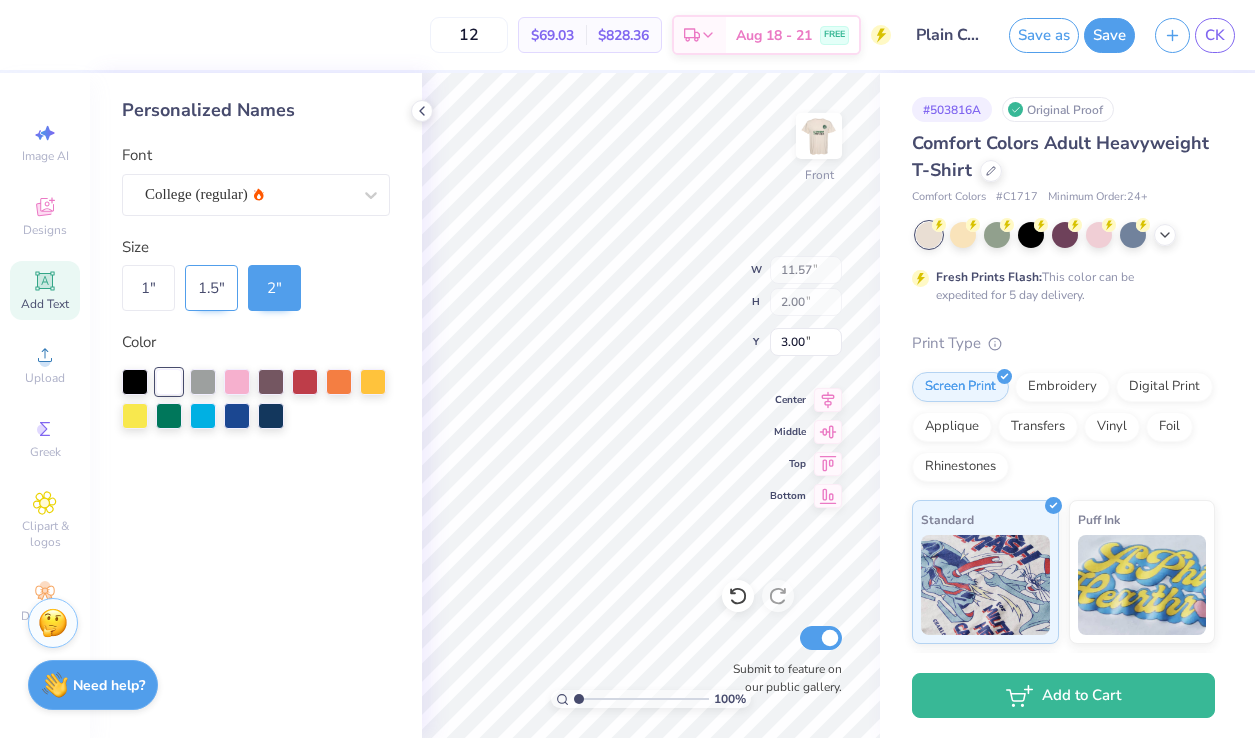 click on "1.5 "" at bounding box center [211, 288] 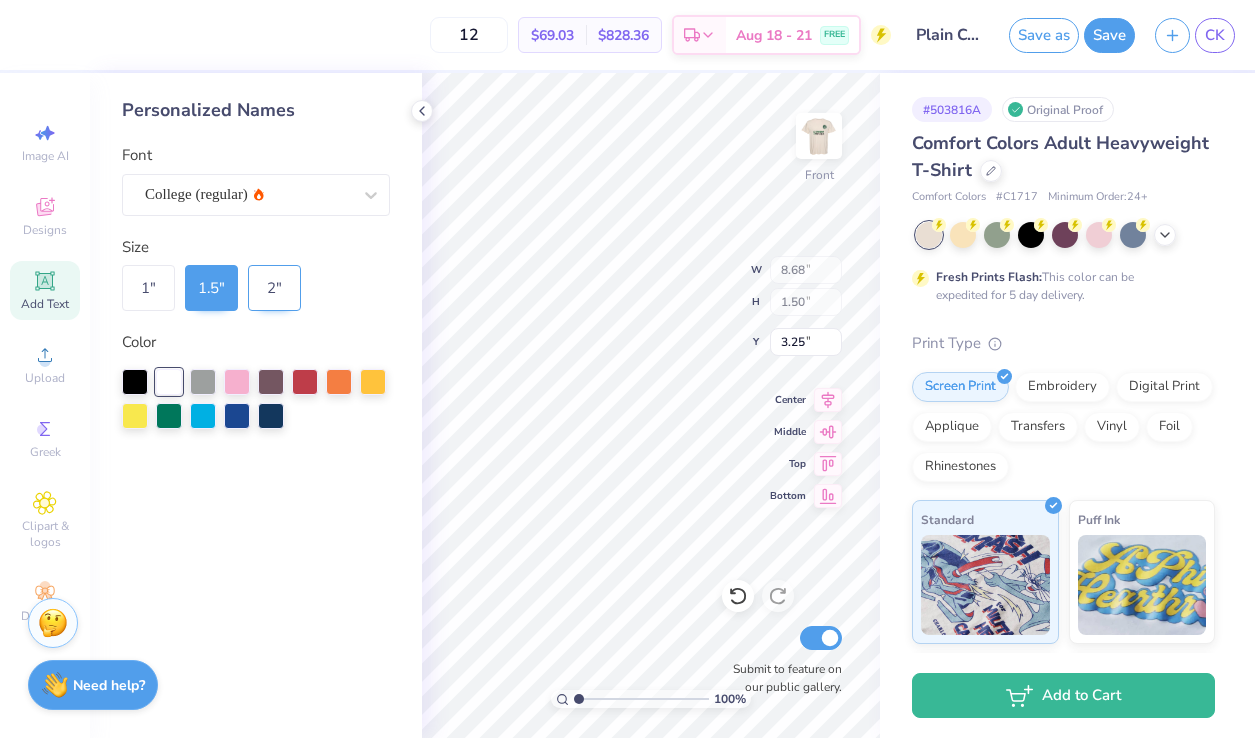 click on "2 "" at bounding box center [274, 288] 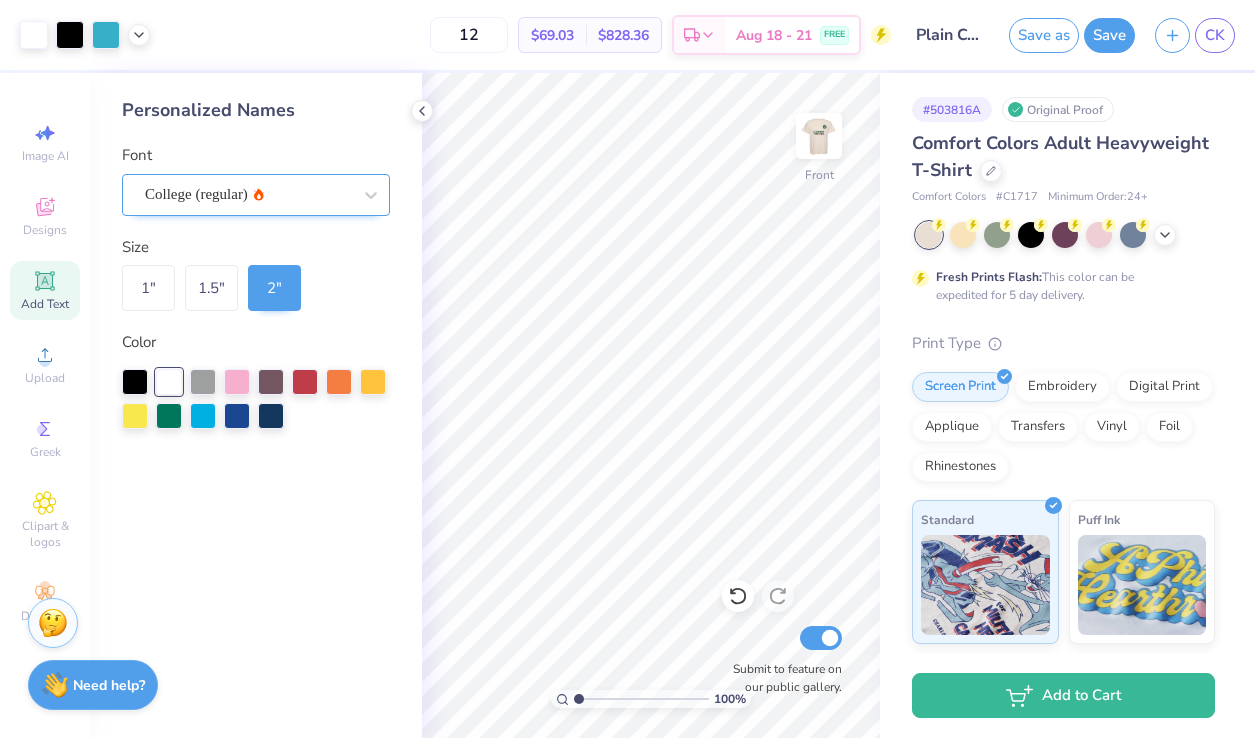click on "College (regular)" at bounding box center [248, 194] 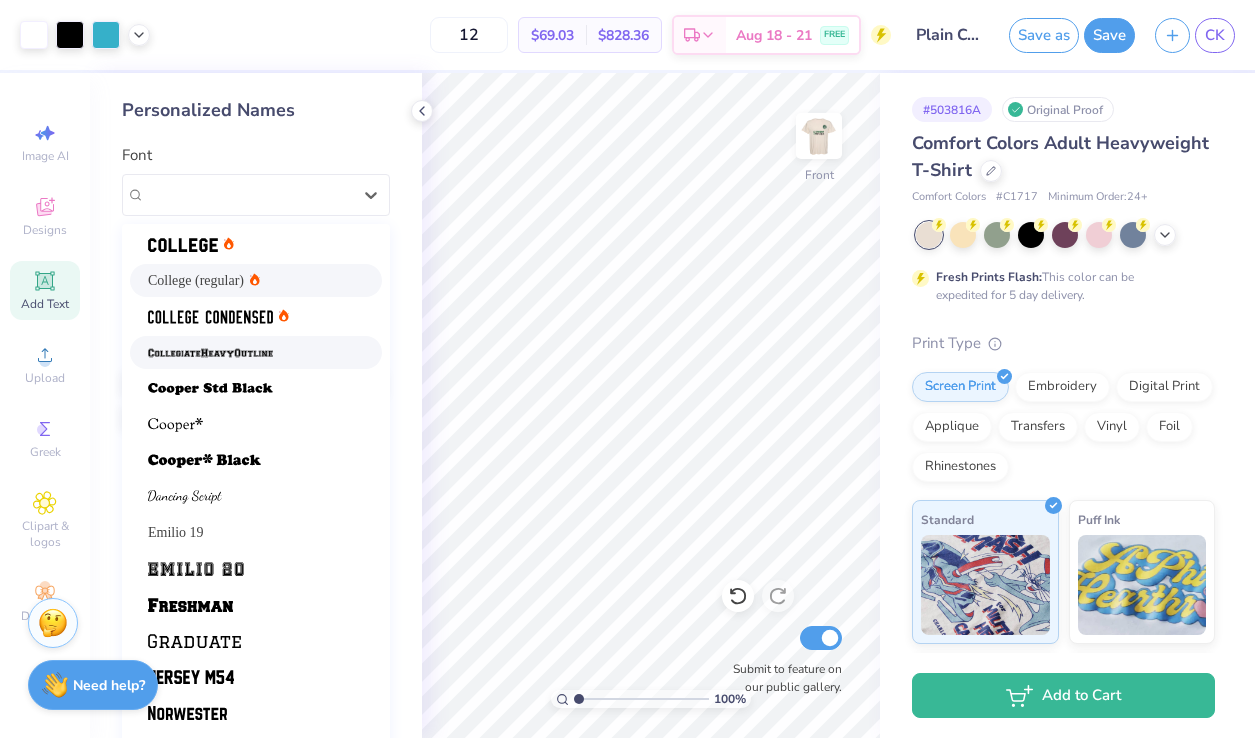 scroll, scrollTop: 169, scrollLeft: 0, axis: vertical 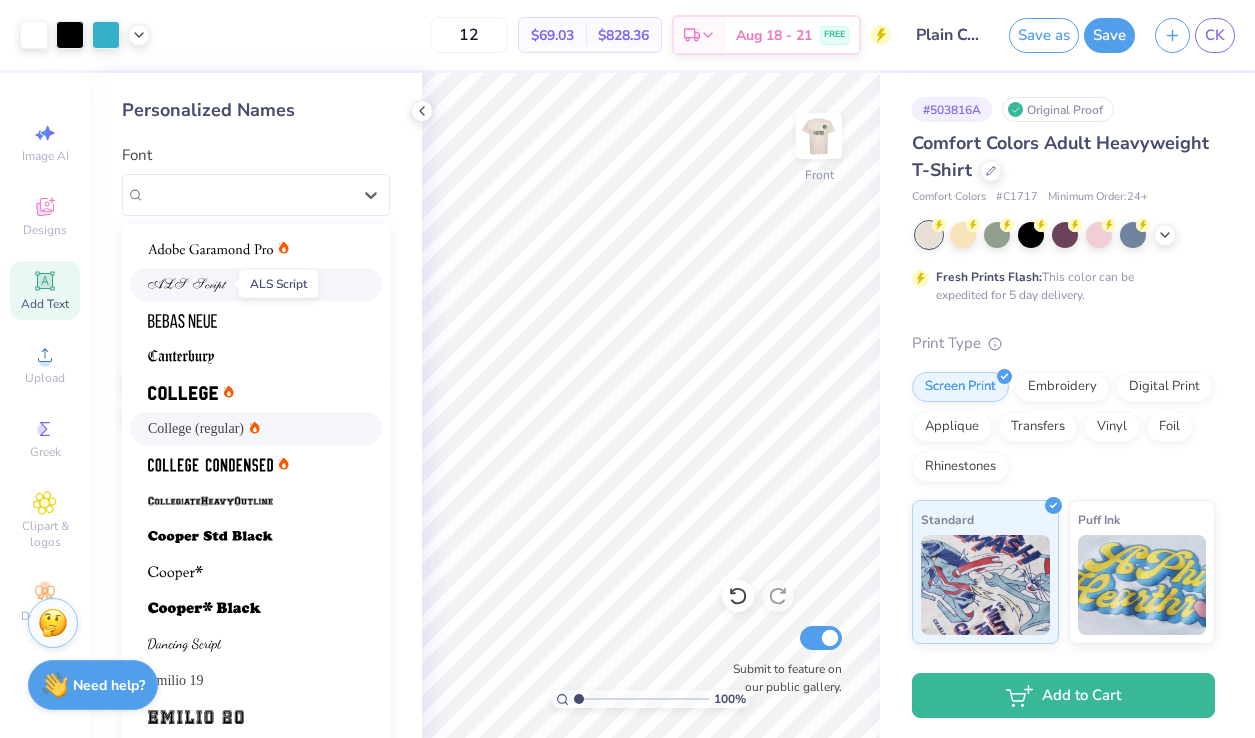 click at bounding box center (187, 285) 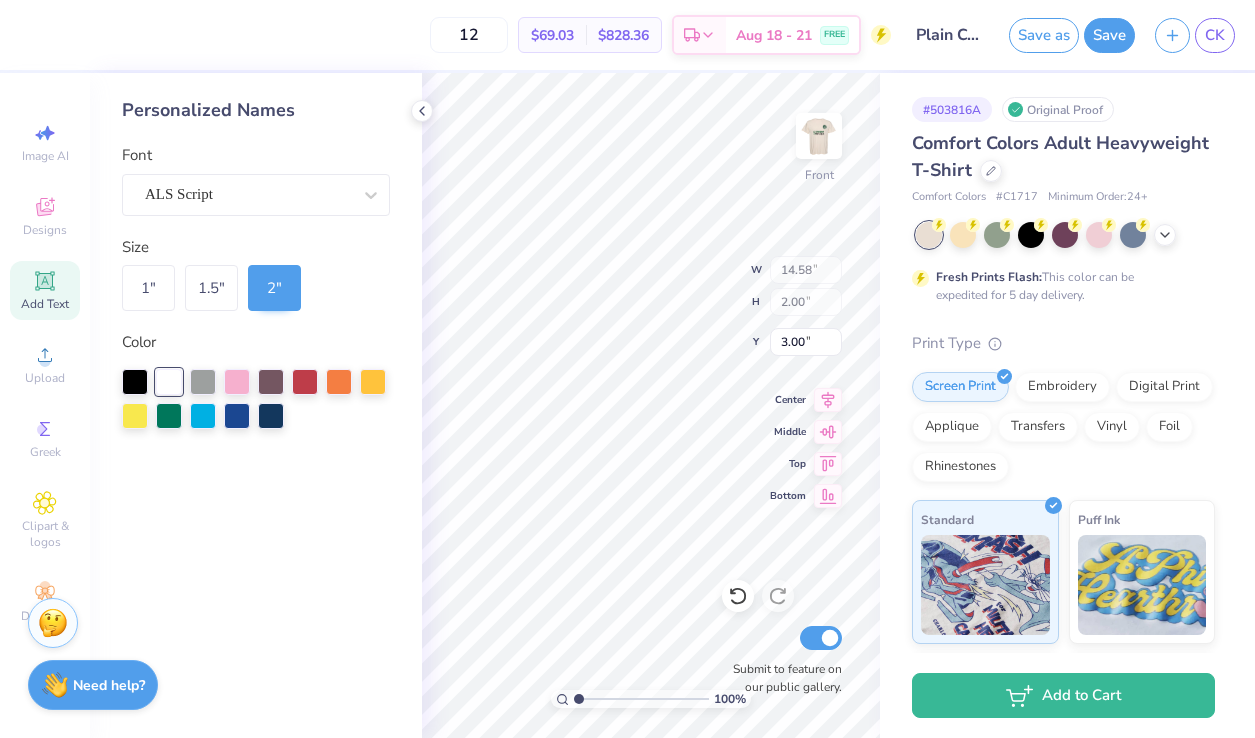 type on "13.75" 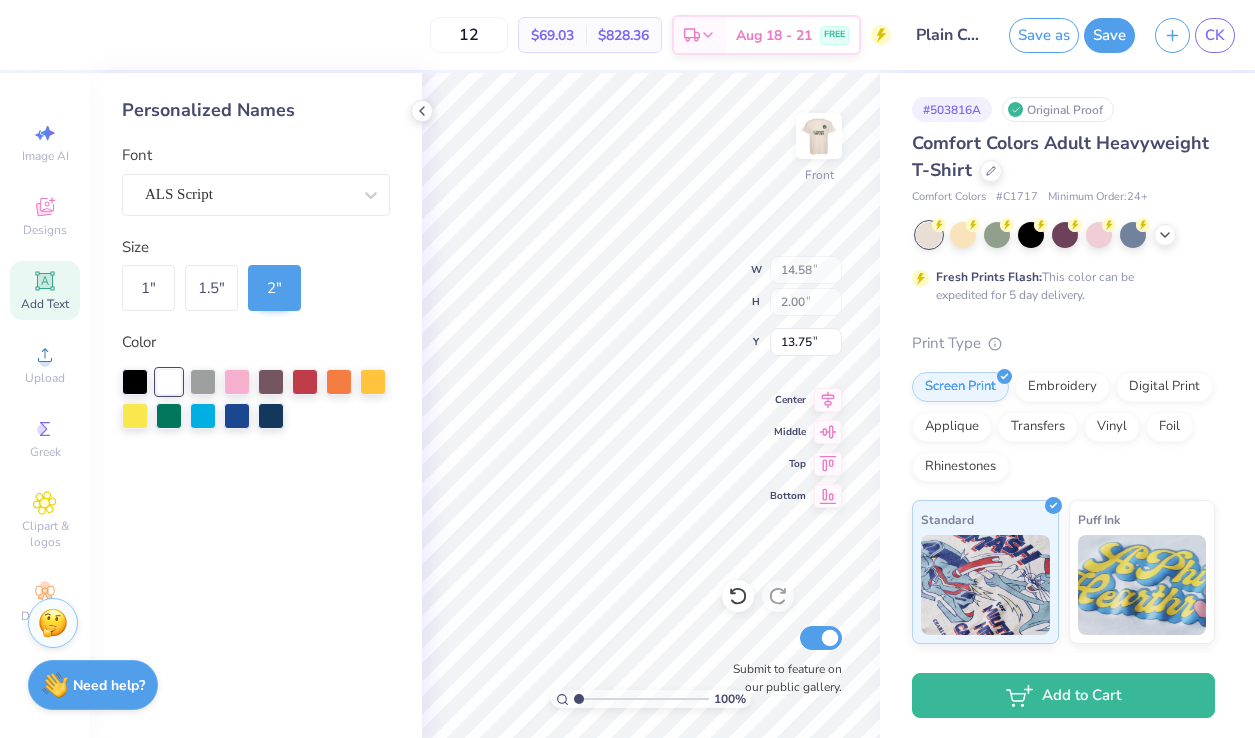 click on "Personalized Names Font ALS Script Size 1 " 1.5 " 2 " Color" at bounding box center (256, 405) 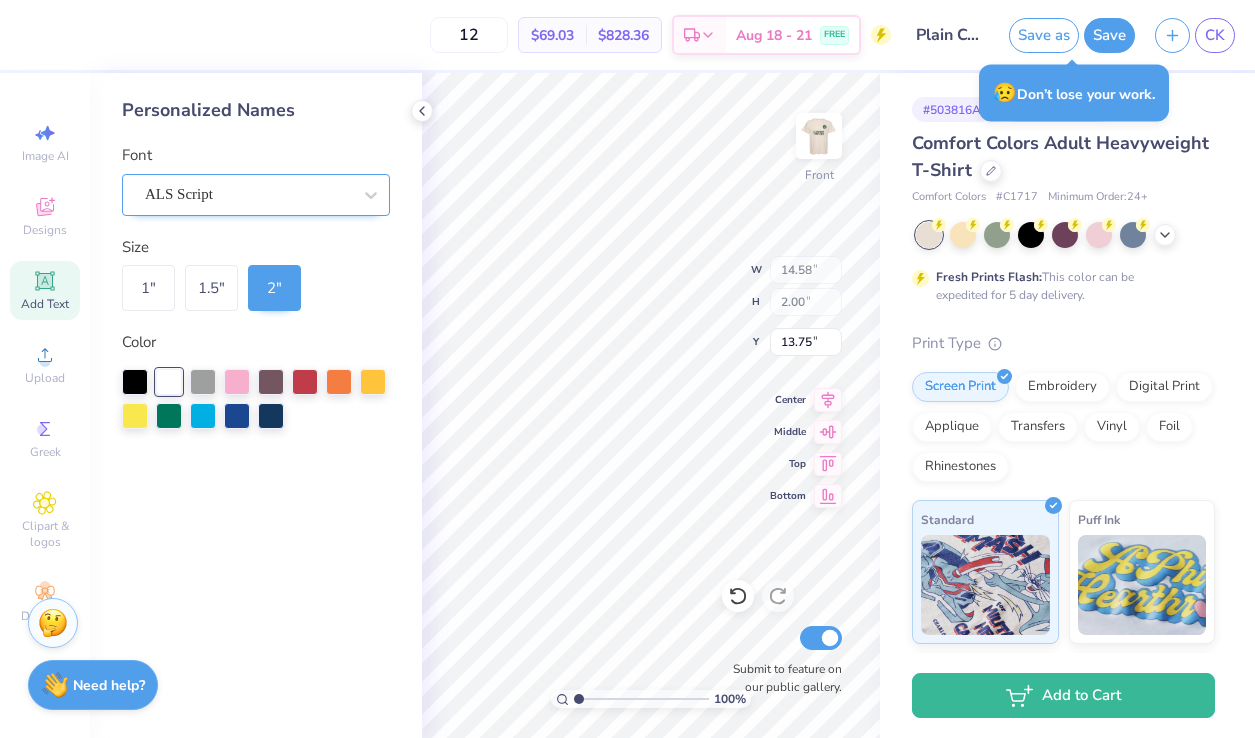 click on "ALS Script" at bounding box center (248, 194) 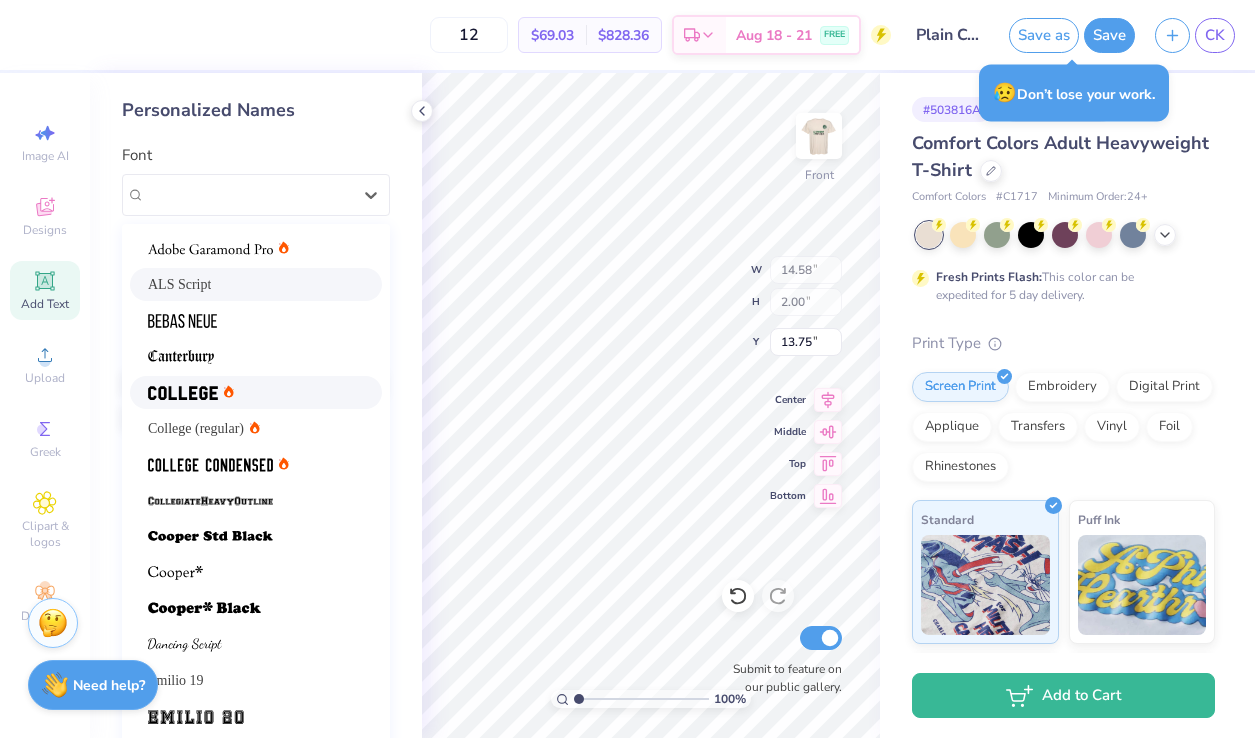 click at bounding box center (183, 392) 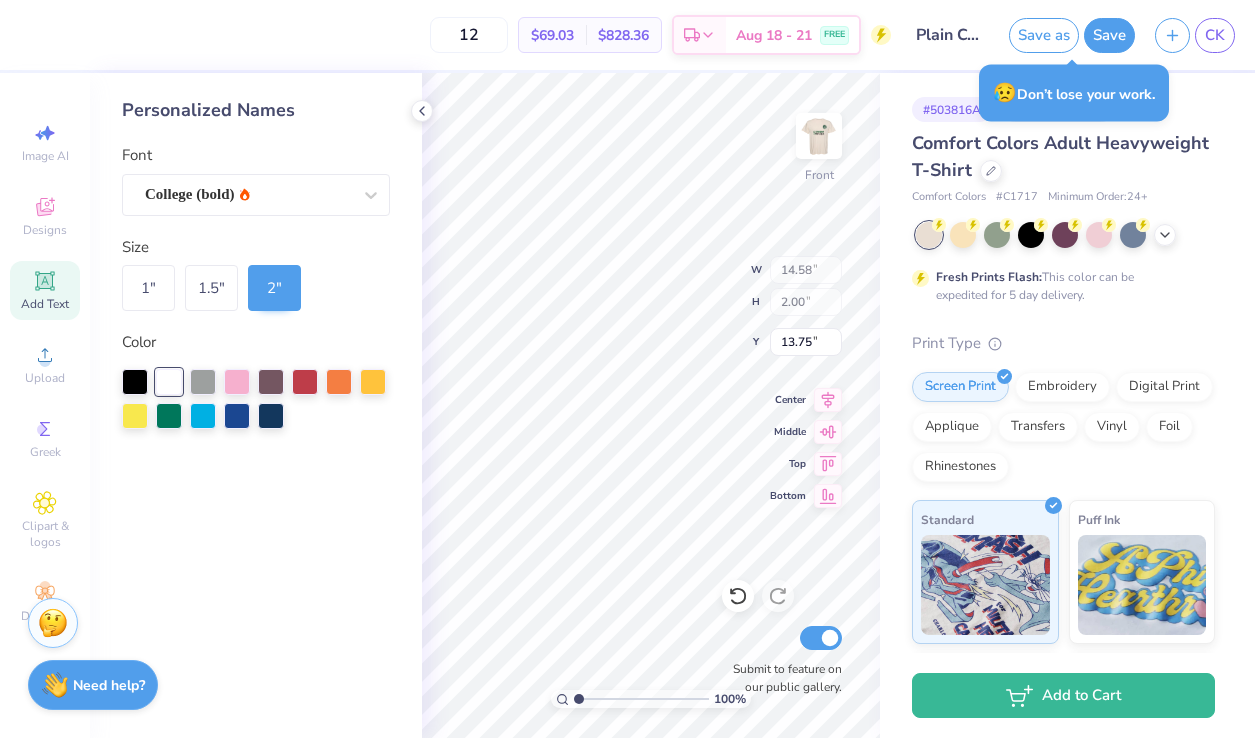 type on "12.41" 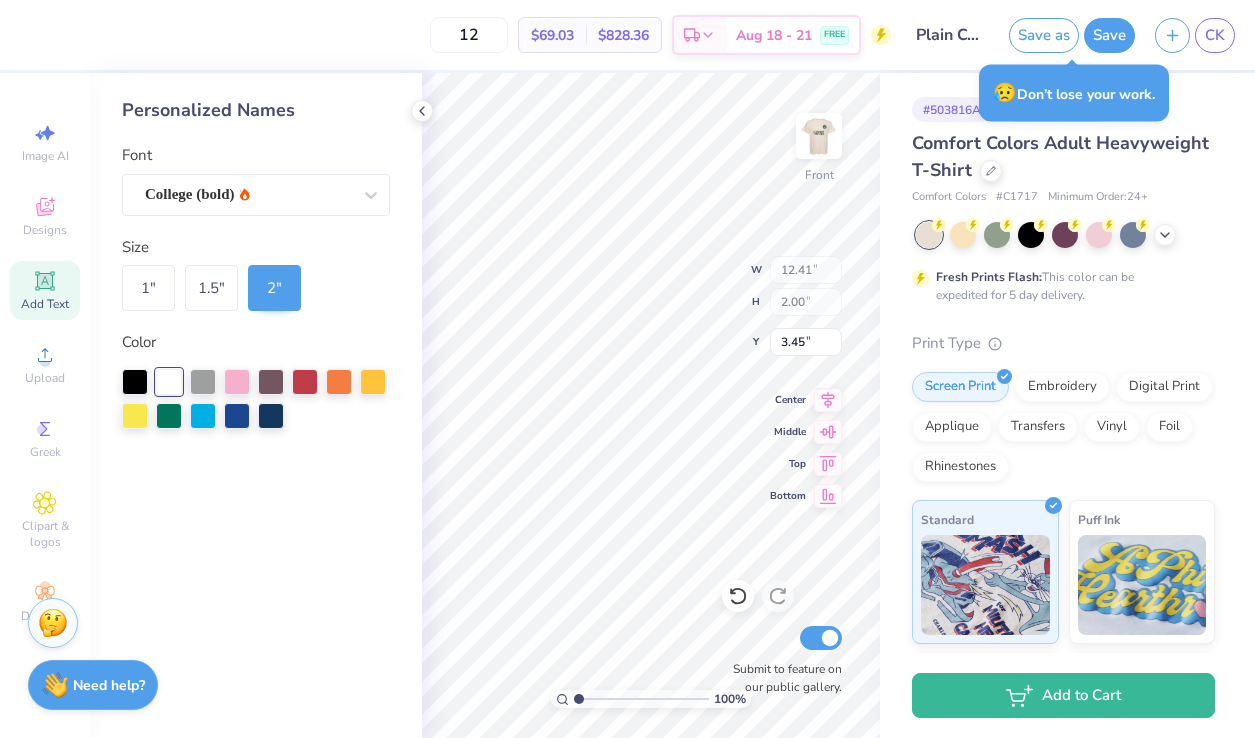 type on "3.00" 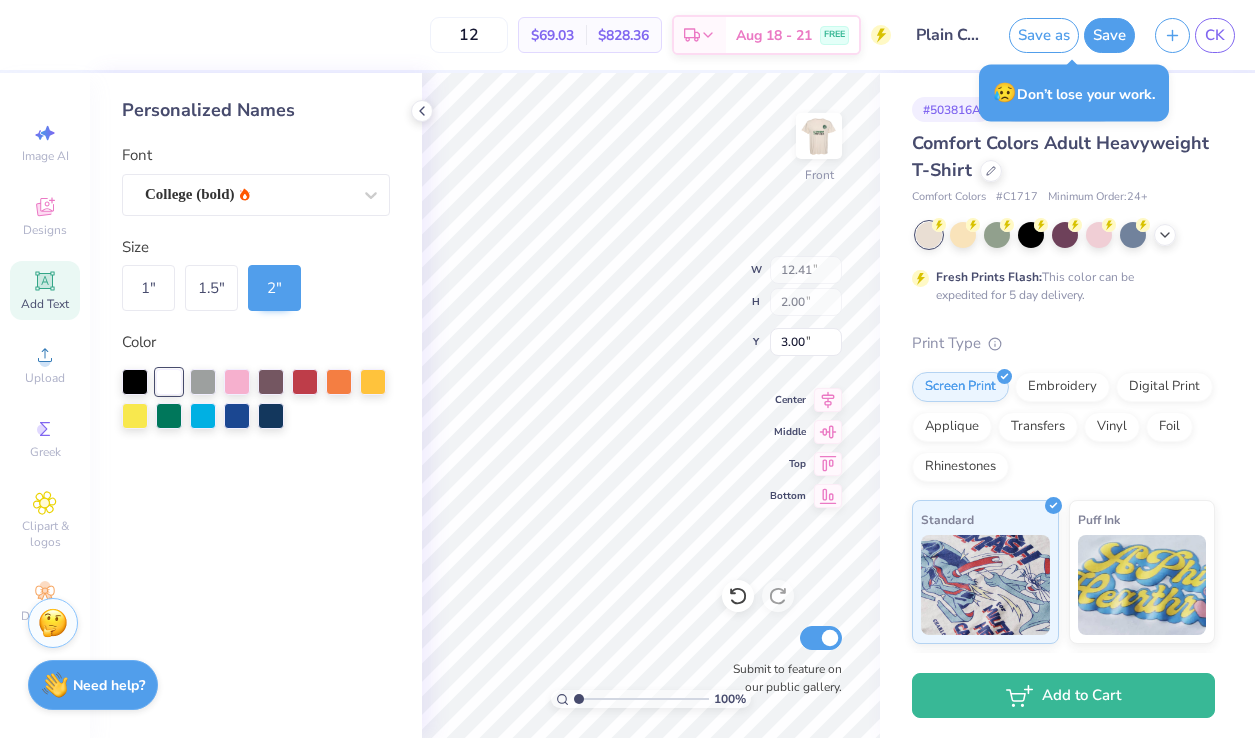 click 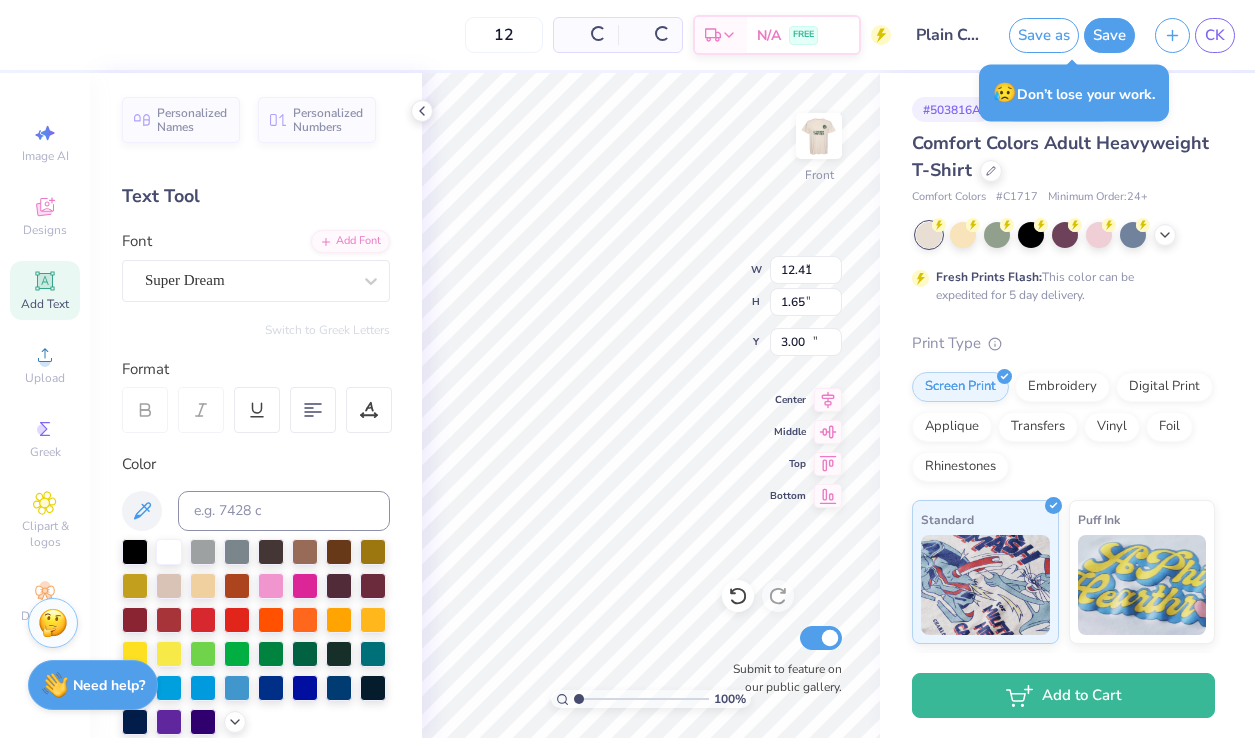 type on "5.69" 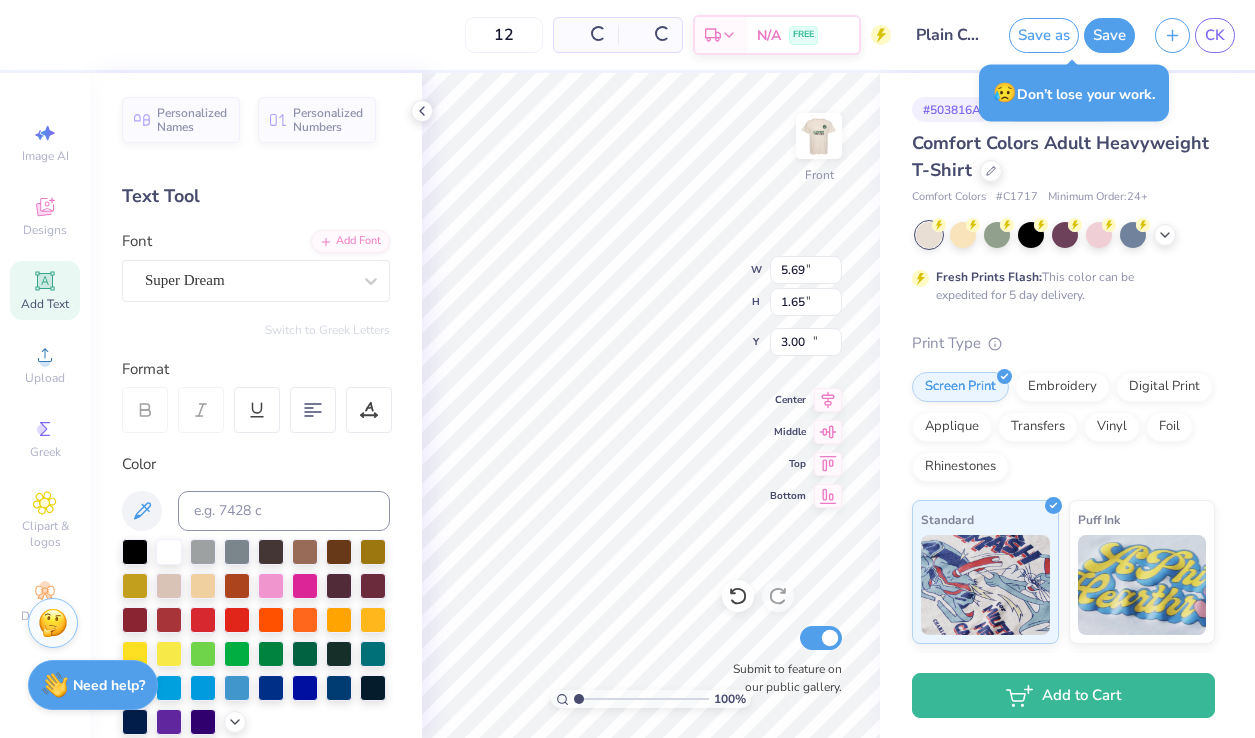 type on "1.65" 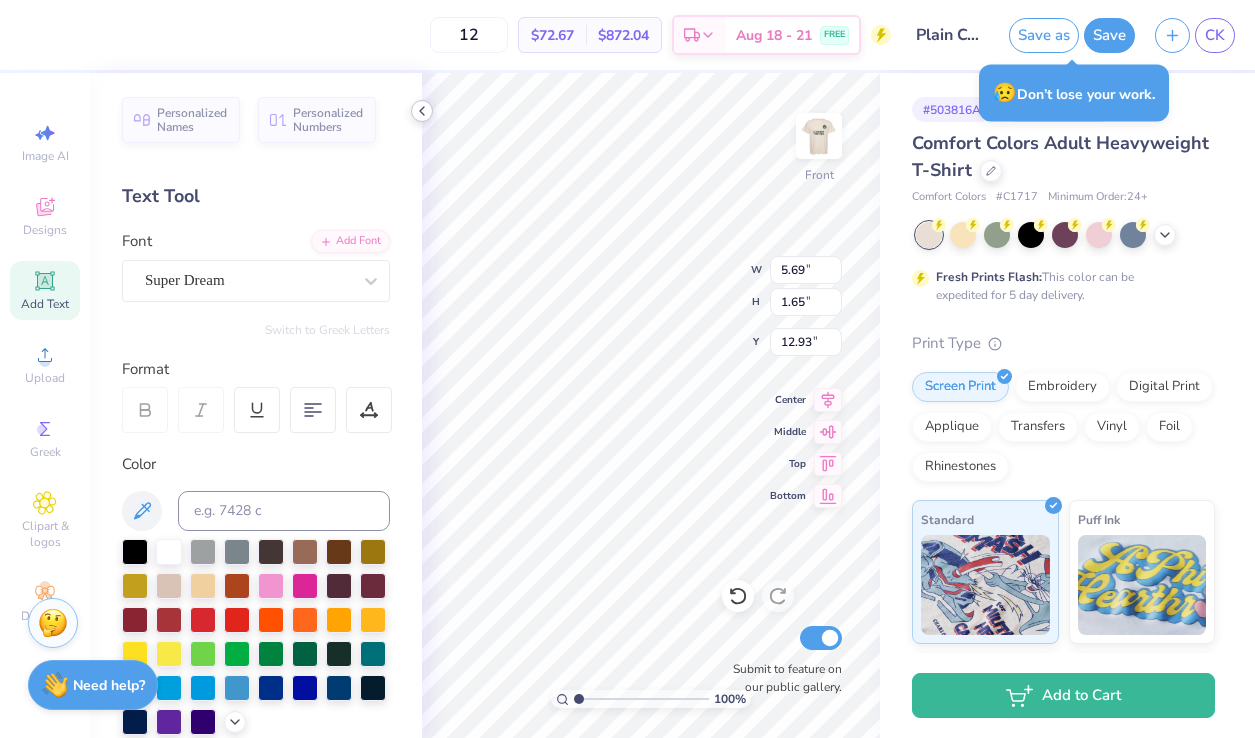 click 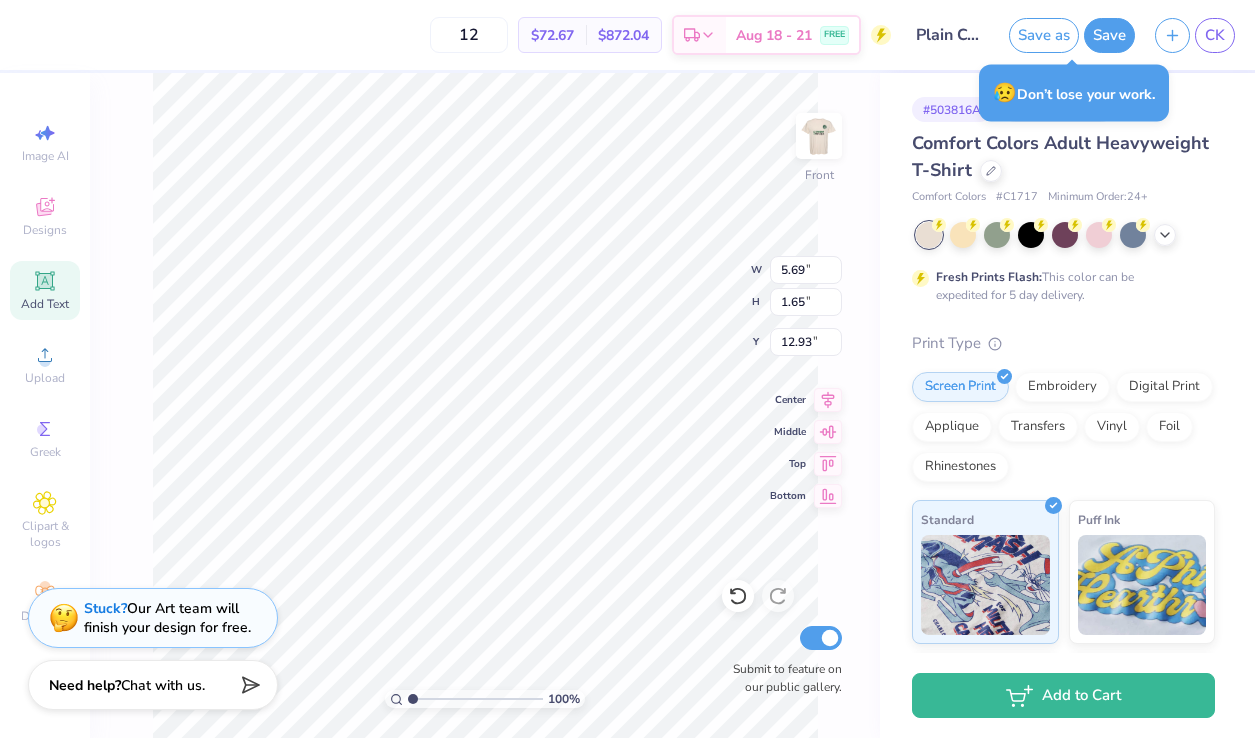 click 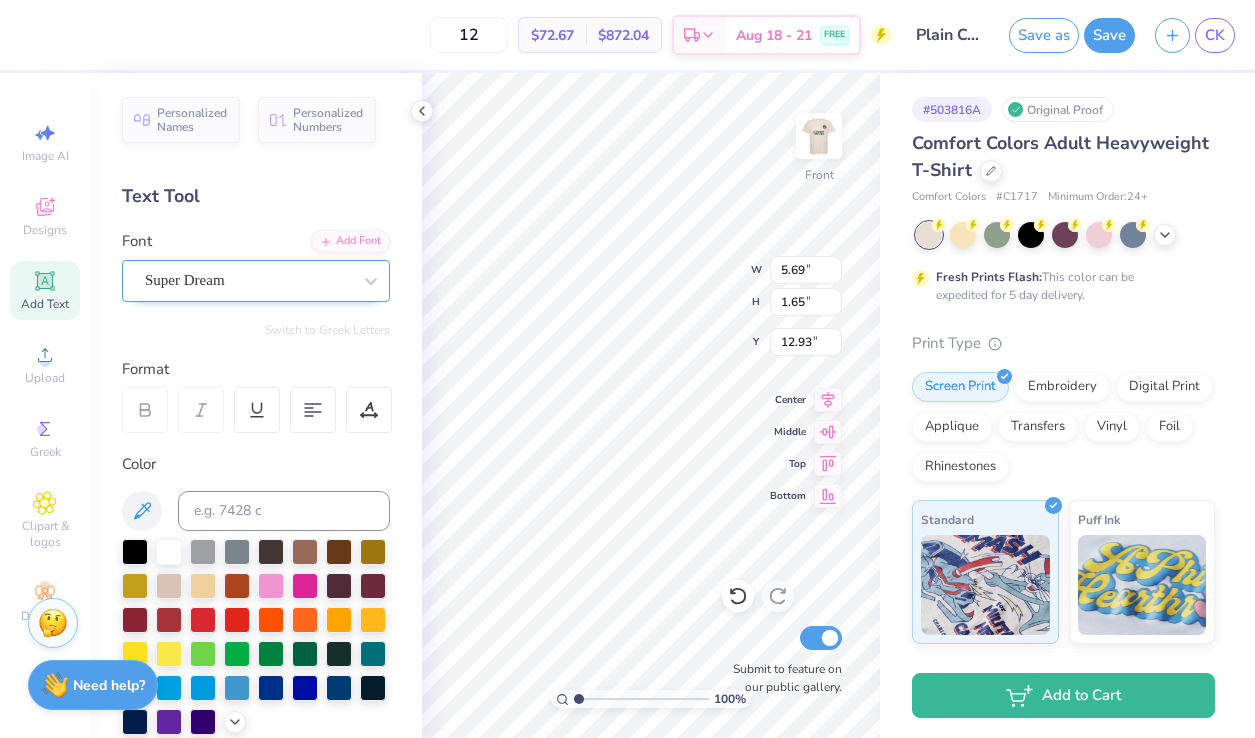 click on "Super Dream" at bounding box center (248, 280) 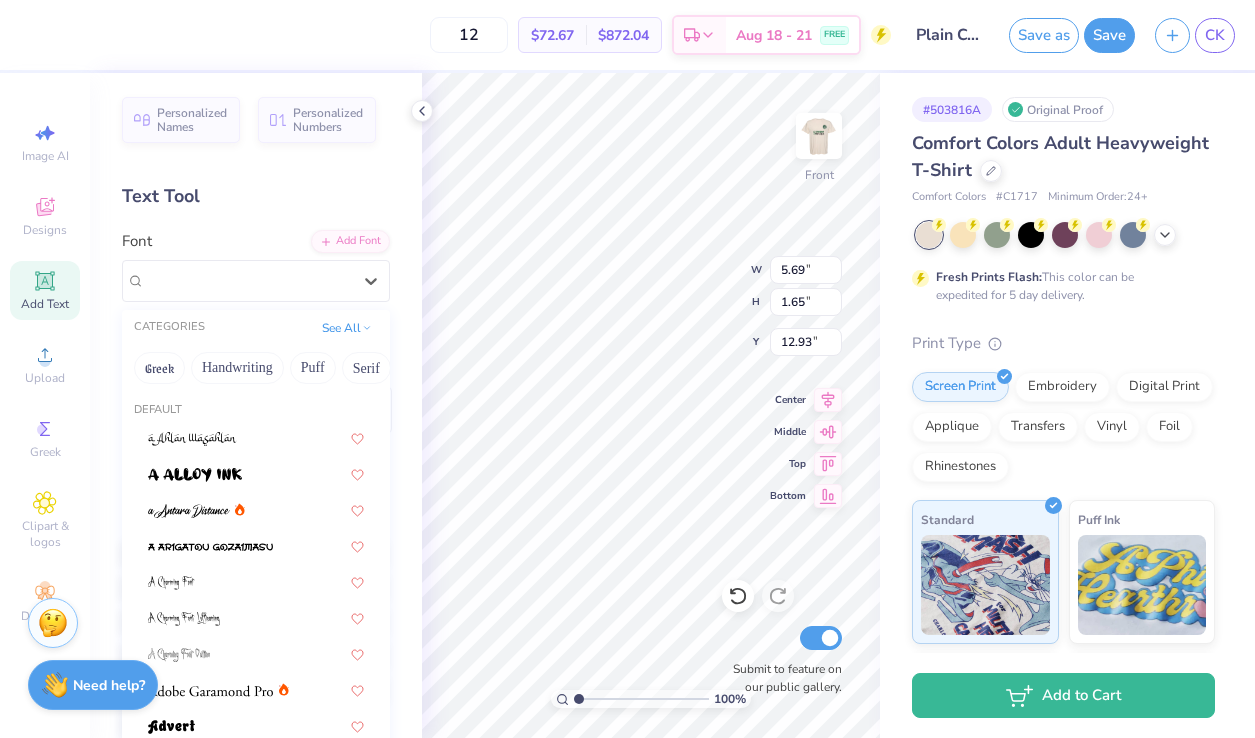 scroll, scrollTop: 0, scrollLeft: 0, axis: both 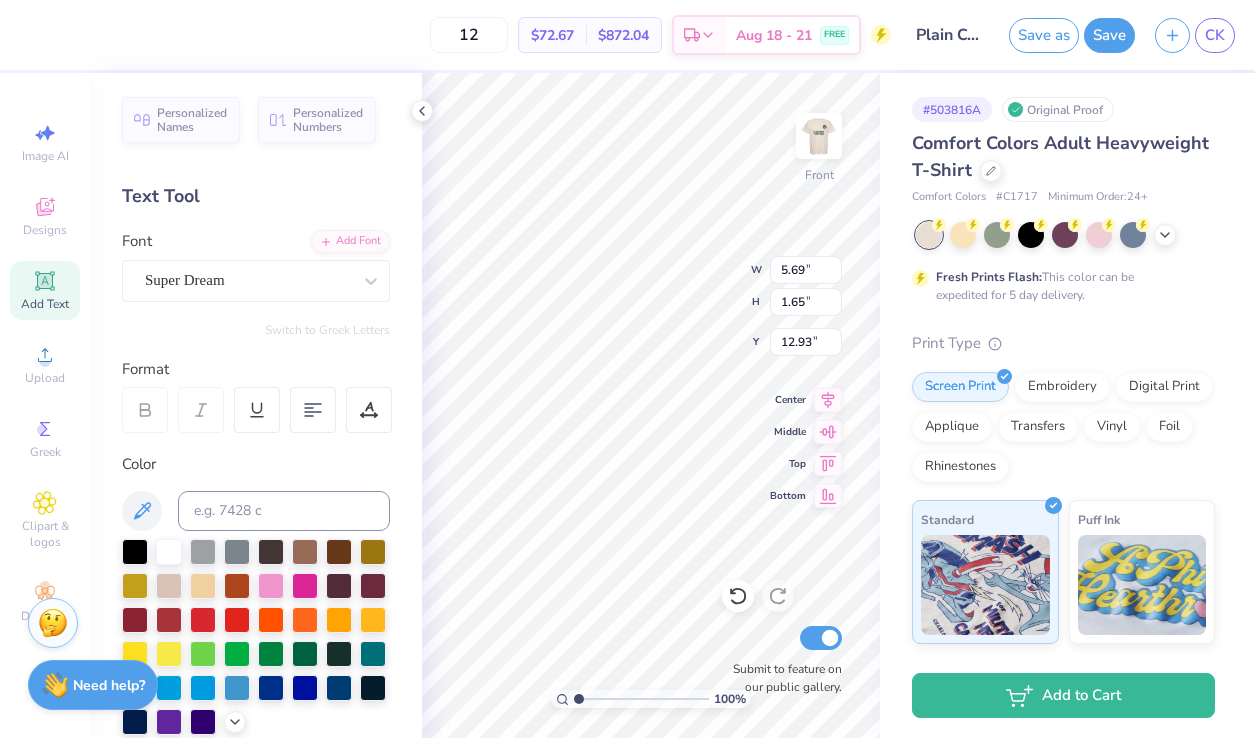 type on "TEXT" 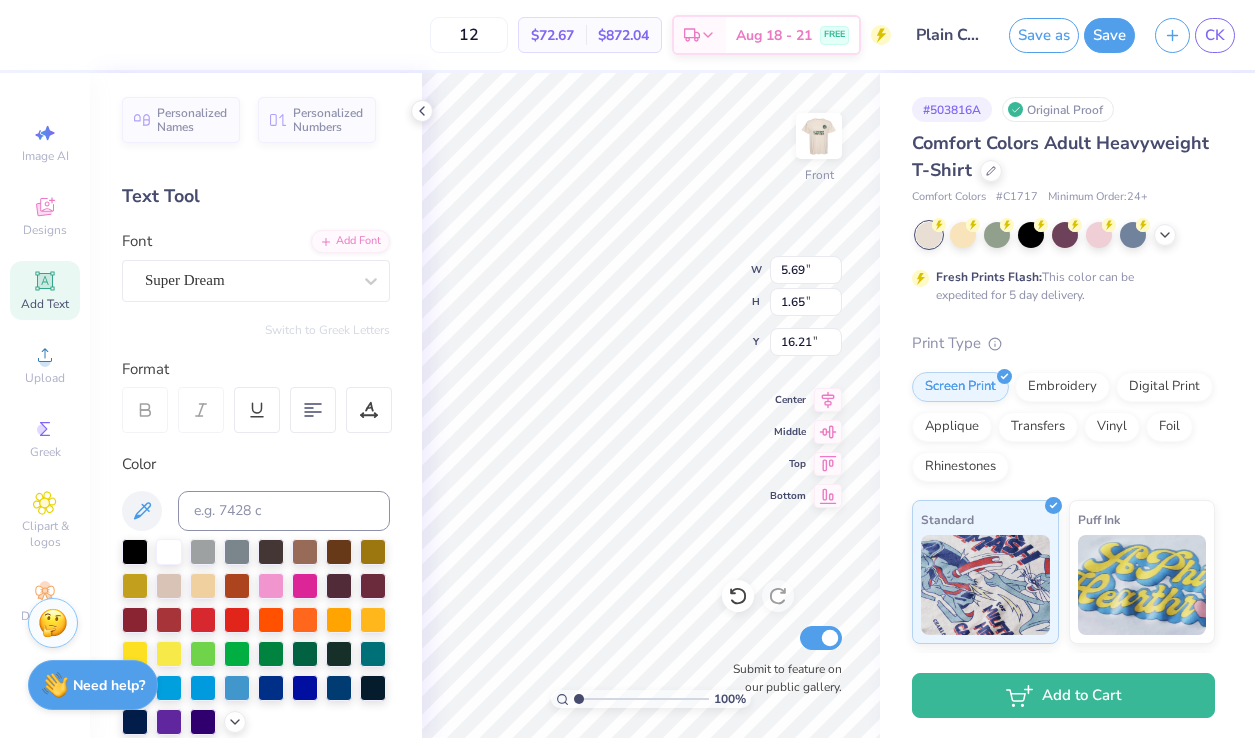 type on "12.93" 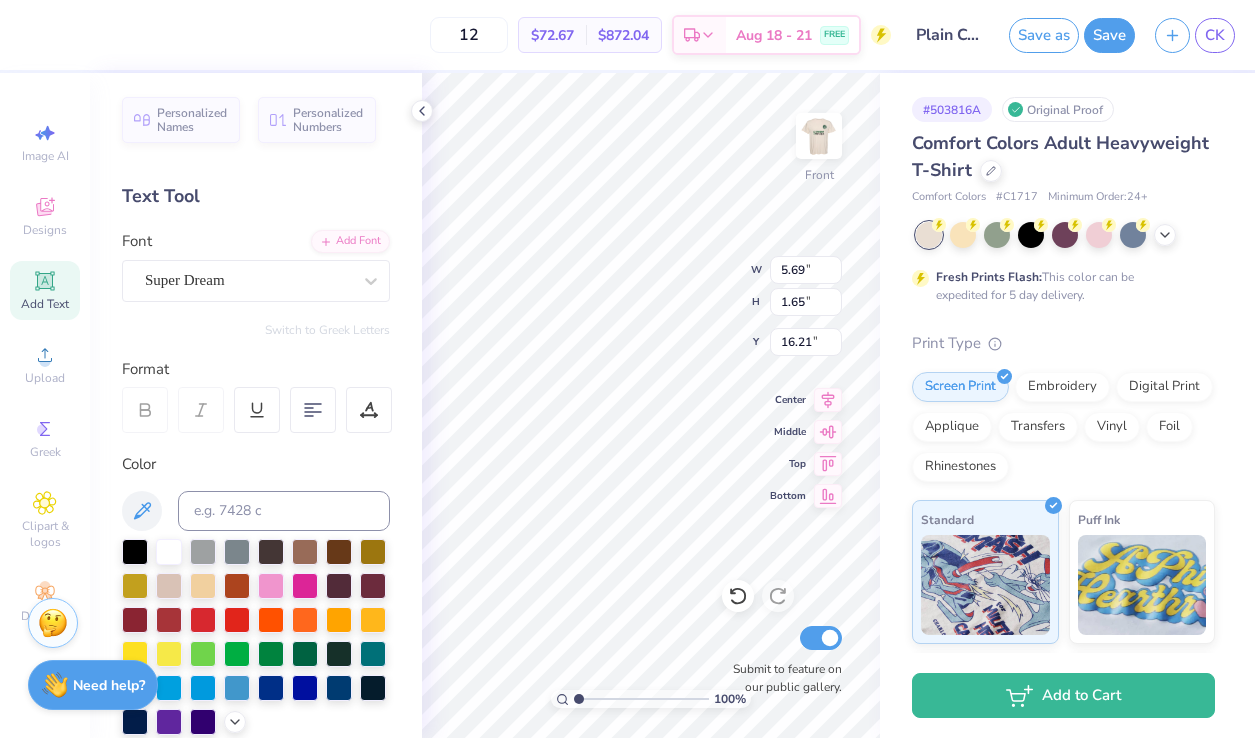 scroll, scrollTop: 1, scrollLeft: 0, axis: vertical 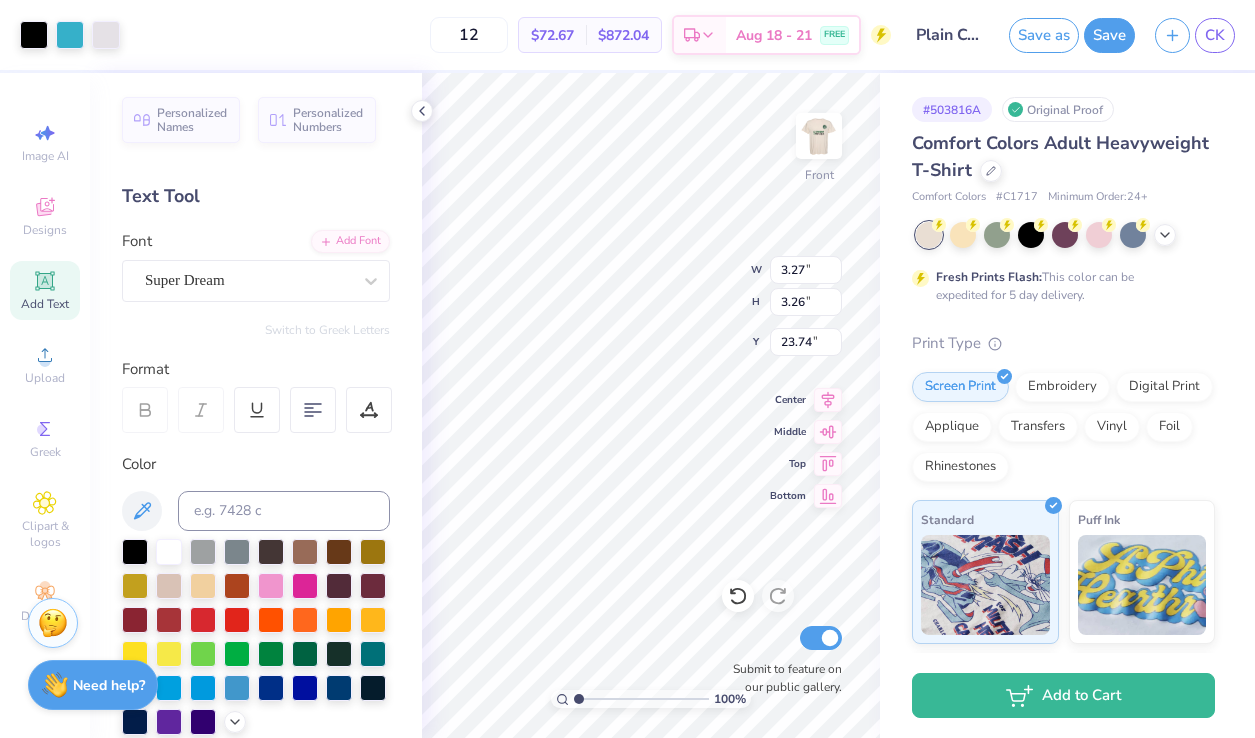 type on "3.27" 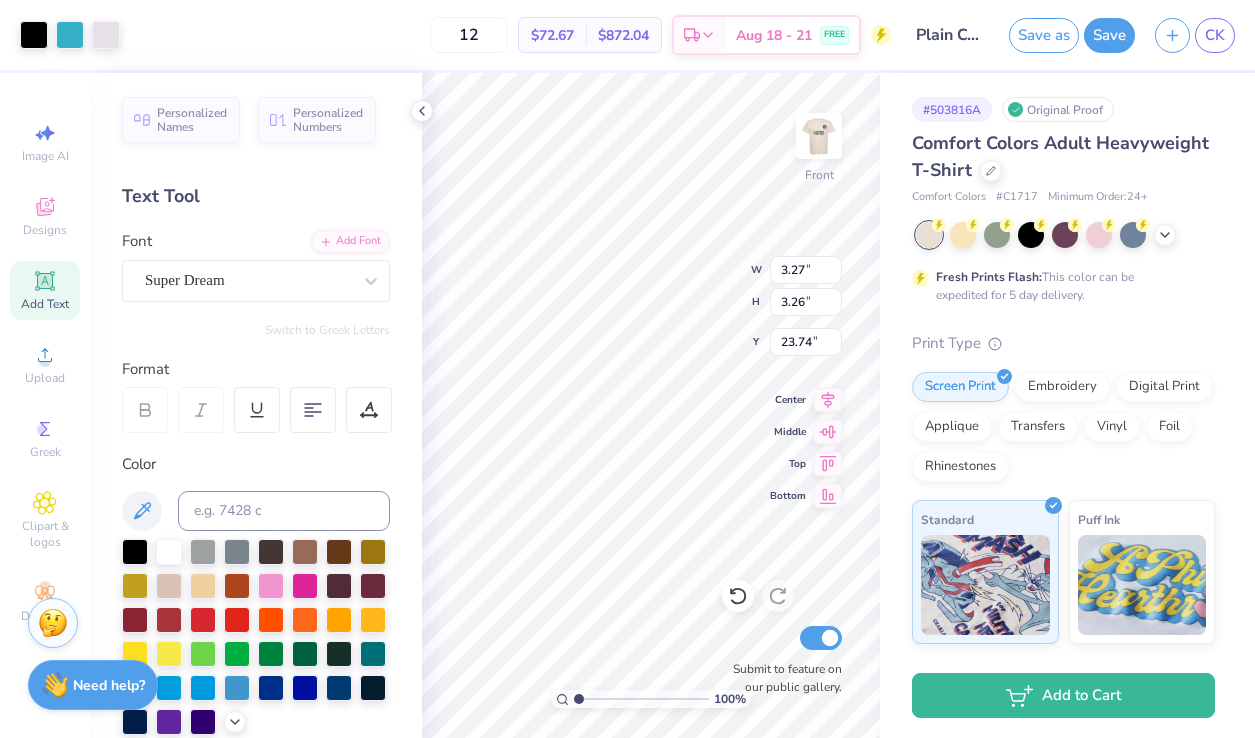 type on "2.04" 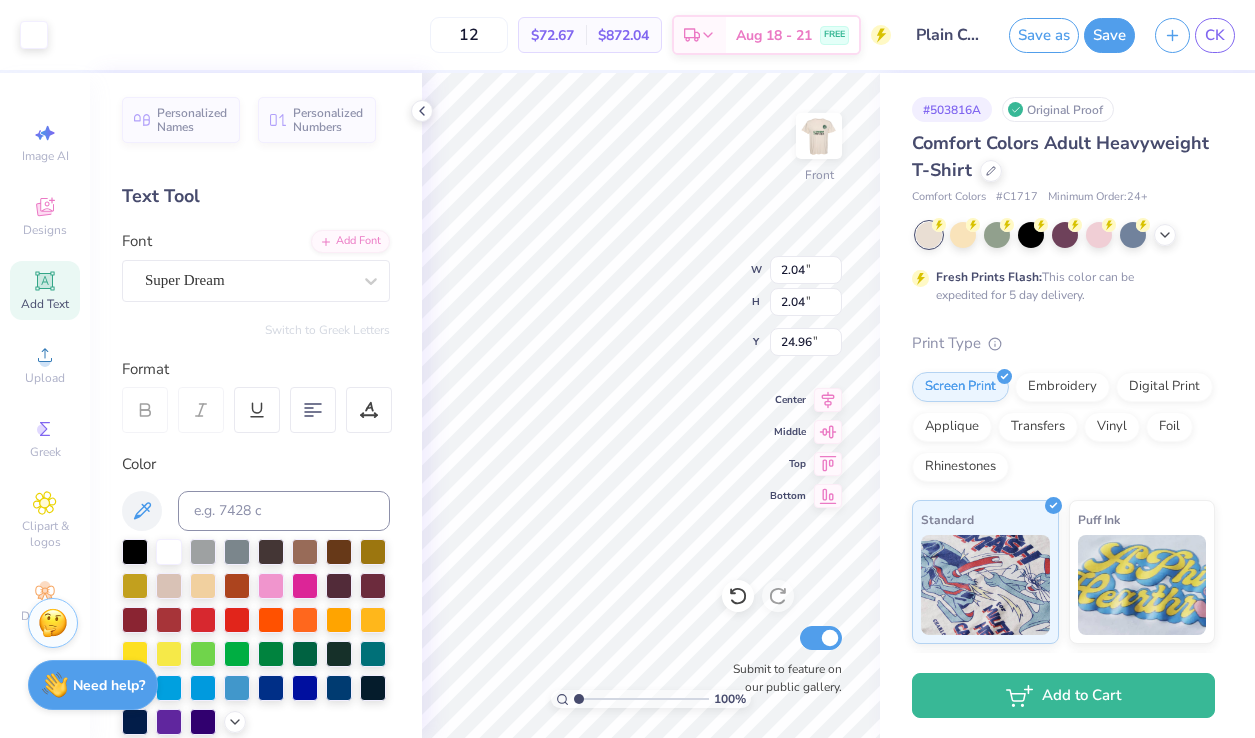 type on "8.72" 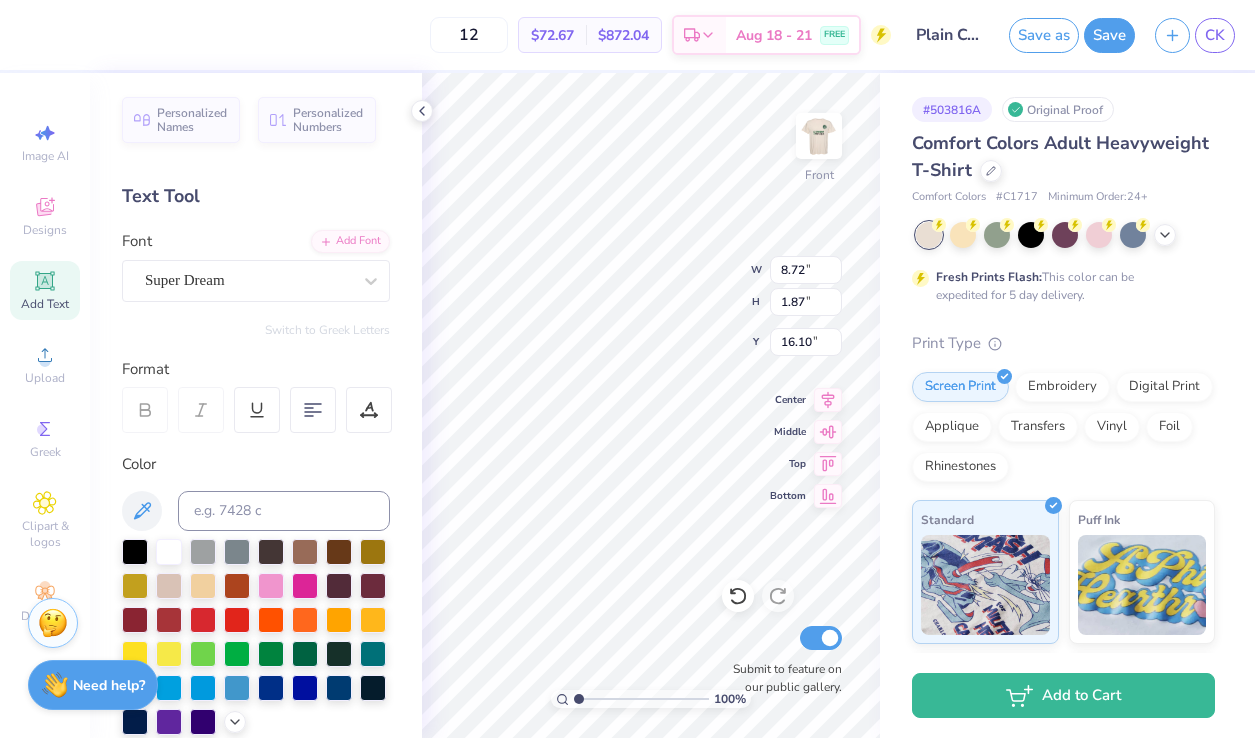 type on "25.13" 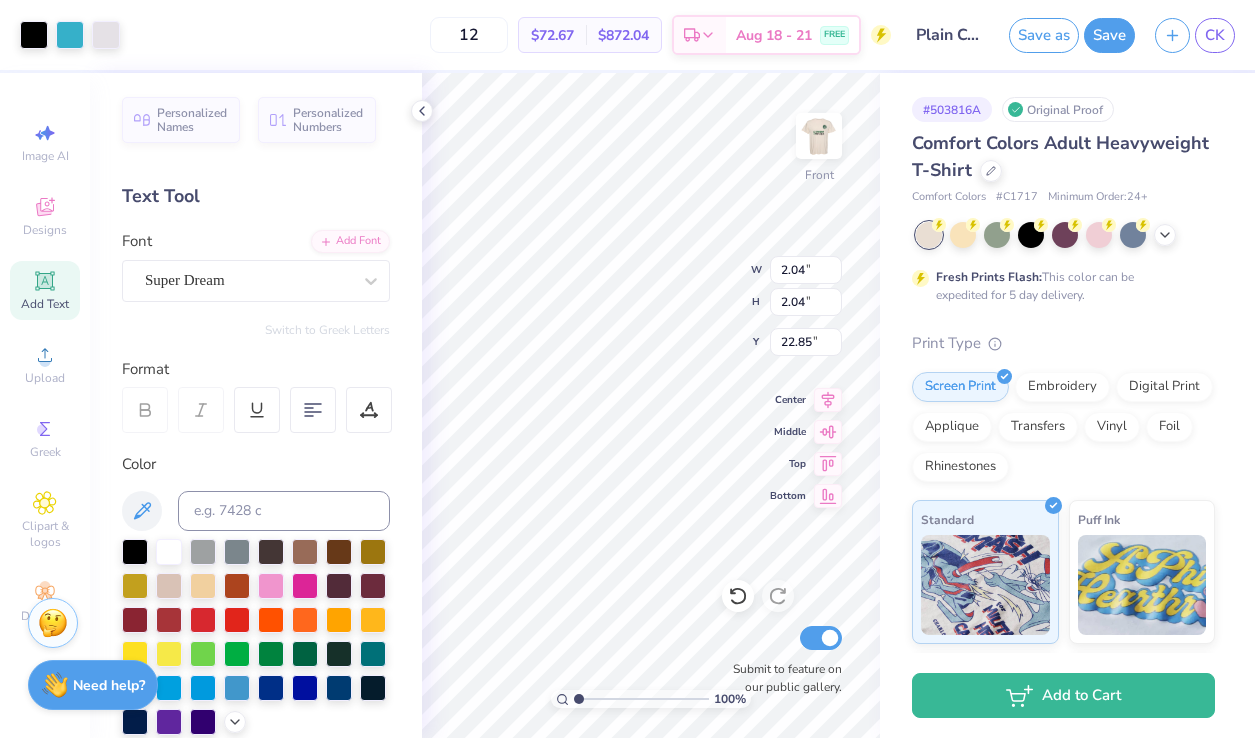type on "22.85" 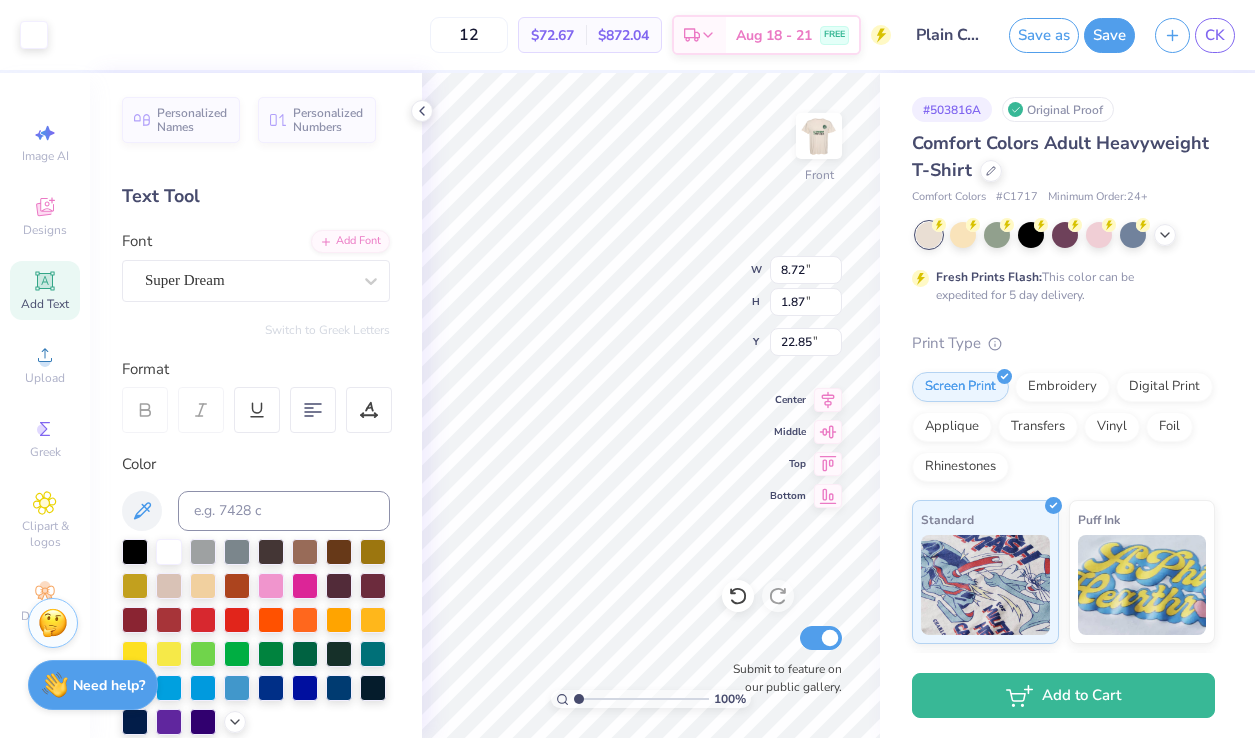 type on "8.72" 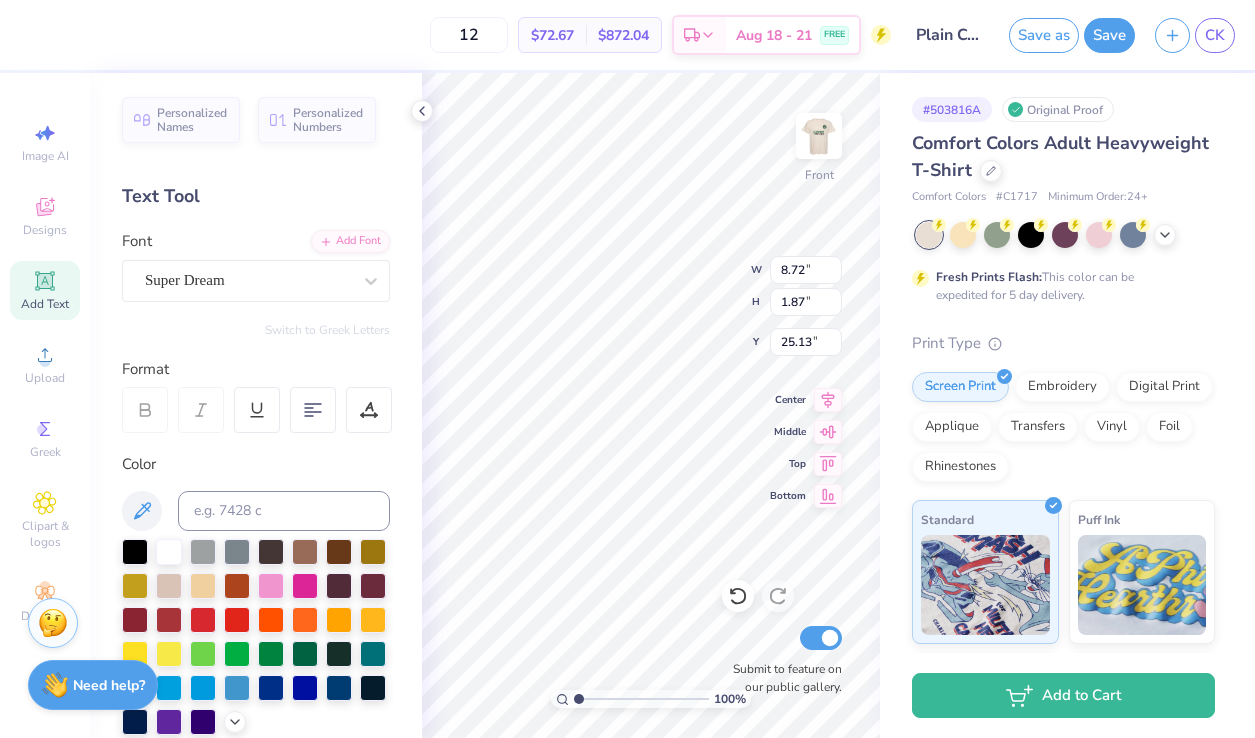 type on "24.88" 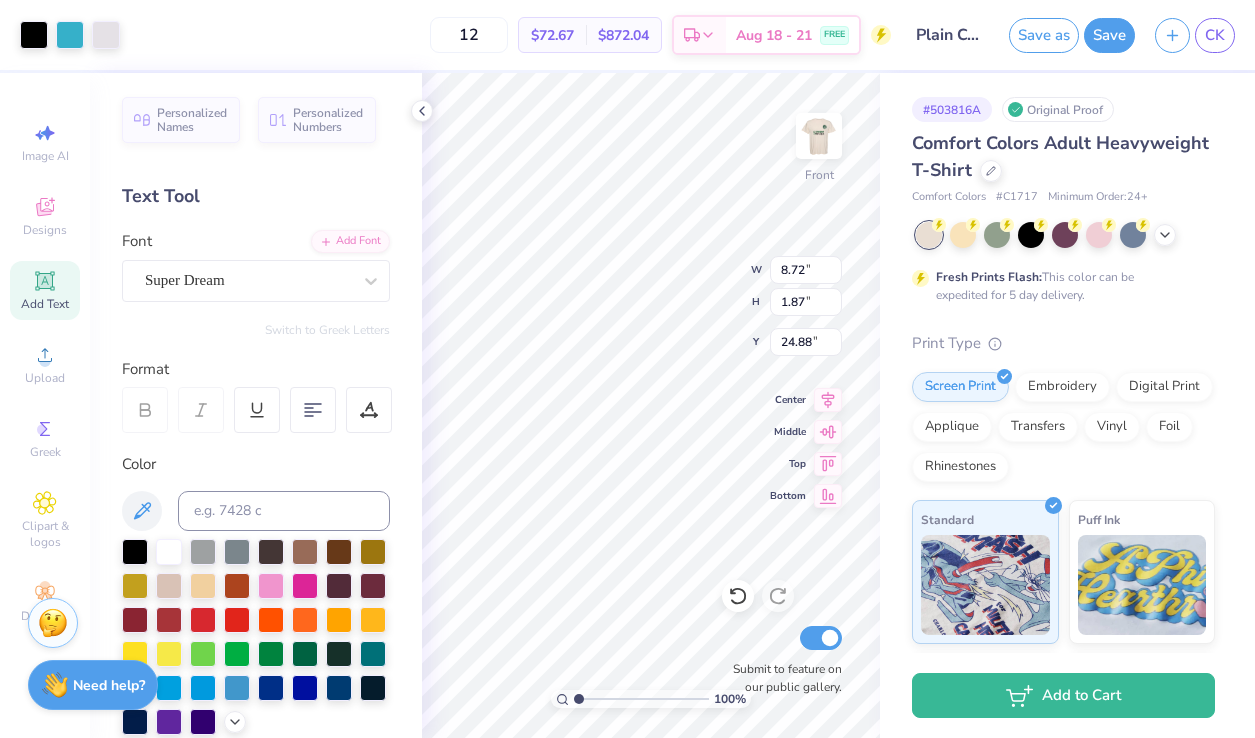 type on "2.04" 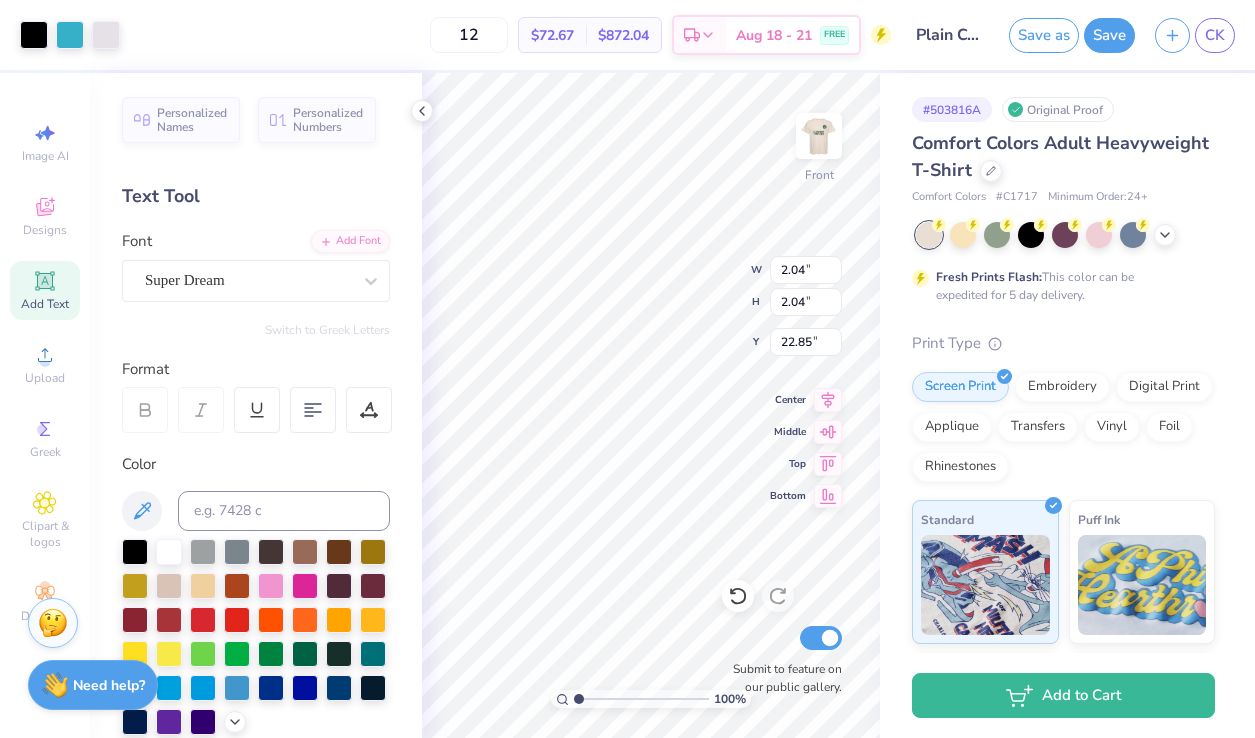 type on "22.06" 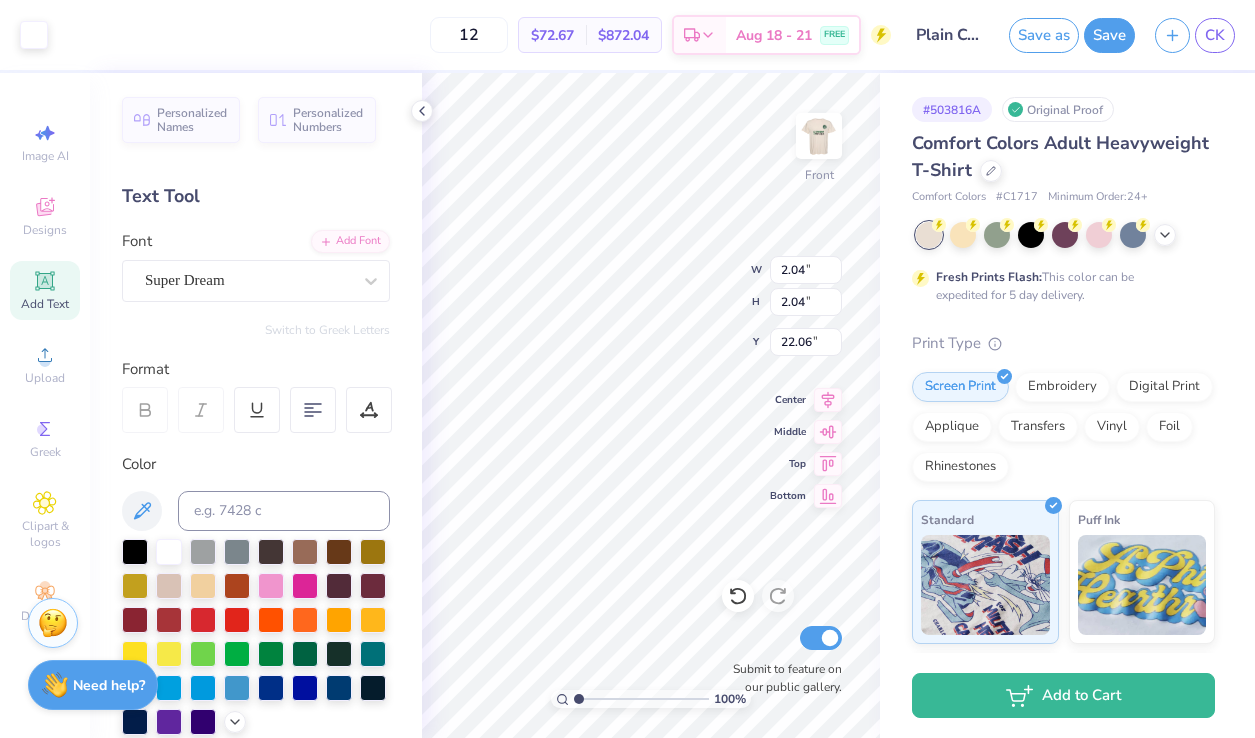 type on "8.72" 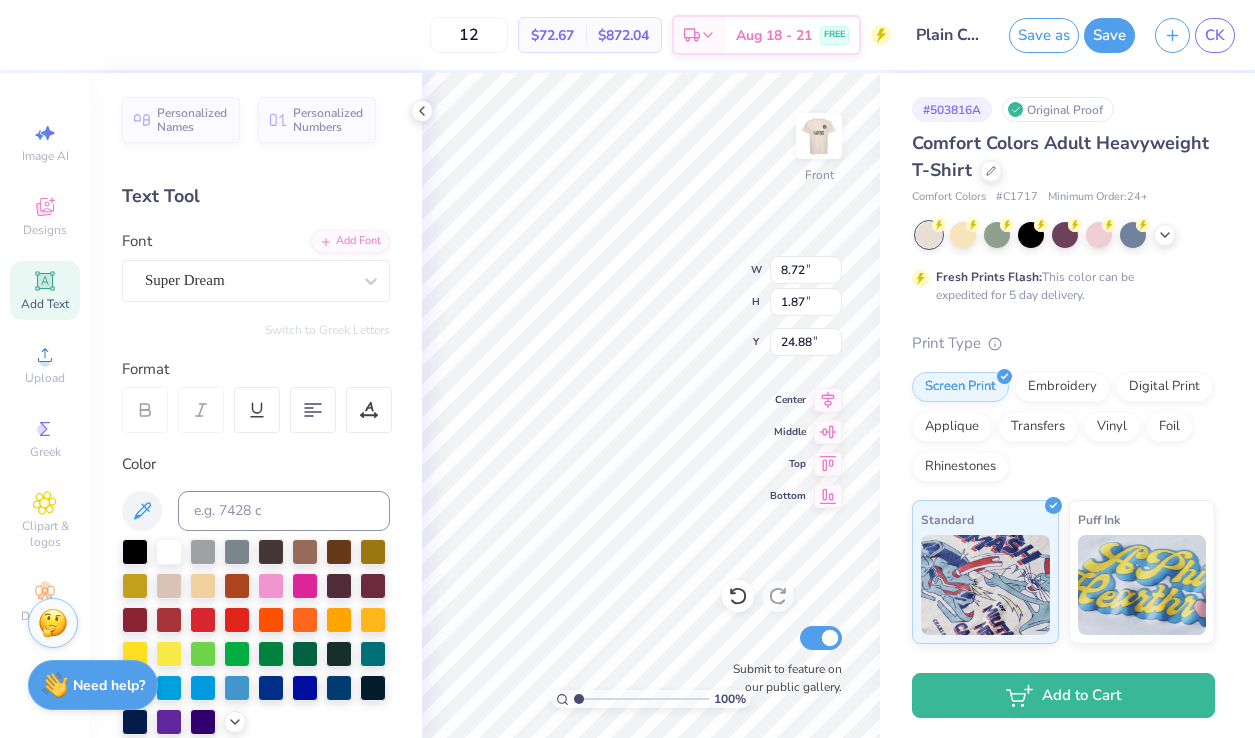 type on "24.43" 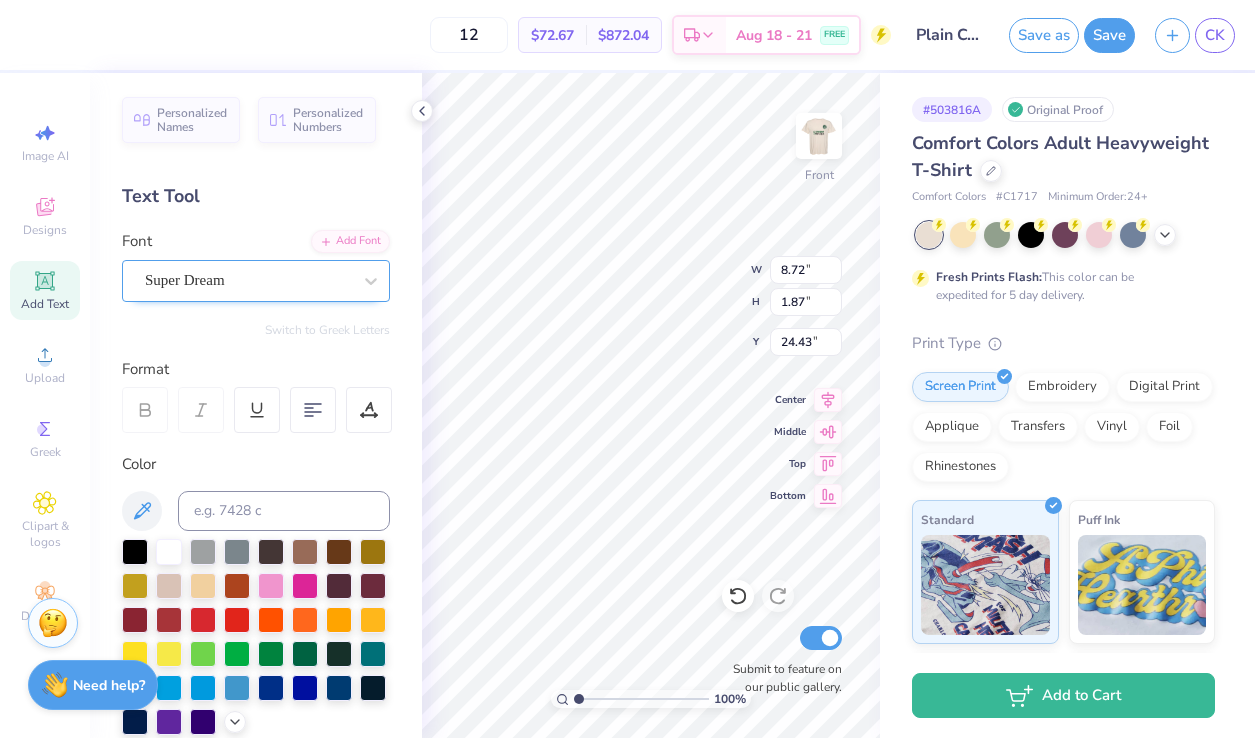 click on "Super Dream" at bounding box center (248, 280) 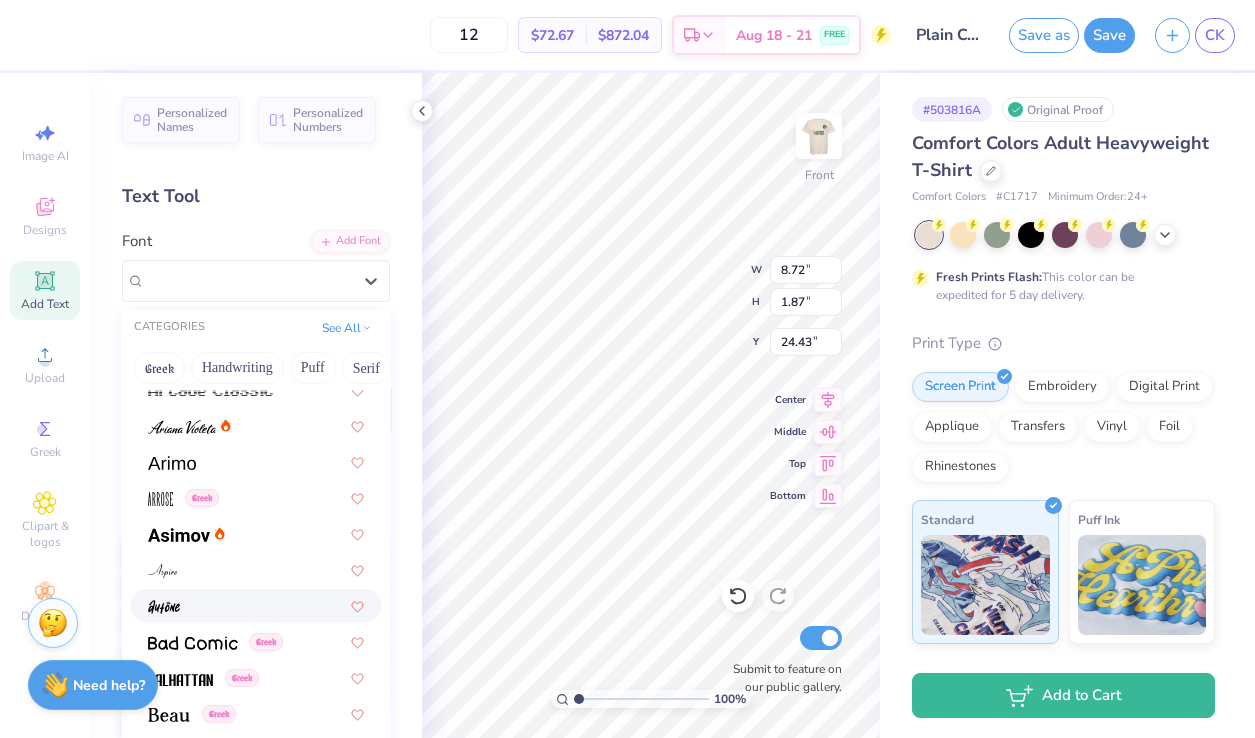 scroll, scrollTop: 612, scrollLeft: 0, axis: vertical 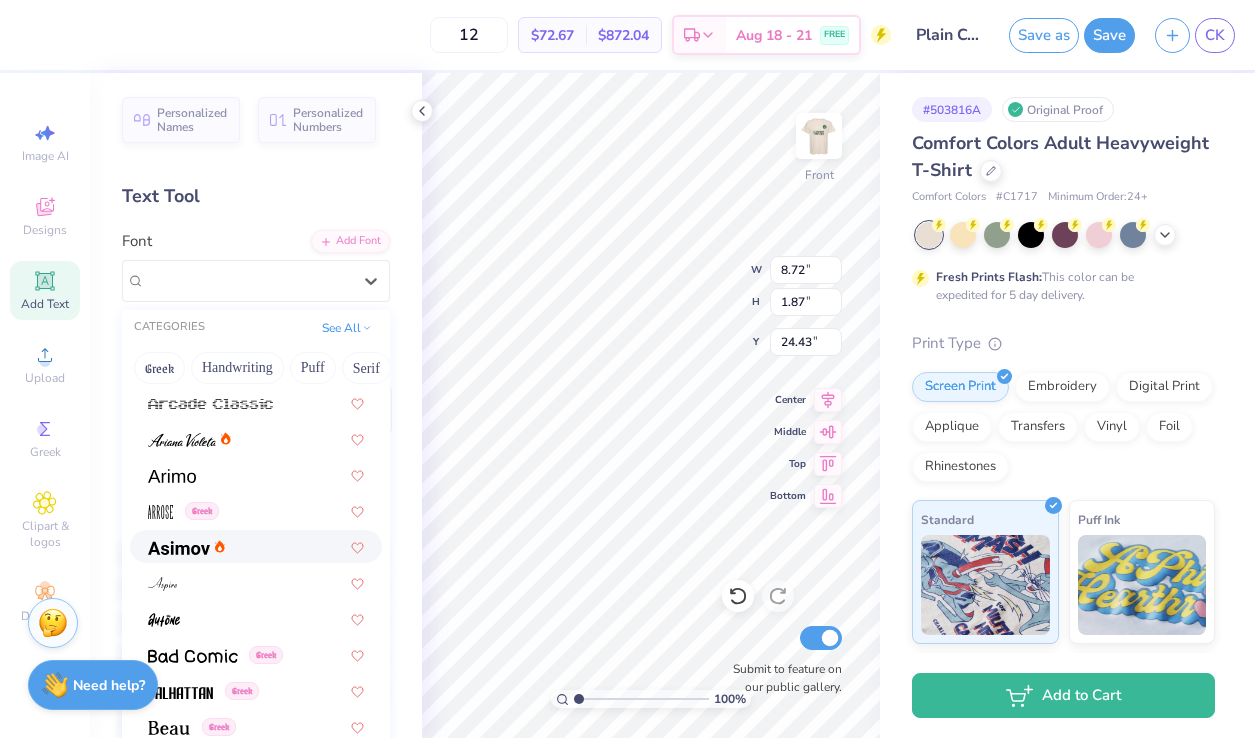 click at bounding box center (179, 548) 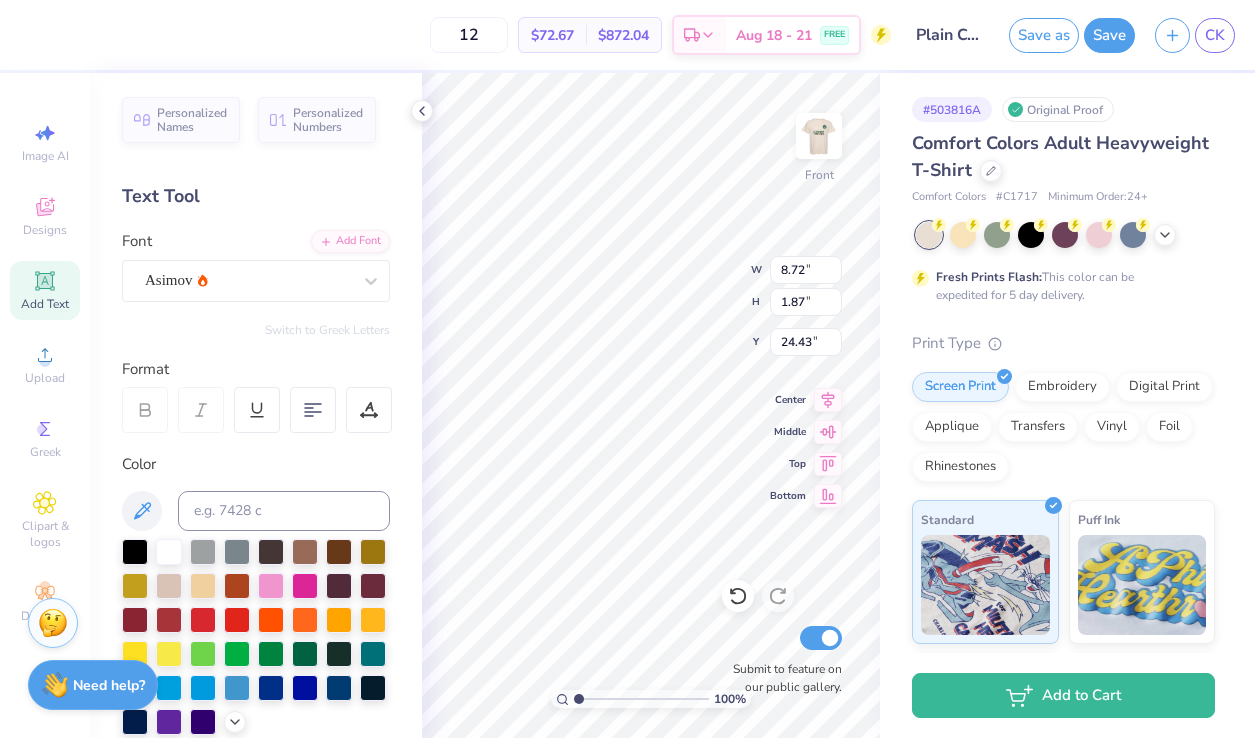 type on "9.03" 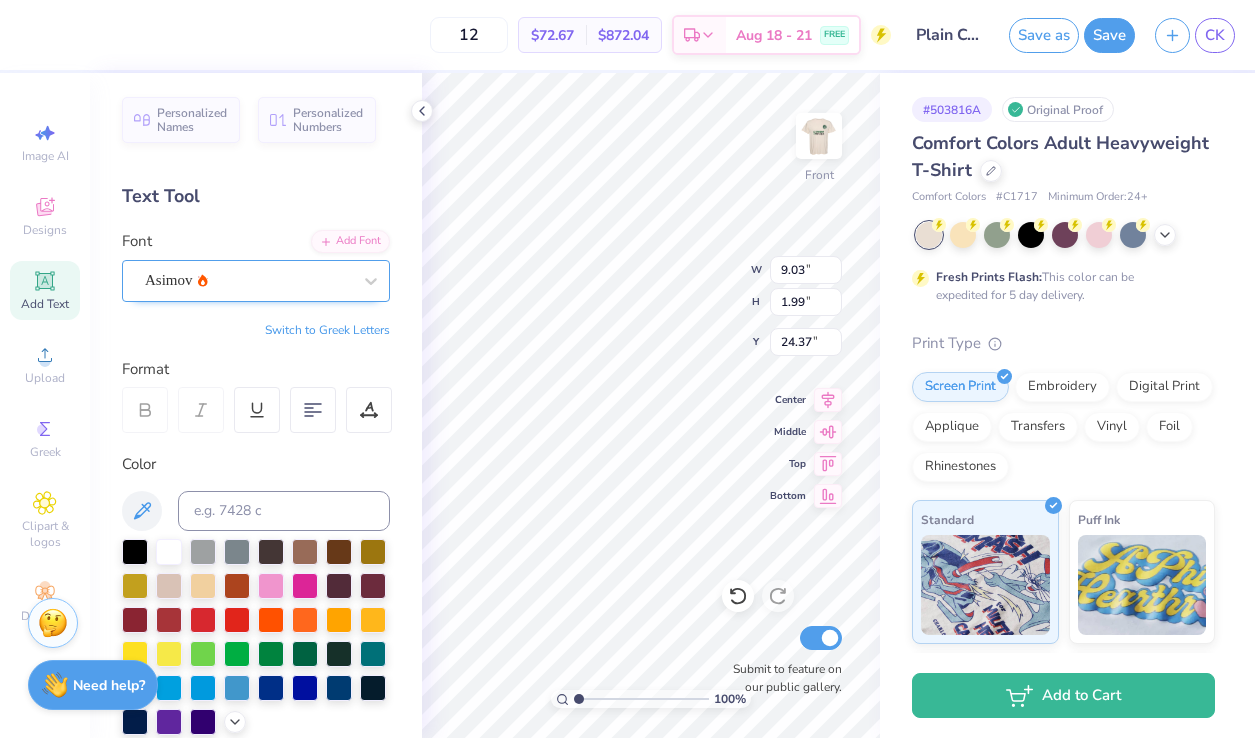 click on "Asimov" at bounding box center [248, 280] 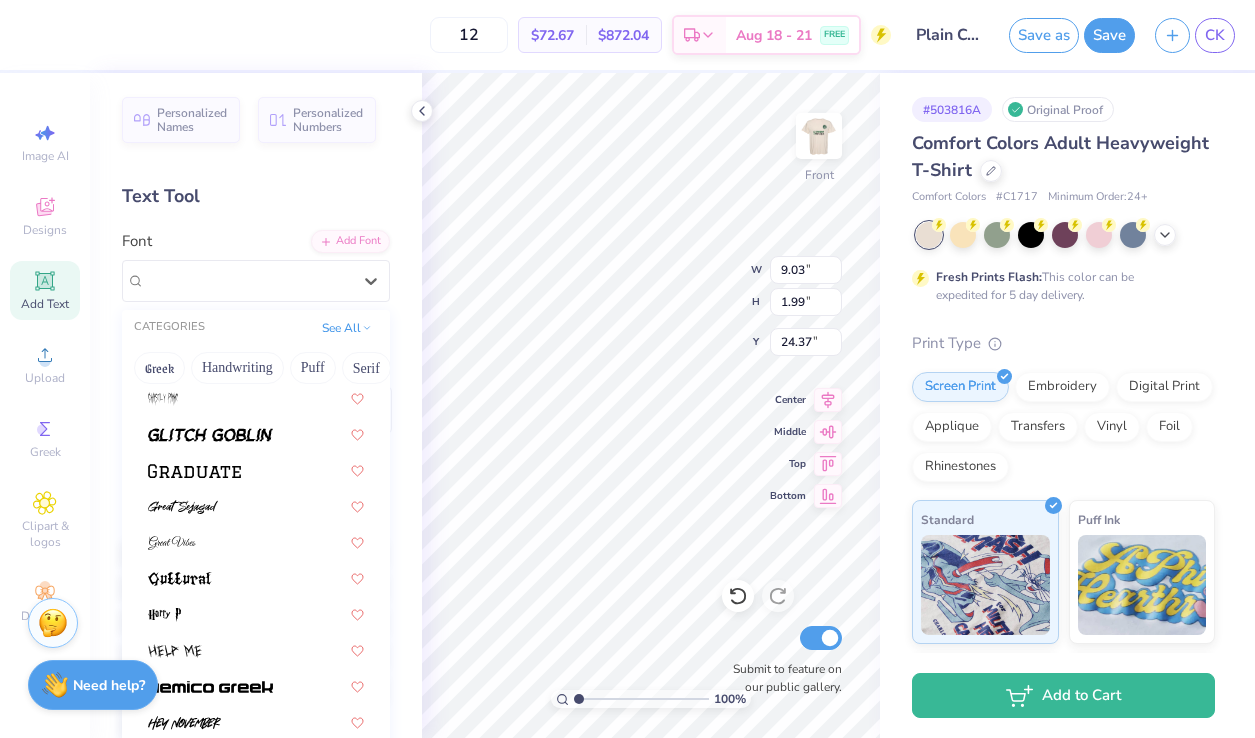 scroll, scrollTop: 4694, scrollLeft: 0, axis: vertical 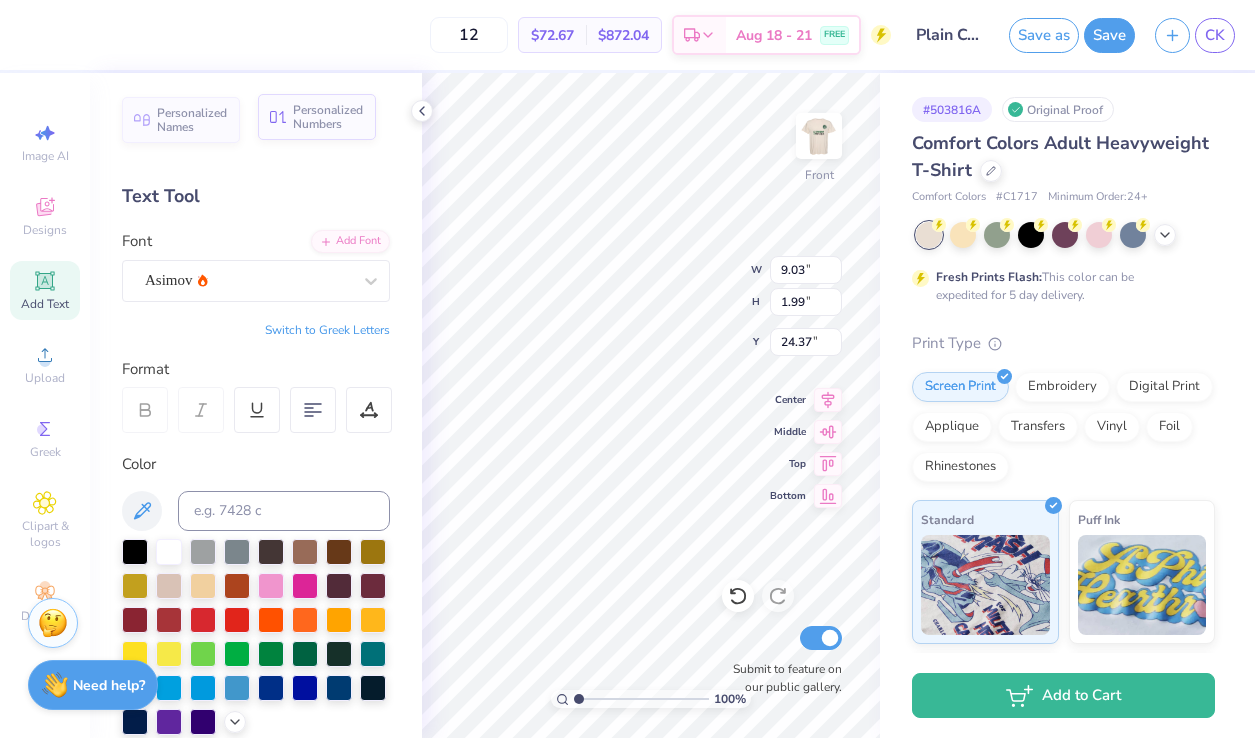 click on "Personalized Numbers" at bounding box center (328, 117) 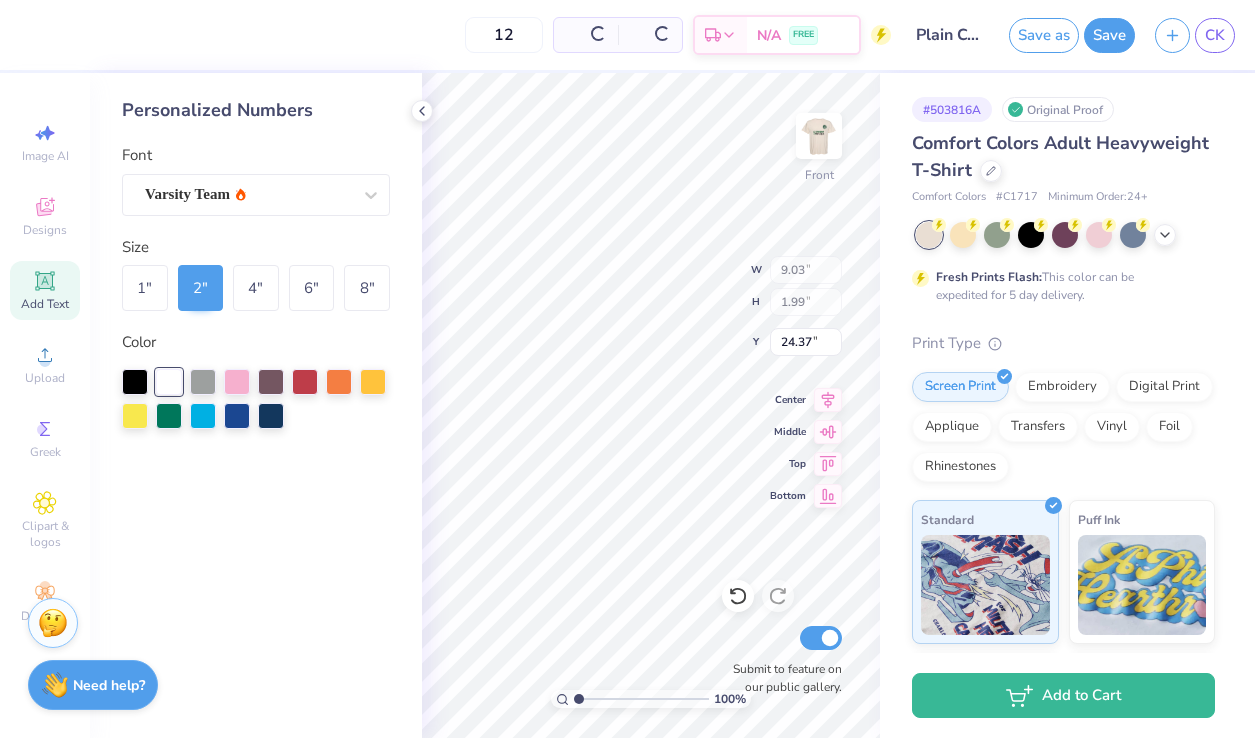 type on "2.78" 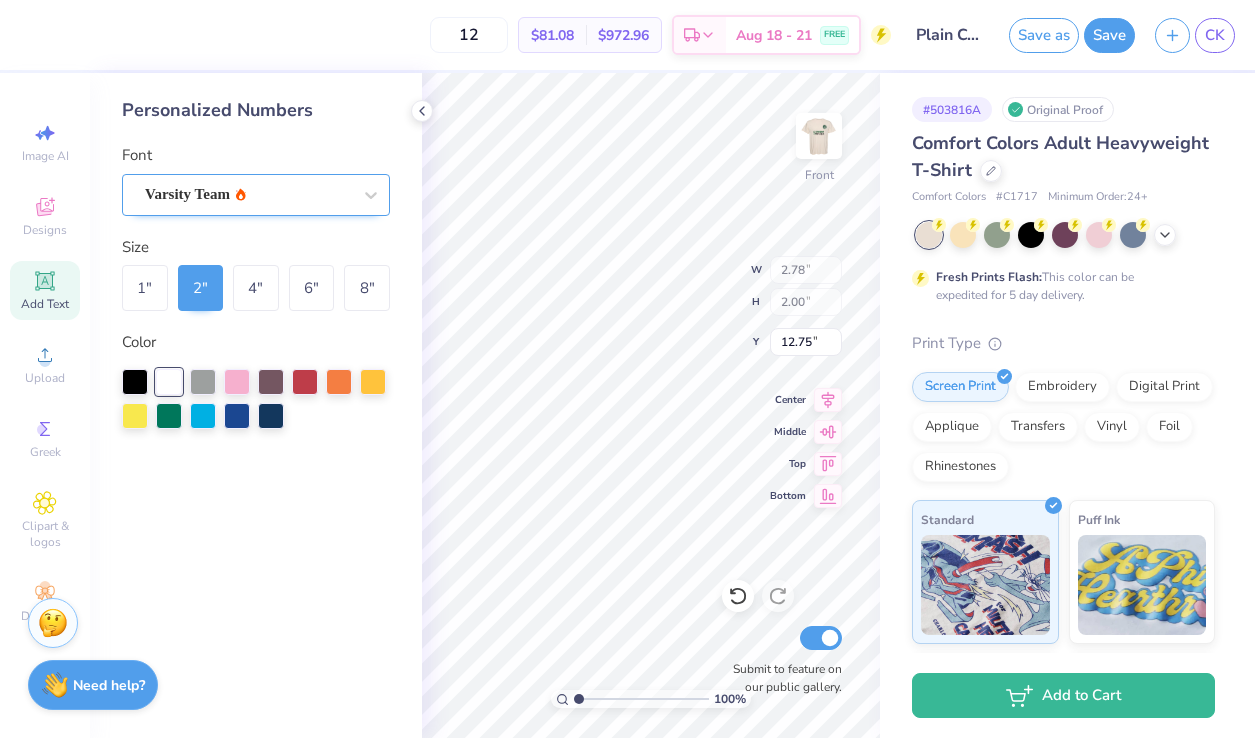 click on "Varsity Team" at bounding box center (248, 194) 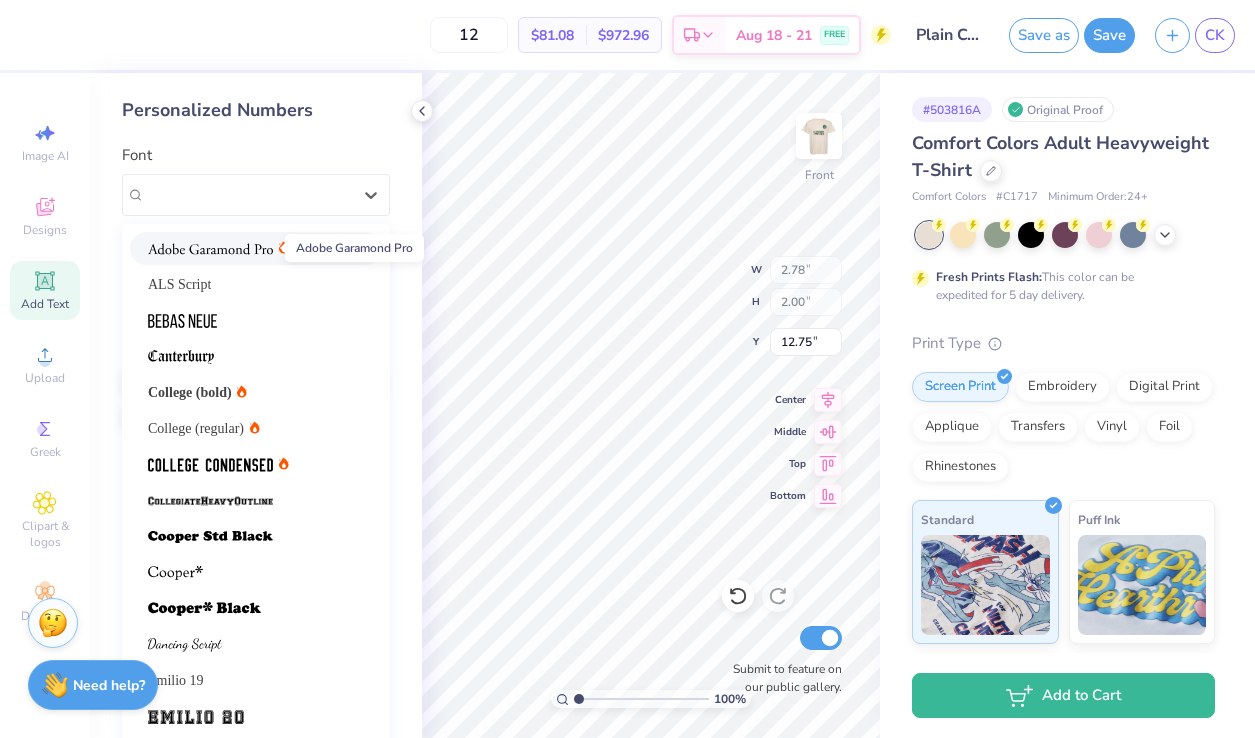 click at bounding box center (210, 249) 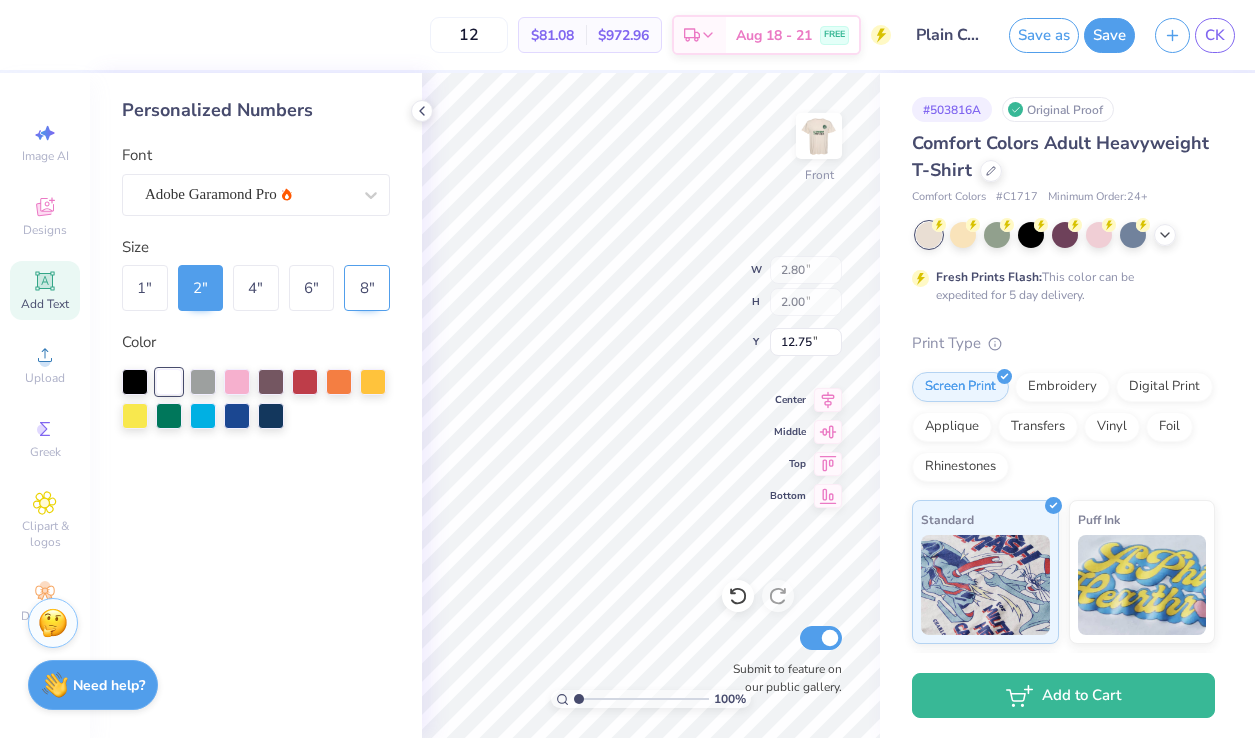 click on "8 "" at bounding box center (367, 288) 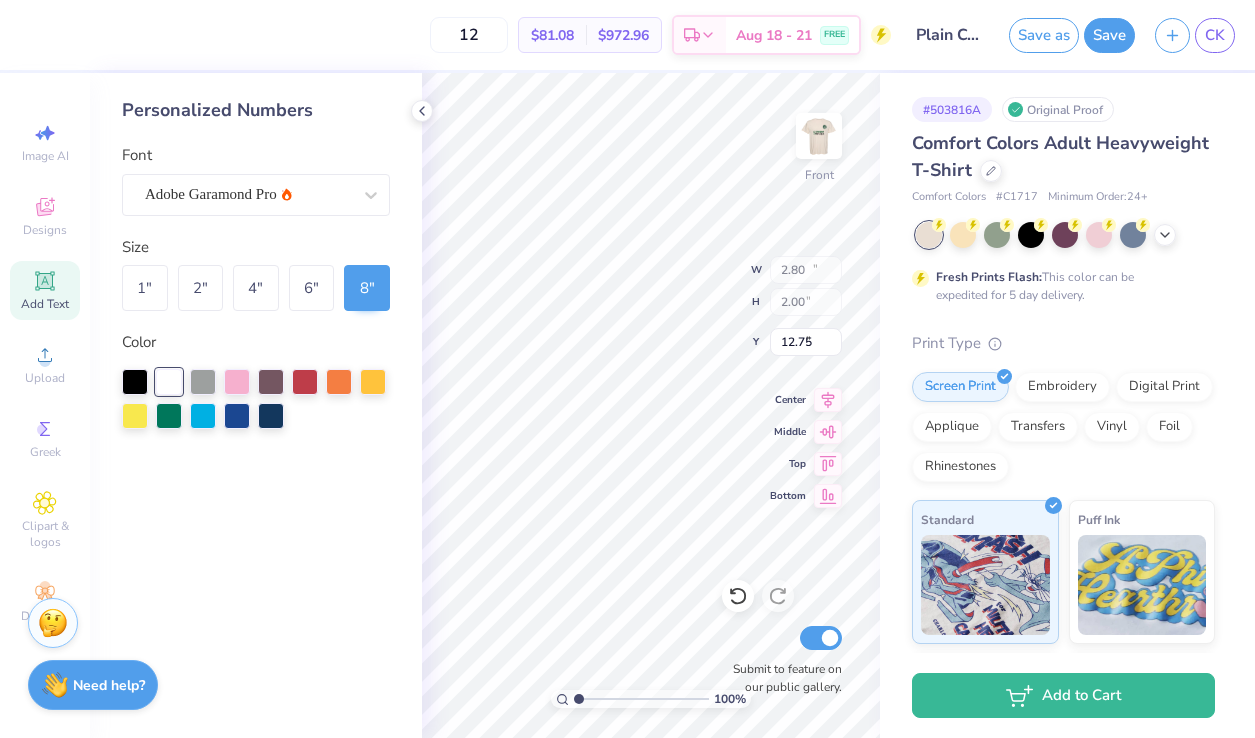 type on "11.18" 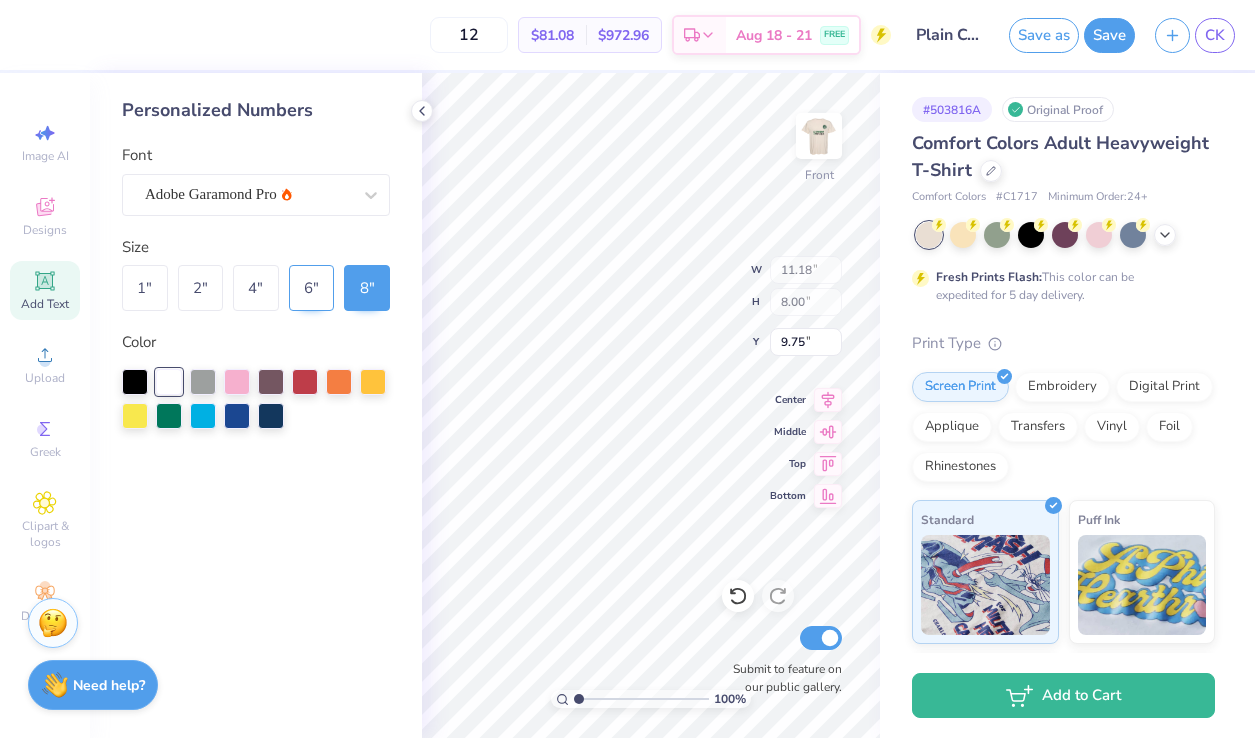 click on "6 "" at bounding box center (312, 288) 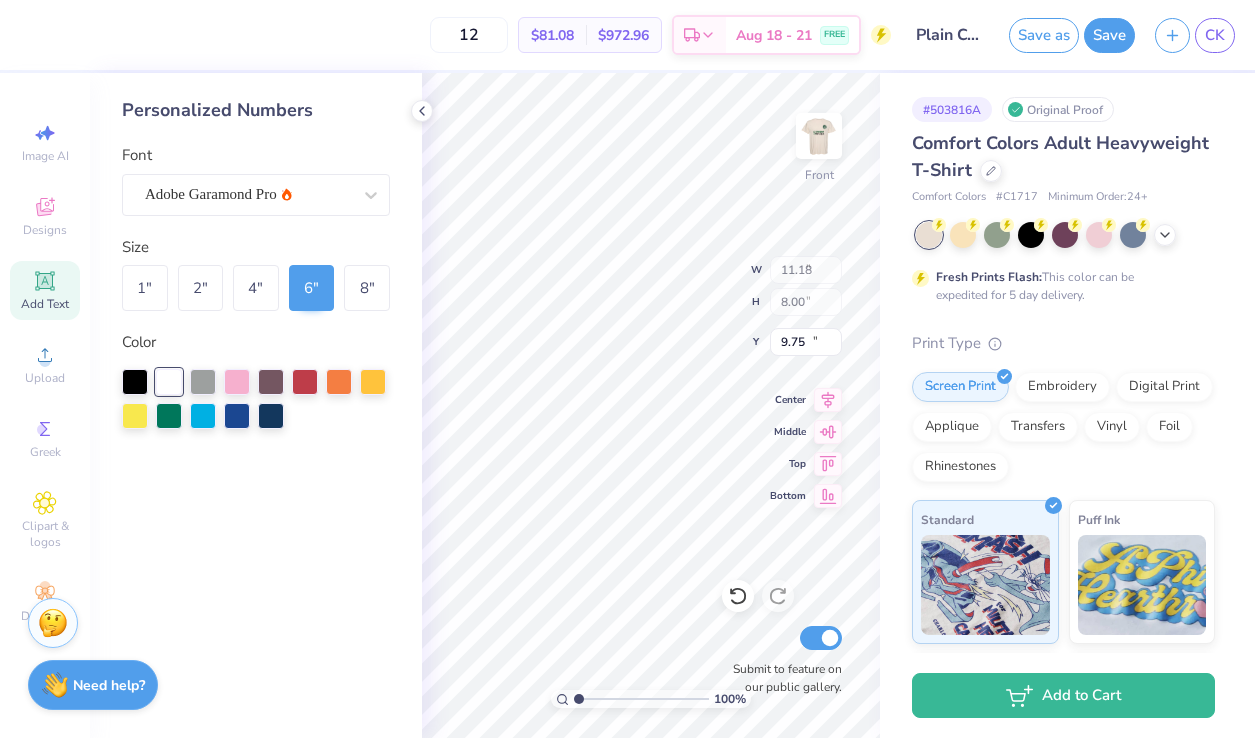 type on "8.39" 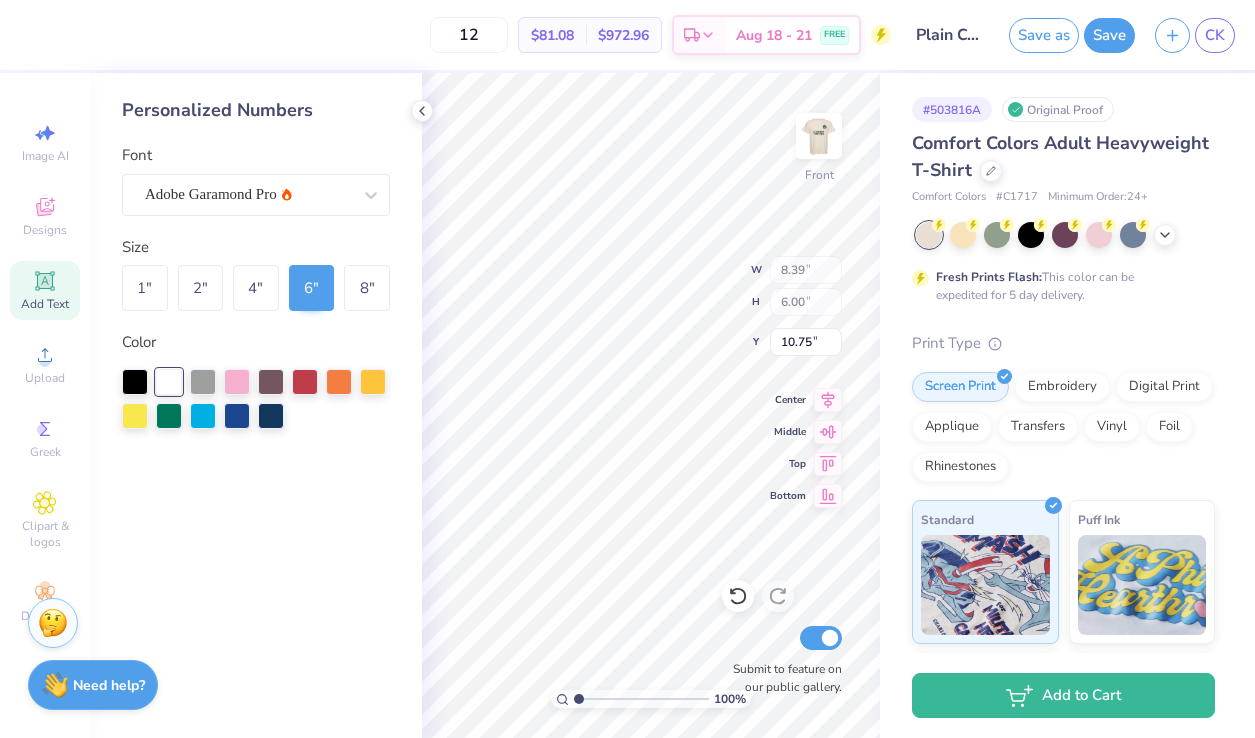 type on "8.53" 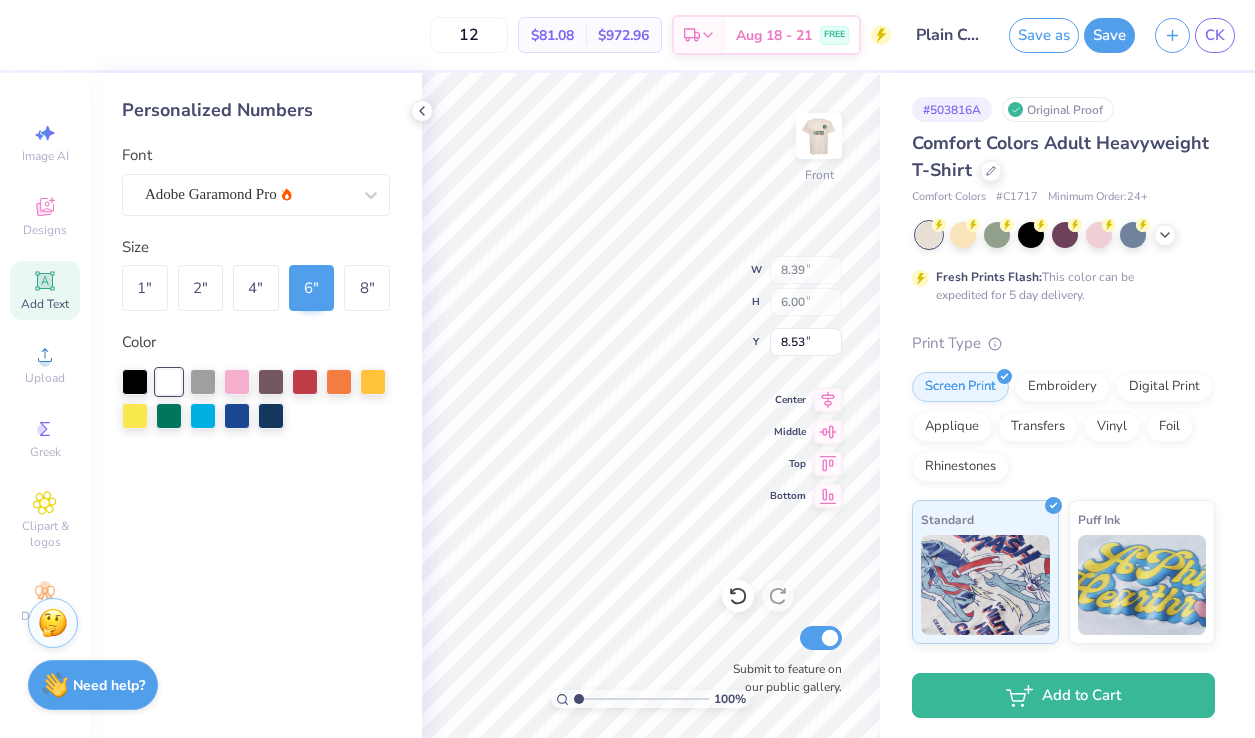 type on "12.41" 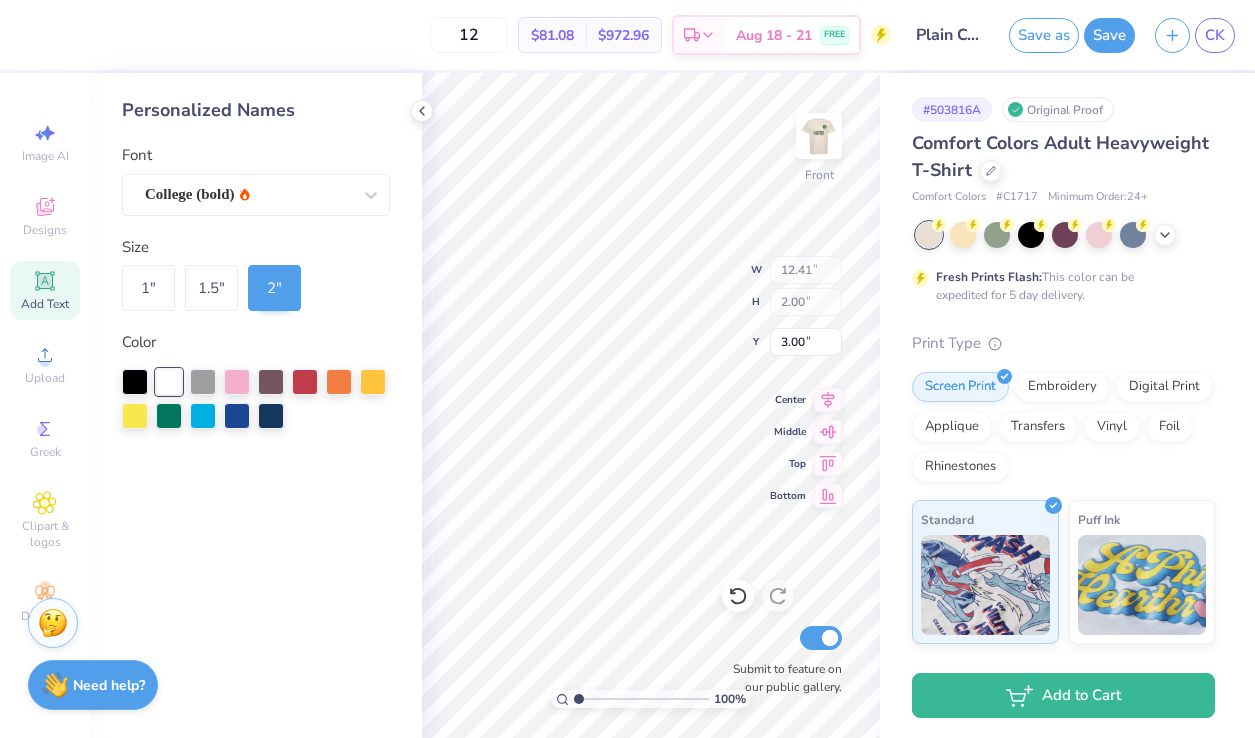 type on "4.89" 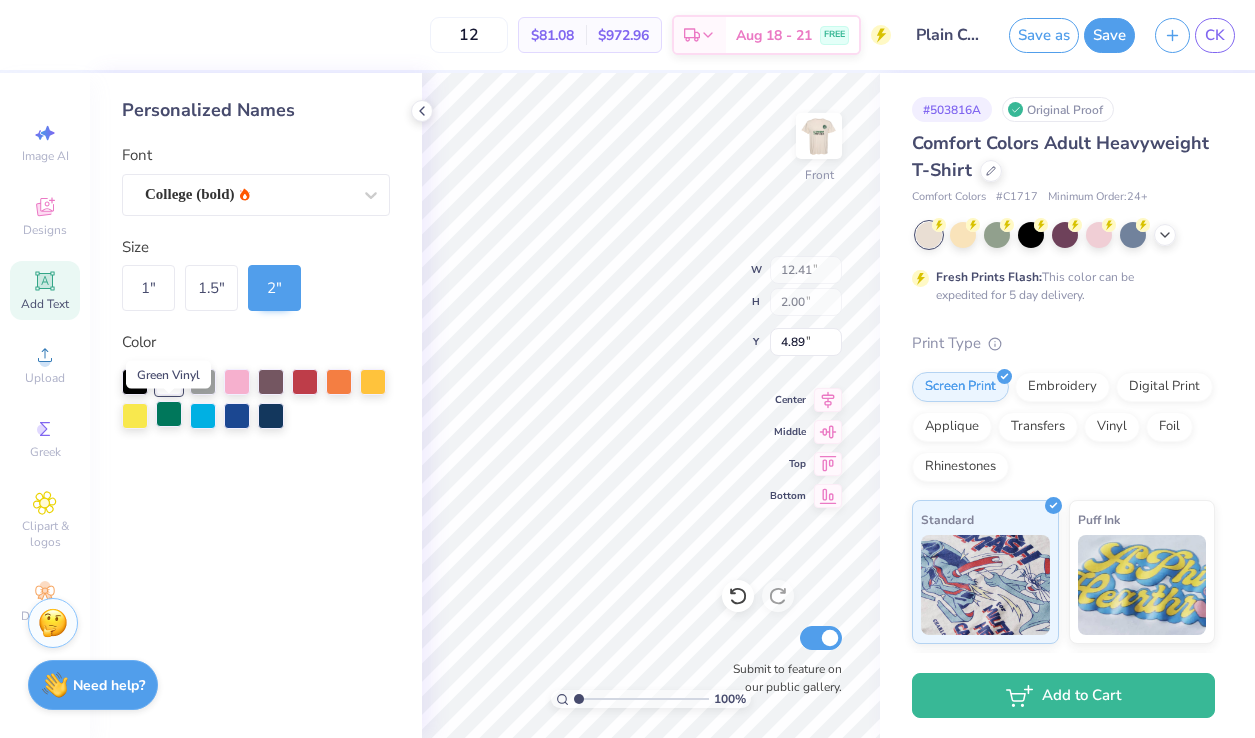 click at bounding box center [169, 414] 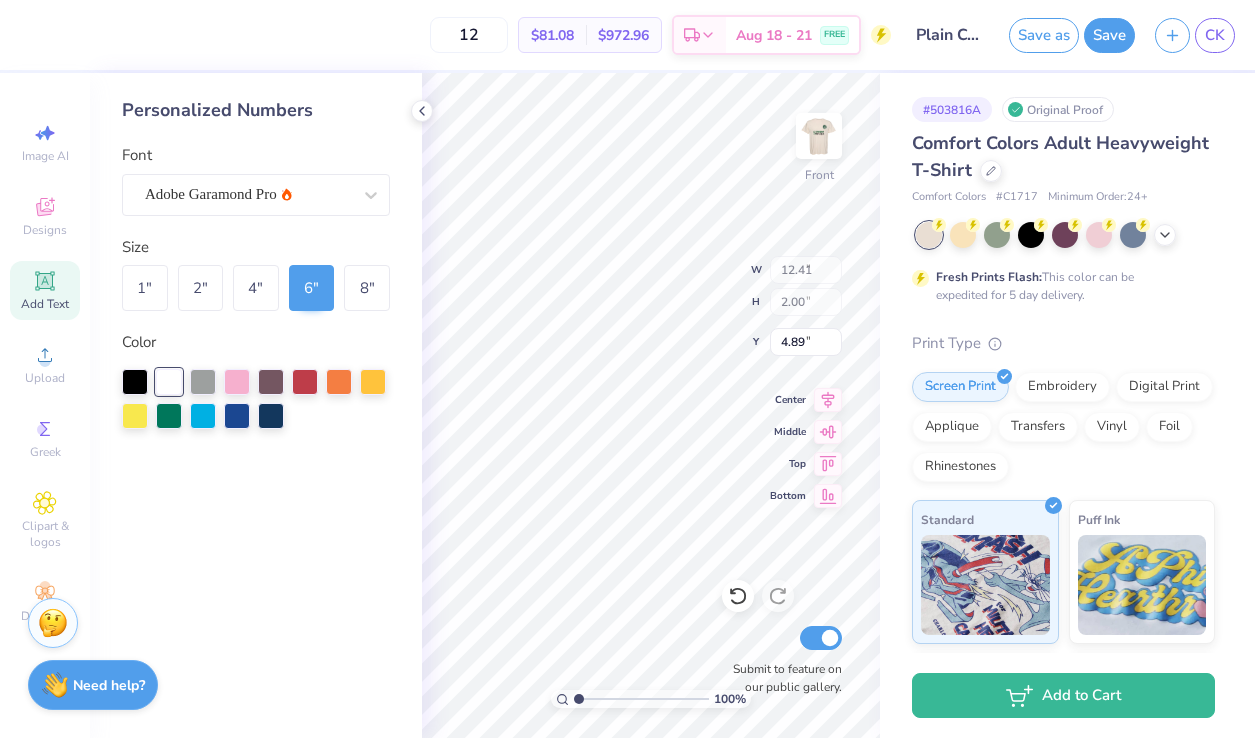 type on "8.39" 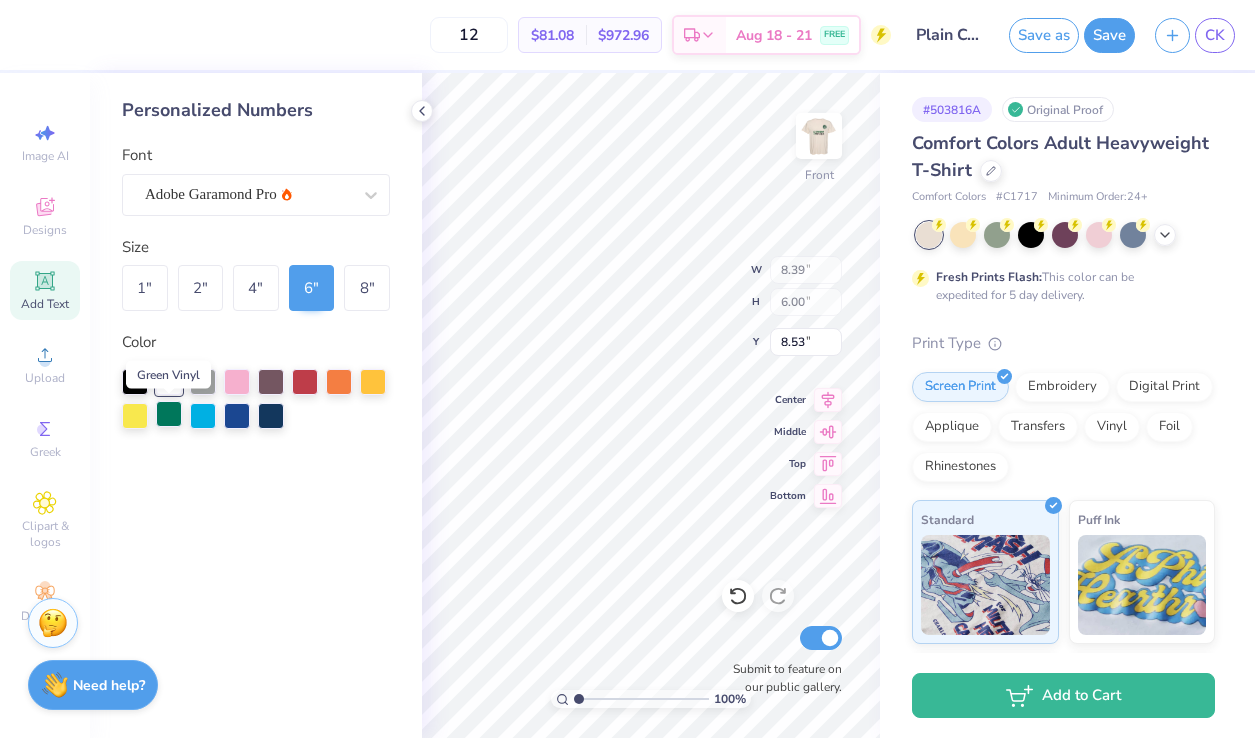 click at bounding box center [169, 414] 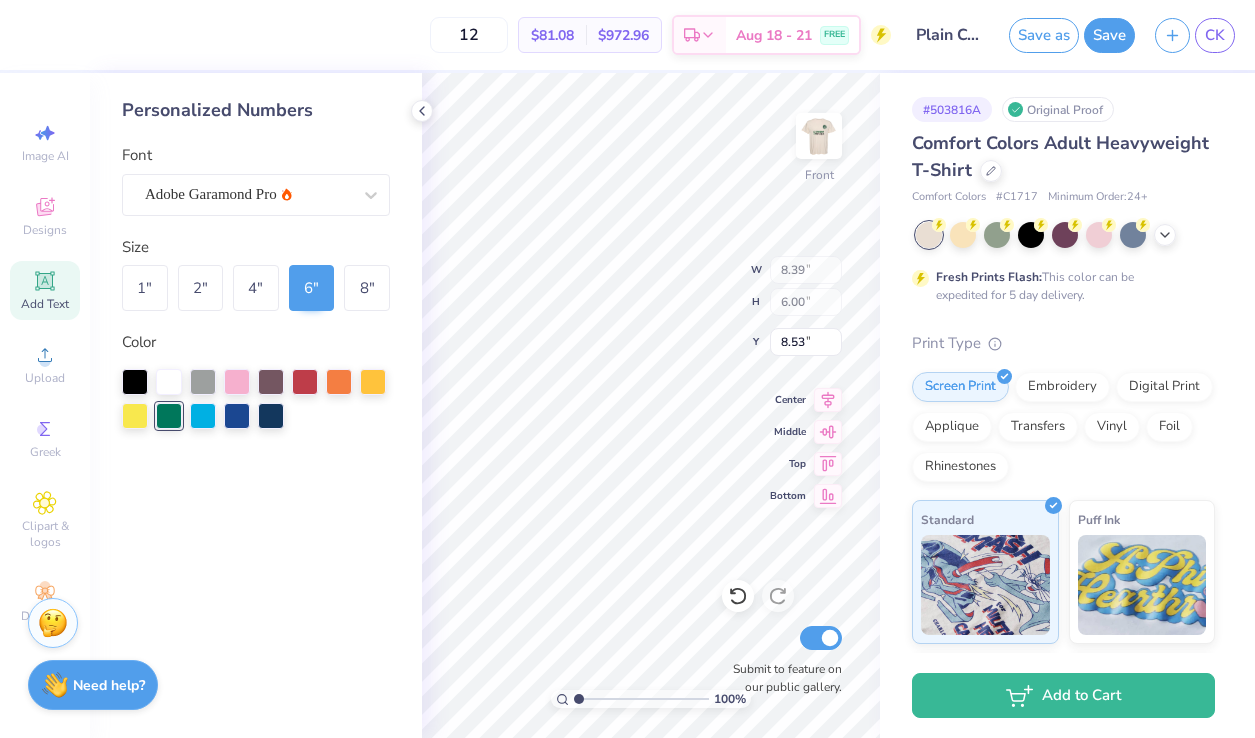 click on "Personalized Numbers Font Adobe Garamond Pro Size 1 " 2 " 4 " 6 " 8 " Color" at bounding box center (256, 405) 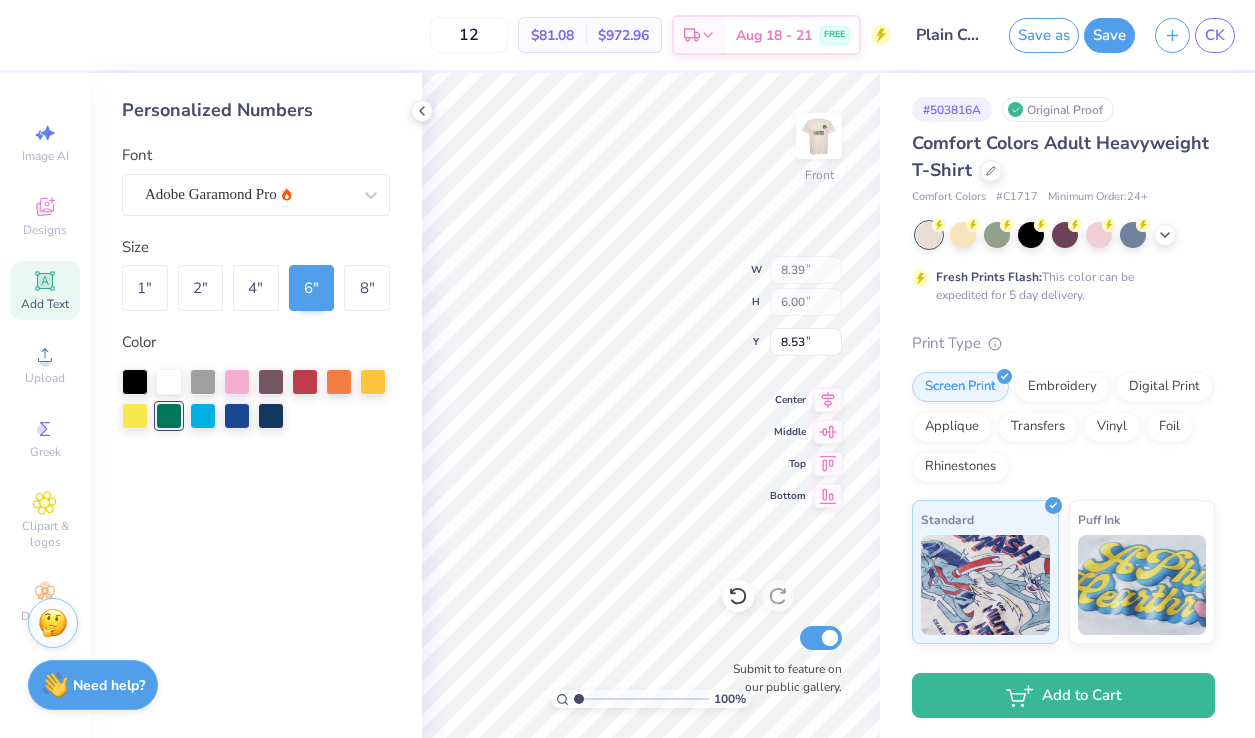 type on "2.04" 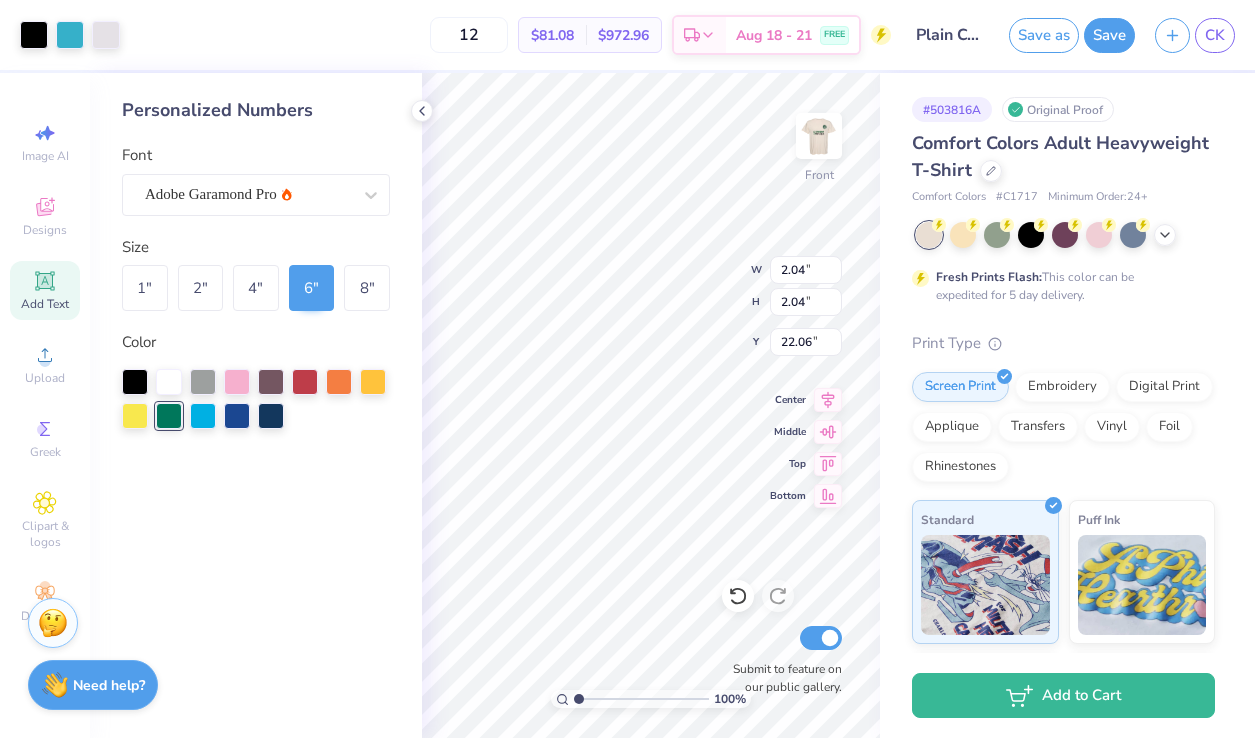 type on "9.03" 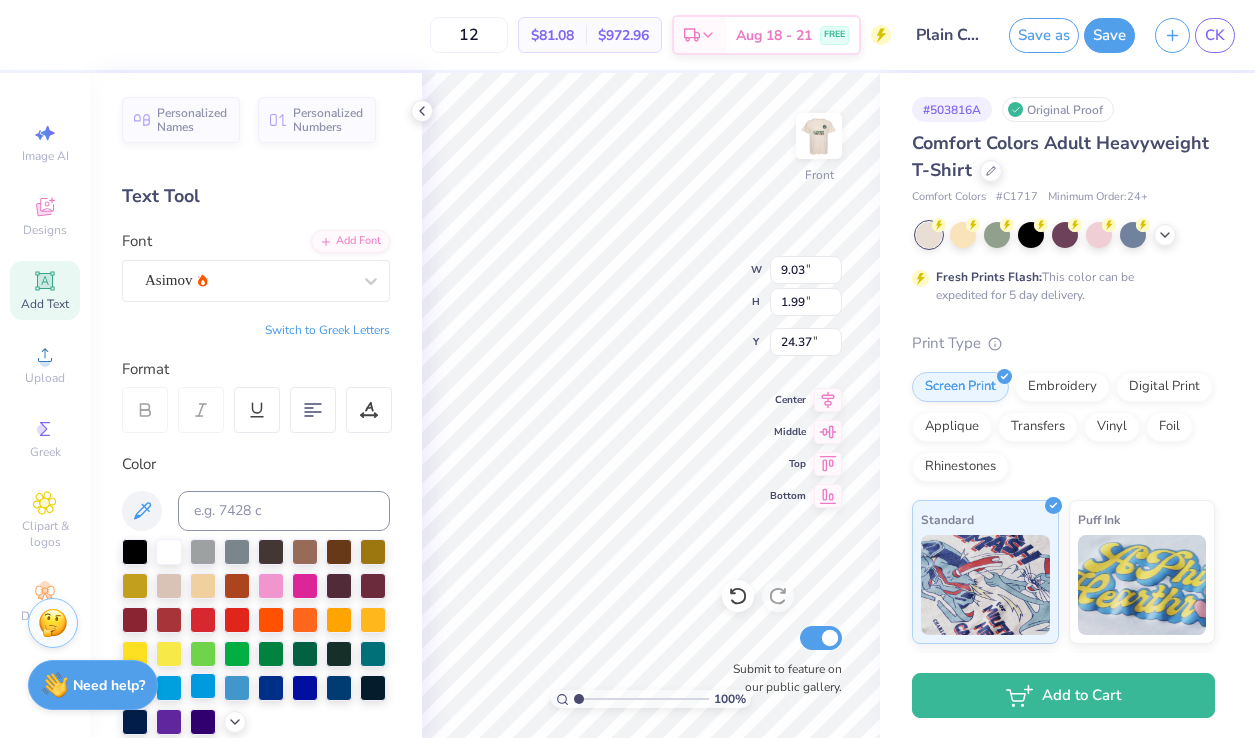 click at bounding box center [203, 686] 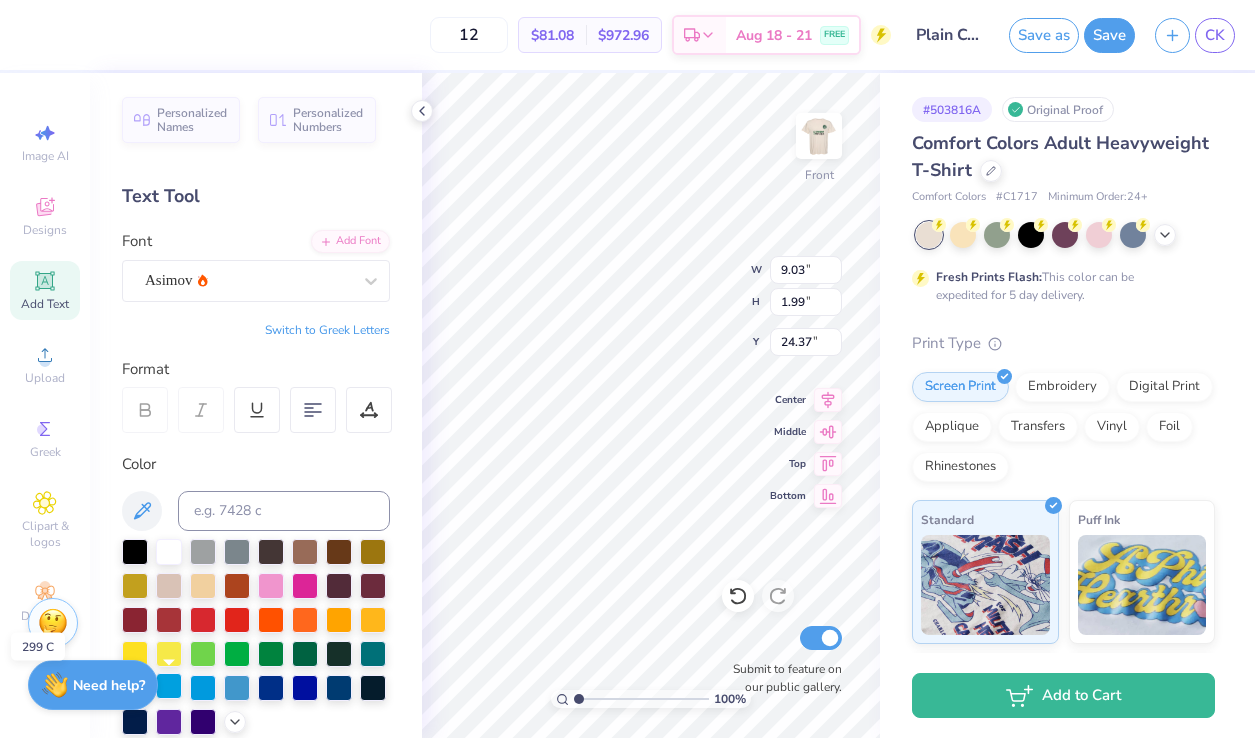 click at bounding box center (169, 686) 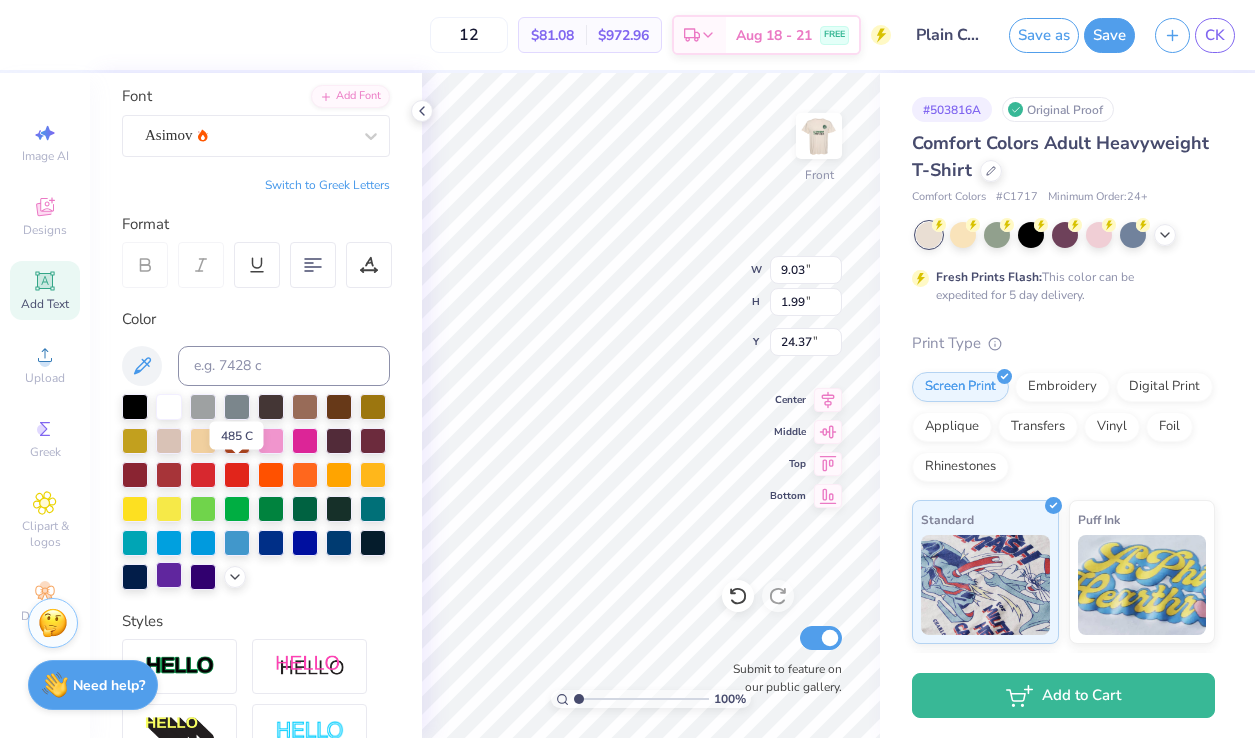 scroll, scrollTop: 147, scrollLeft: 0, axis: vertical 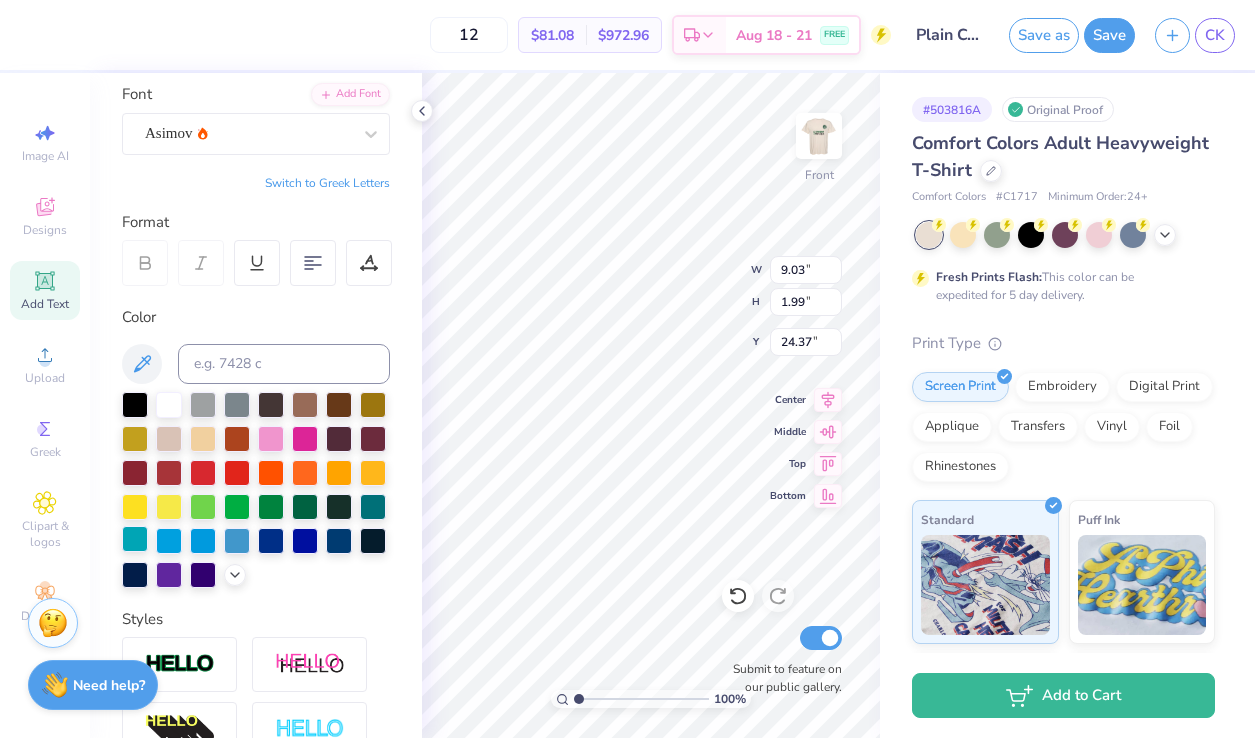 click at bounding box center [135, 539] 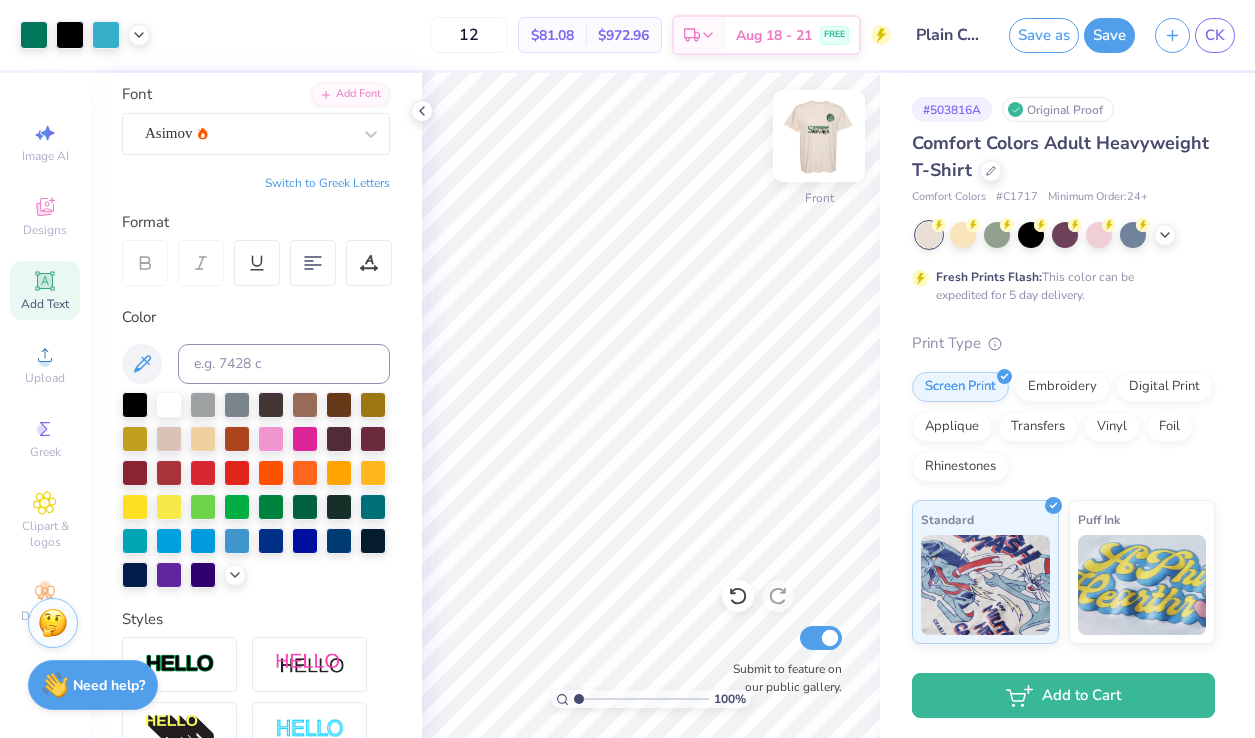 click at bounding box center [819, 136] 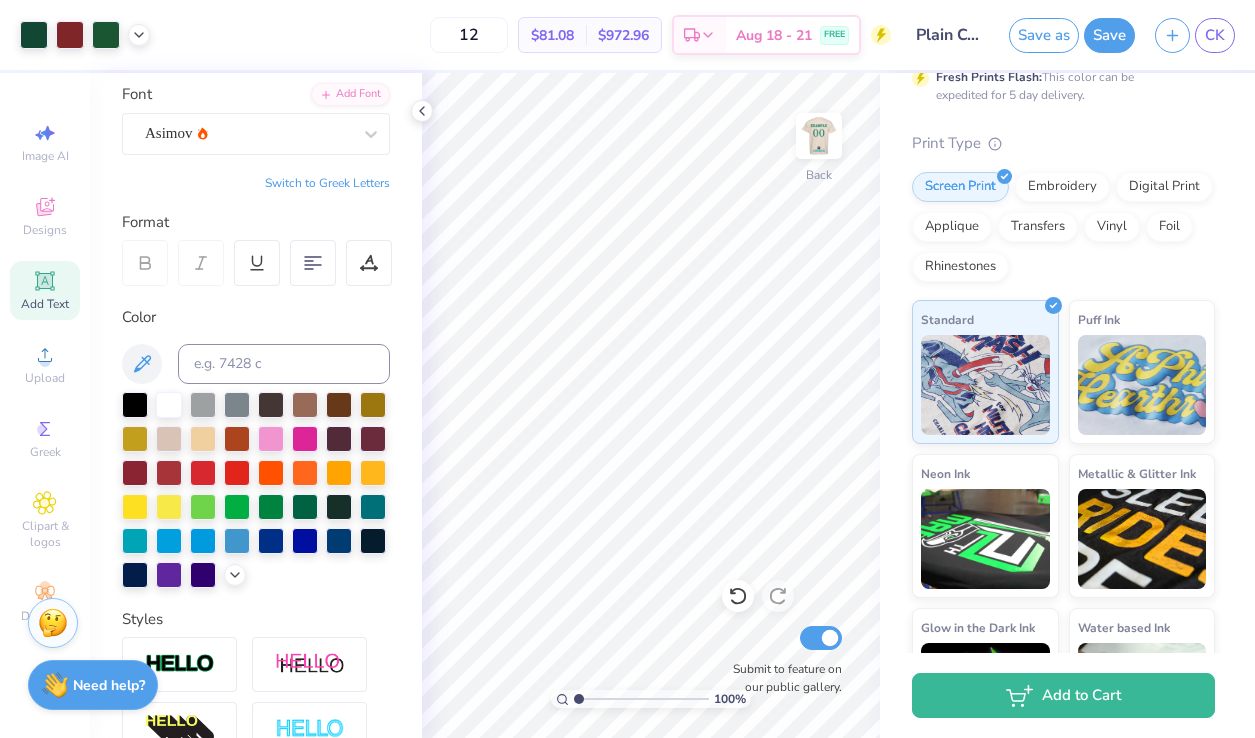 scroll, scrollTop: 0, scrollLeft: 0, axis: both 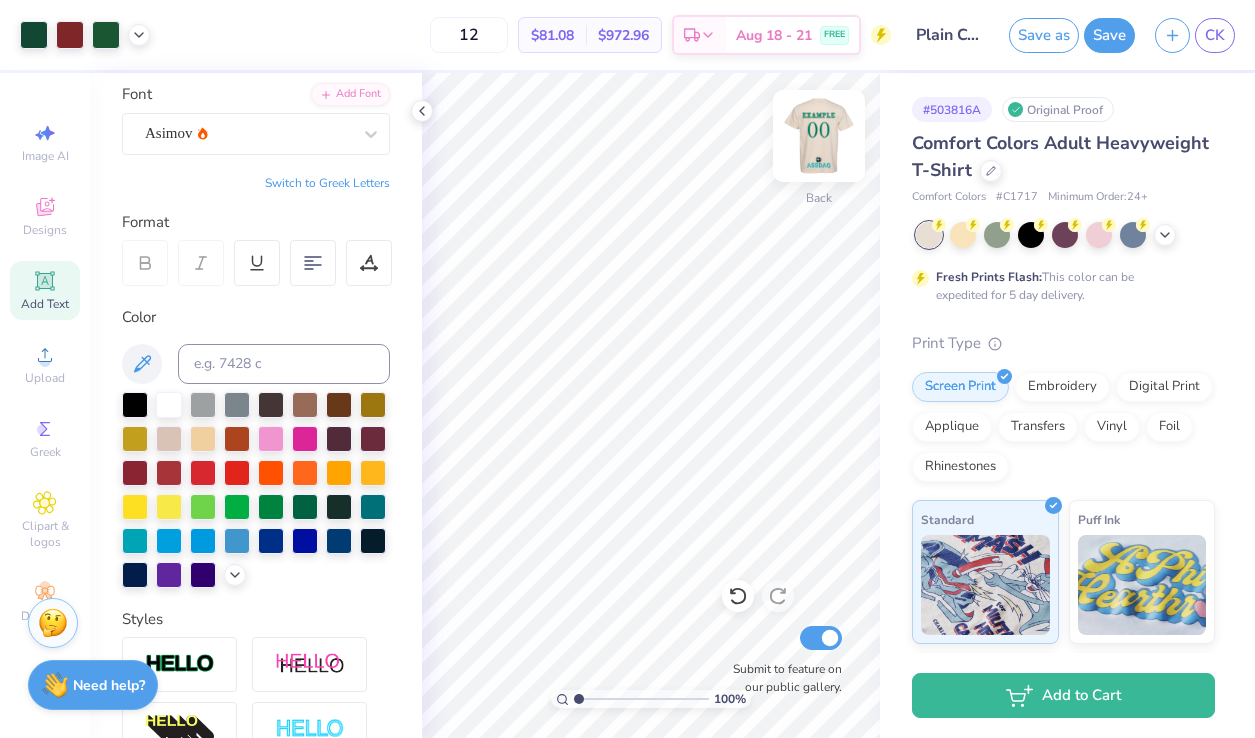 click at bounding box center [819, 136] 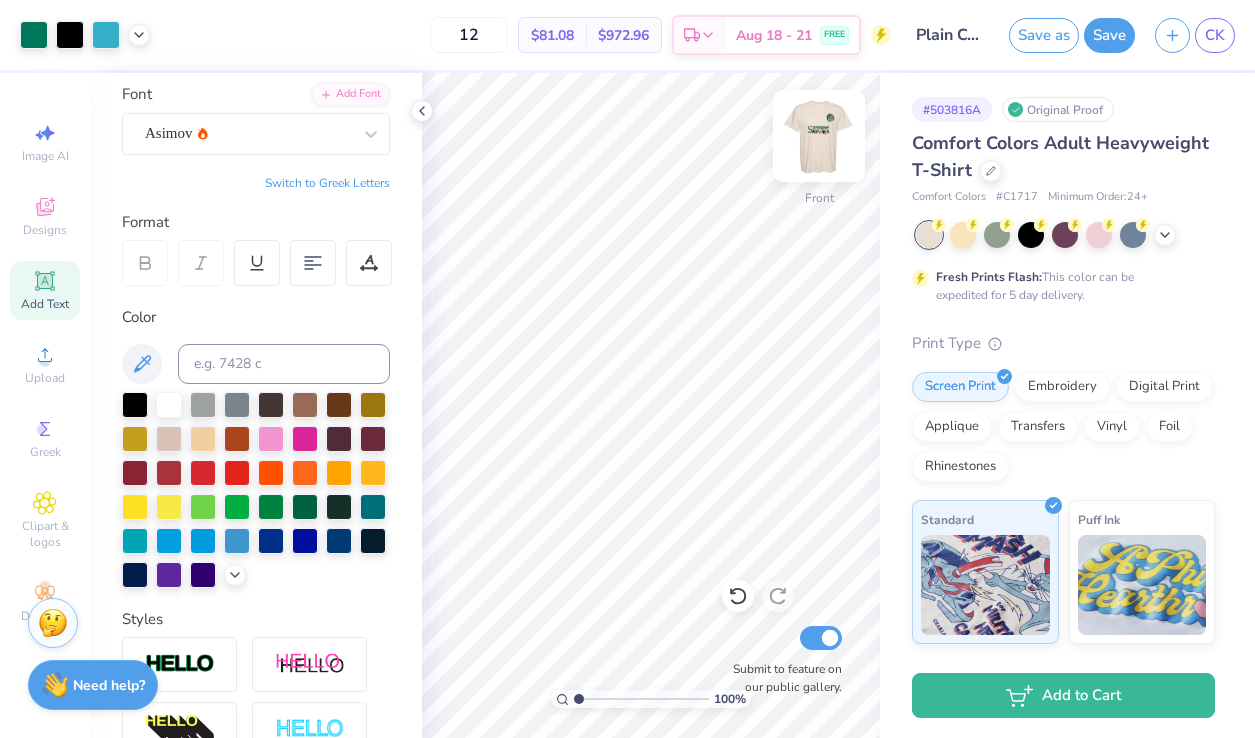 click at bounding box center [819, 136] 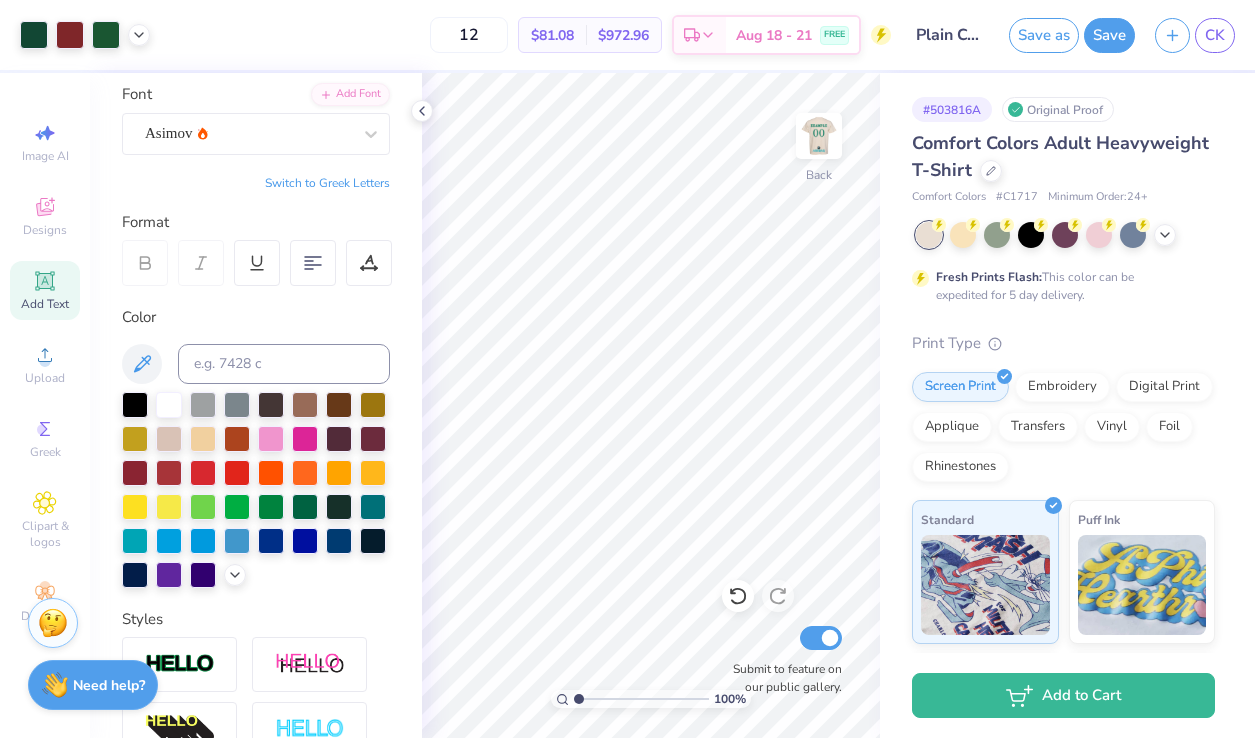 click at bounding box center (819, 136) 